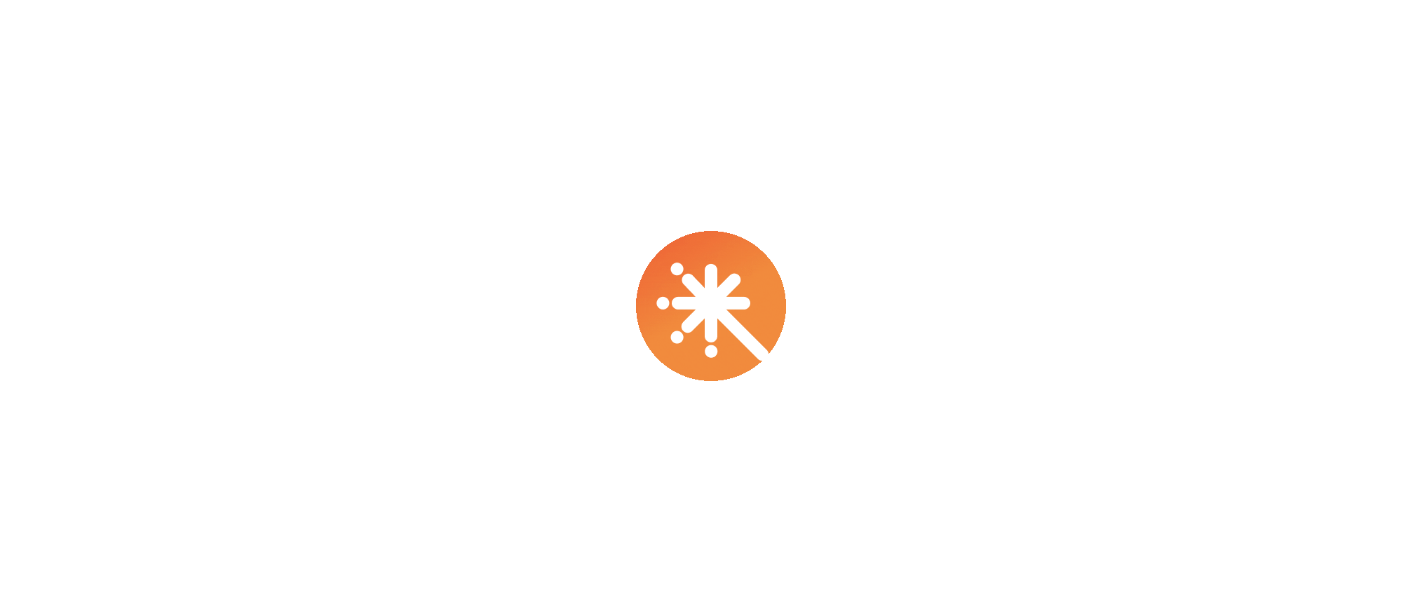 scroll, scrollTop: 0, scrollLeft: 0, axis: both 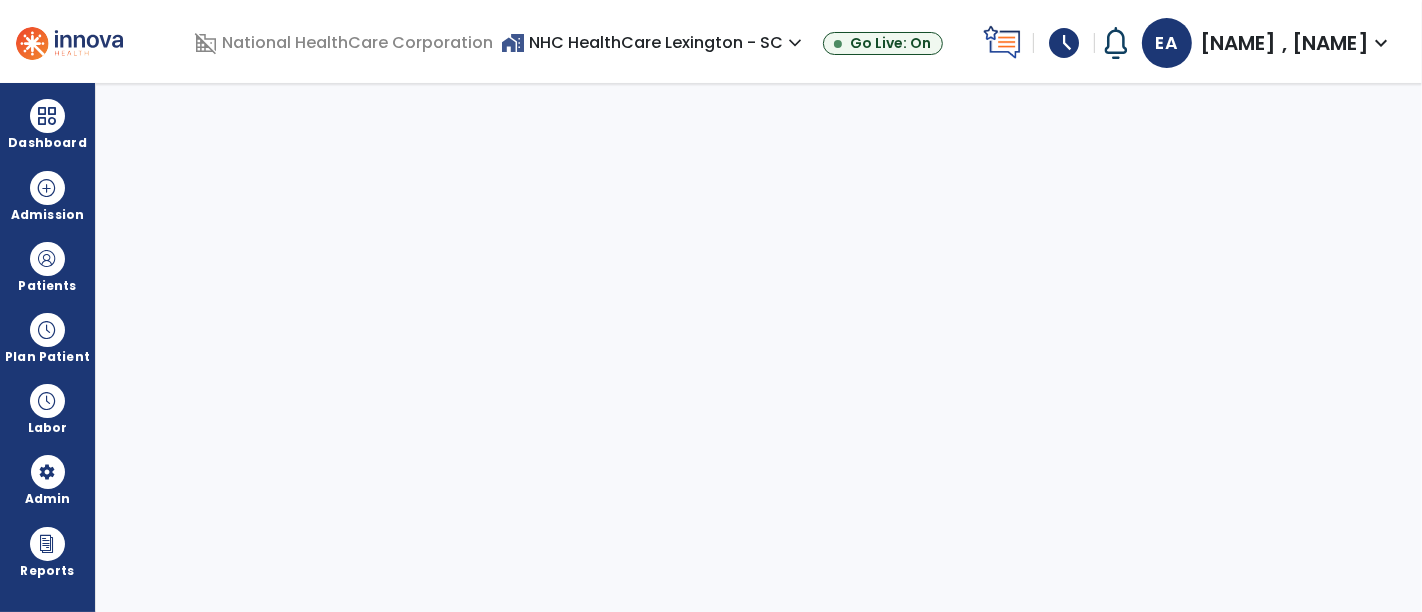 select on "***" 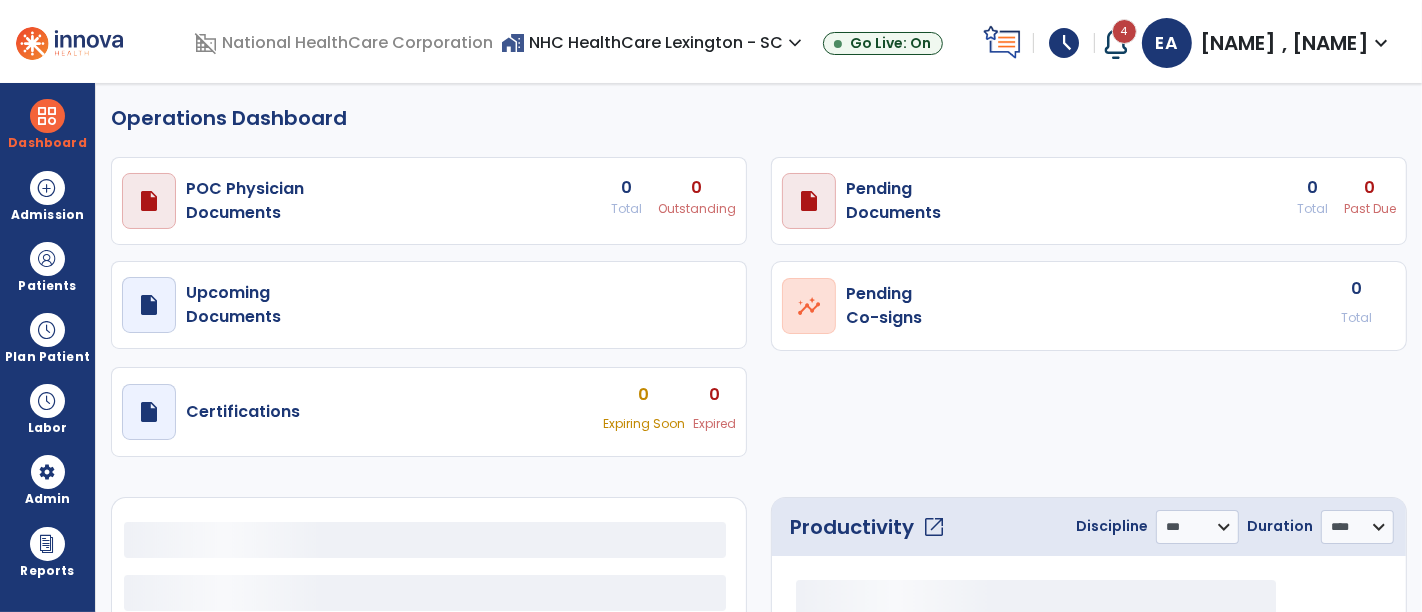 select on "***" 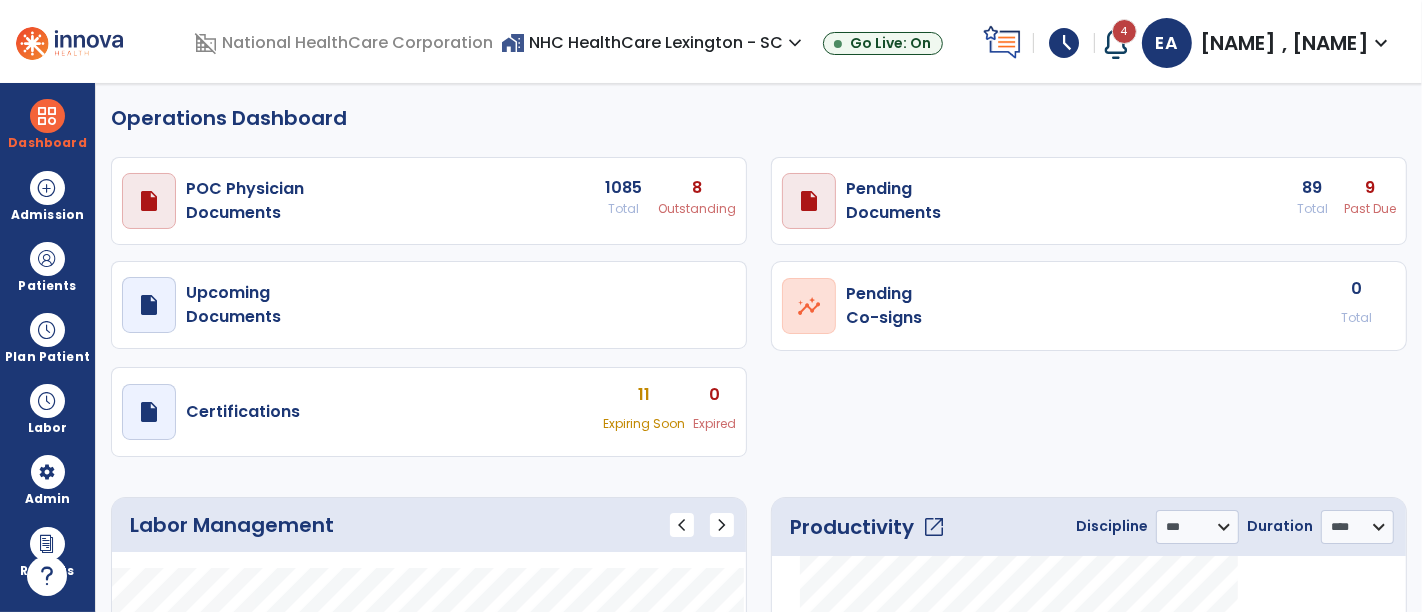 click at bounding box center [1116, 43] 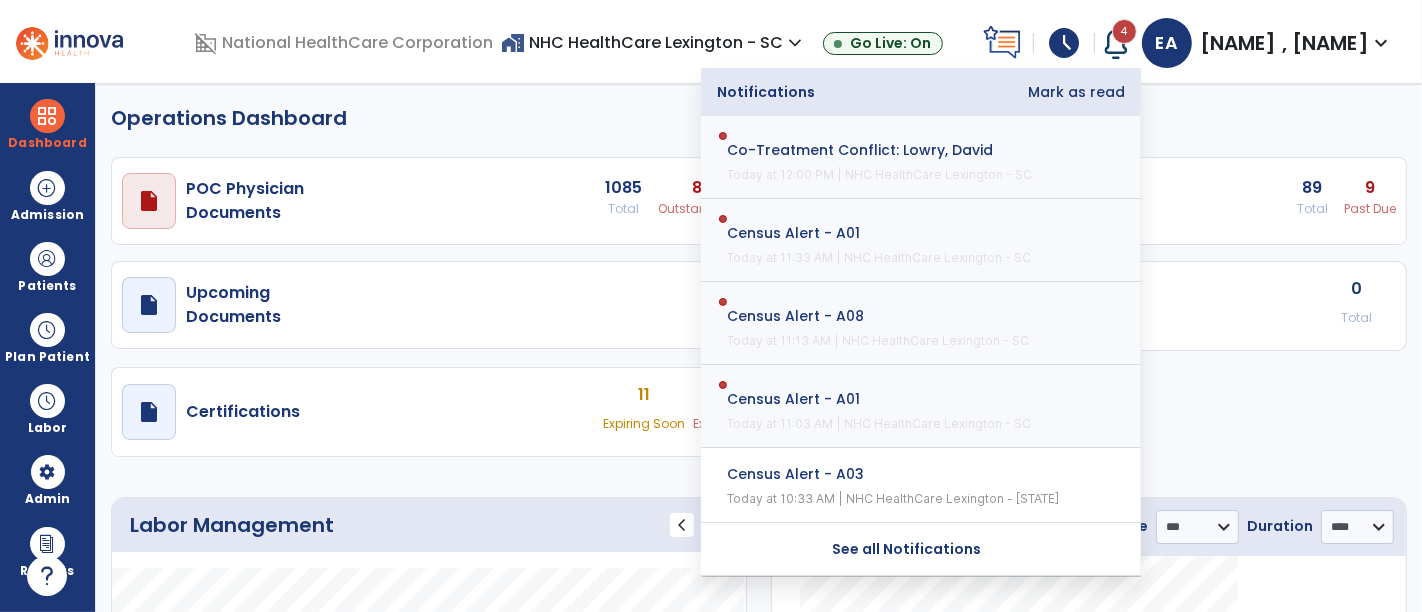 click on "Mark as read" at bounding box center (1076, 92) 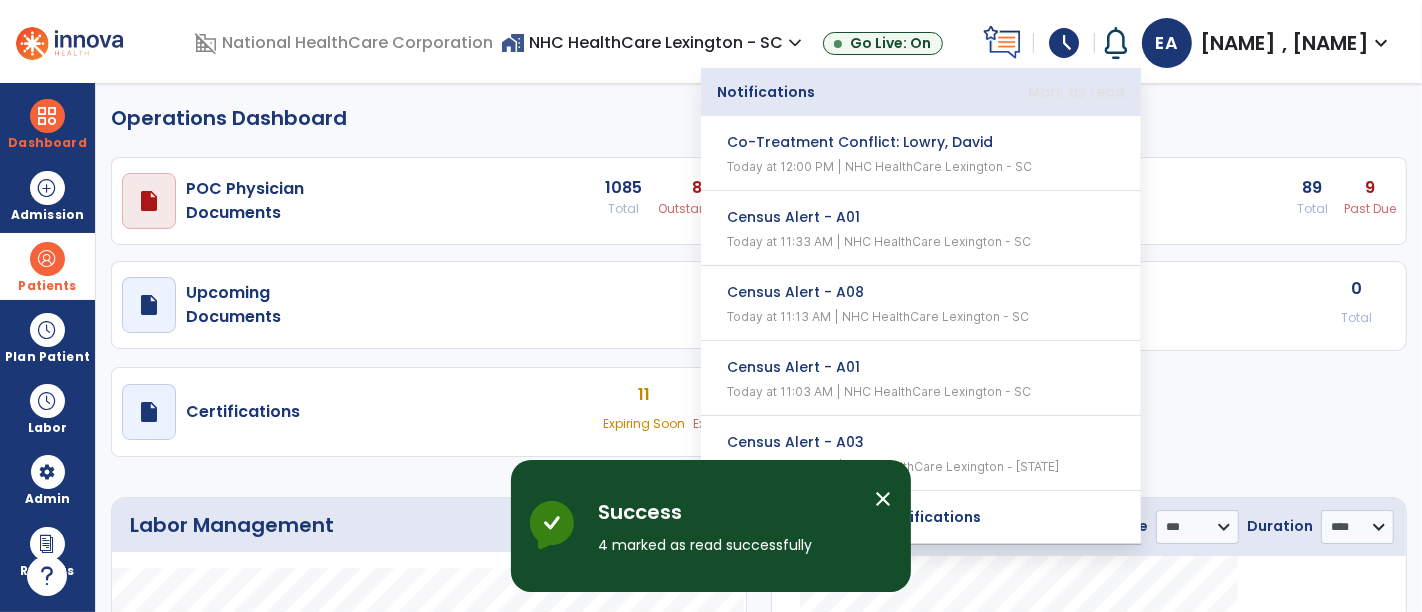 click at bounding box center (47, 259) 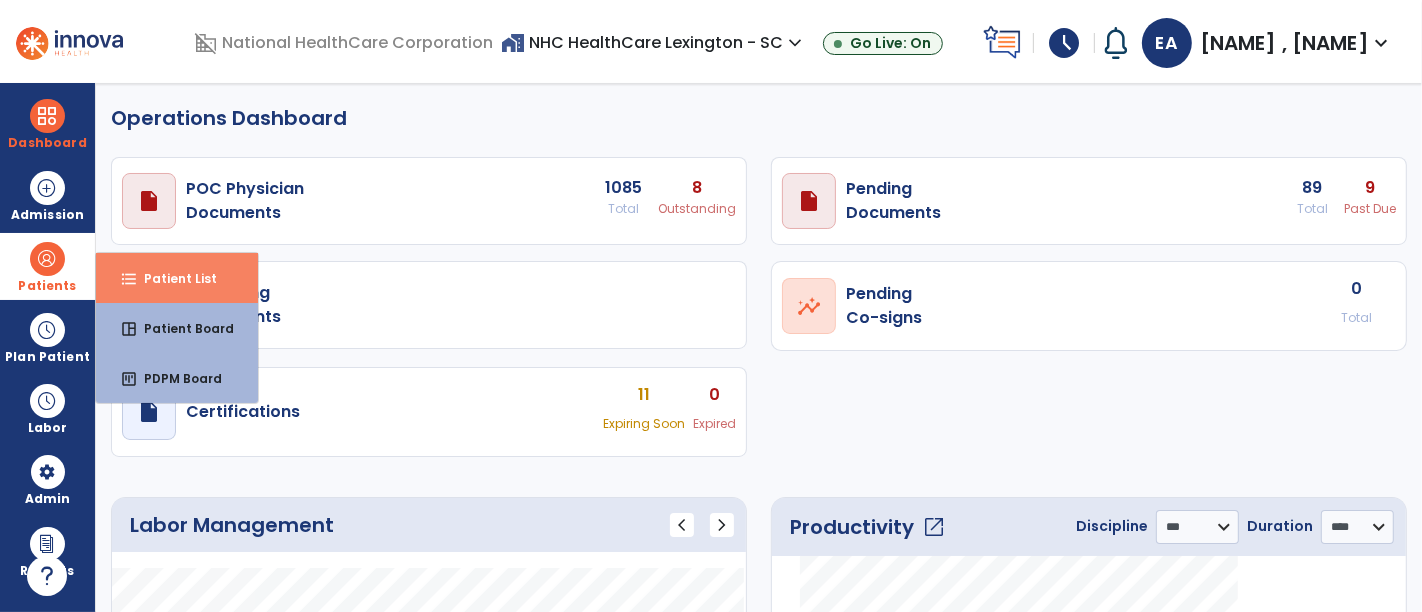 click on "Patient List" at bounding box center (172, 278) 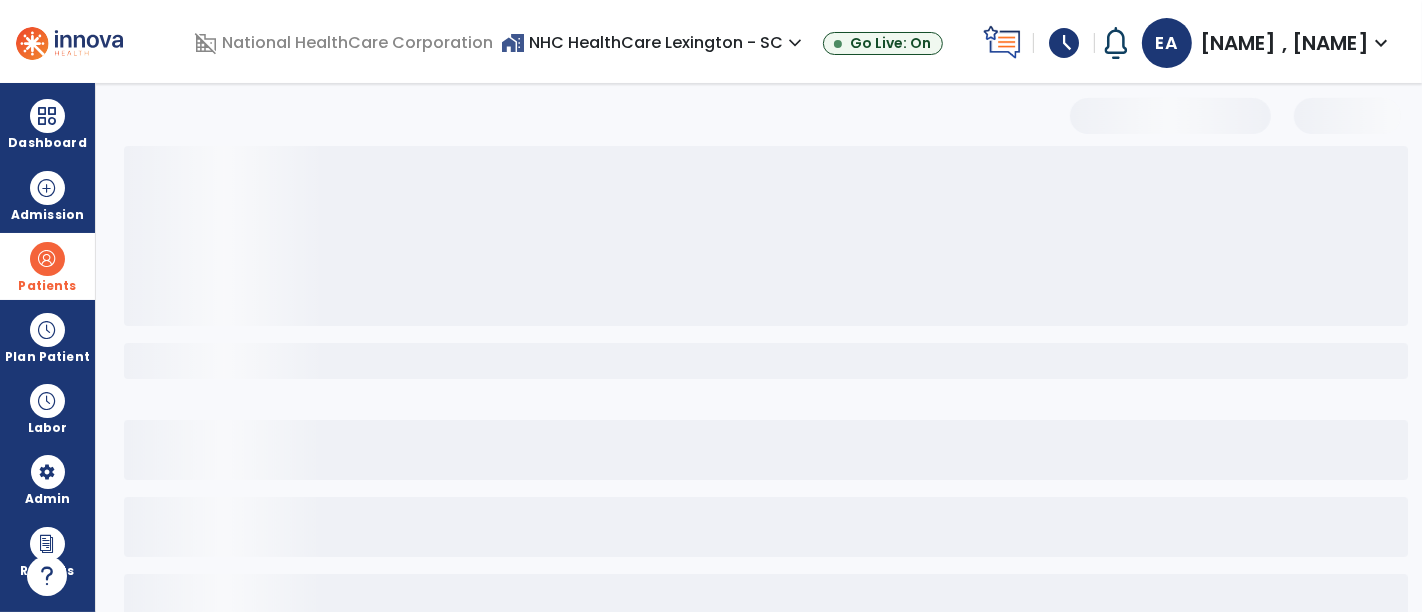 select on "***" 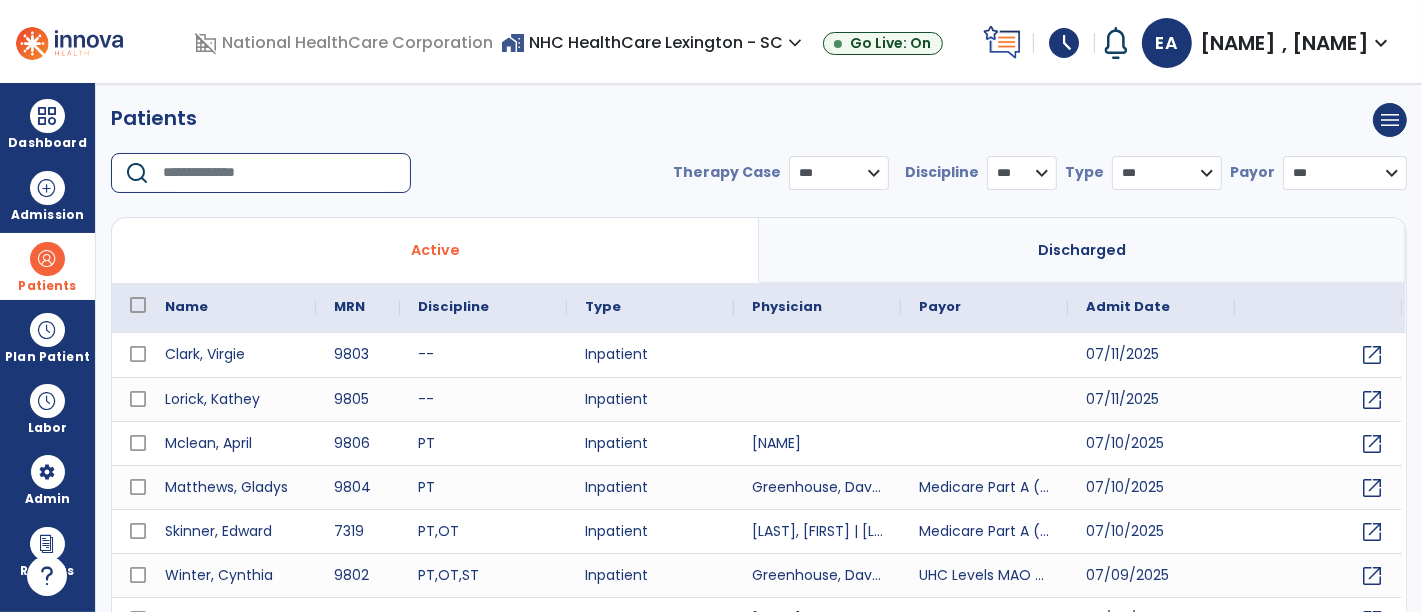 click at bounding box center [280, 173] 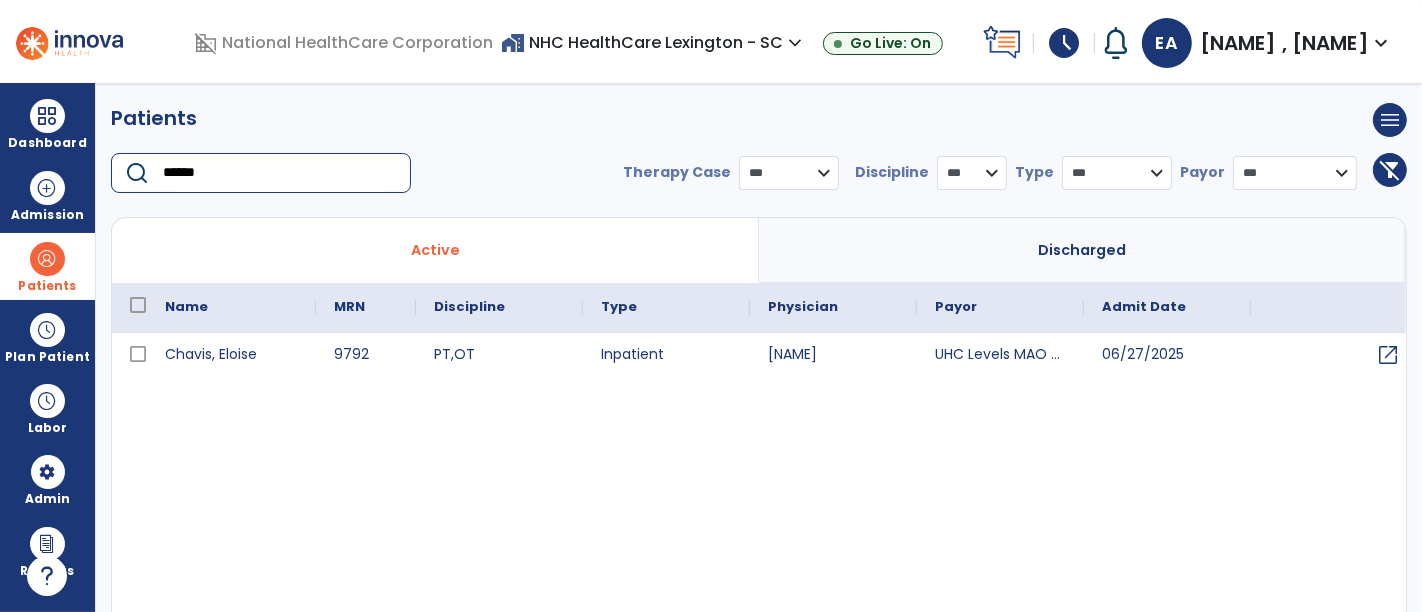 type on "******" 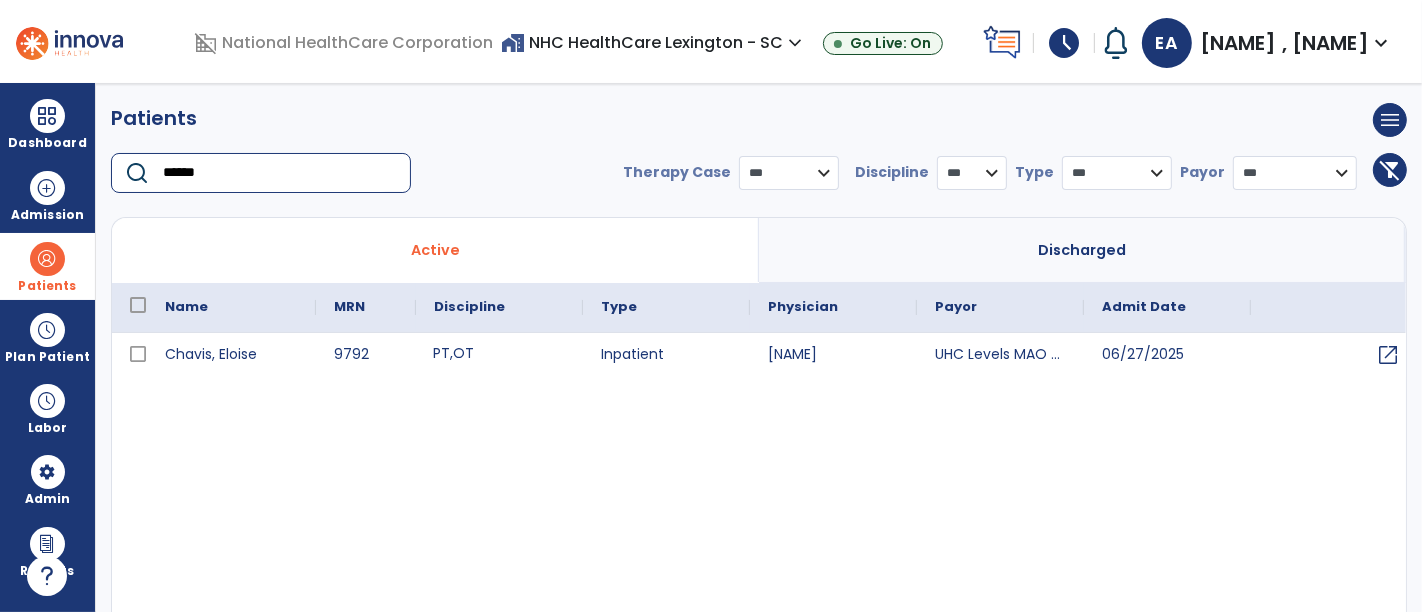 click on "PT , OT" at bounding box center (499, 355) 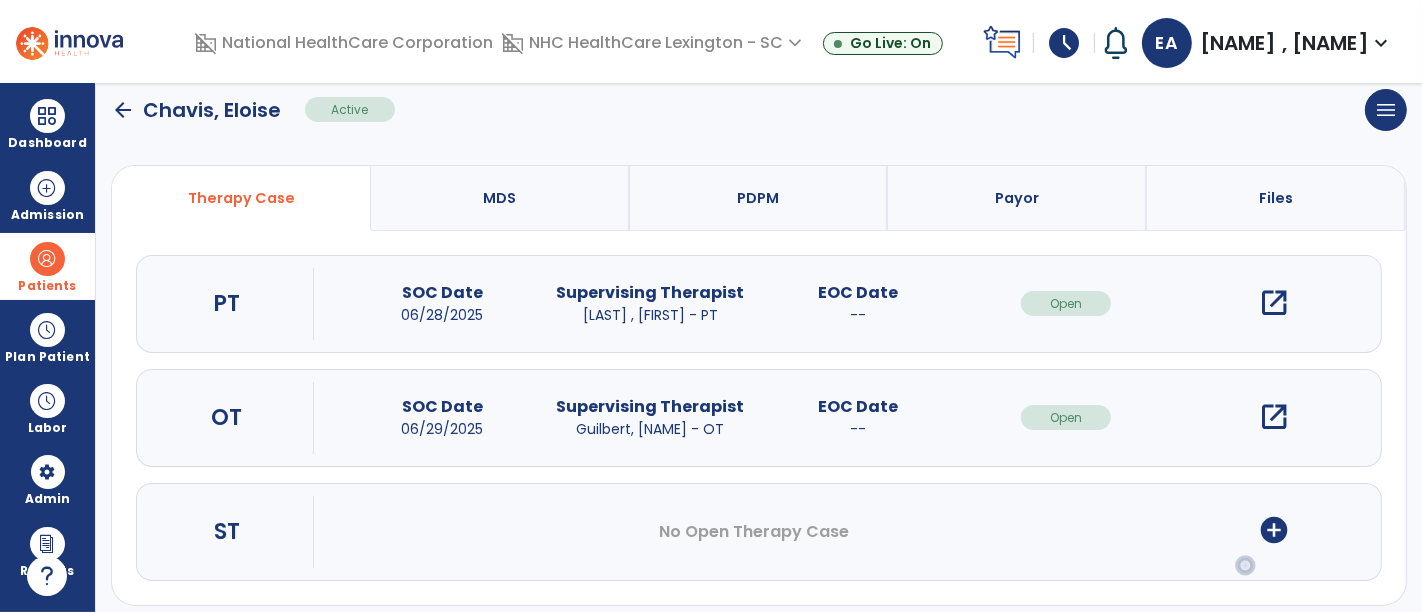 scroll, scrollTop: 139, scrollLeft: 0, axis: vertical 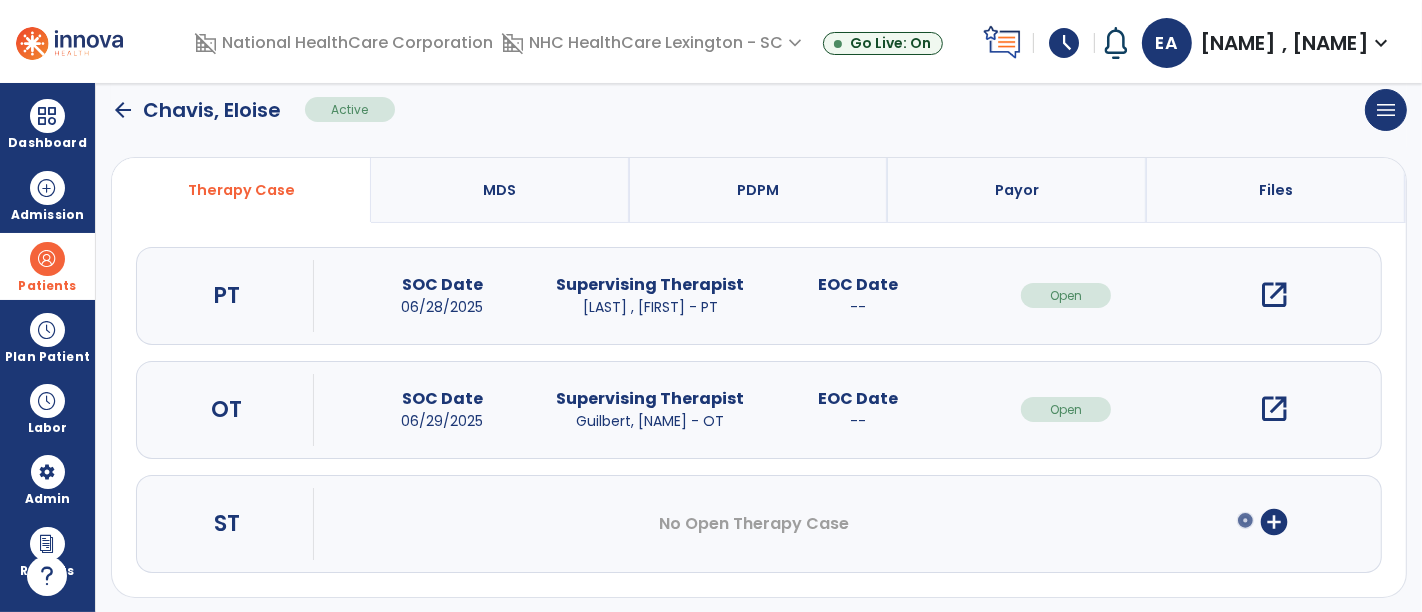 click on "open_in_new" at bounding box center (1274, 295) 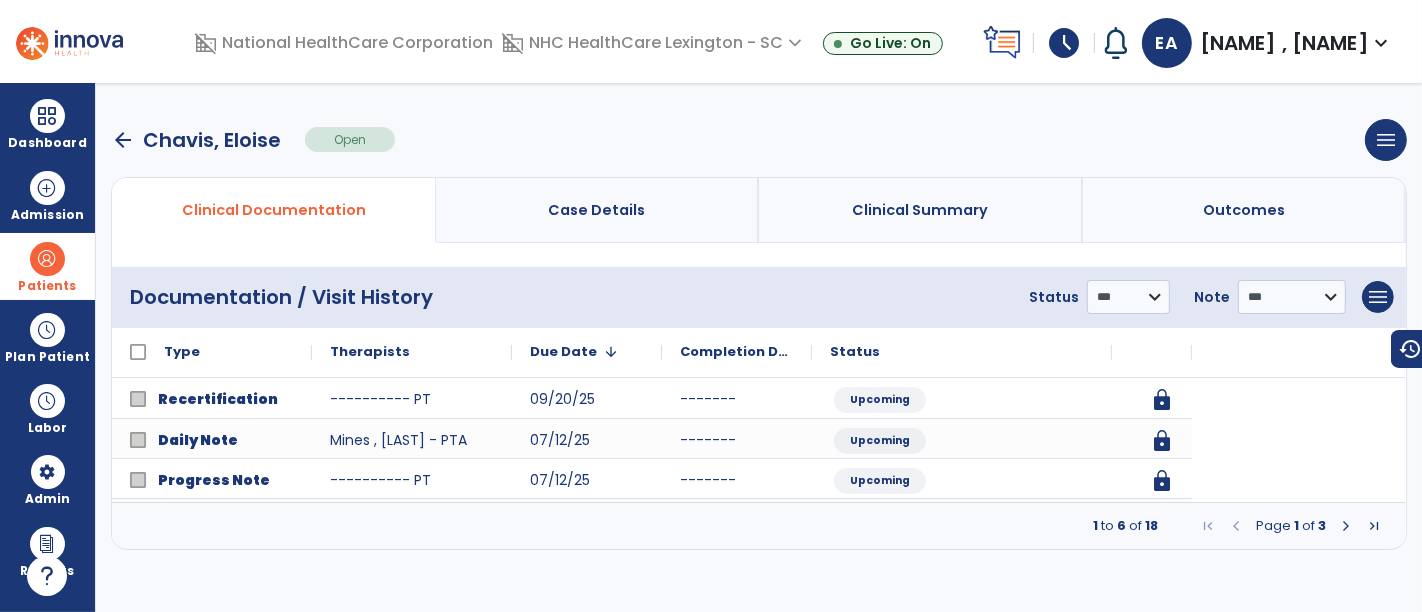 scroll, scrollTop: 0, scrollLeft: 0, axis: both 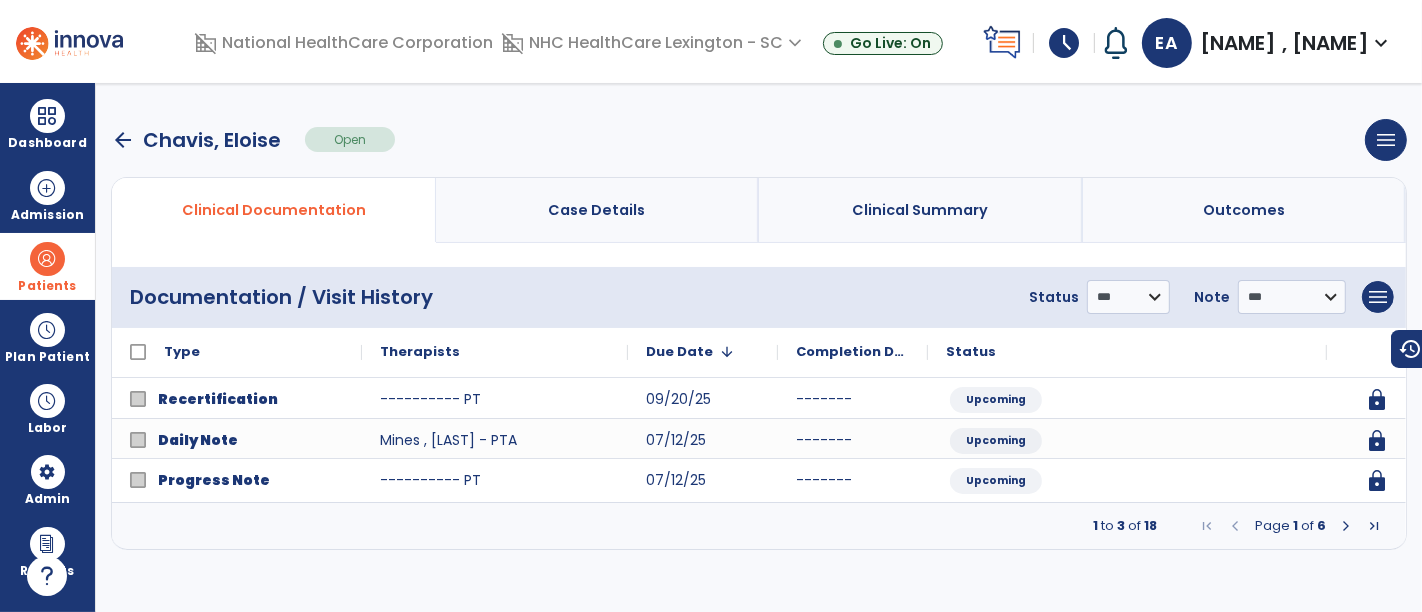 click at bounding box center (1346, 526) 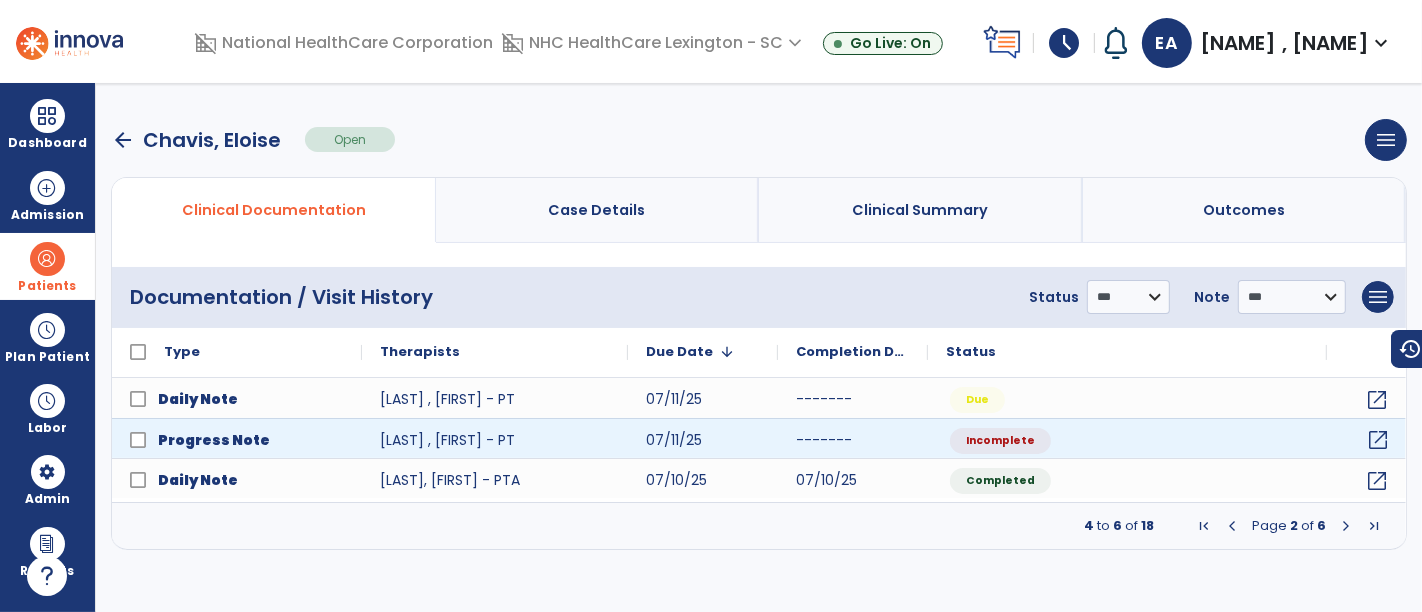 click on "open_in_new" 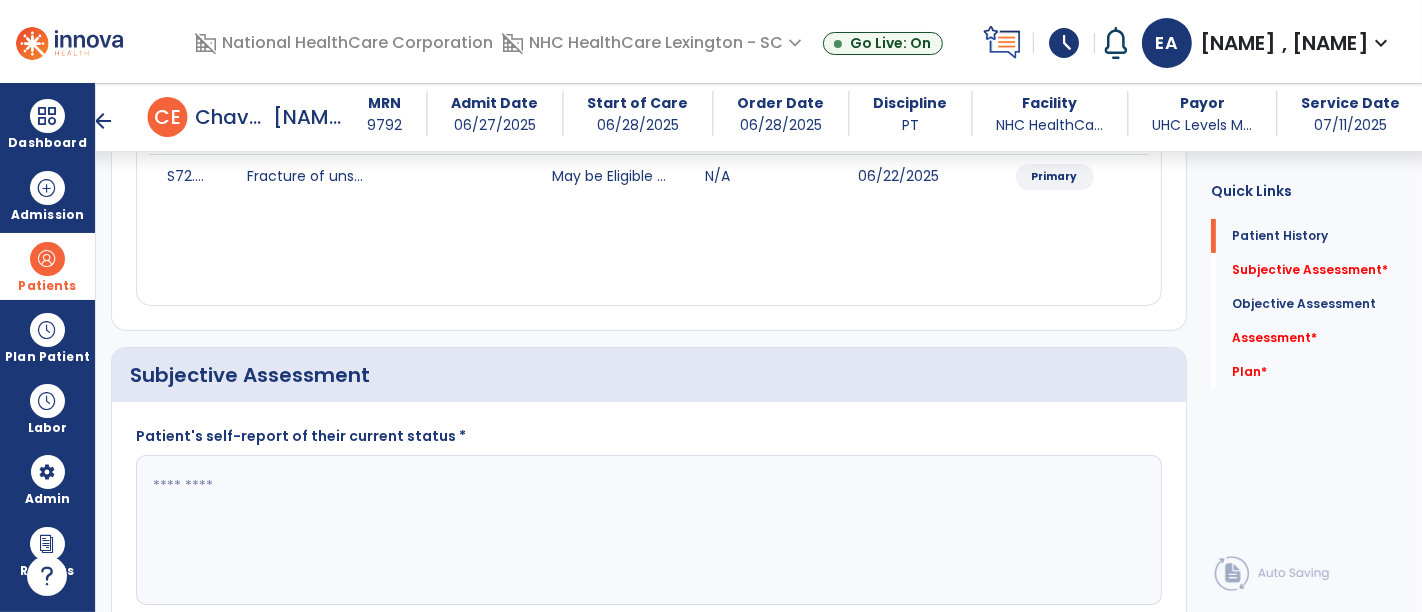 scroll, scrollTop: 302, scrollLeft: 0, axis: vertical 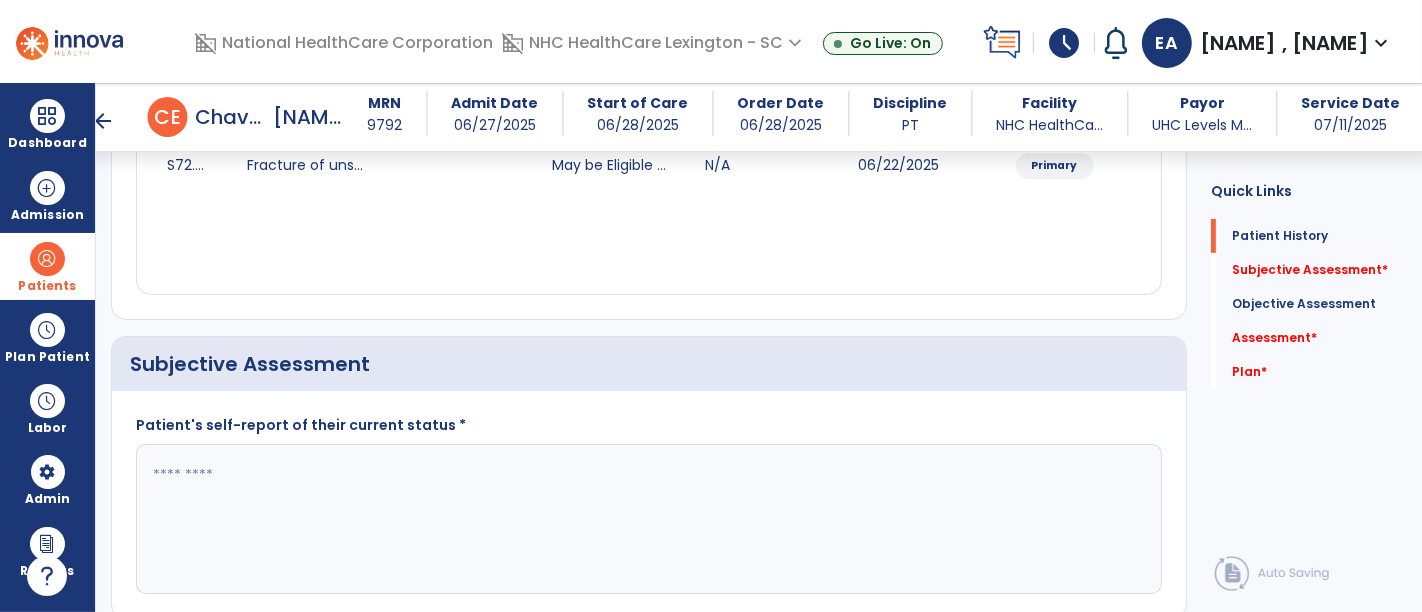 click 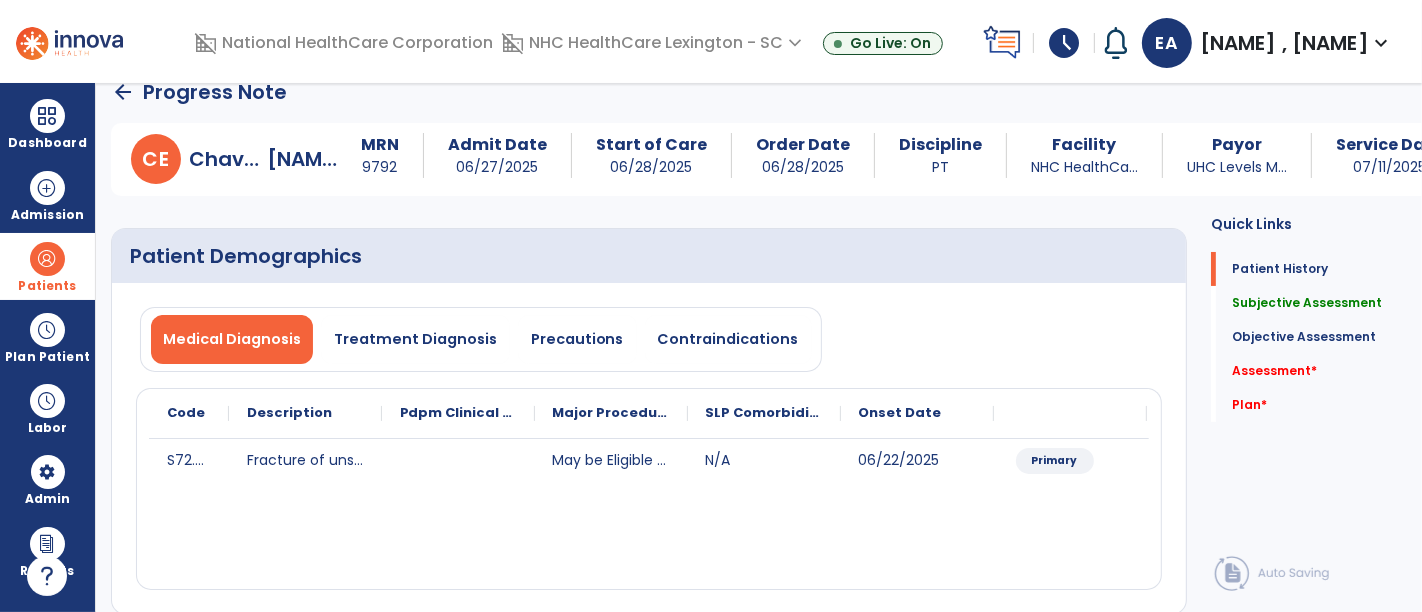 scroll, scrollTop: 0, scrollLeft: 0, axis: both 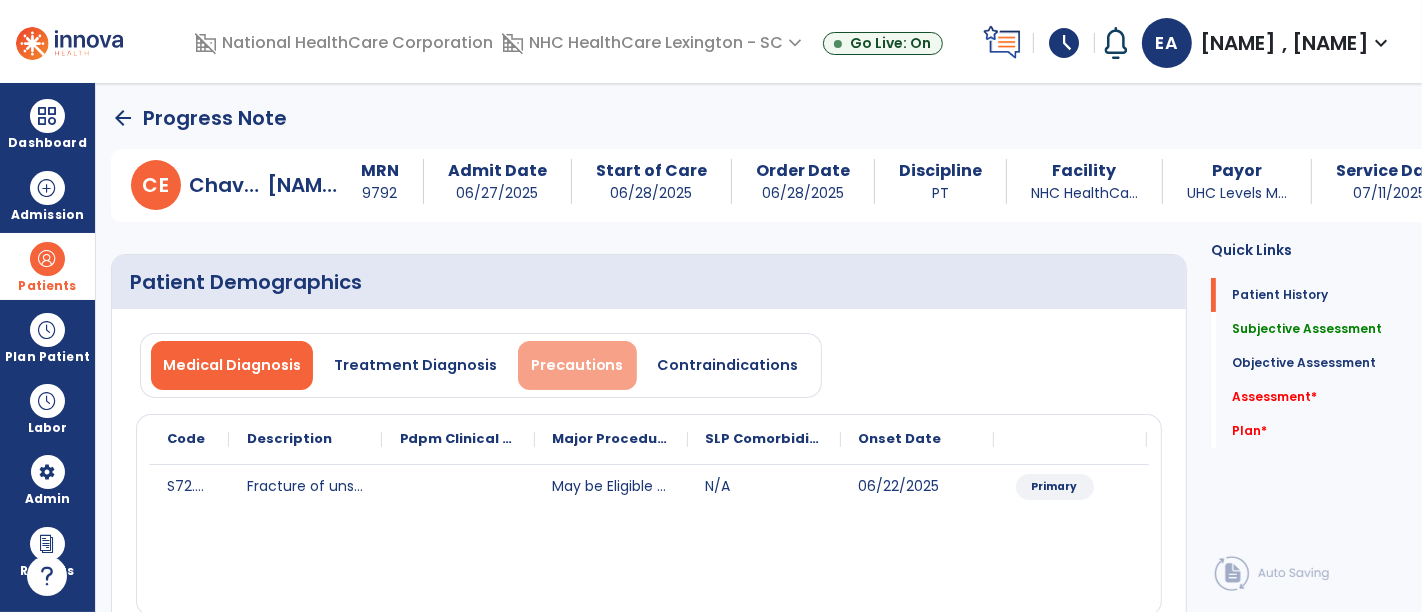 type on "**********" 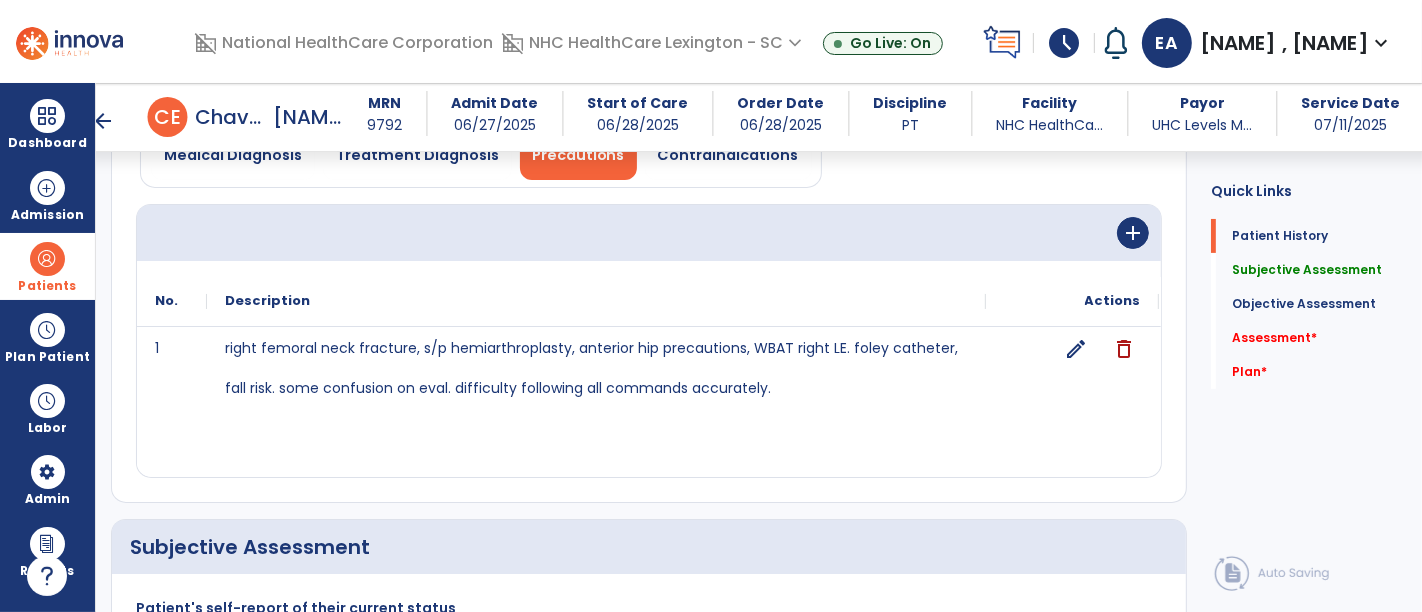 scroll, scrollTop: 192, scrollLeft: 0, axis: vertical 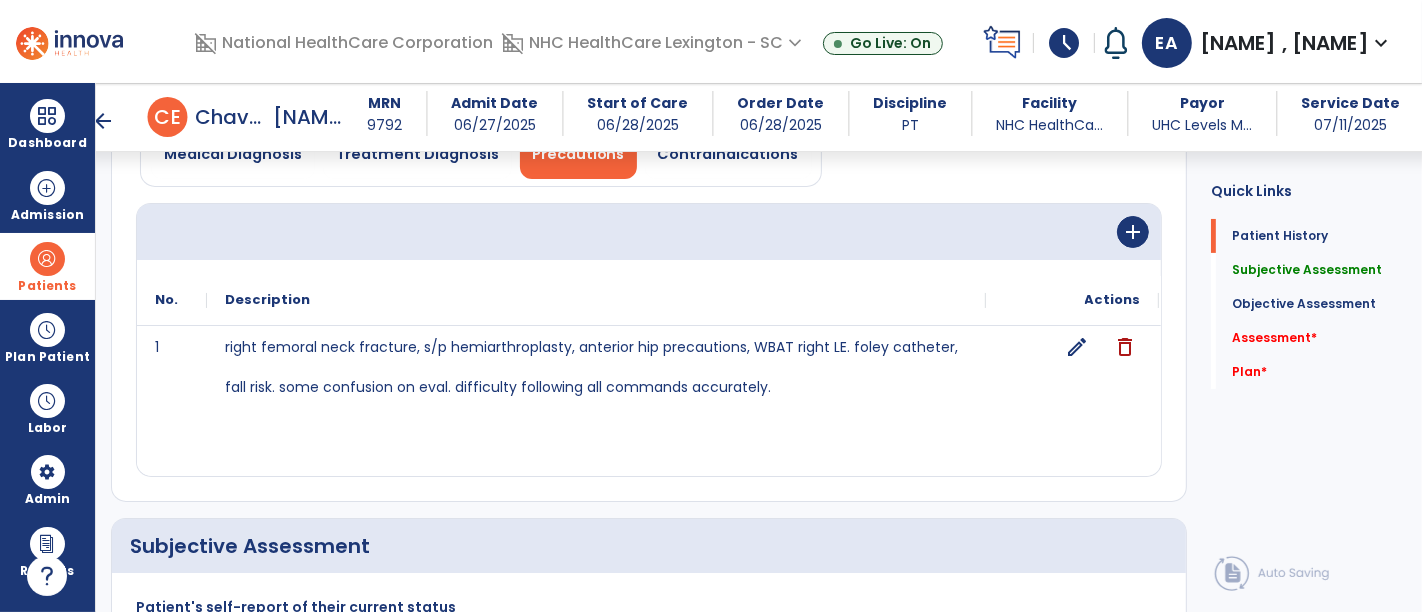 click on "edit" 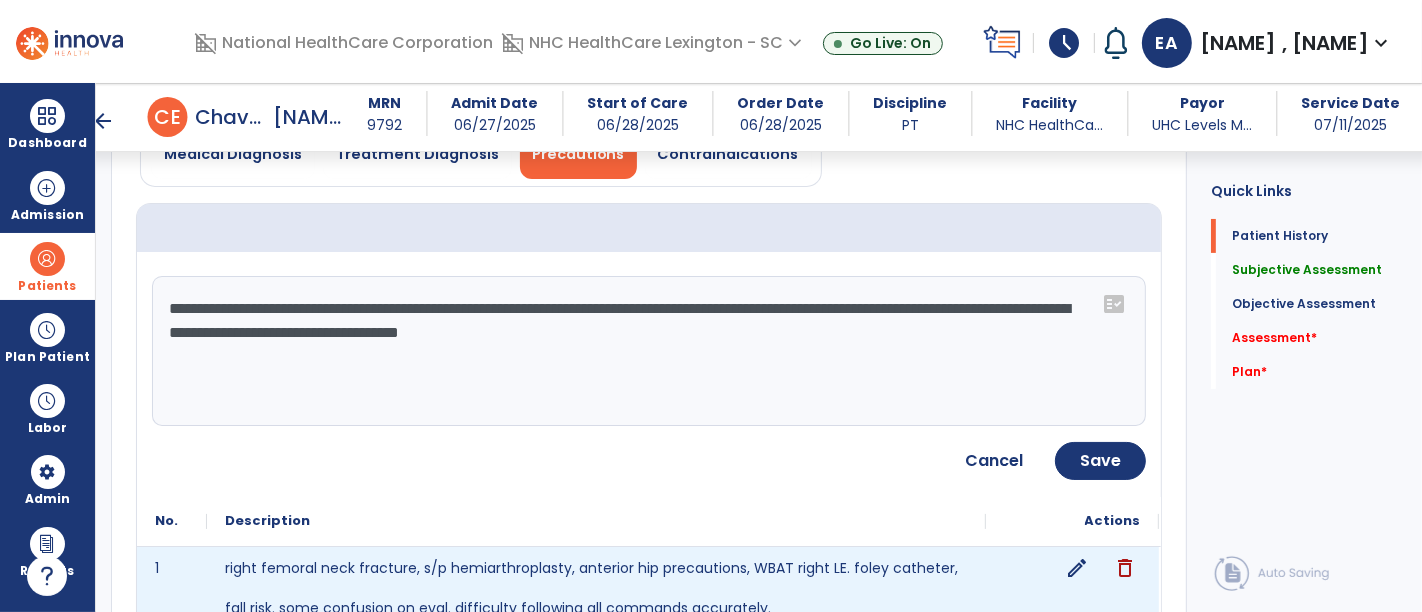 click on "**********" 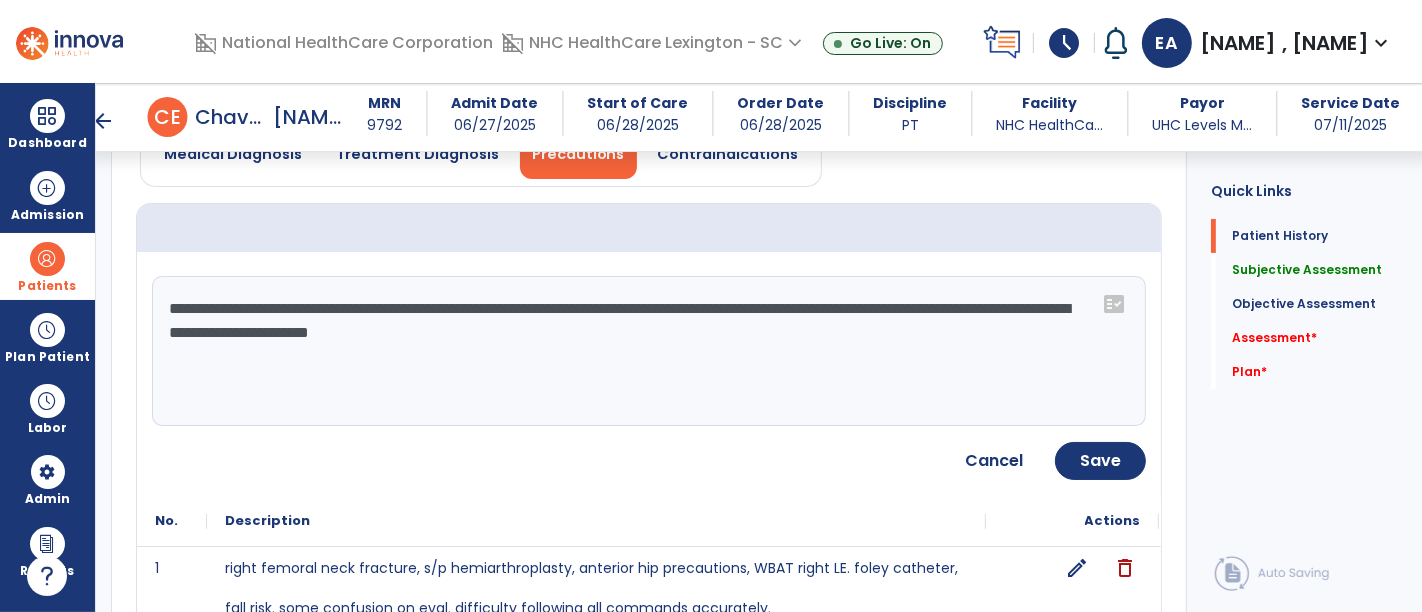 click on "**********" 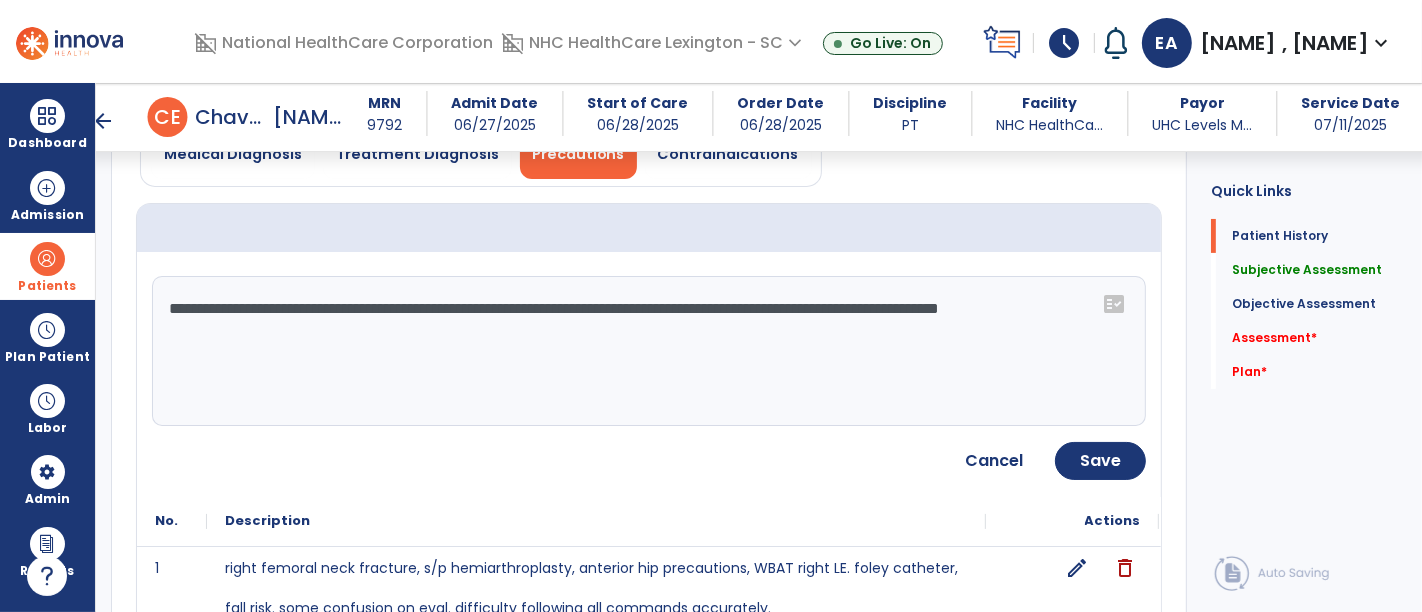 type on "**********" 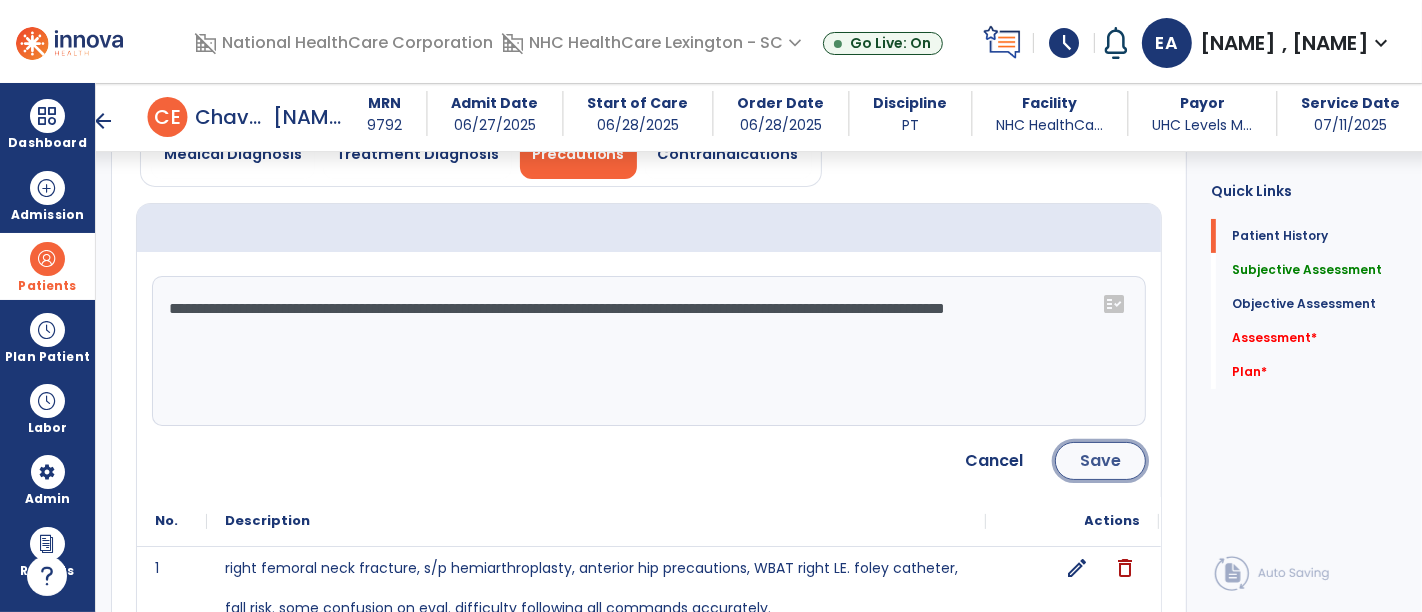 click on "Save" 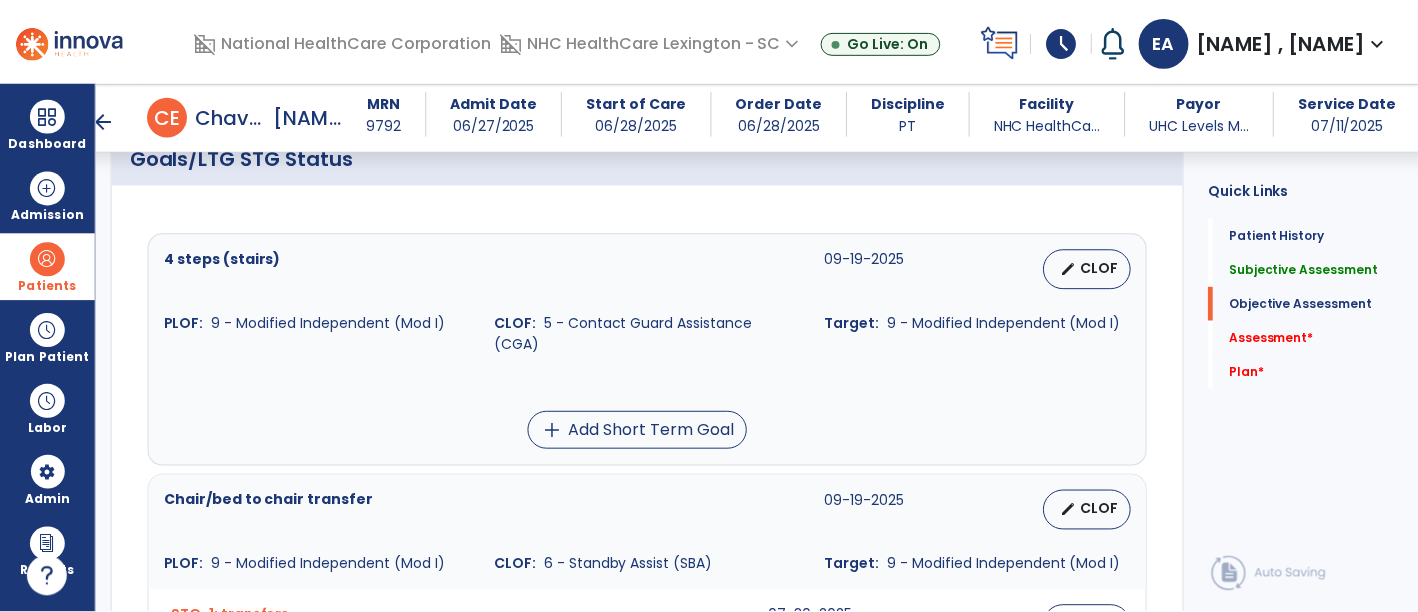 scroll, scrollTop: 880, scrollLeft: 0, axis: vertical 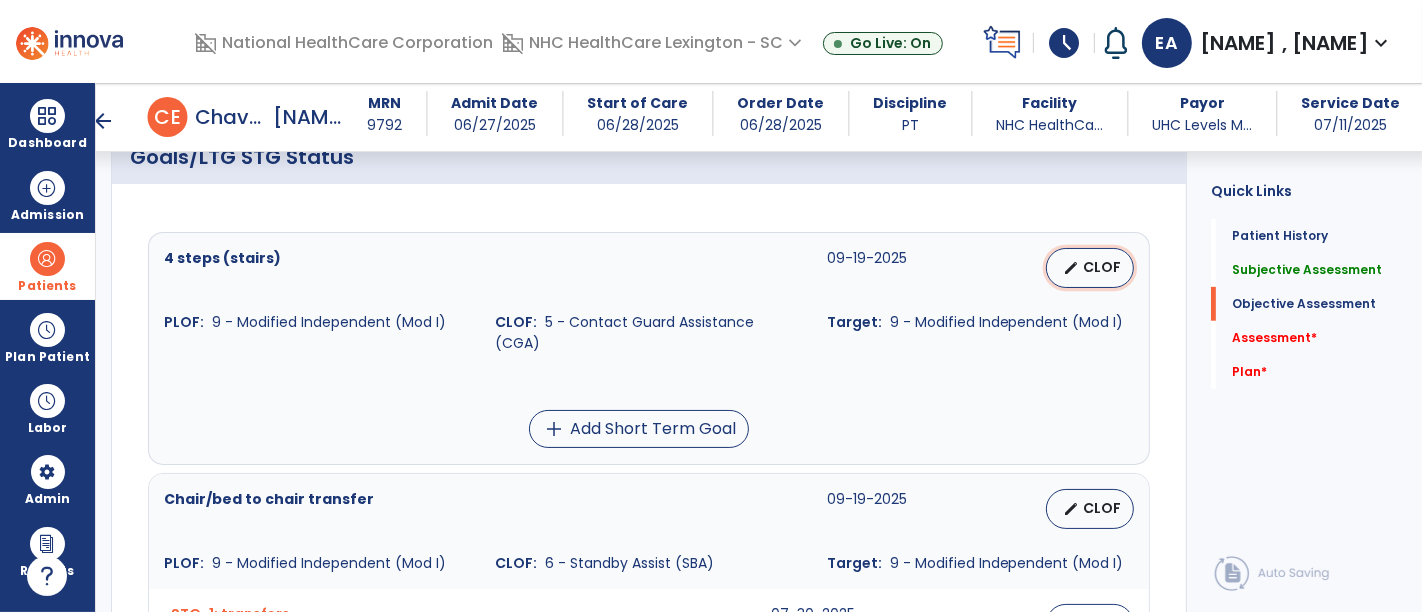 click on "CLOF" at bounding box center [1102, 267] 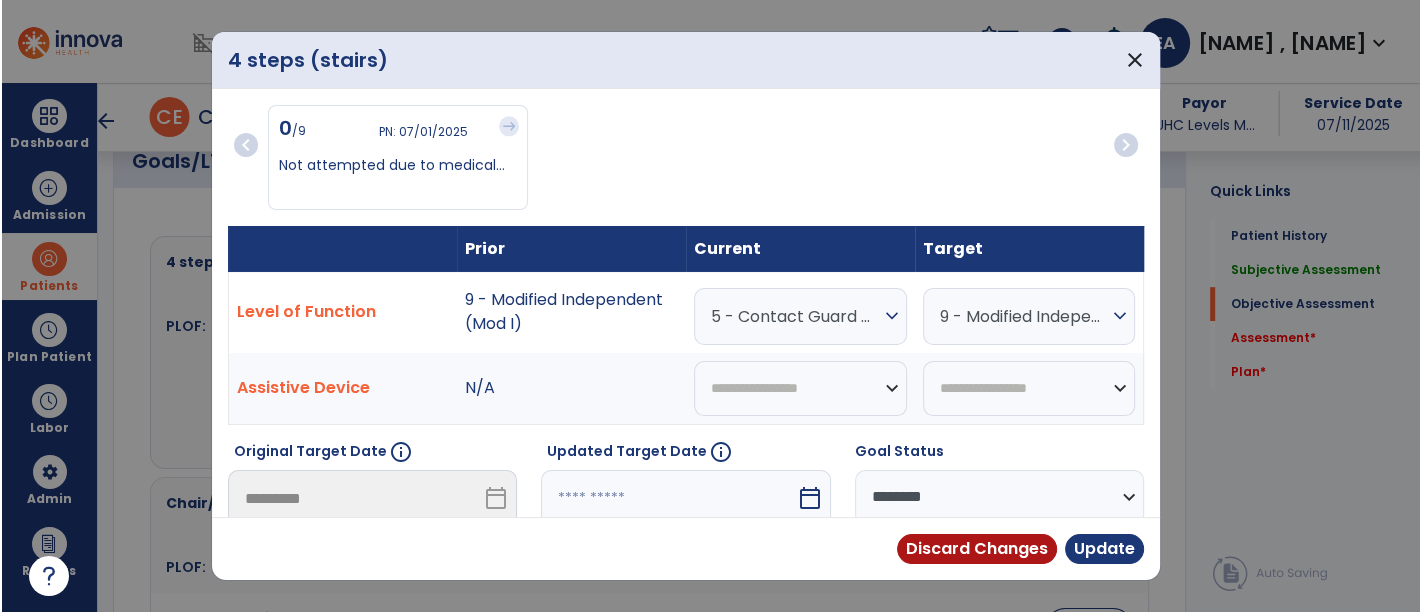 scroll, scrollTop: 880, scrollLeft: 0, axis: vertical 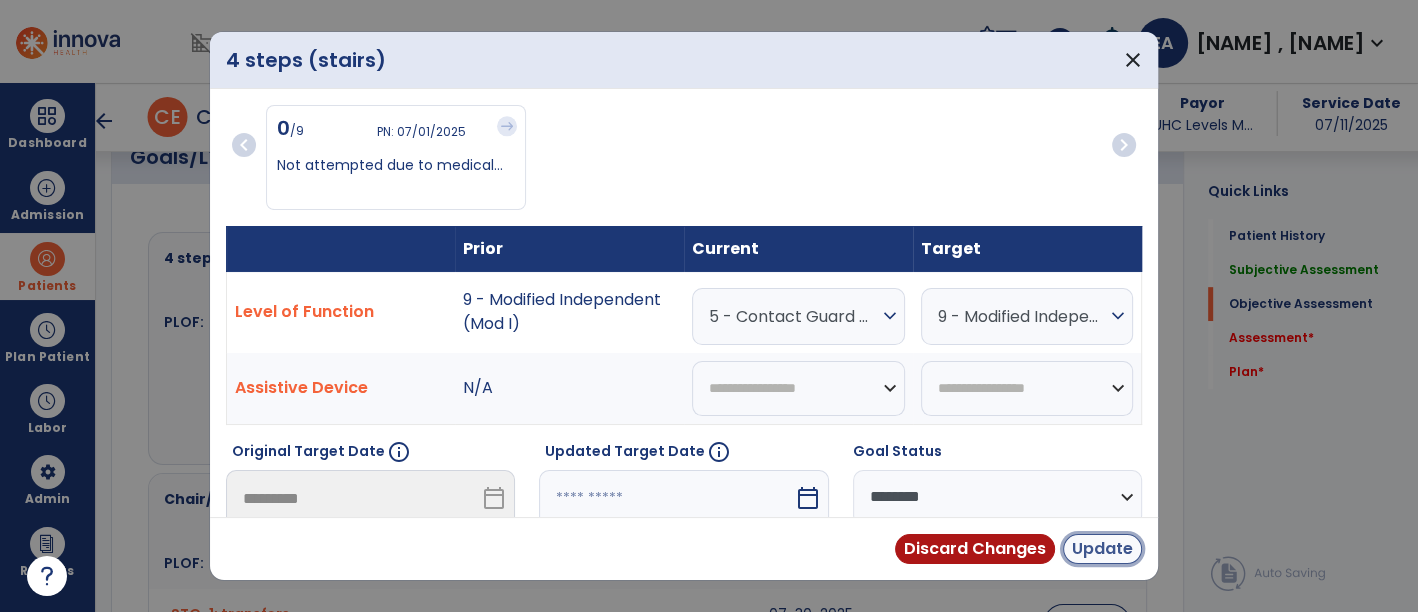 click on "Update" at bounding box center (1102, 549) 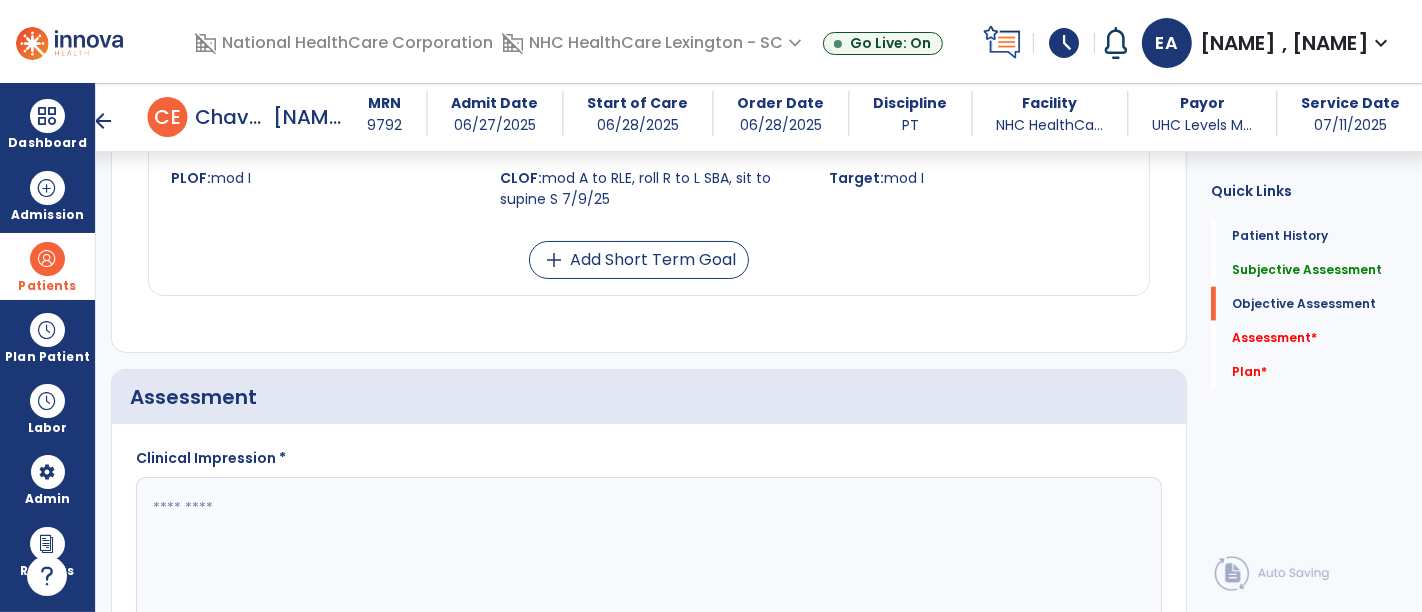 scroll, scrollTop: 2010, scrollLeft: 0, axis: vertical 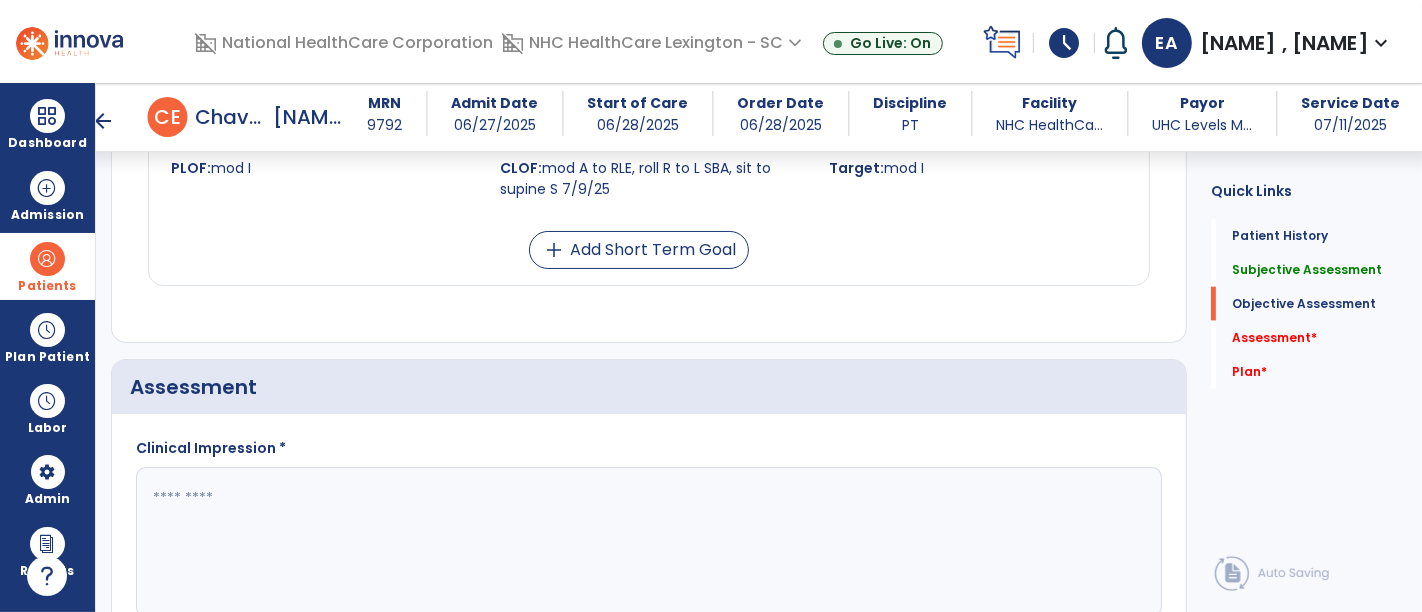 click 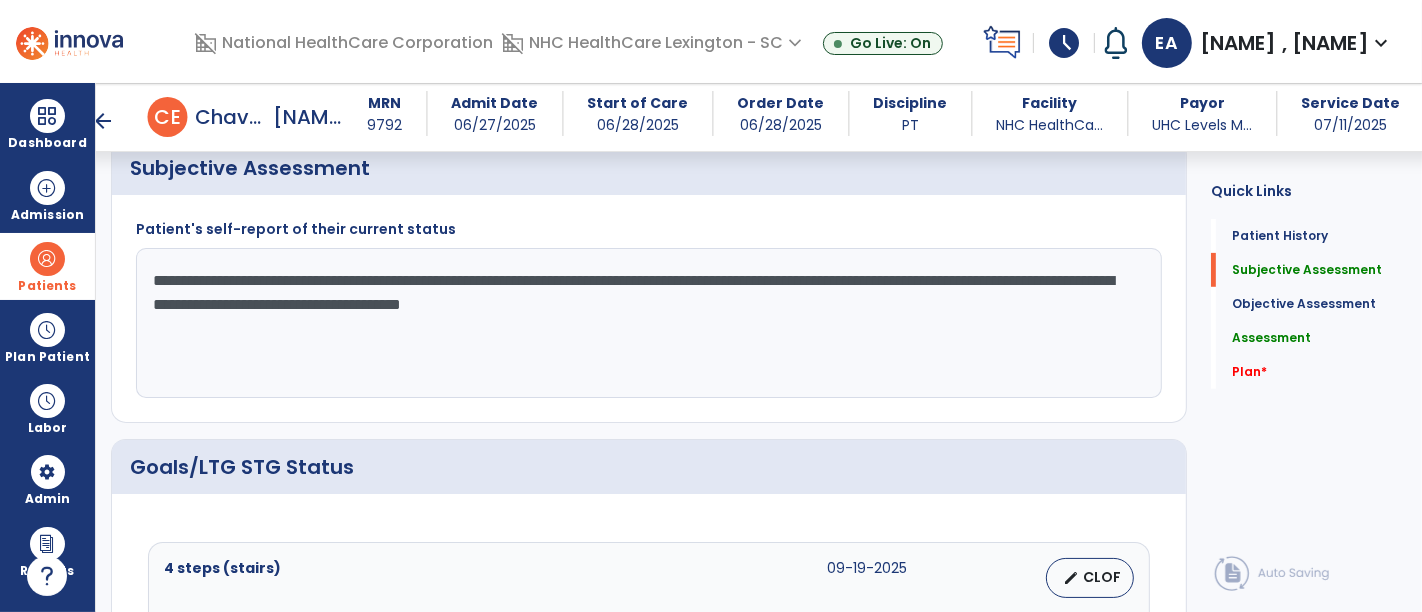 scroll, scrollTop: 562, scrollLeft: 0, axis: vertical 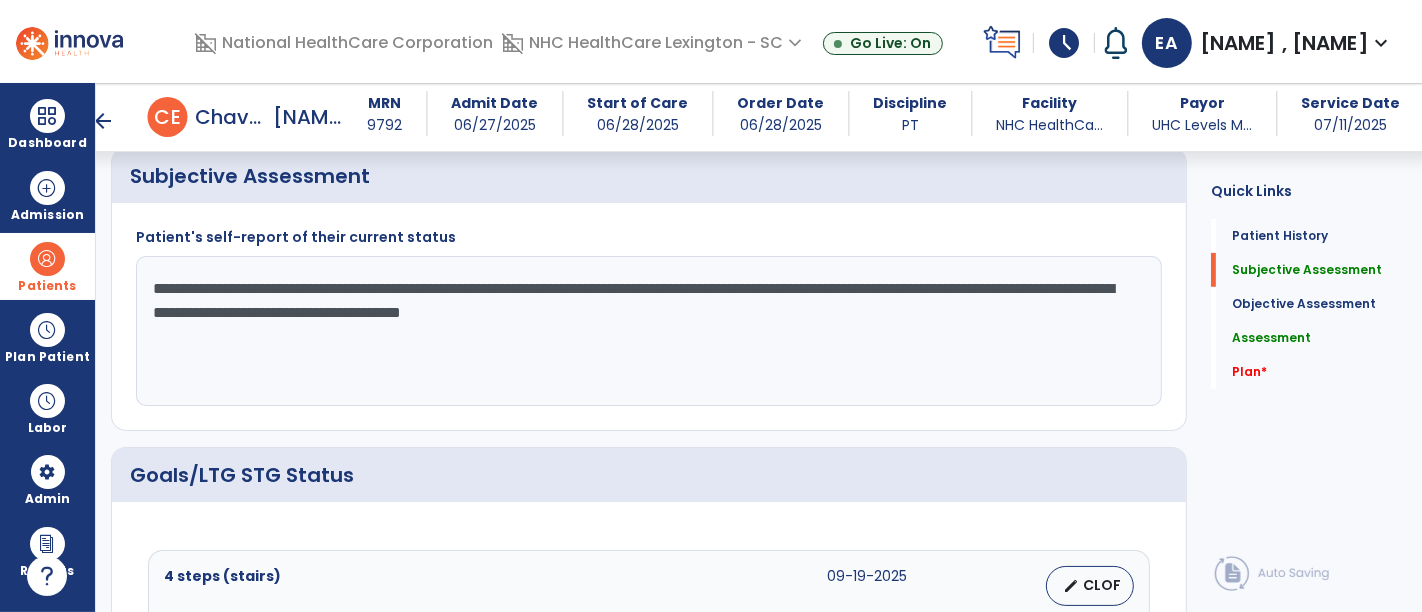 type on "**********" 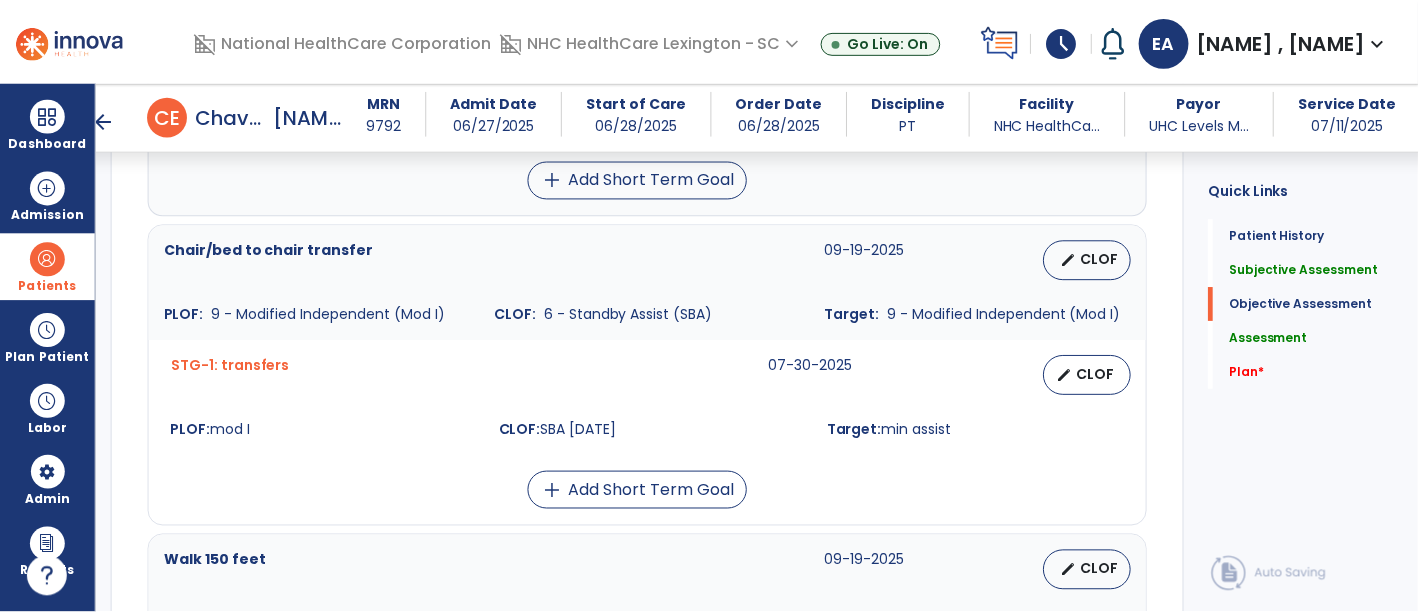 scroll, scrollTop: 1149, scrollLeft: 0, axis: vertical 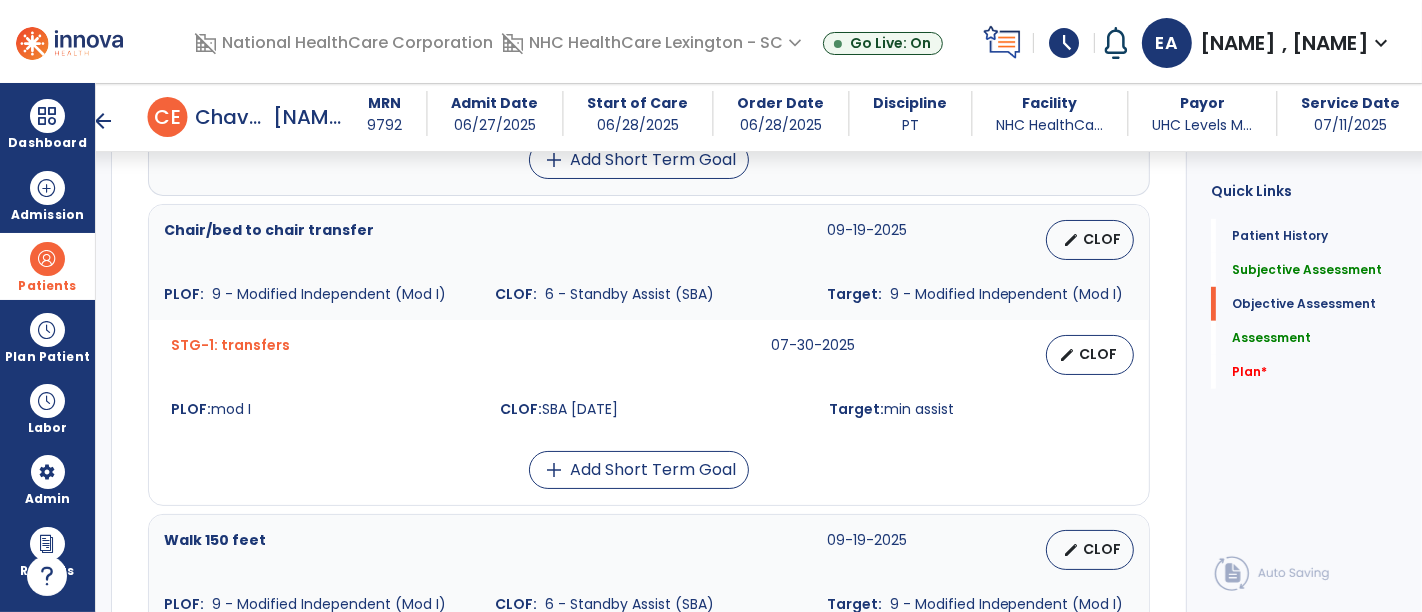 type on "**********" 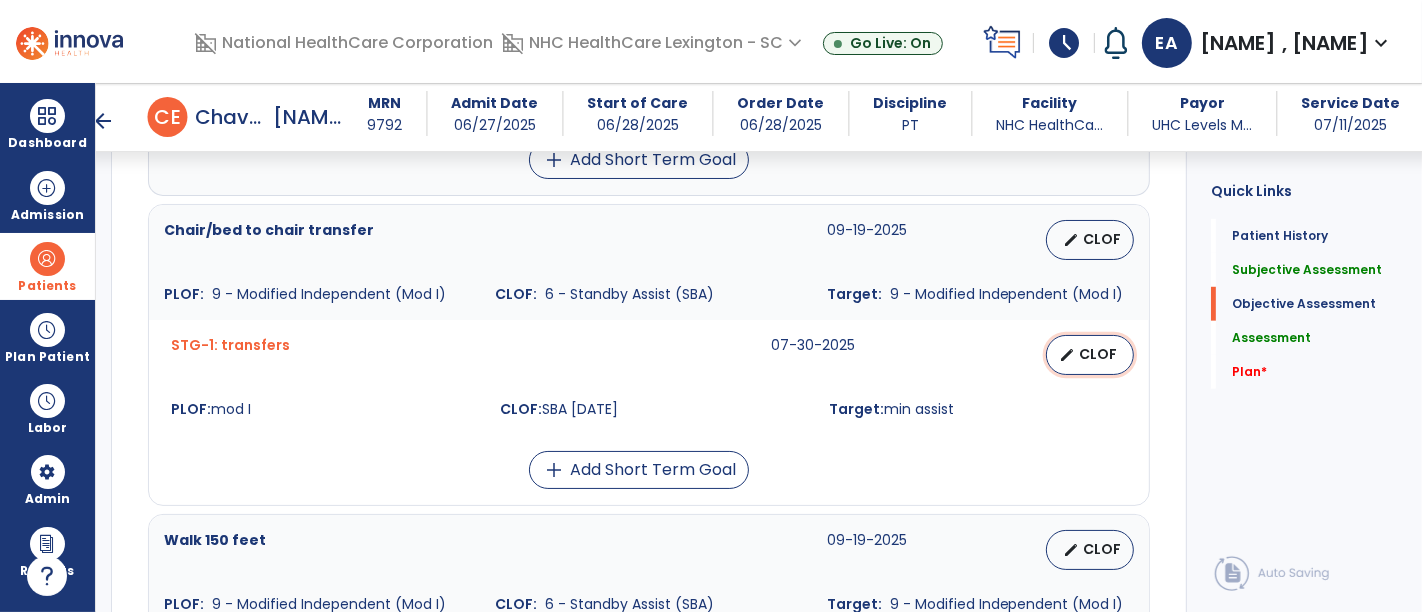 select on "********" 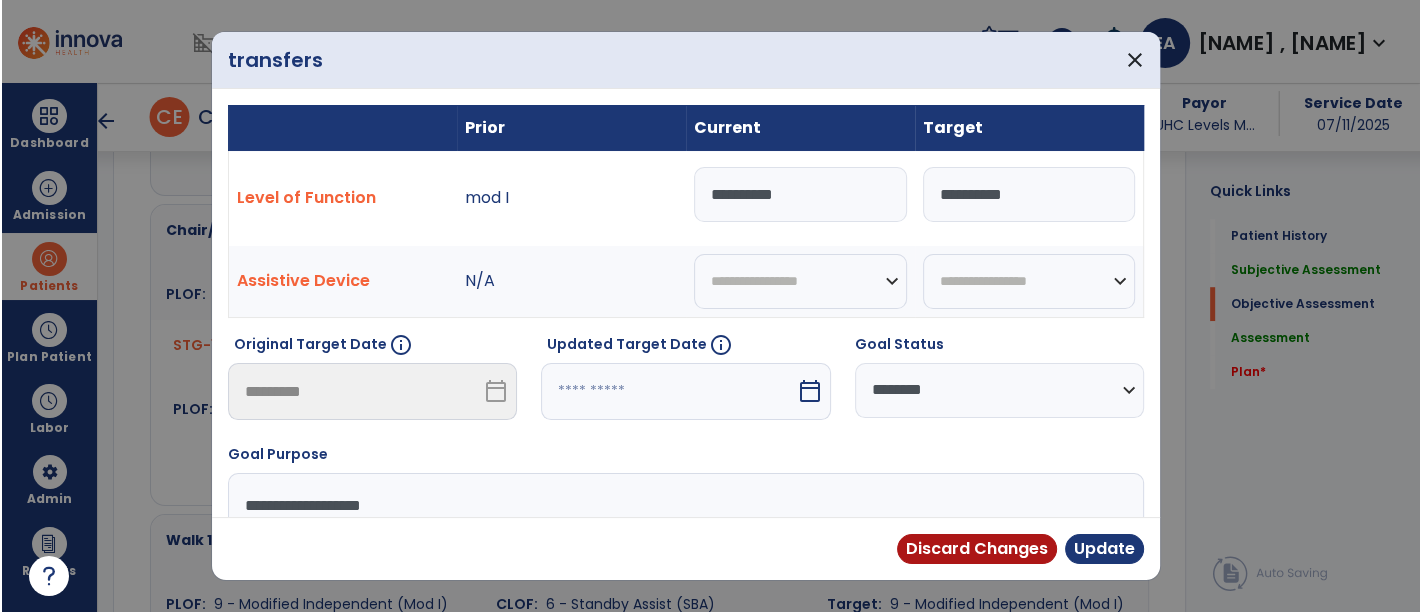 scroll, scrollTop: 1149, scrollLeft: 0, axis: vertical 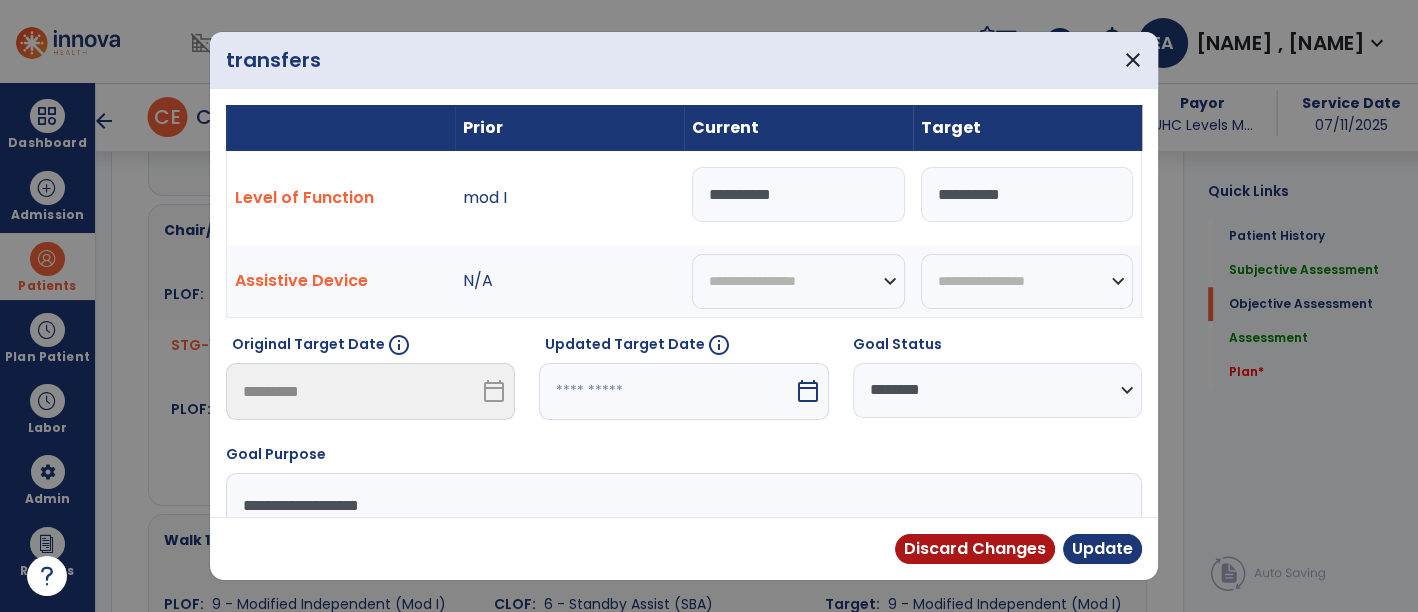 click on "**********" at bounding box center [798, 194] 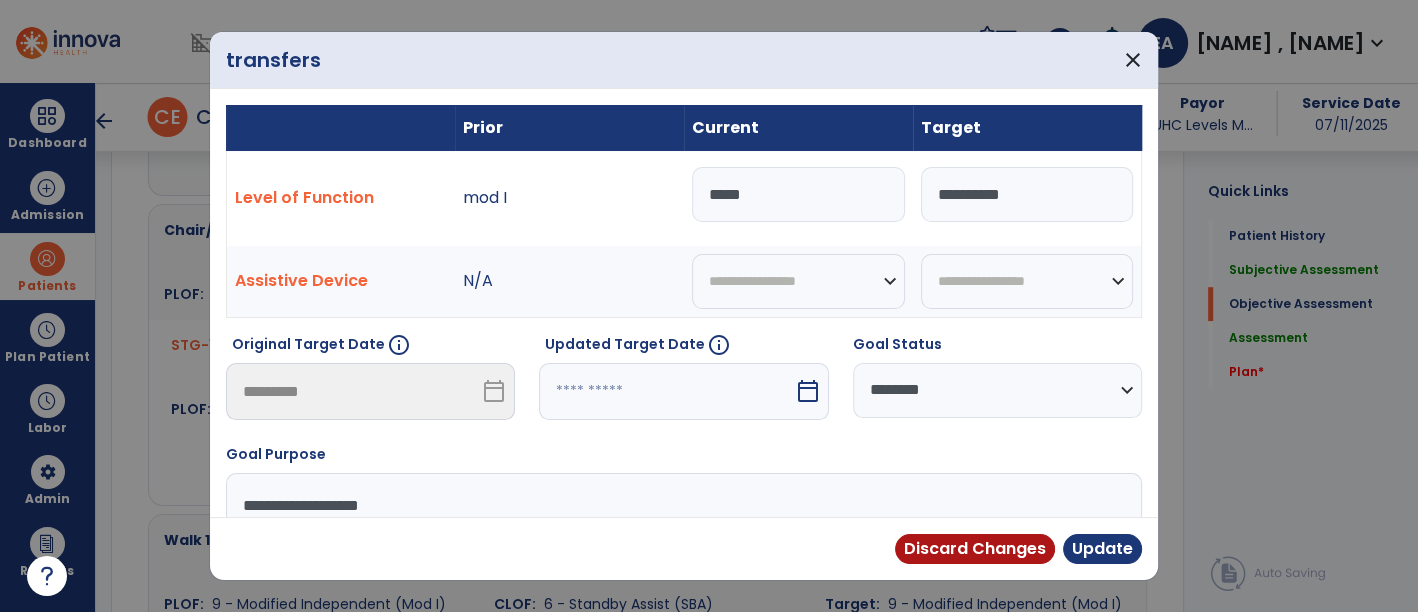 type on "***" 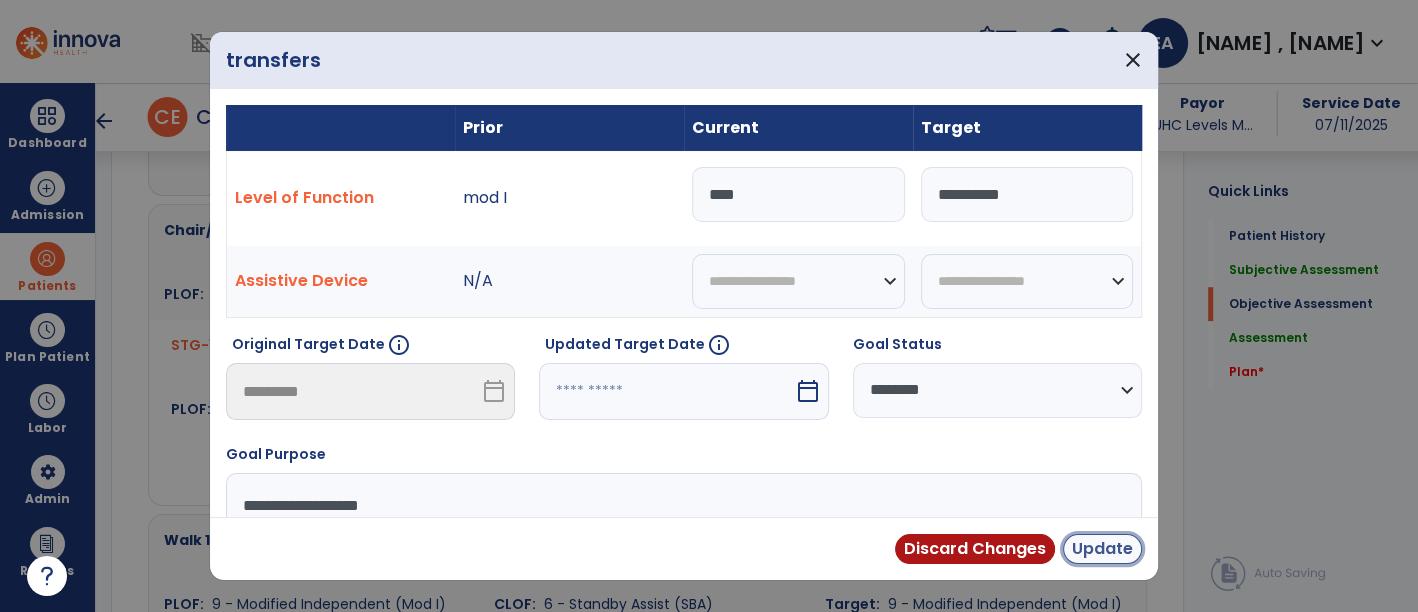 click on "Update" at bounding box center [1102, 549] 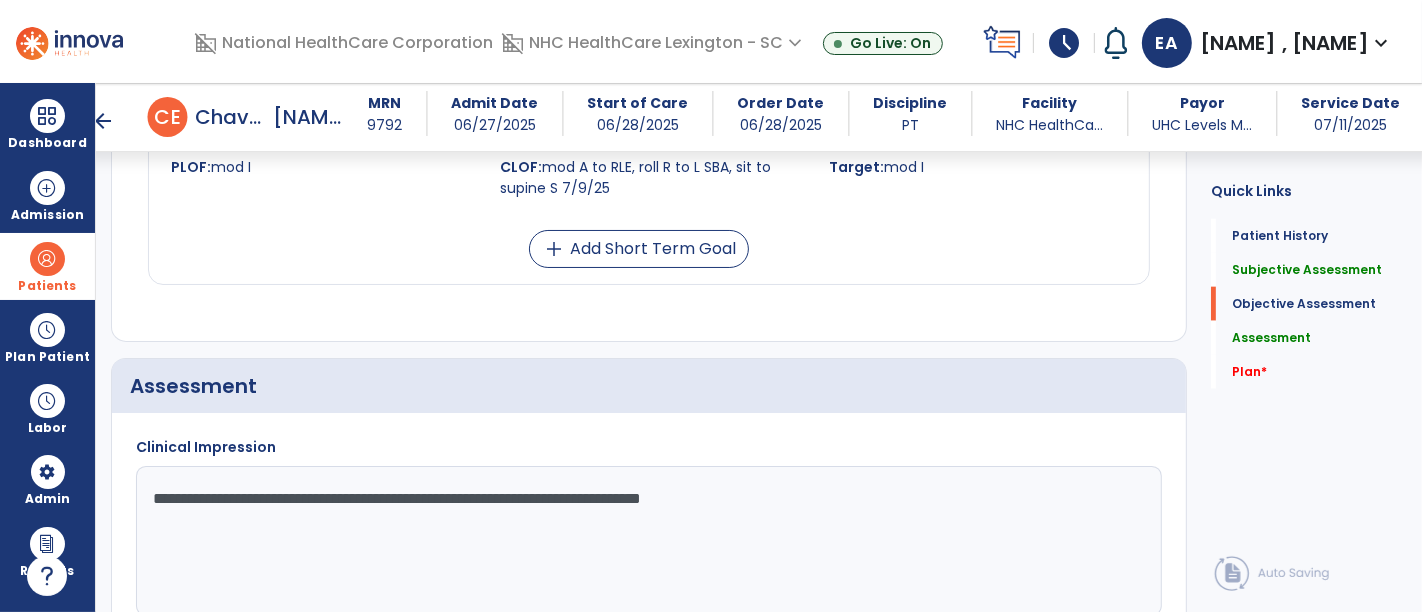 scroll, scrollTop: 2031, scrollLeft: 0, axis: vertical 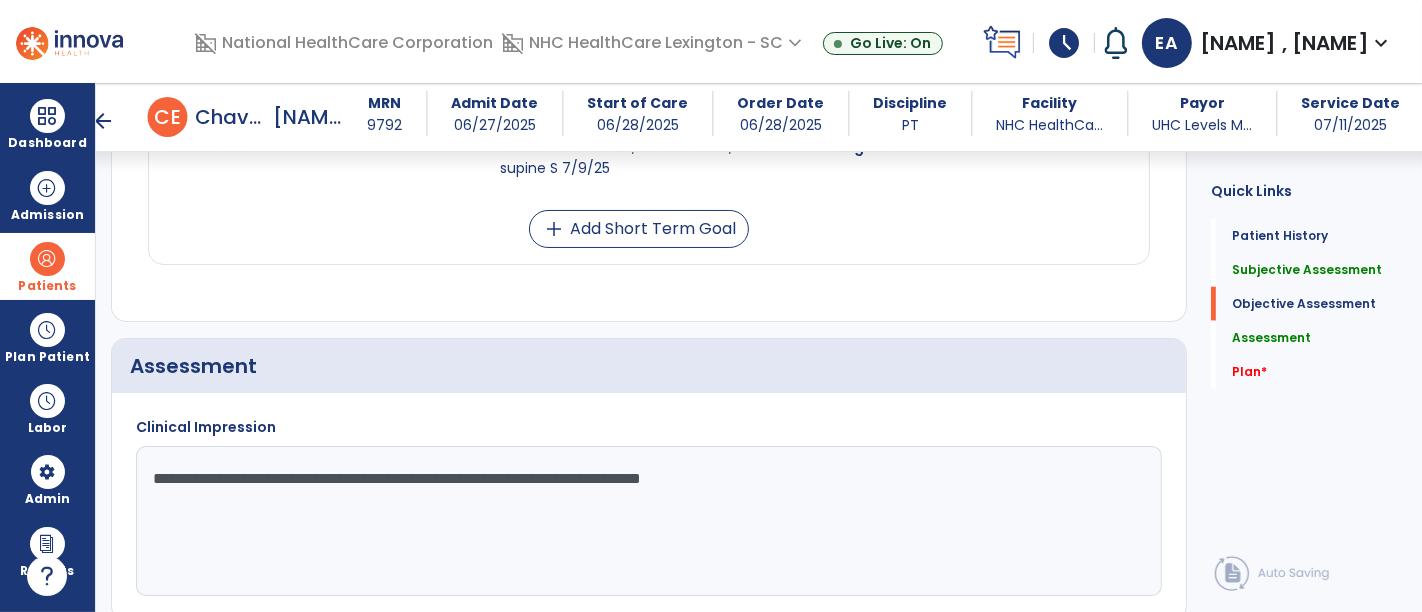 click on "**********" 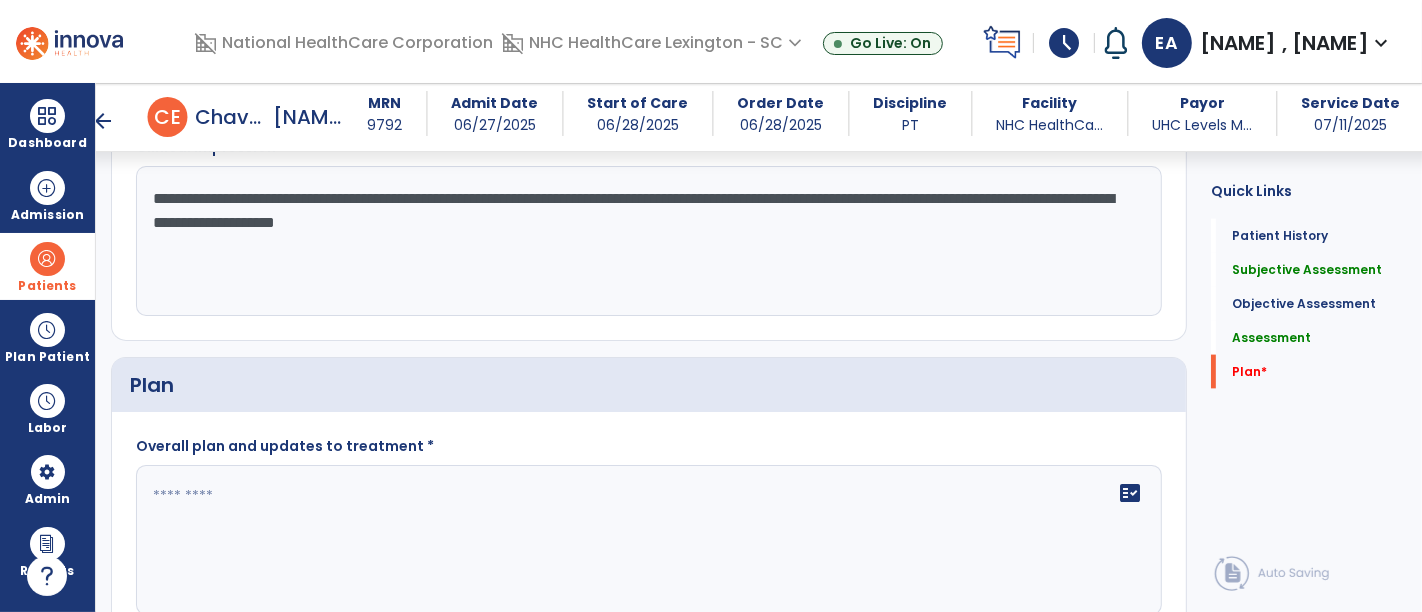 scroll, scrollTop: 2334, scrollLeft: 0, axis: vertical 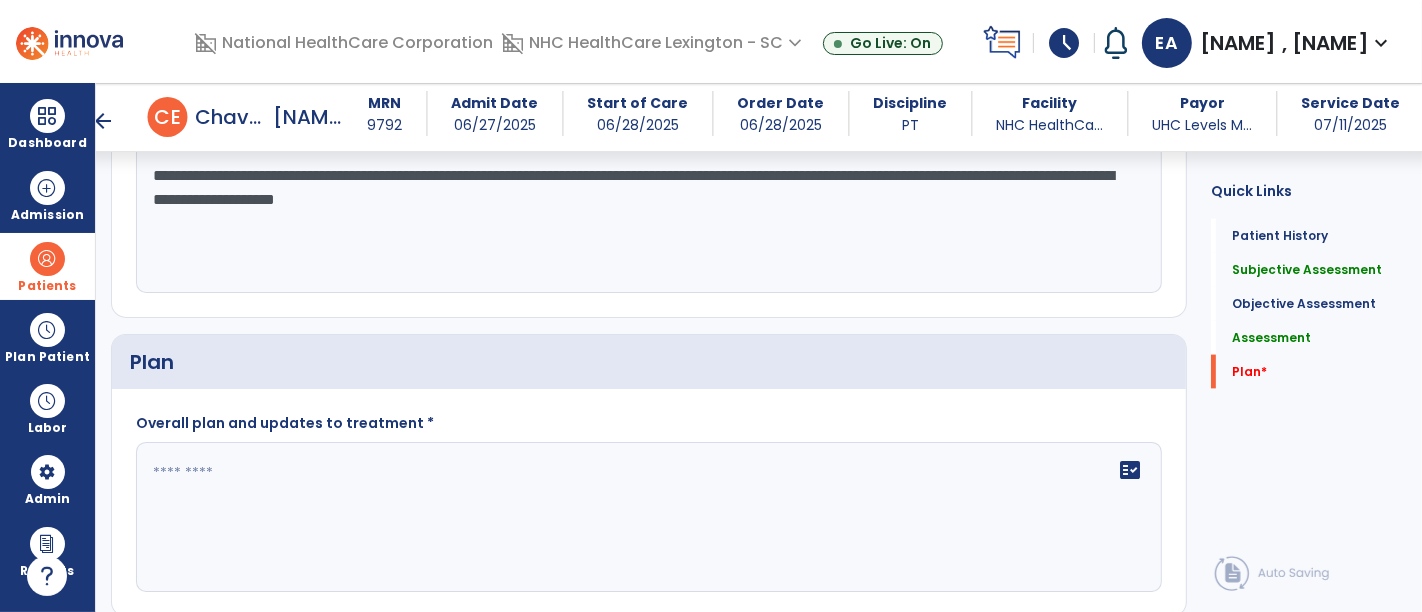 type on "**********" 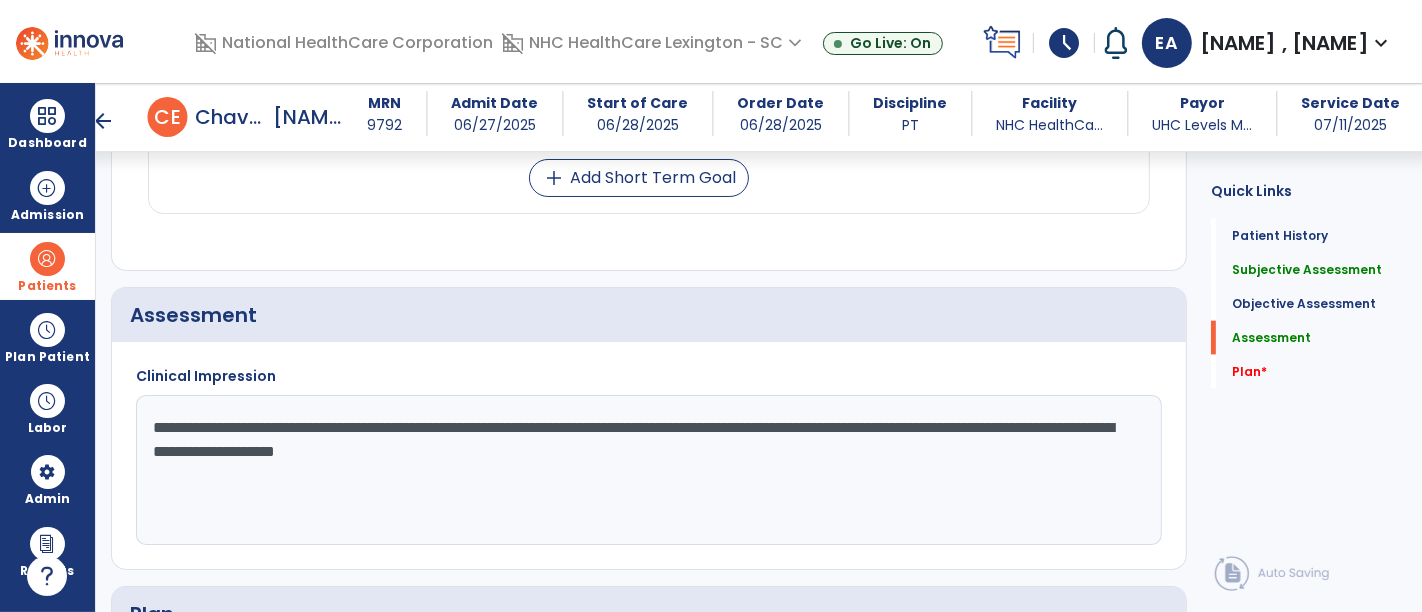 scroll, scrollTop: 2080, scrollLeft: 0, axis: vertical 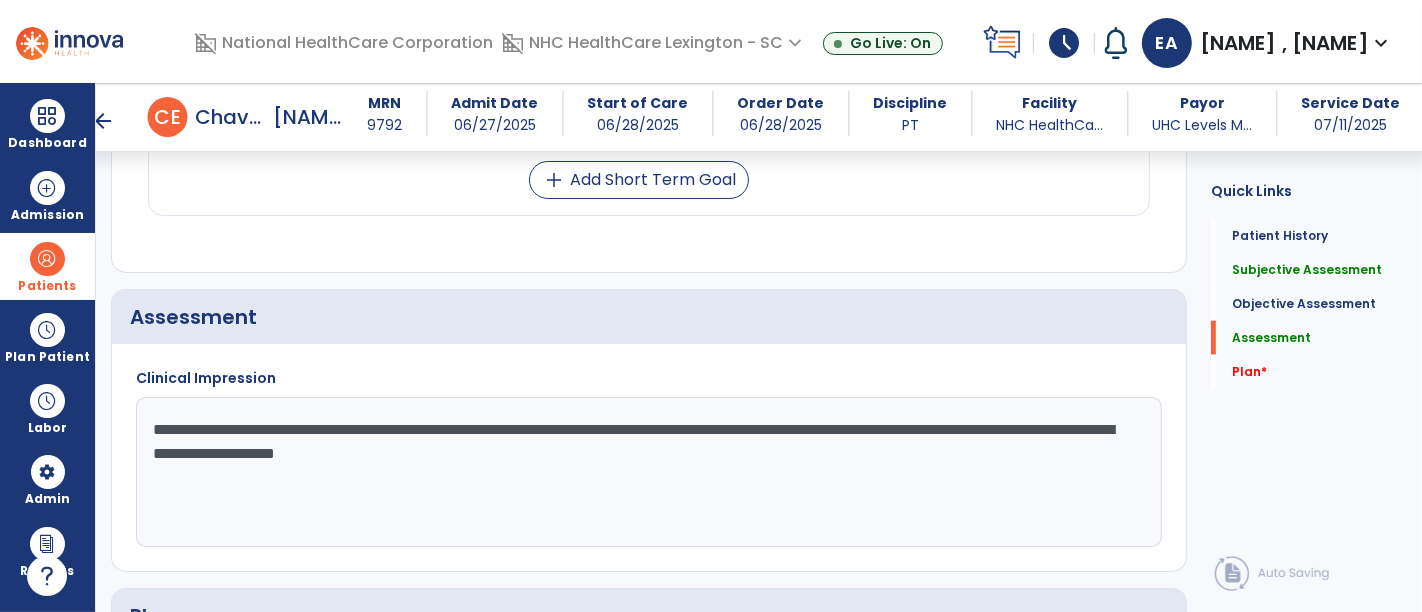 type on "**********" 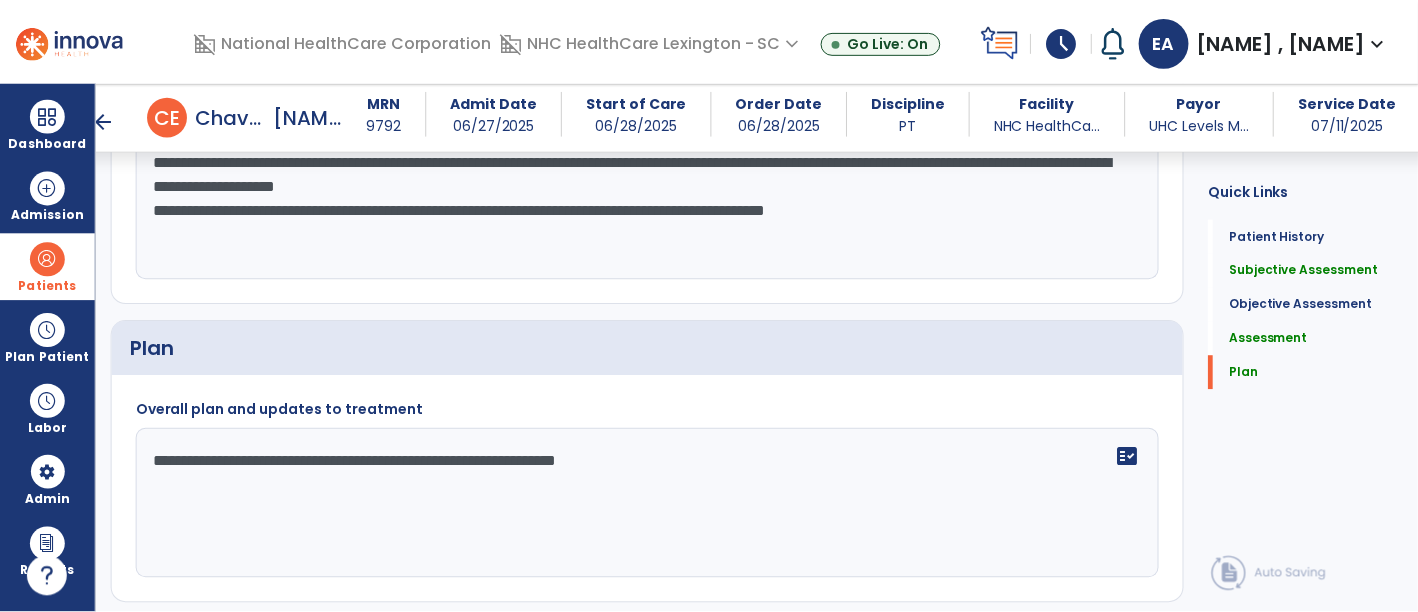 scroll, scrollTop: 2380, scrollLeft: 0, axis: vertical 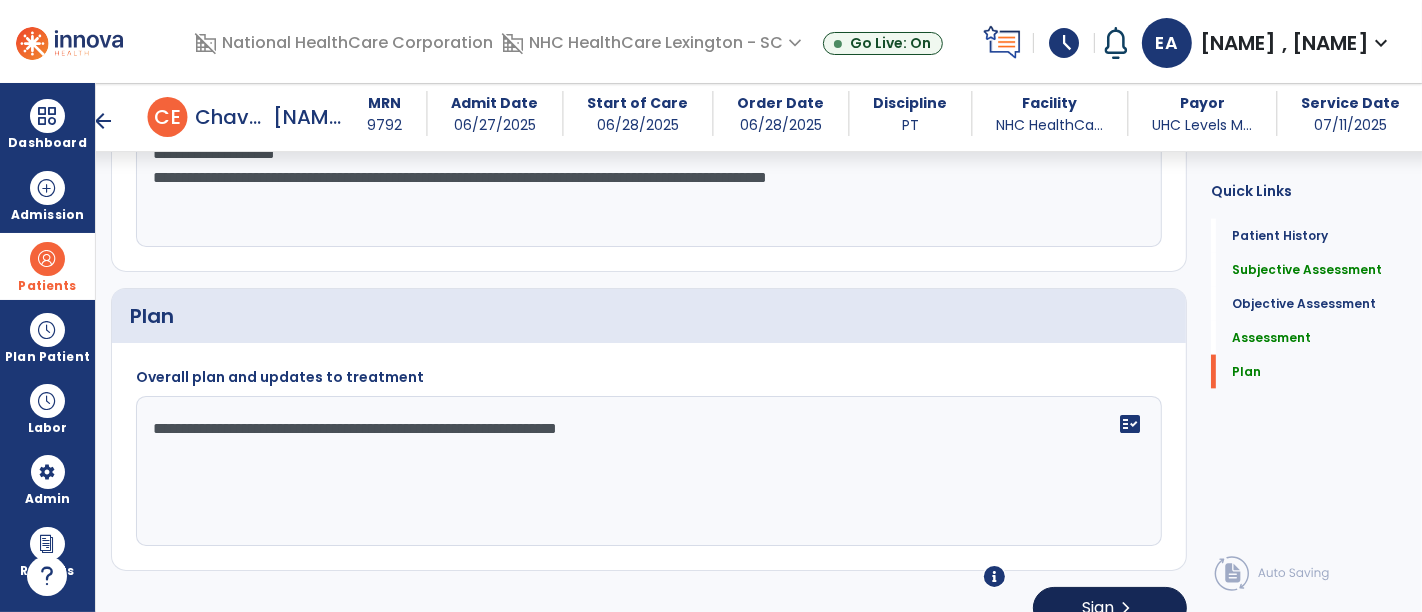type on "**********" 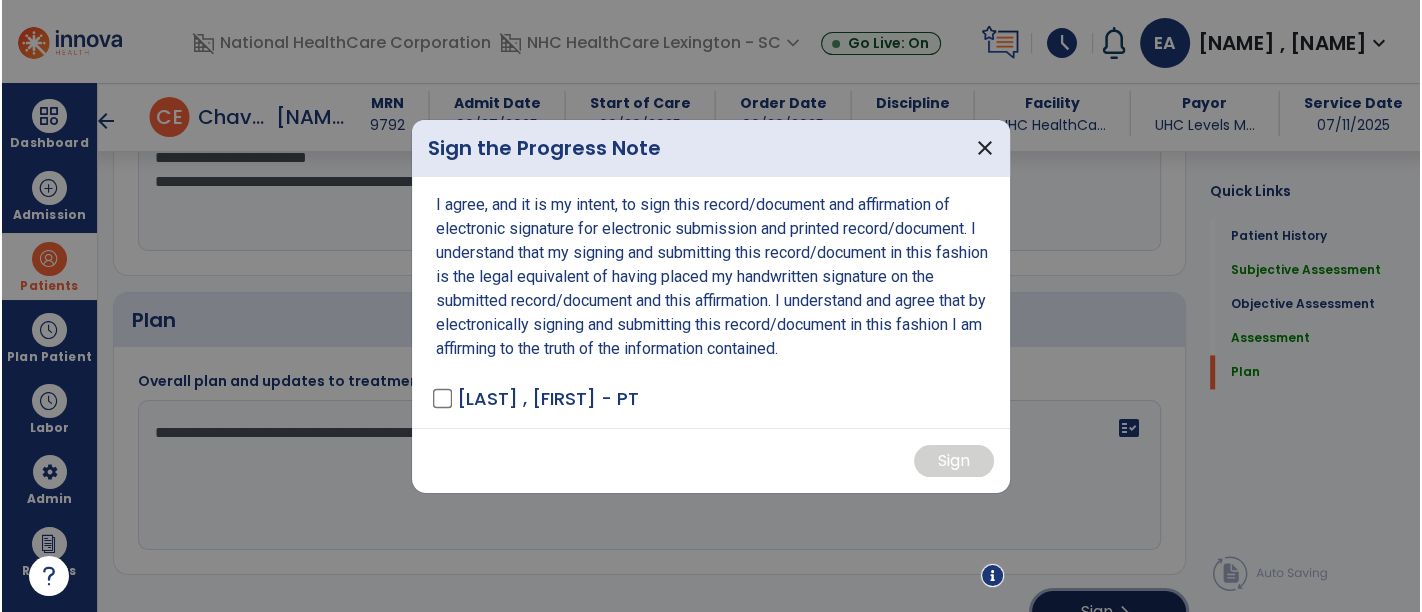scroll, scrollTop: 2380, scrollLeft: 0, axis: vertical 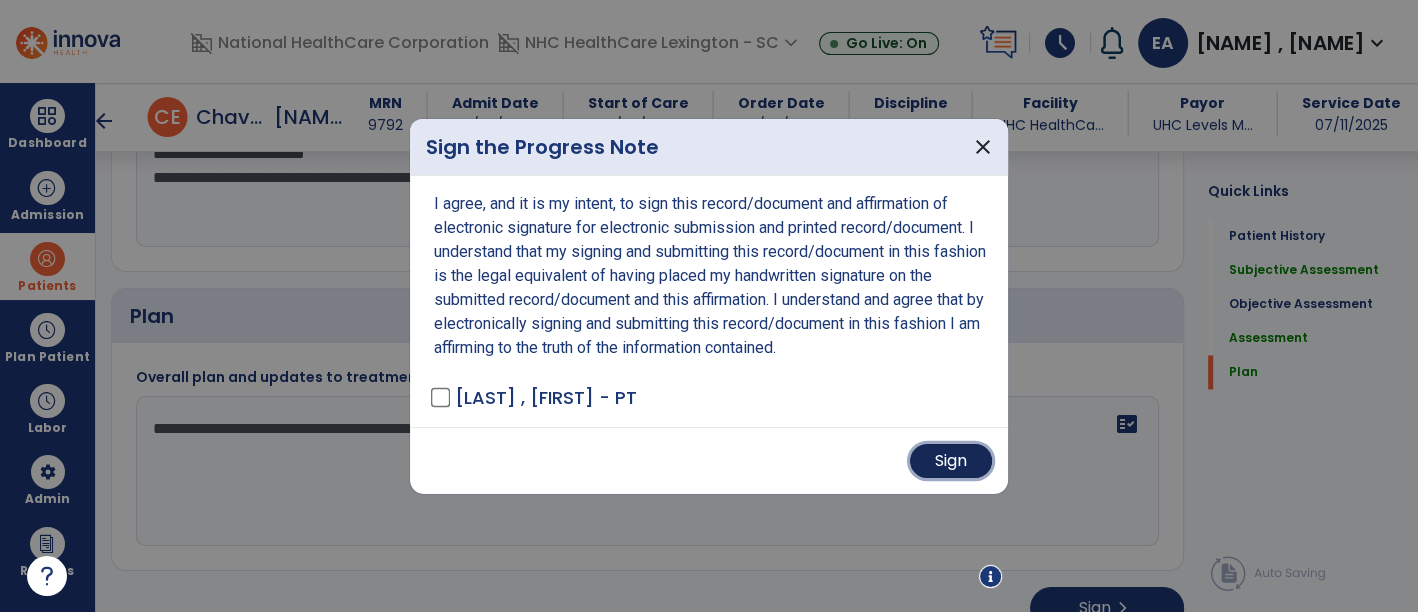click on "Sign" at bounding box center (951, 461) 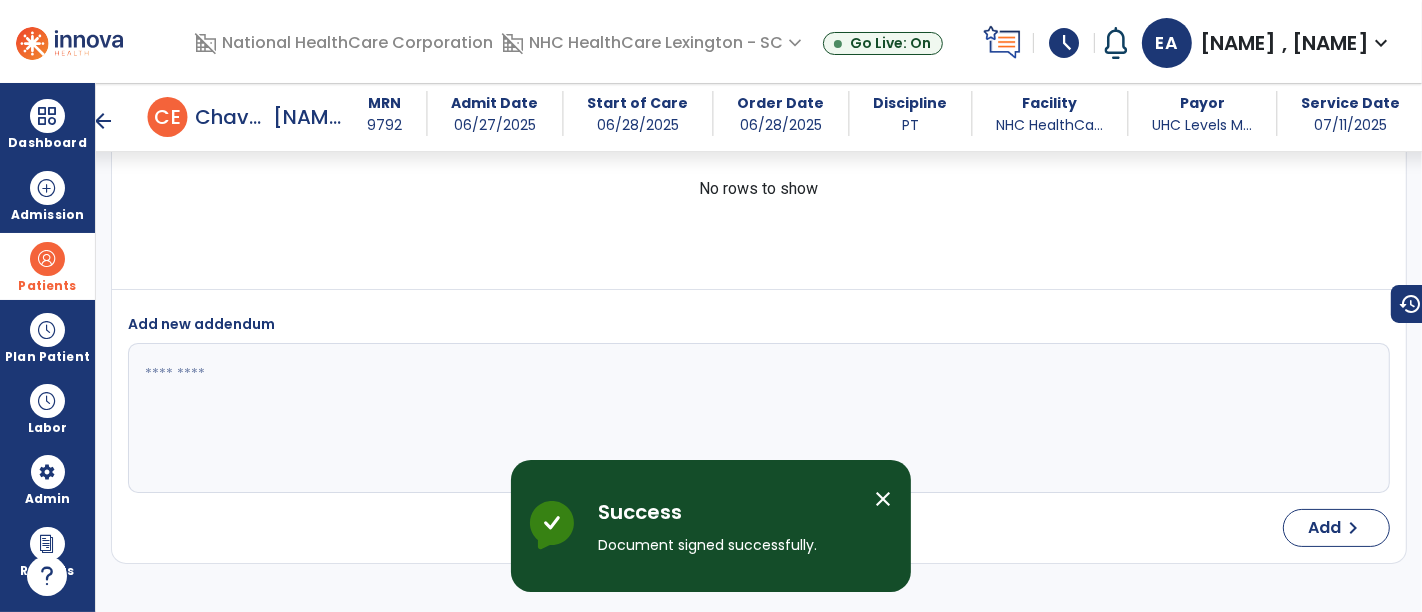 scroll, scrollTop: 2996, scrollLeft: 0, axis: vertical 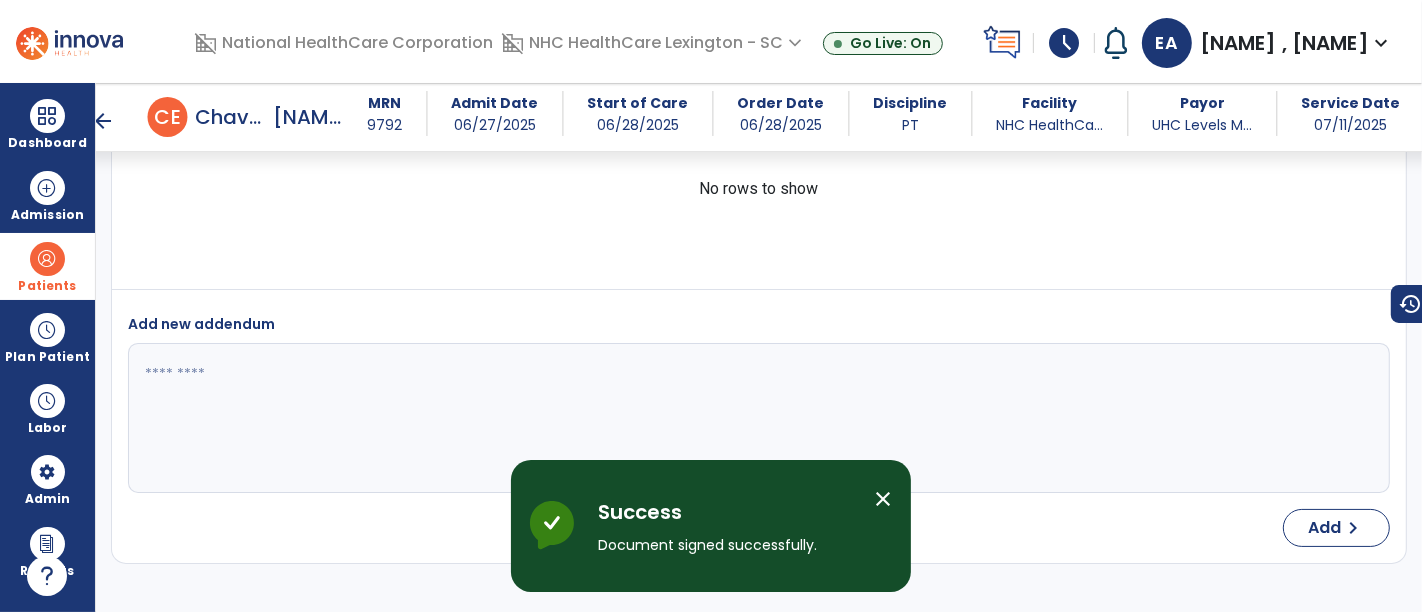 click on "arrow_back" at bounding box center (104, 121) 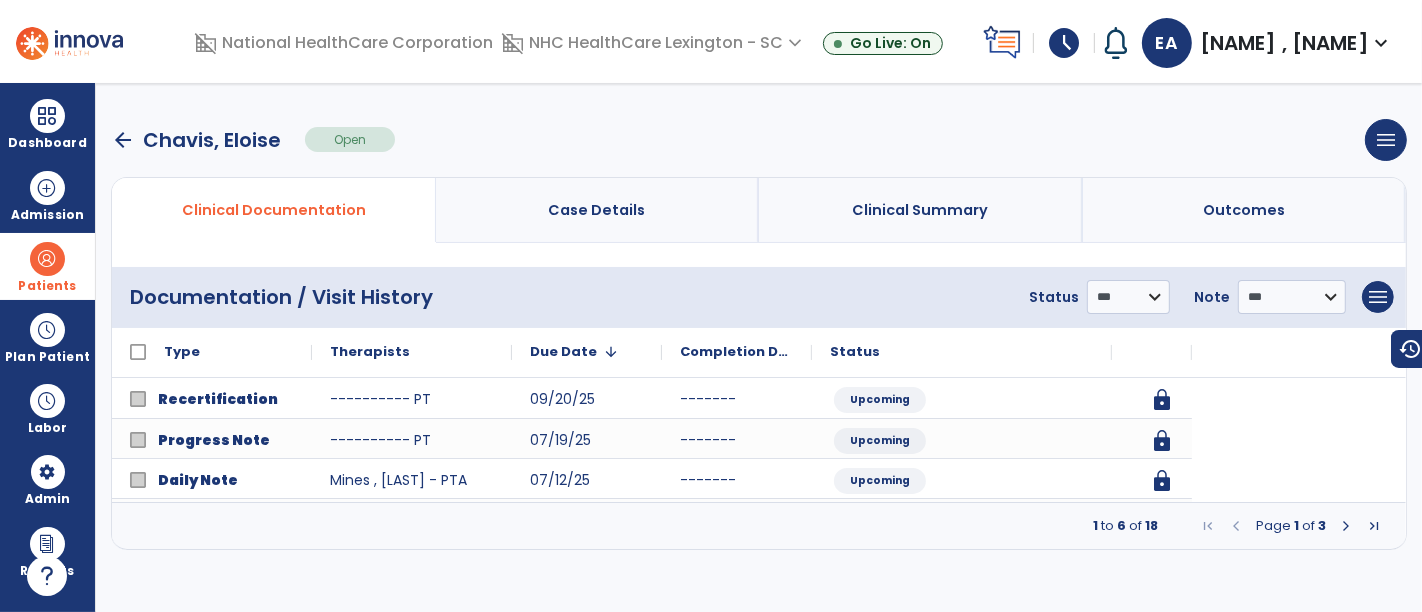 scroll, scrollTop: 0, scrollLeft: 0, axis: both 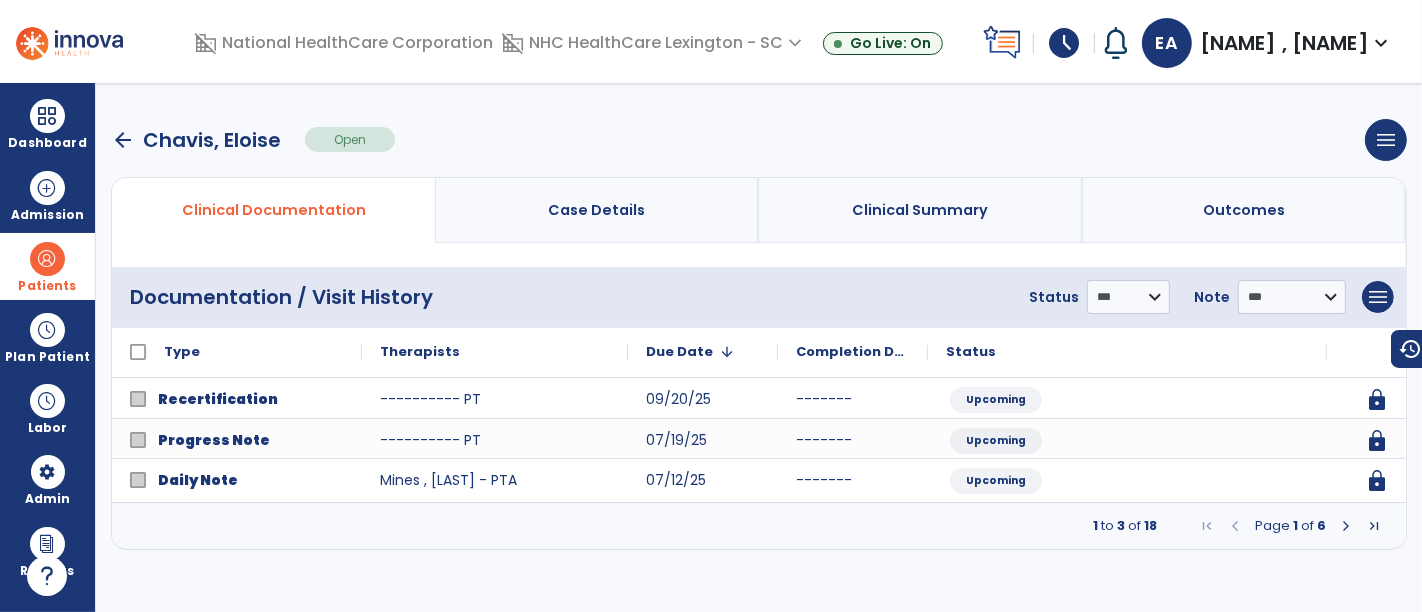 click at bounding box center [1346, 526] 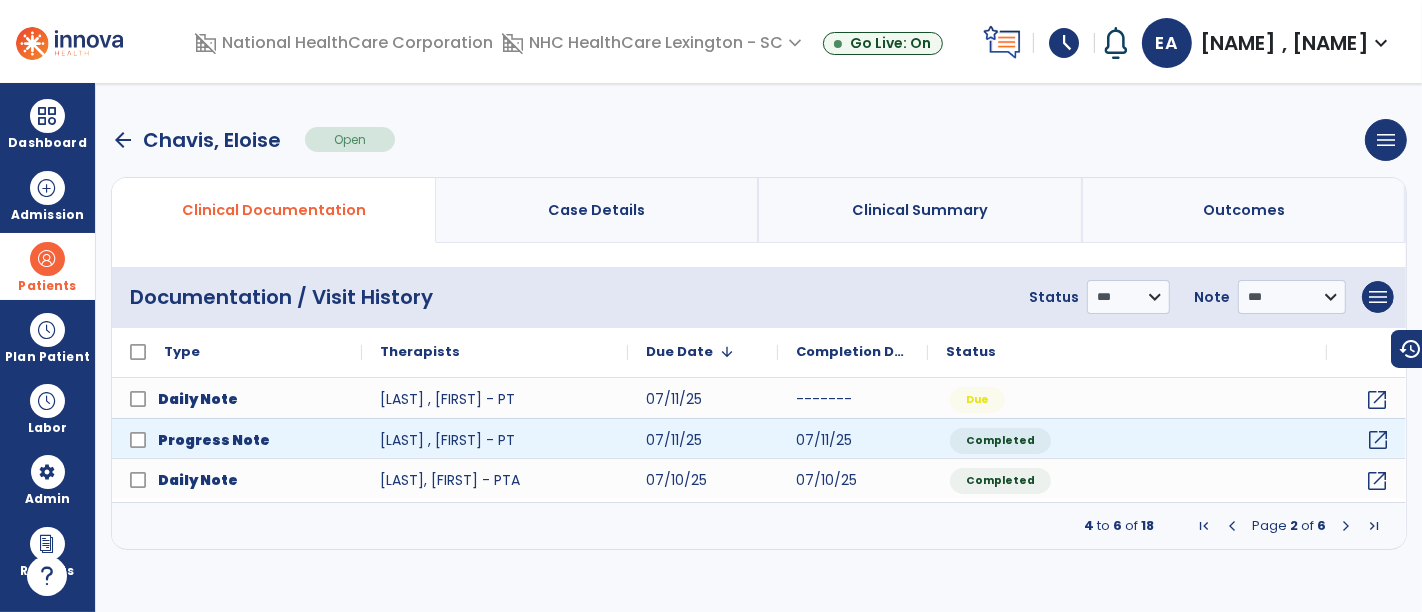 click on "open_in_new" 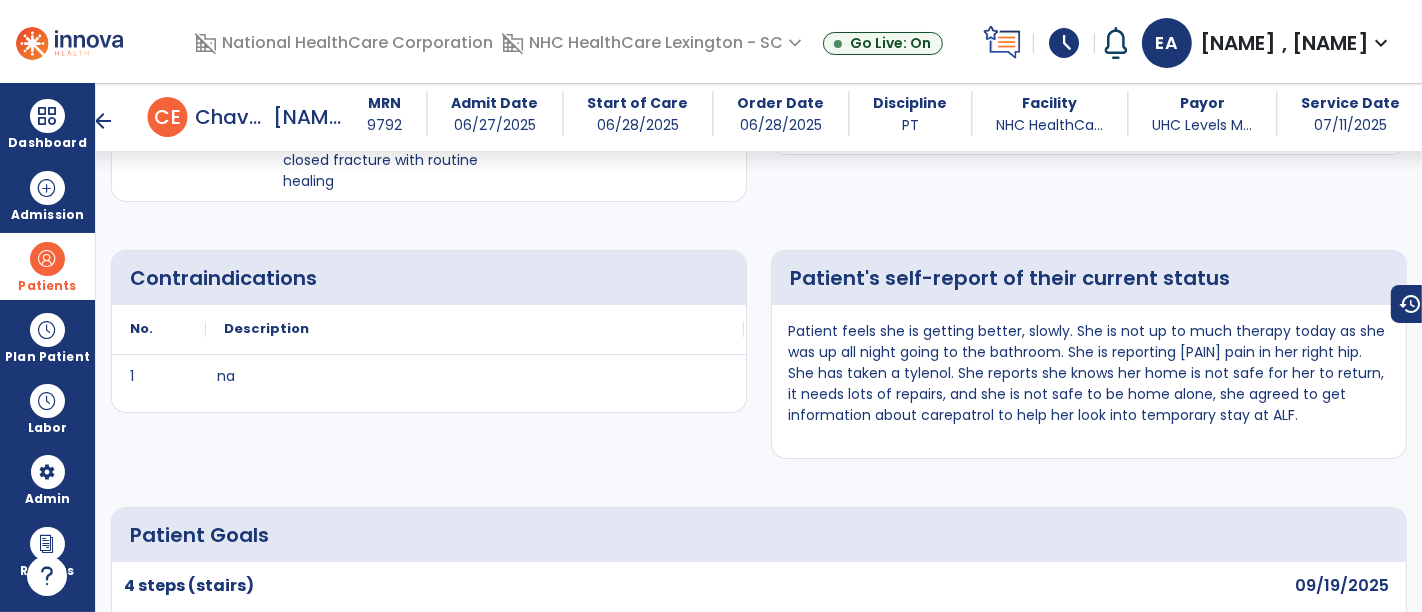 scroll, scrollTop: 613, scrollLeft: 0, axis: vertical 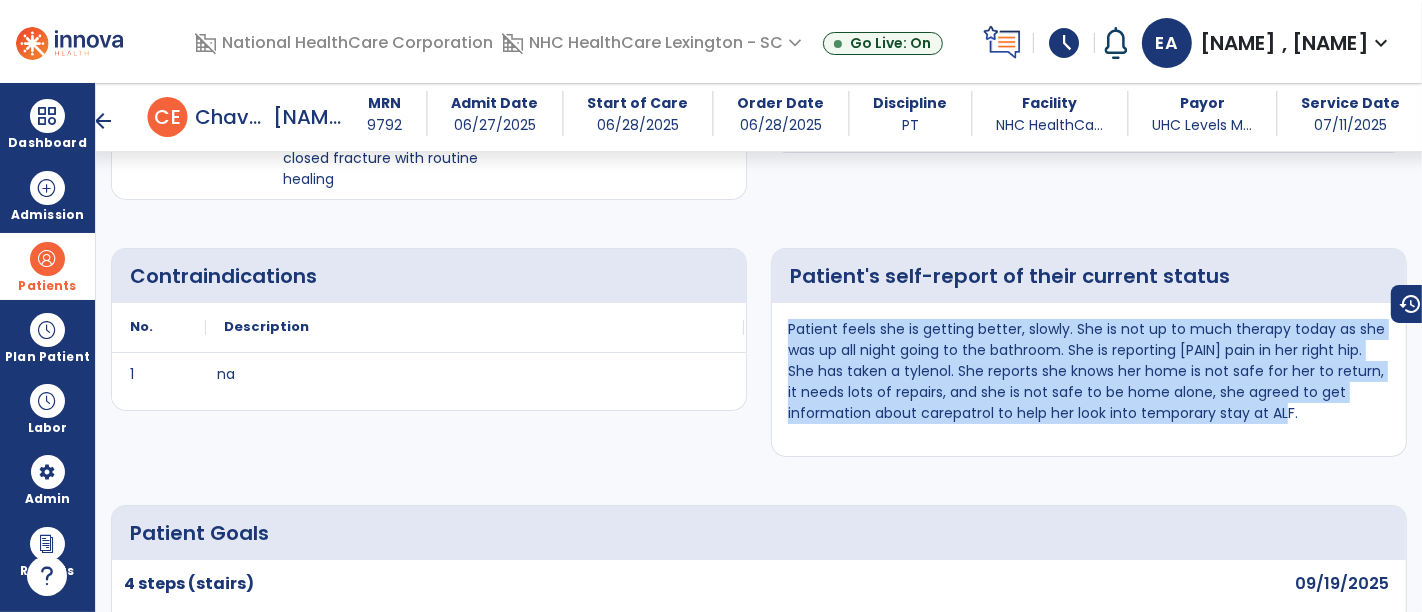 drag, startPoint x: 780, startPoint y: 318, endPoint x: 1368, endPoint y: 430, distance: 598.57166 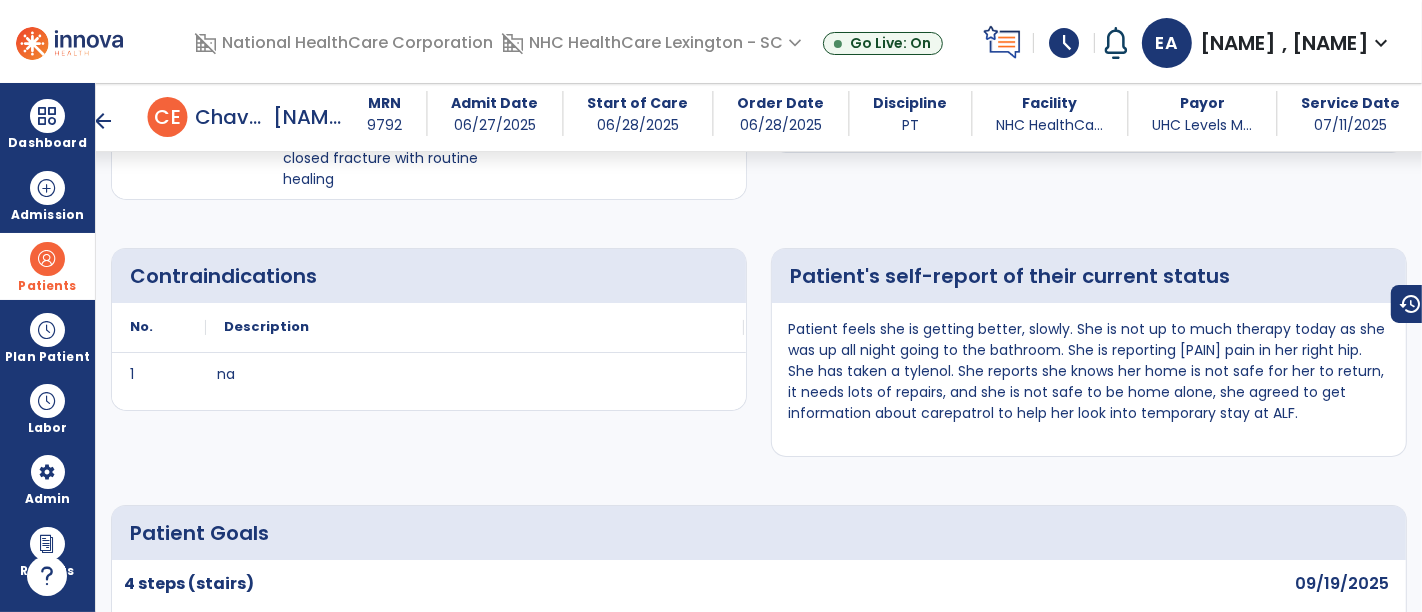 scroll, scrollTop: 0, scrollLeft: 0, axis: both 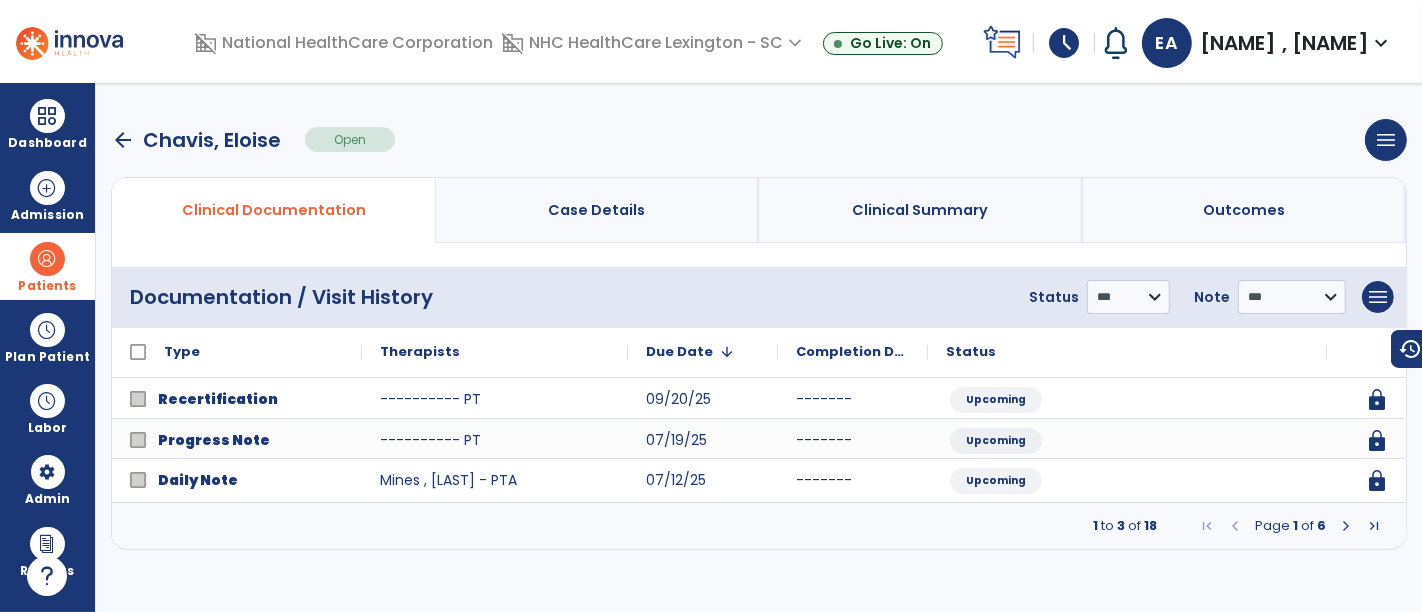 click at bounding box center [1346, 526] 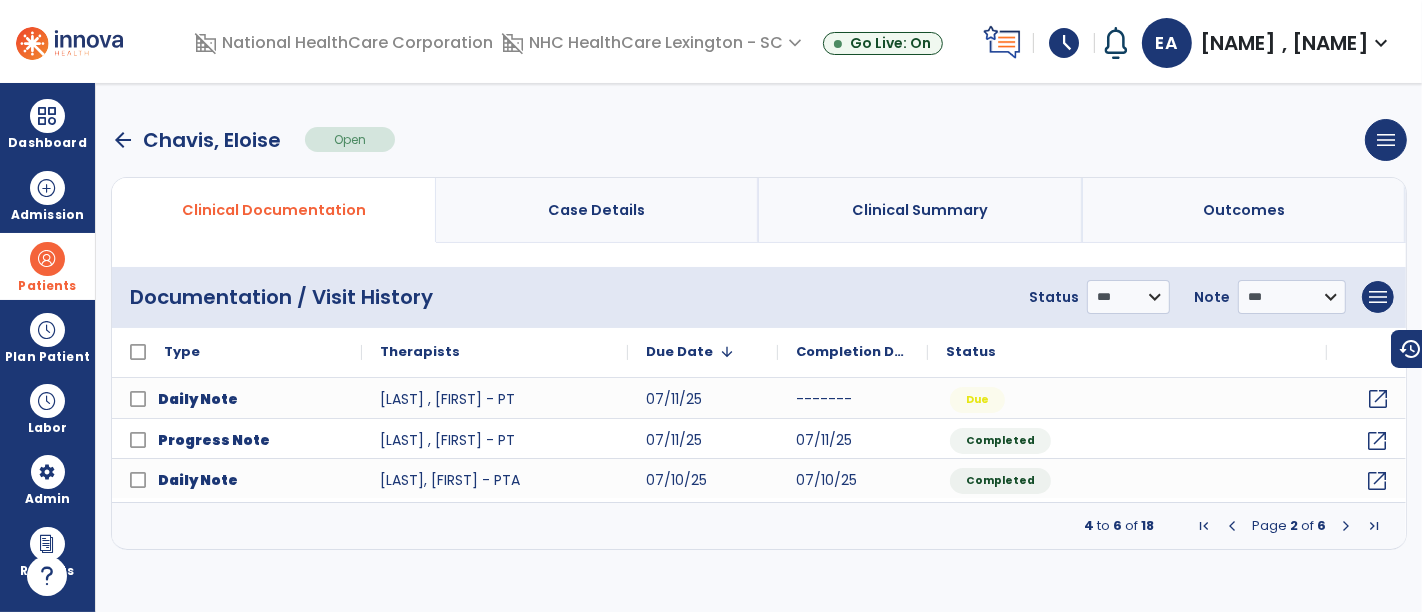 click on "open_in_new" 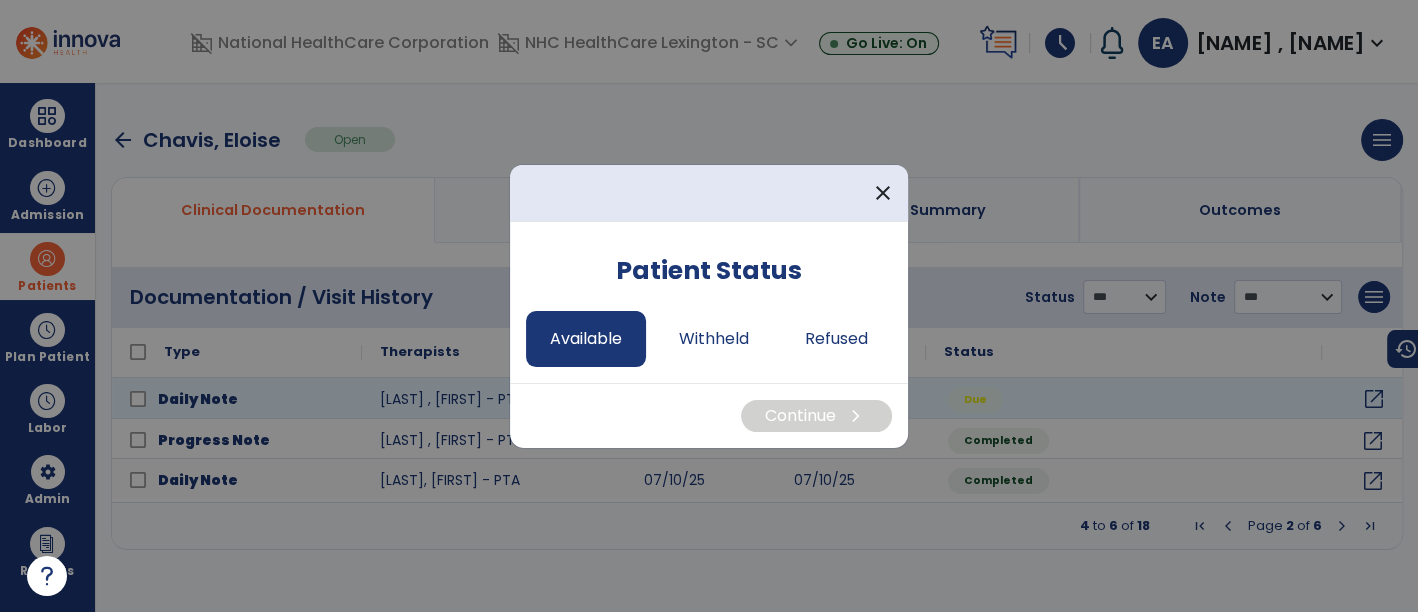 click on "Available" at bounding box center (586, 339) 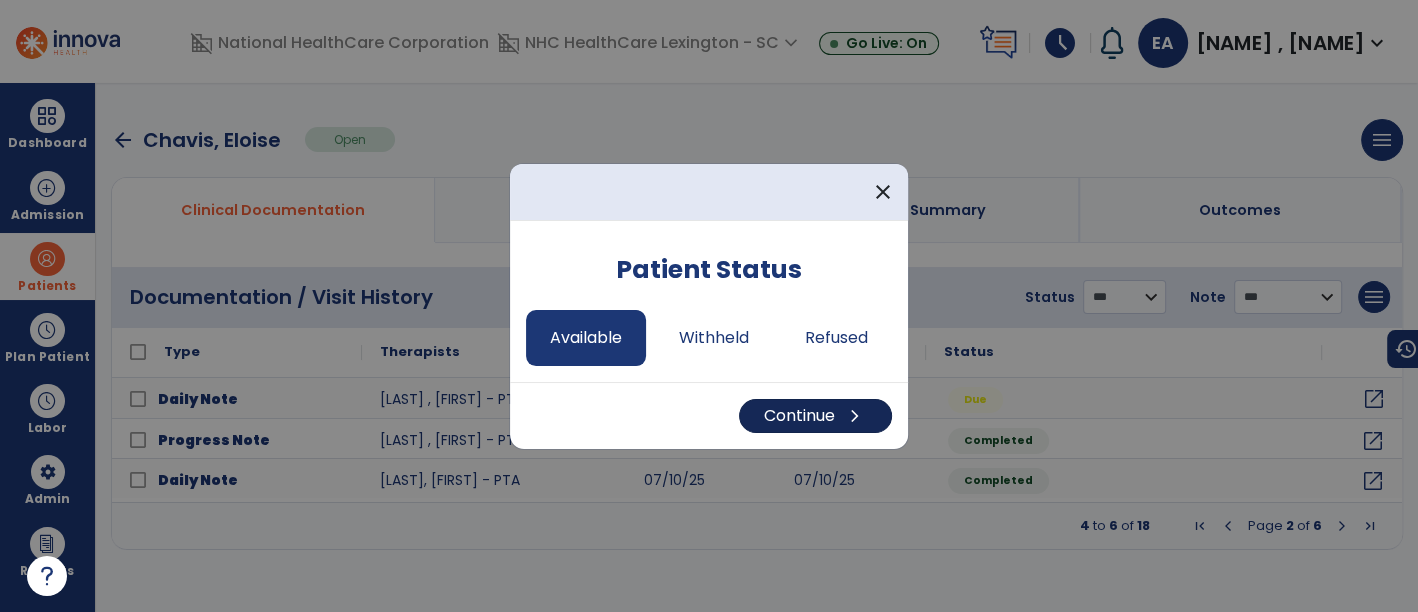 click on "Continue   chevron_right" at bounding box center [815, 416] 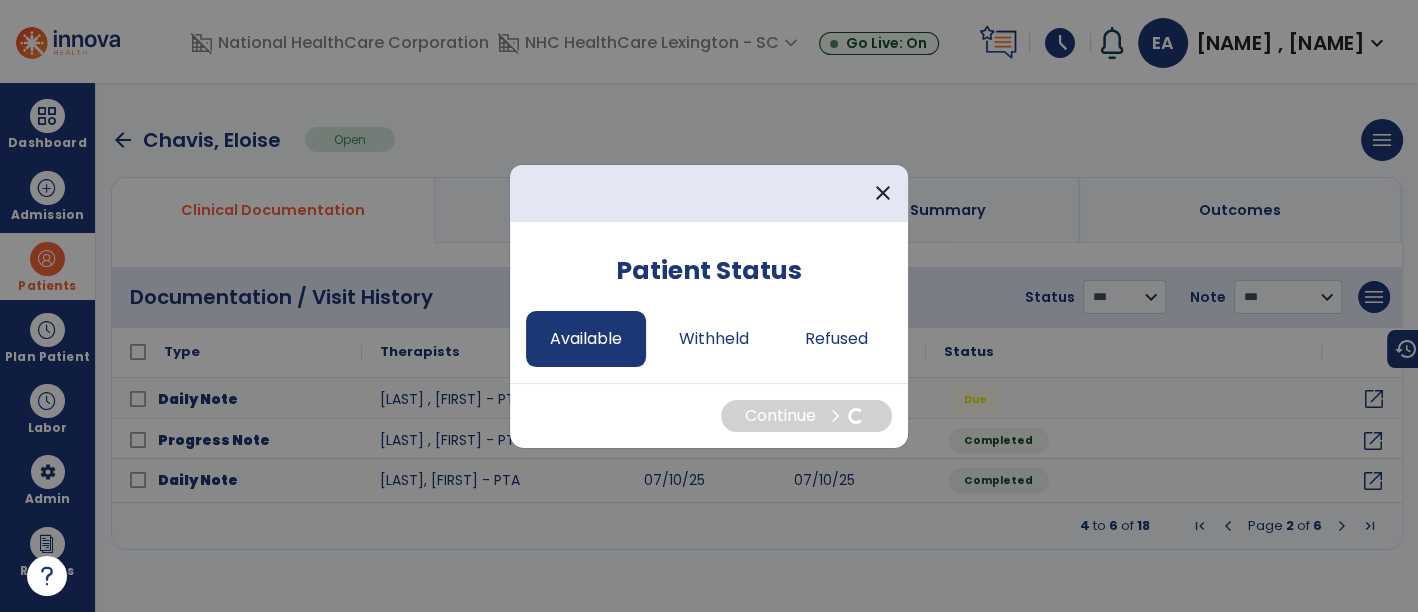 select on "*" 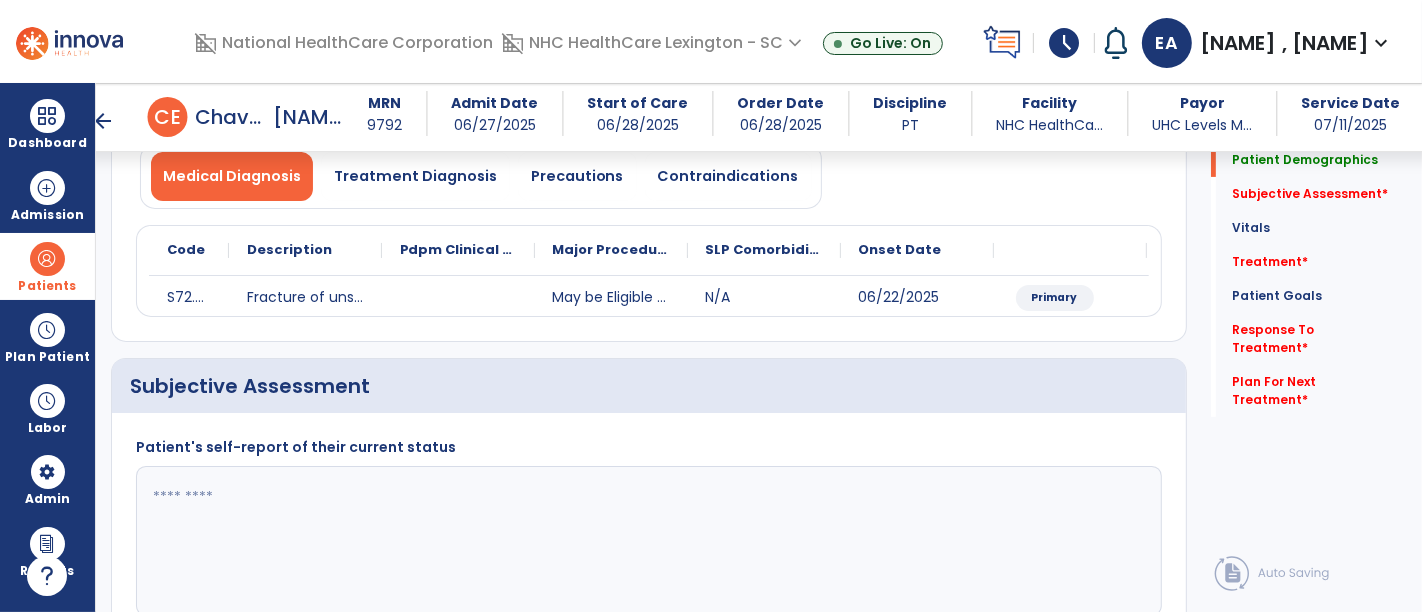 scroll, scrollTop: 248, scrollLeft: 0, axis: vertical 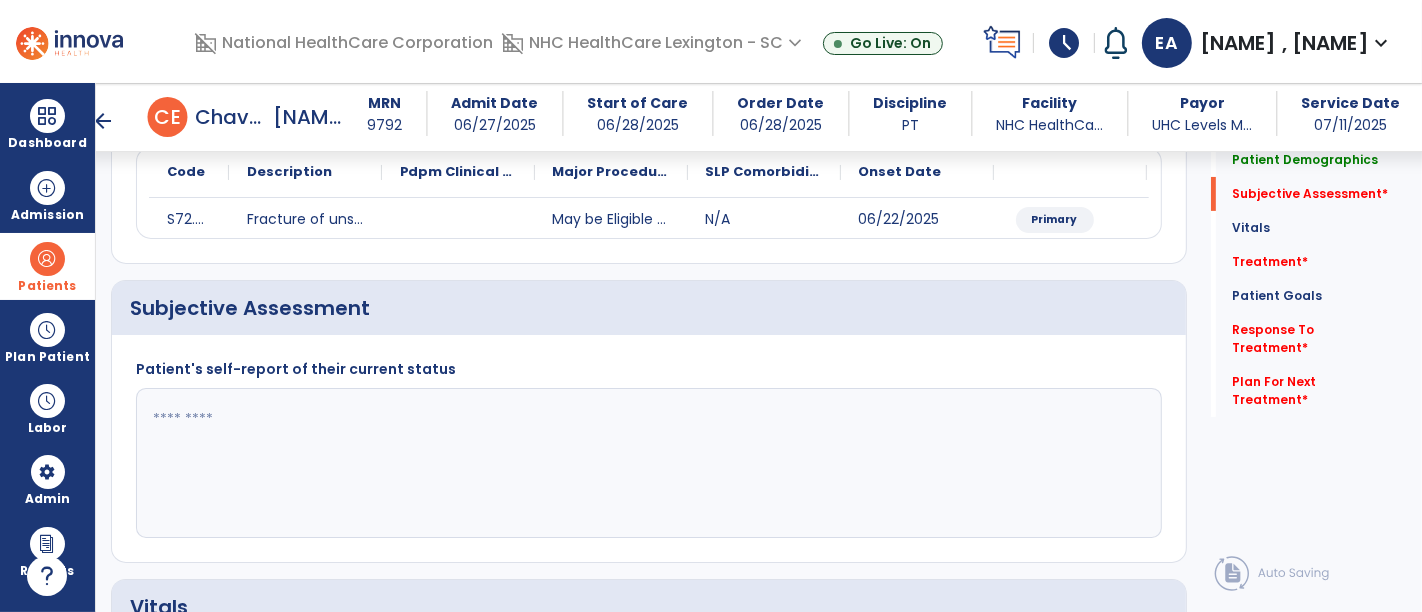 click 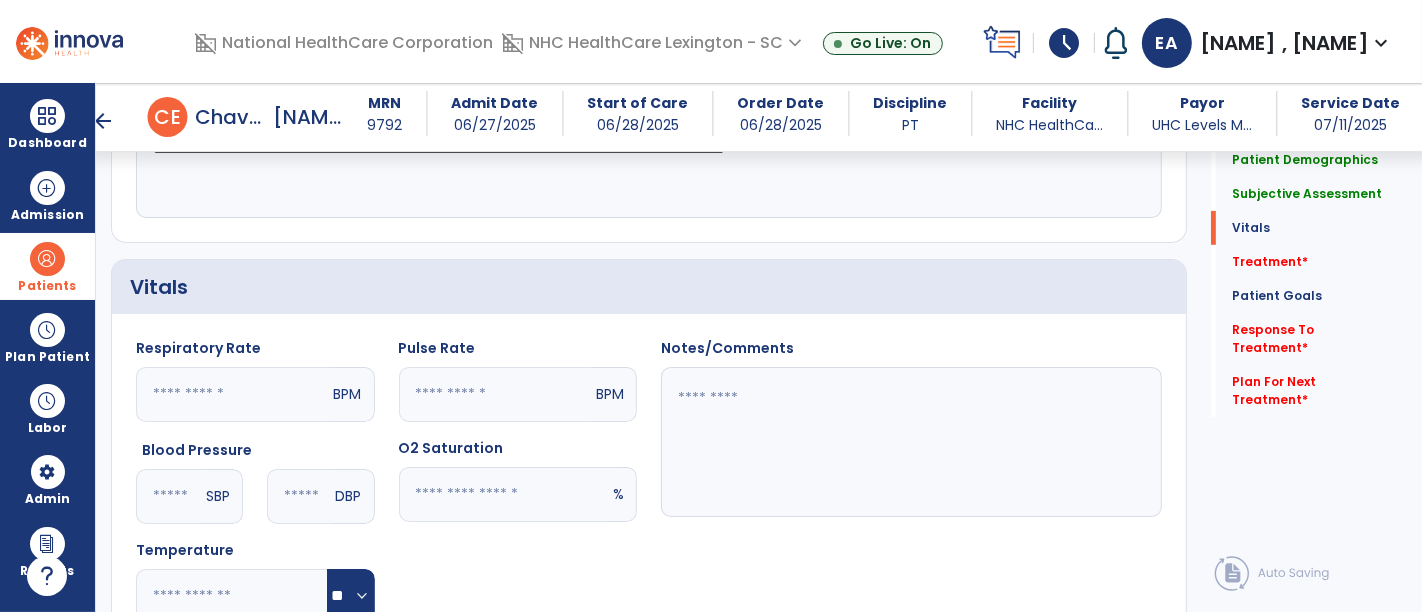 scroll, scrollTop: 615, scrollLeft: 0, axis: vertical 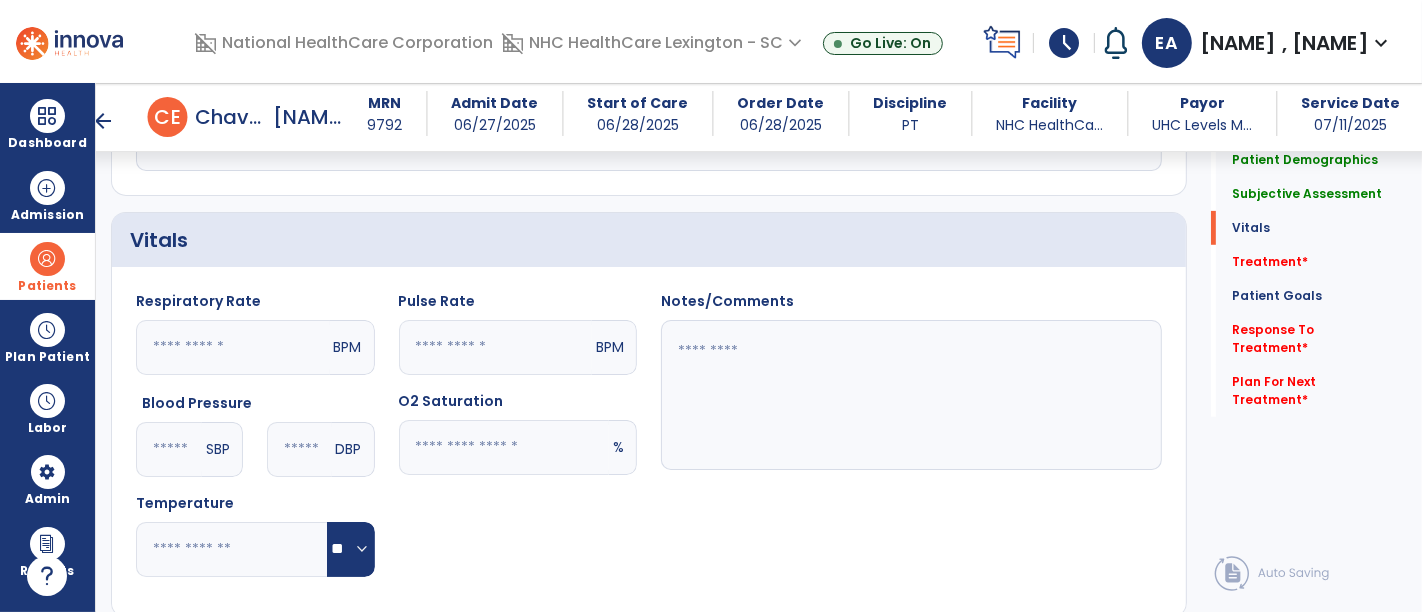 type on "**********" 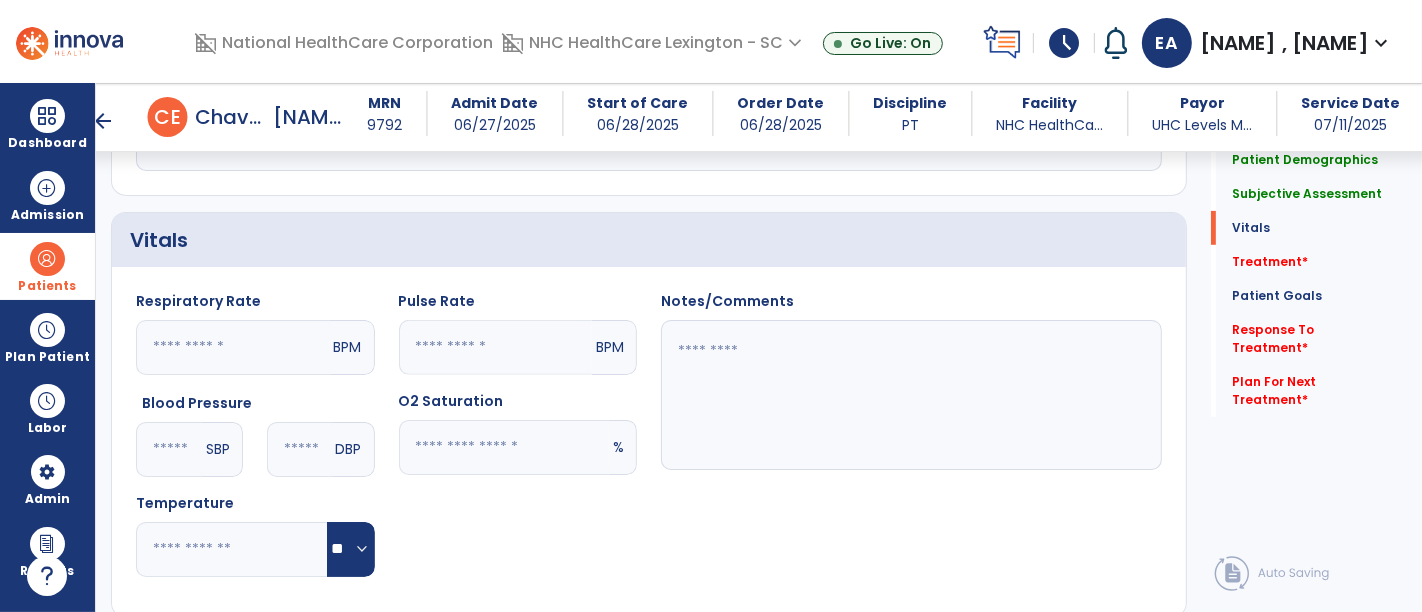 click 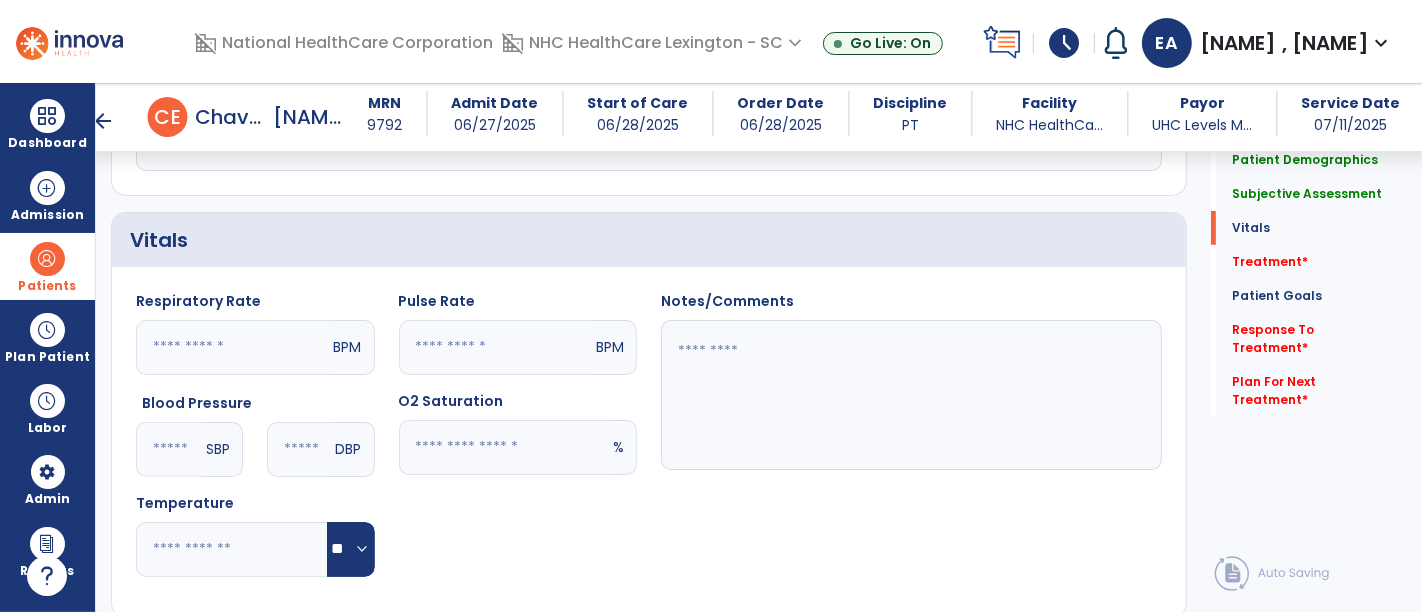 click 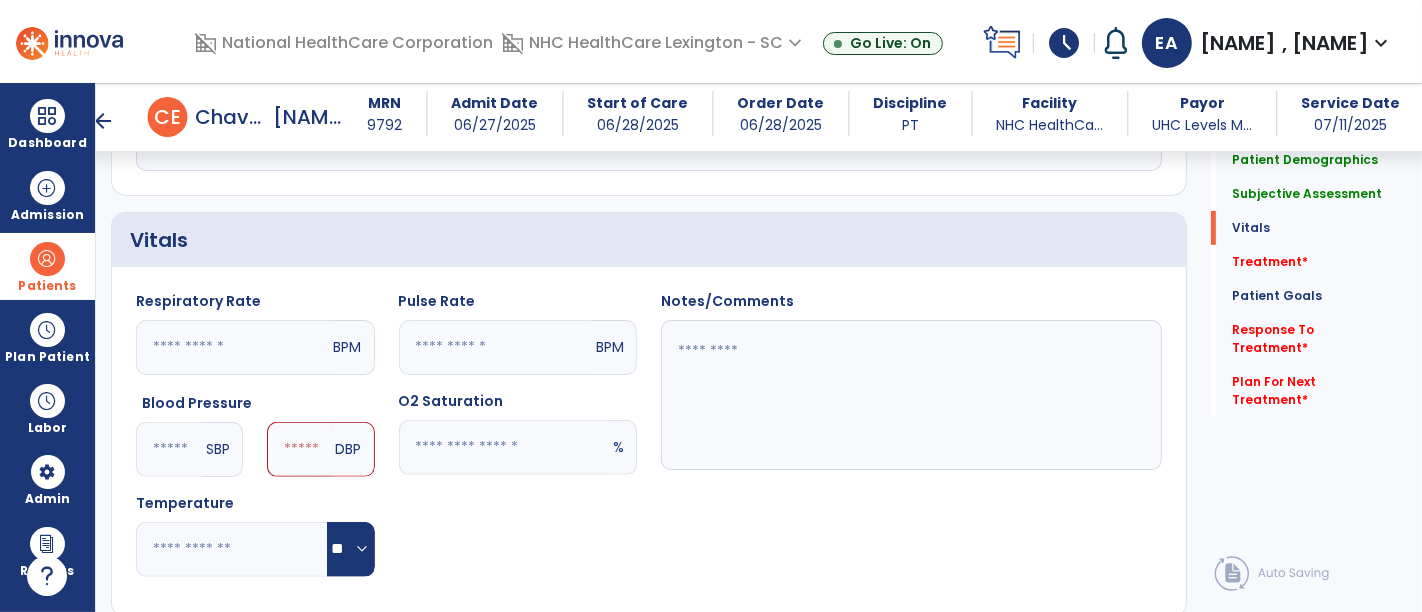 type on "***" 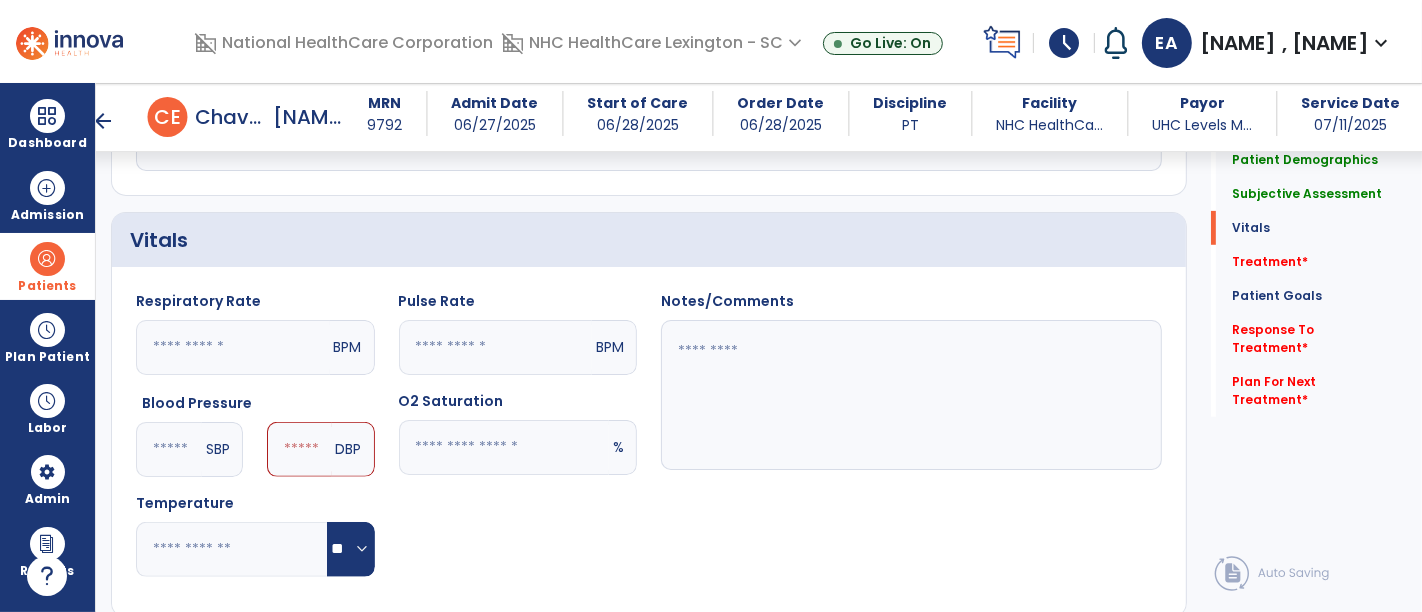 click 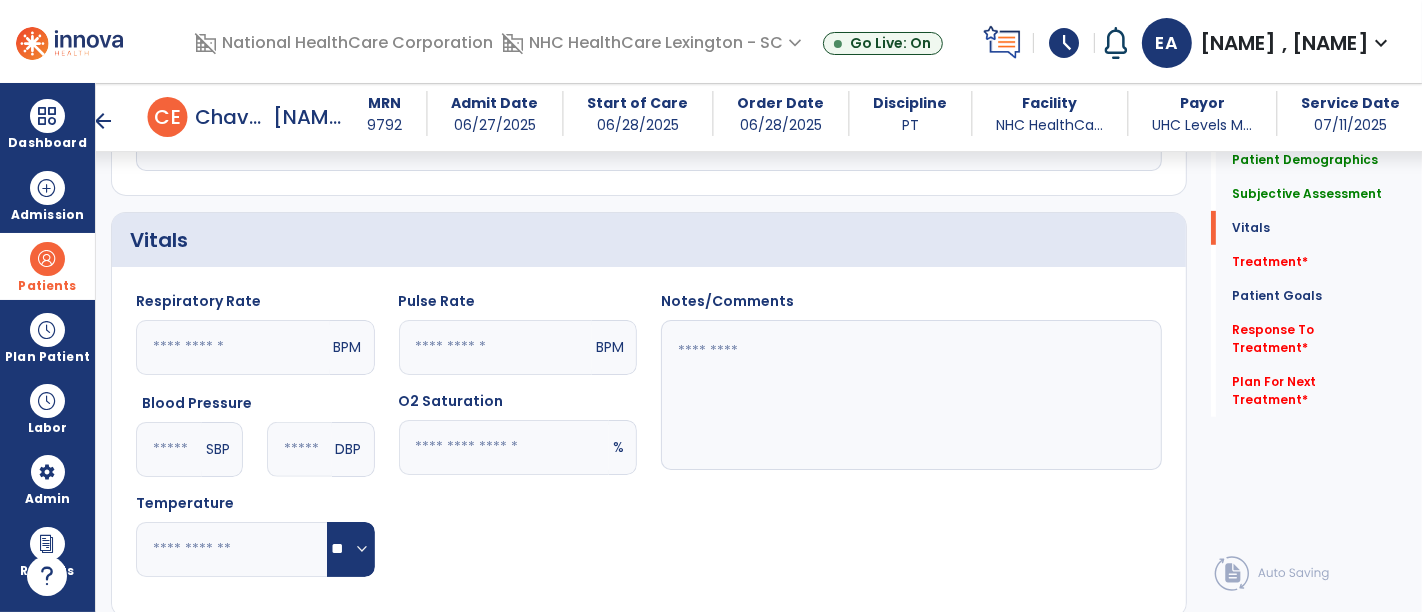 type on "**" 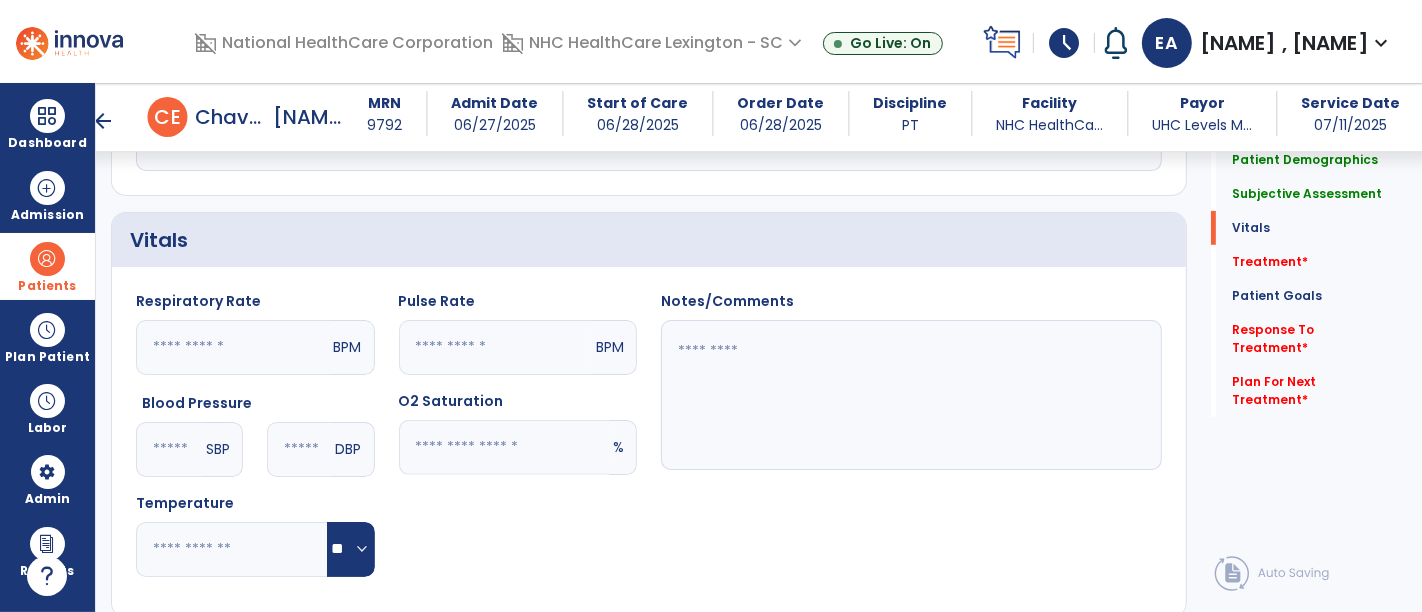 click 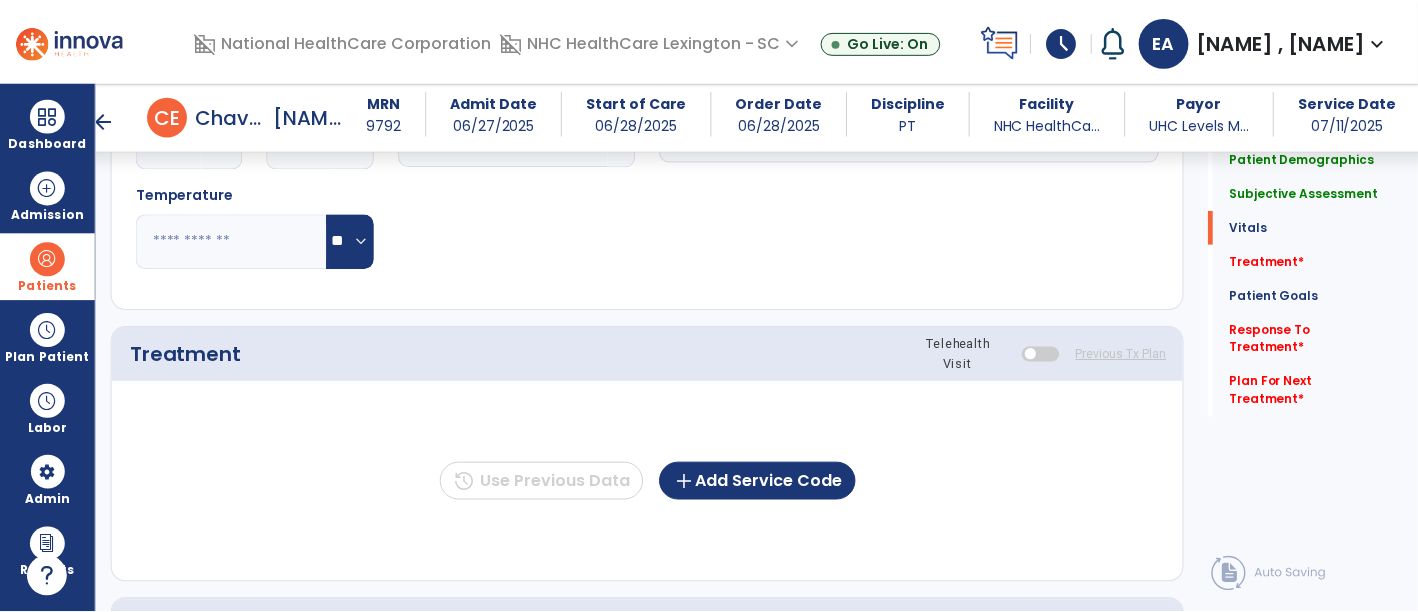 scroll, scrollTop: 925, scrollLeft: 0, axis: vertical 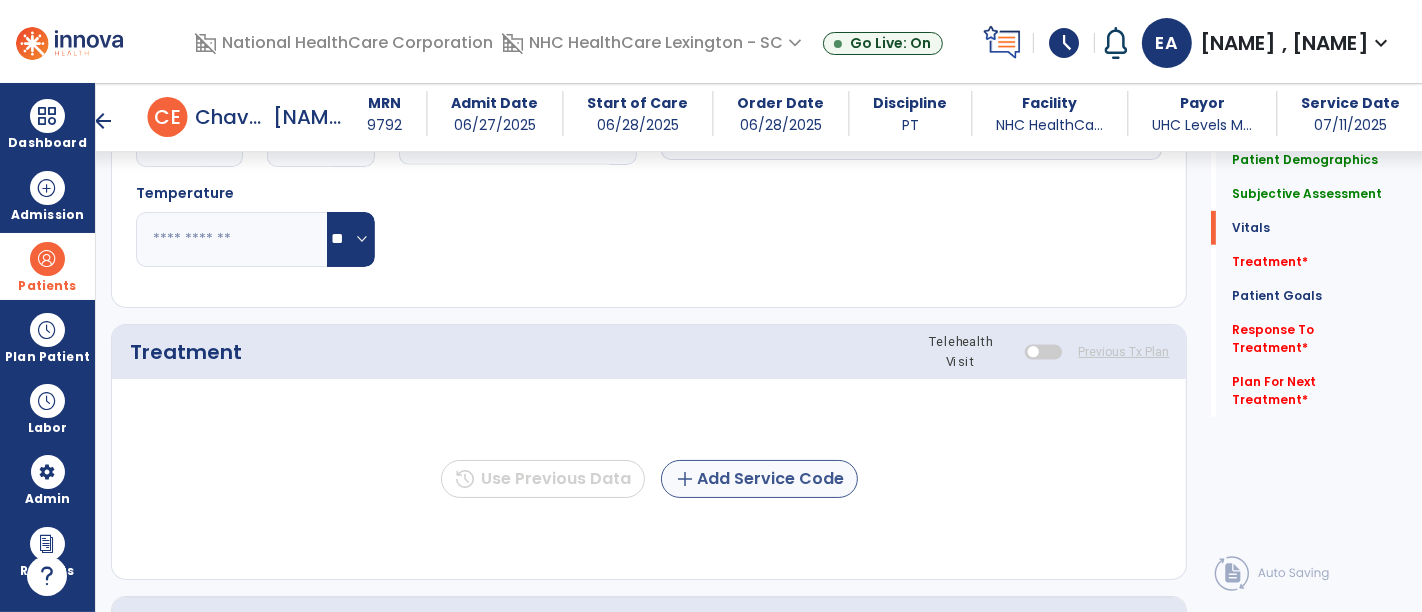 type on "**" 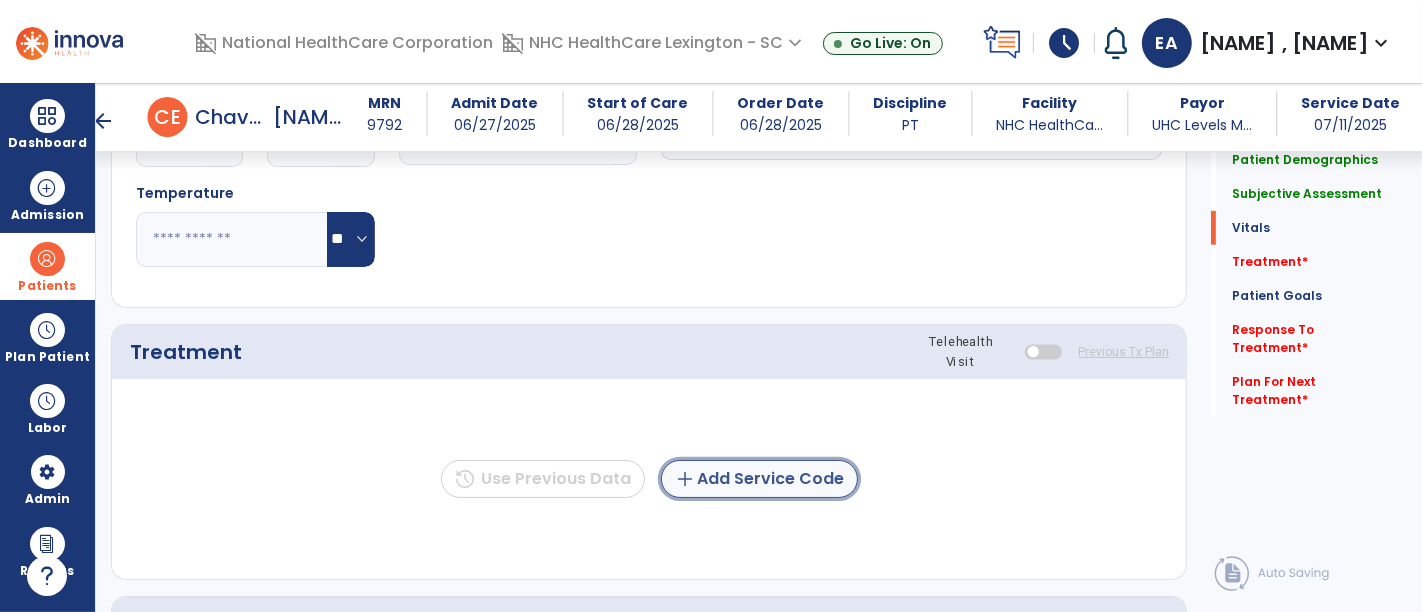 click on "add" 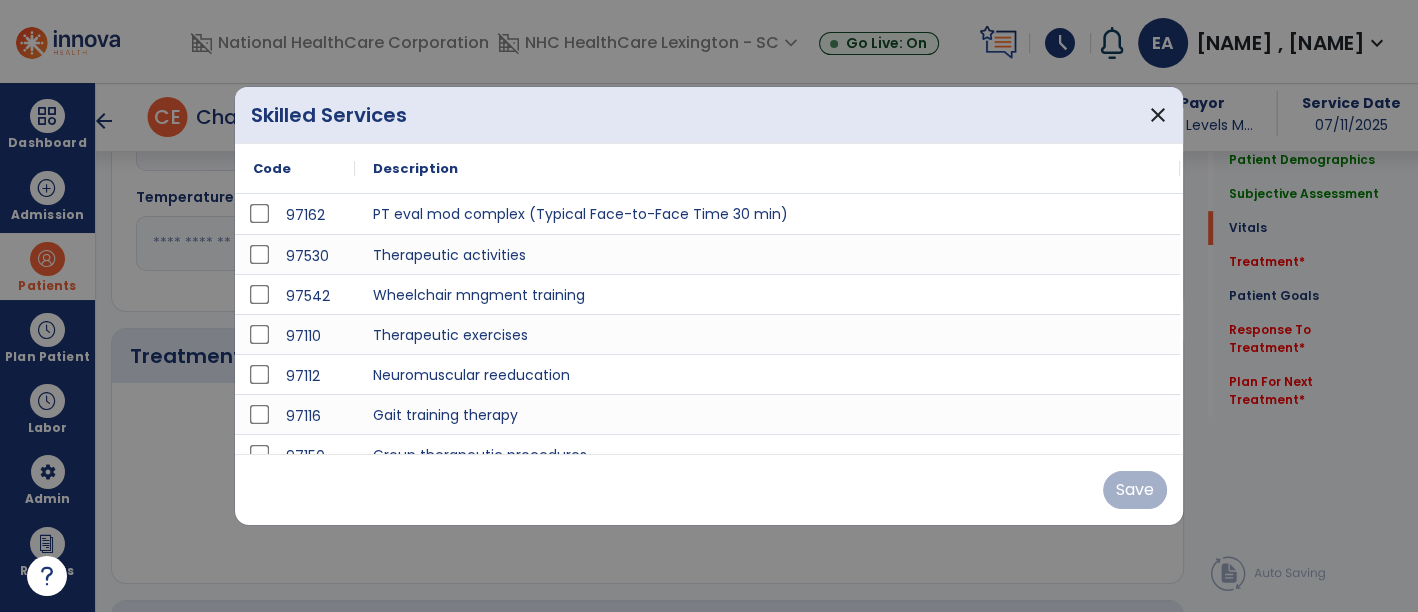 scroll, scrollTop: 925, scrollLeft: 0, axis: vertical 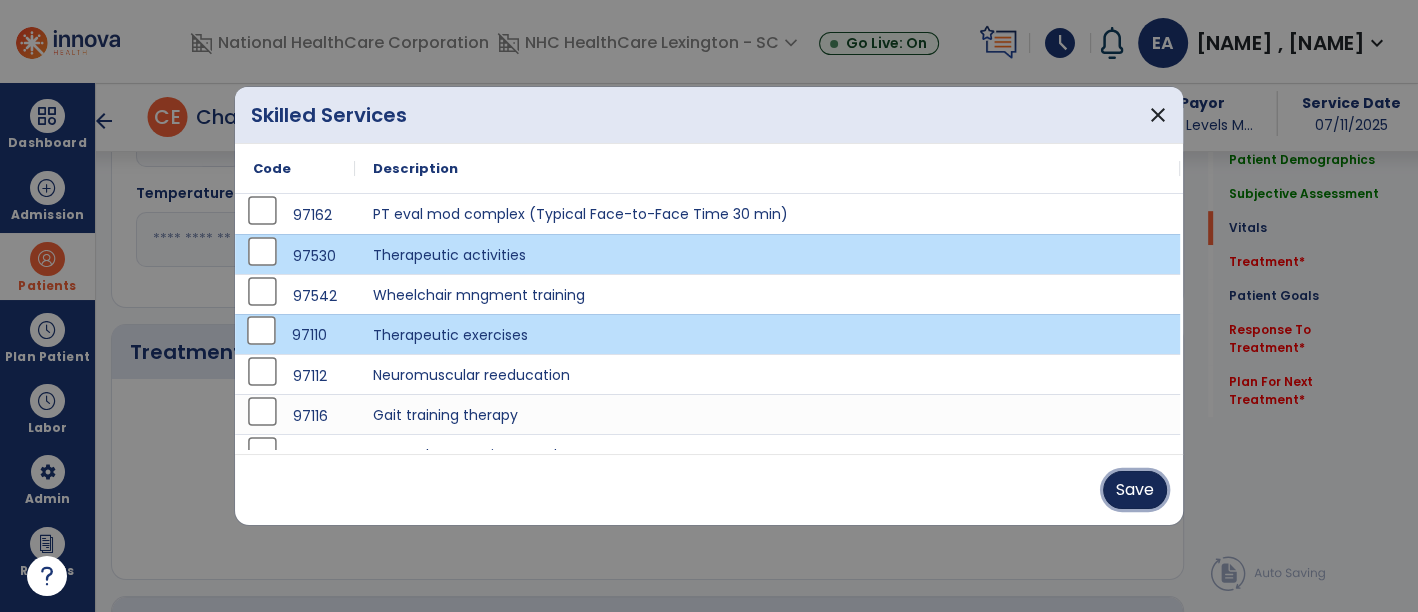 click on "Save" at bounding box center (1135, 490) 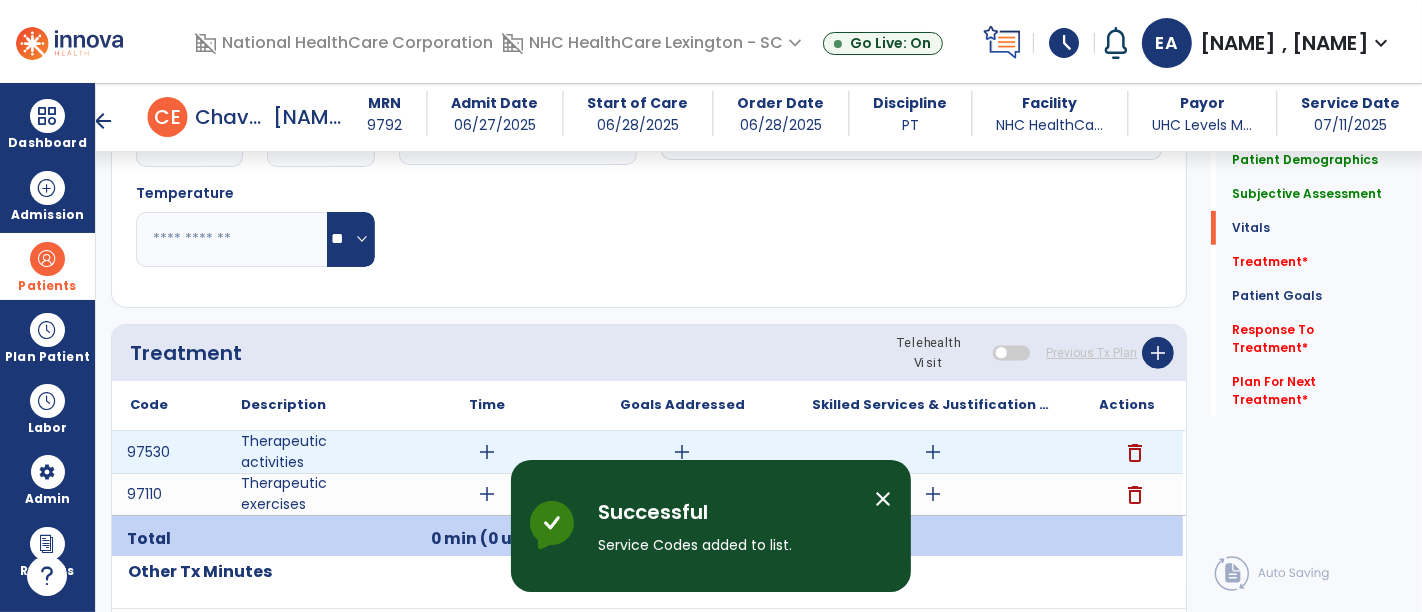 click on "add" at bounding box center (488, 452) 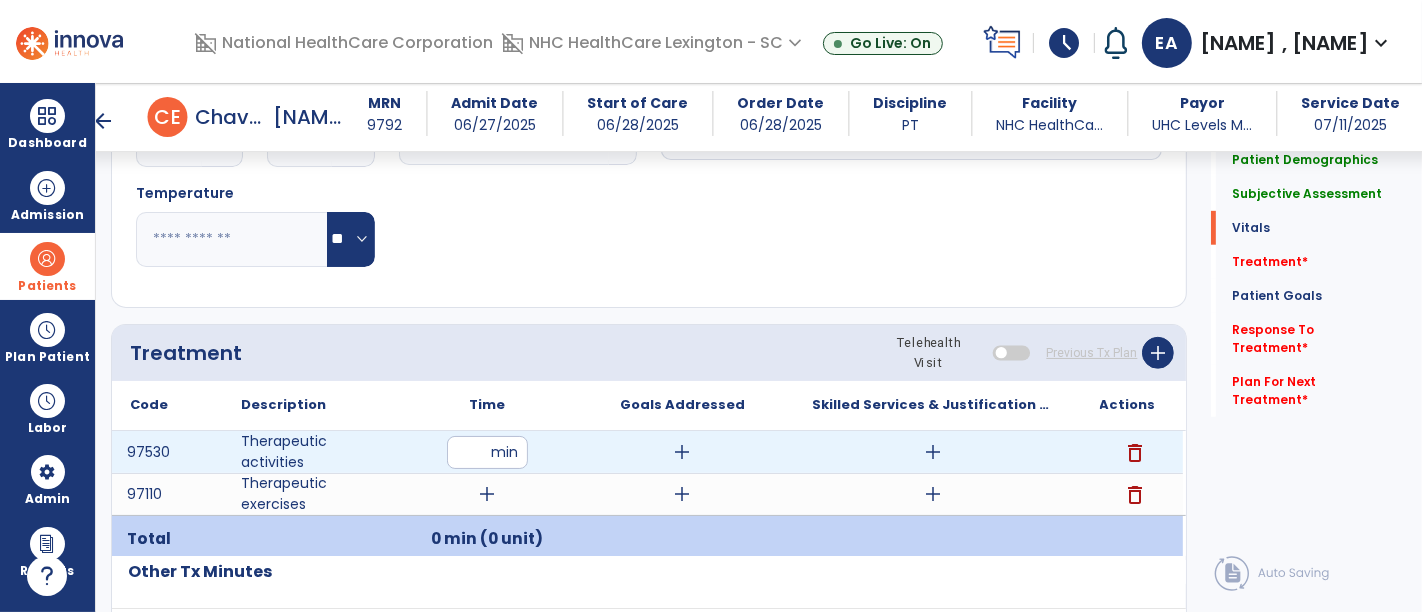 type on "**" 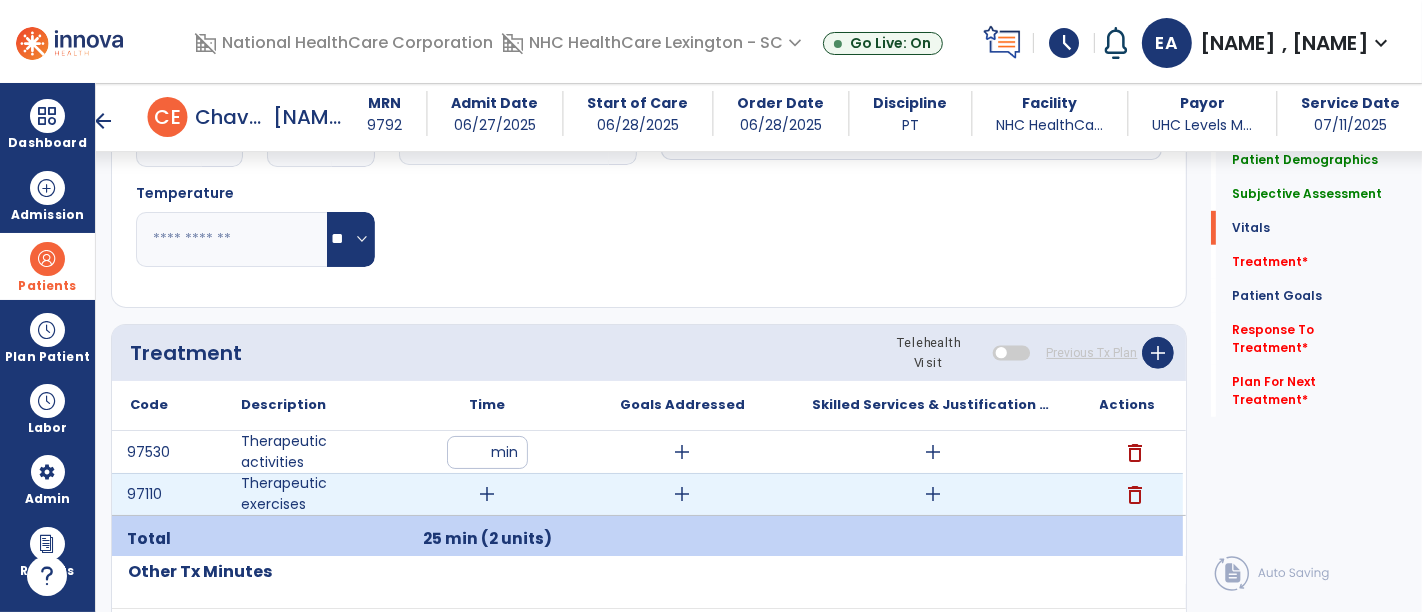 click on "add" at bounding box center (488, 494) 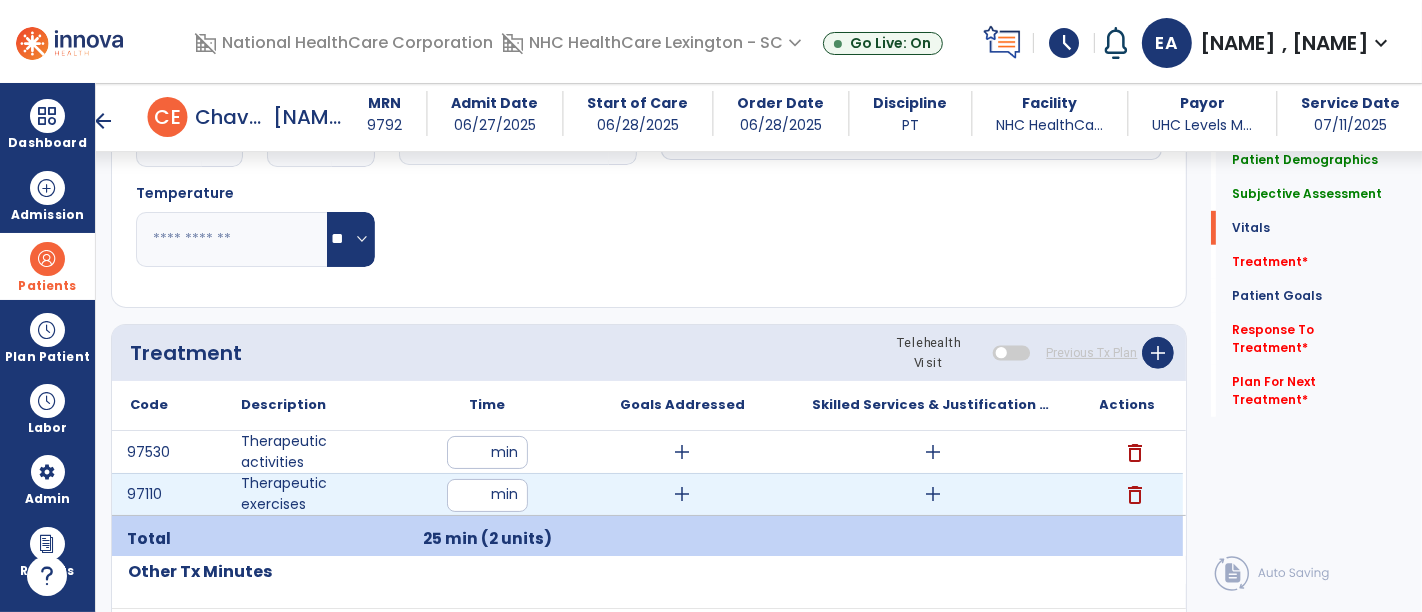 type on "**" 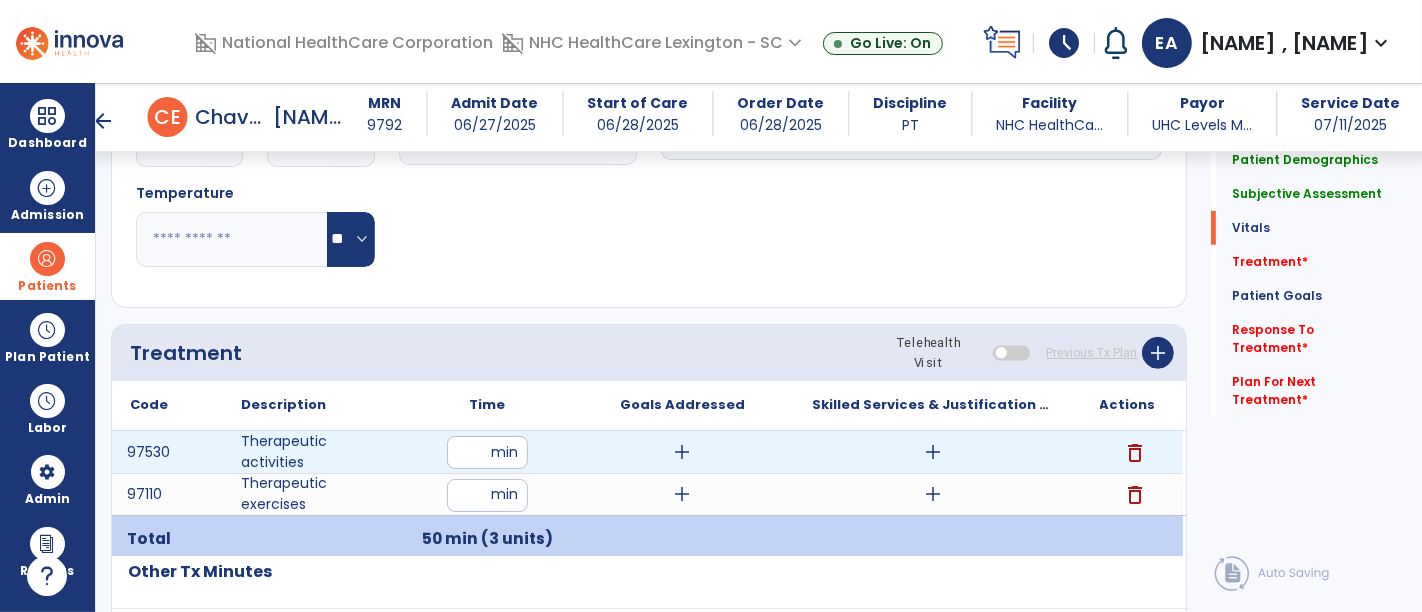 click on "add" at bounding box center (933, 452) 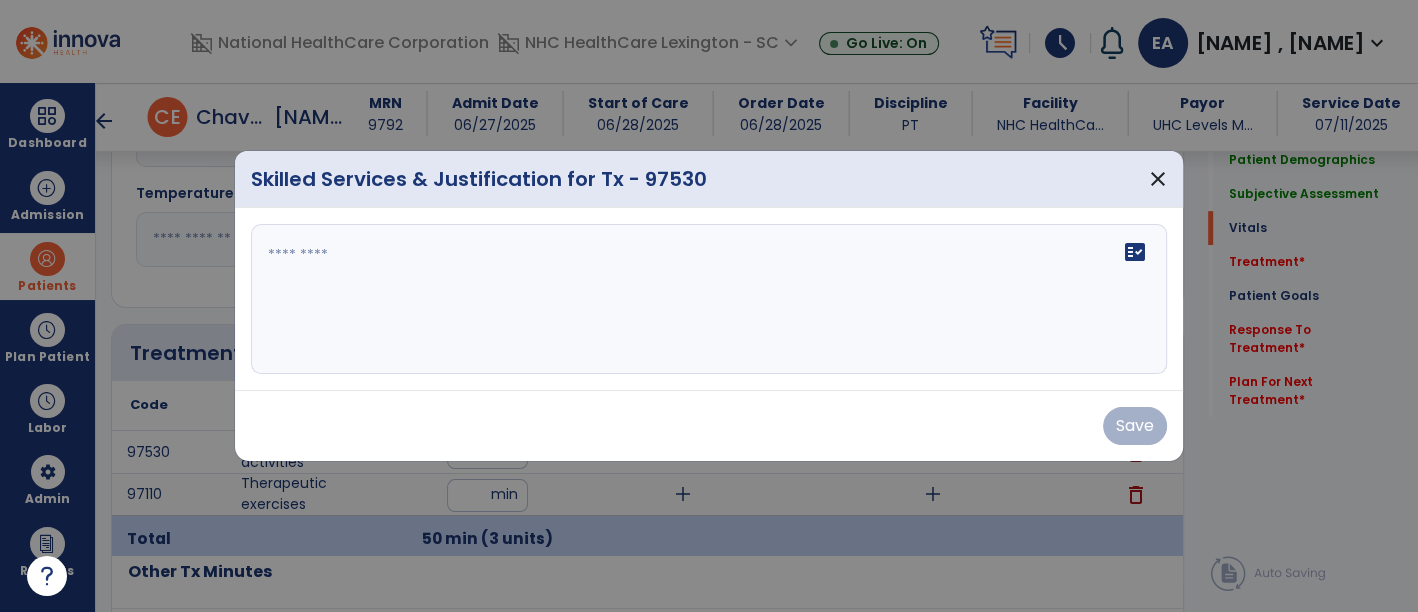 scroll, scrollTop: 925, scrollLeft: 0, axis: vertical 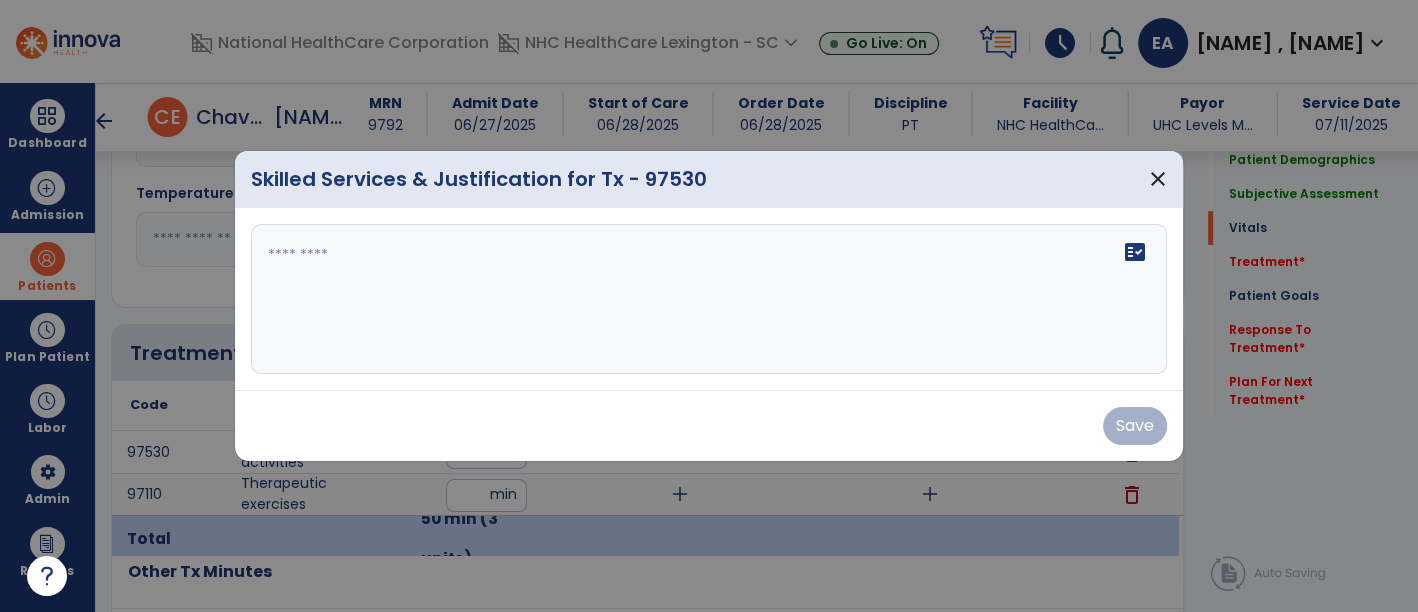 click at bounding box center [709, 299] 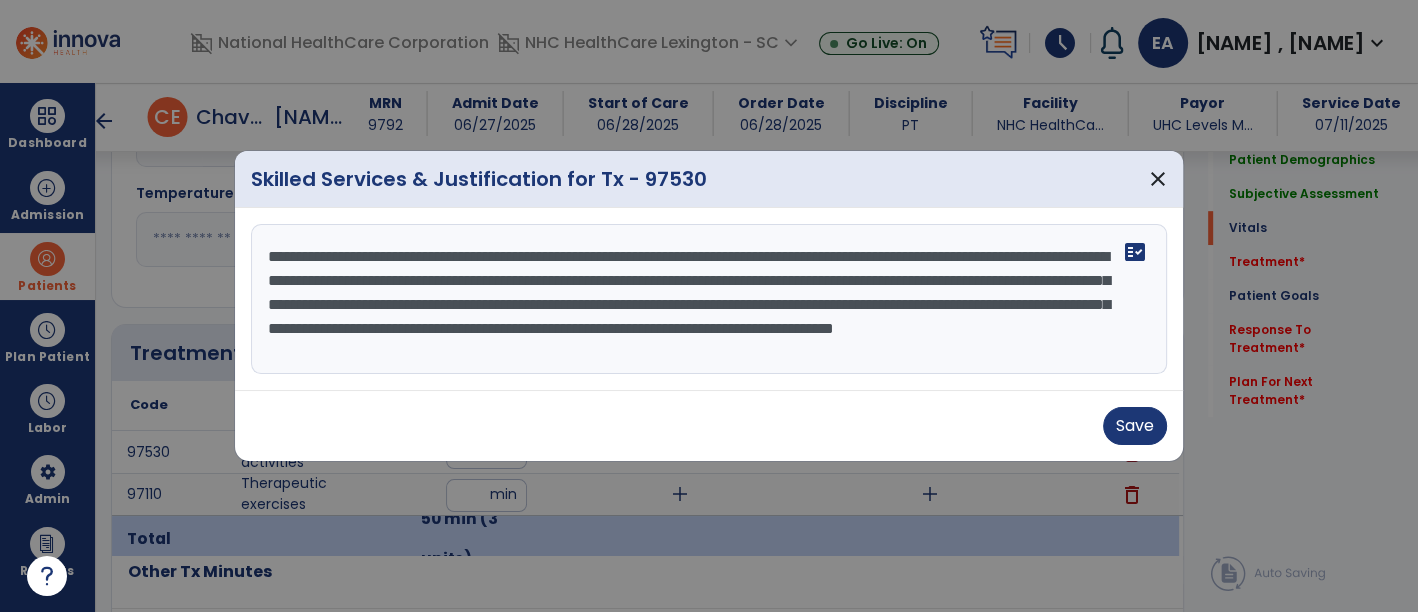 scroll, scrollTop: 15, scrollLeft: 0, axis: vertical 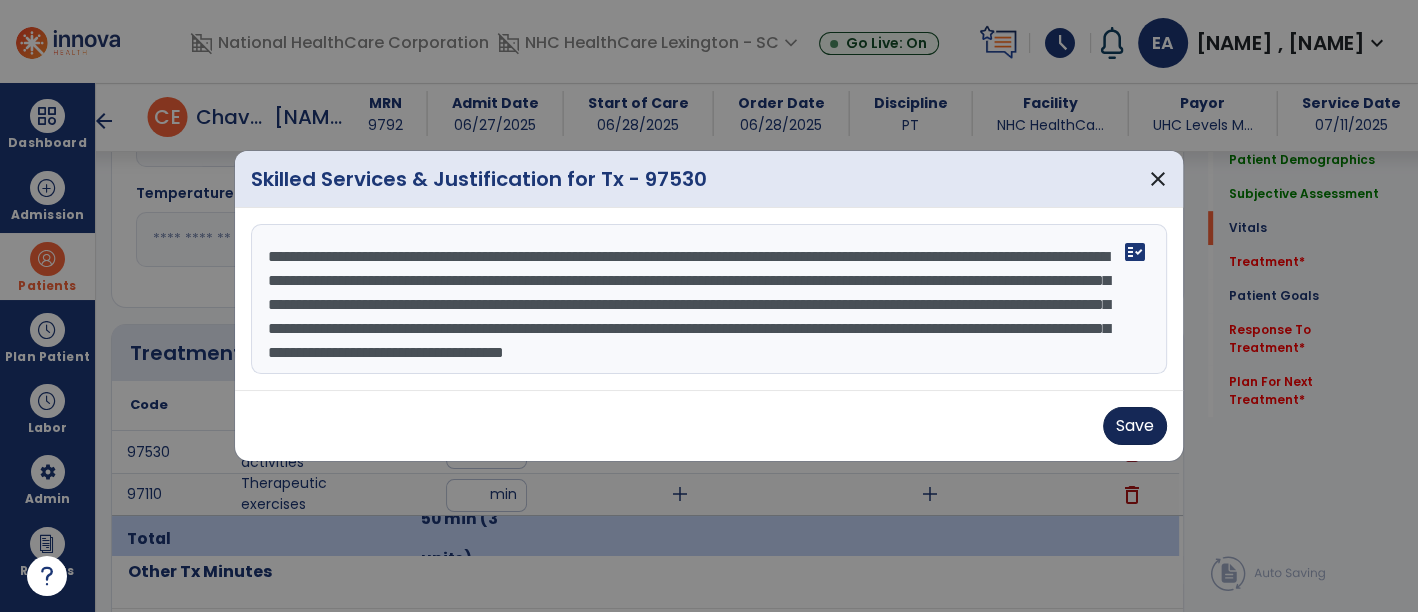 type on "**********" 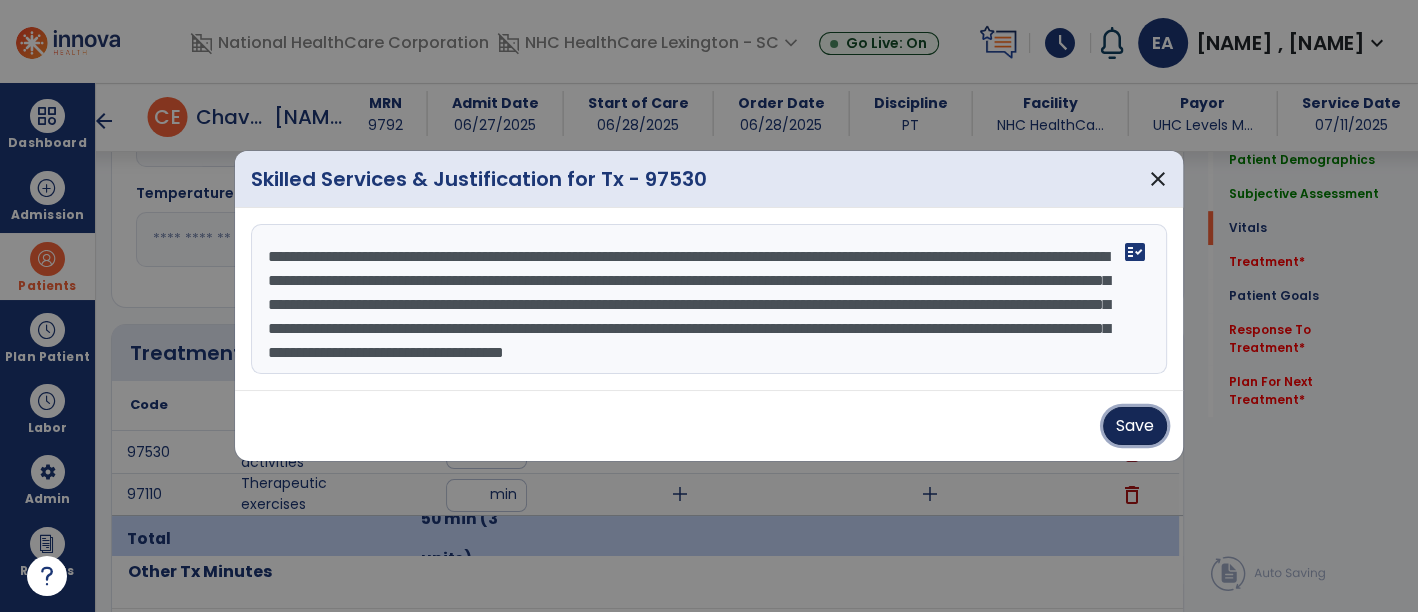 click on "Save" at bounding box center [1135, 426] 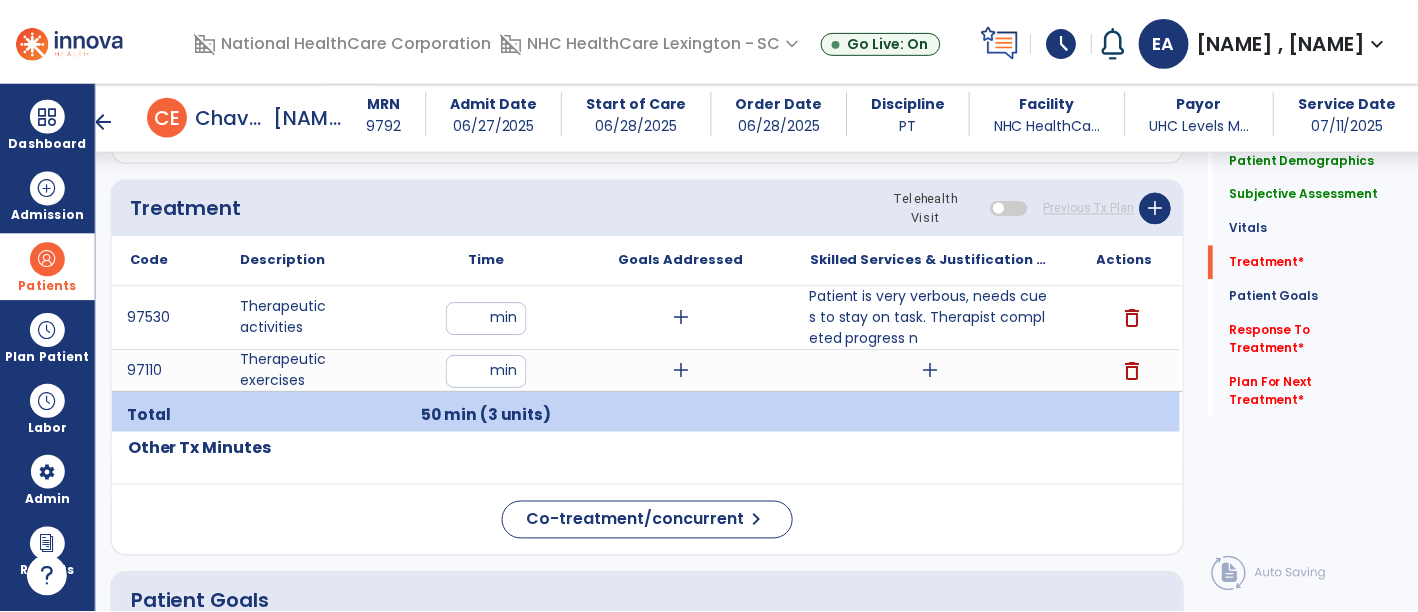 scroll, scrollTop: 1074, scrollLeft: 0, axis: vertical 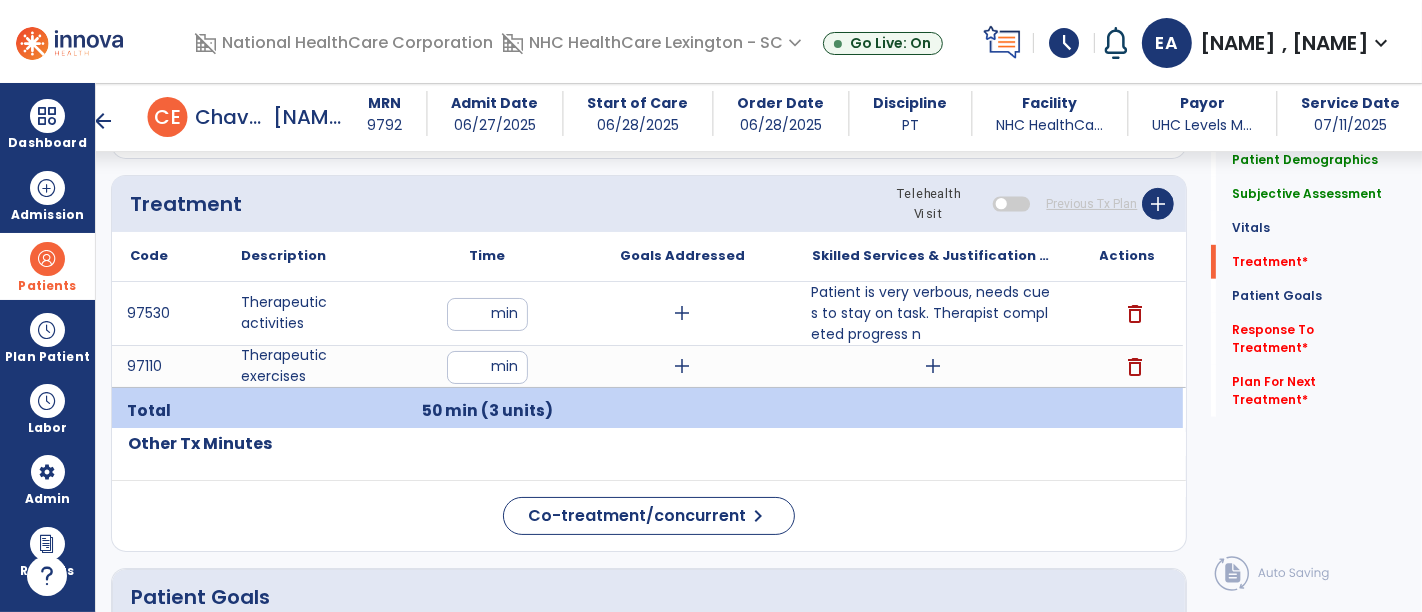 click on "add" at bounding box center [933, 366] 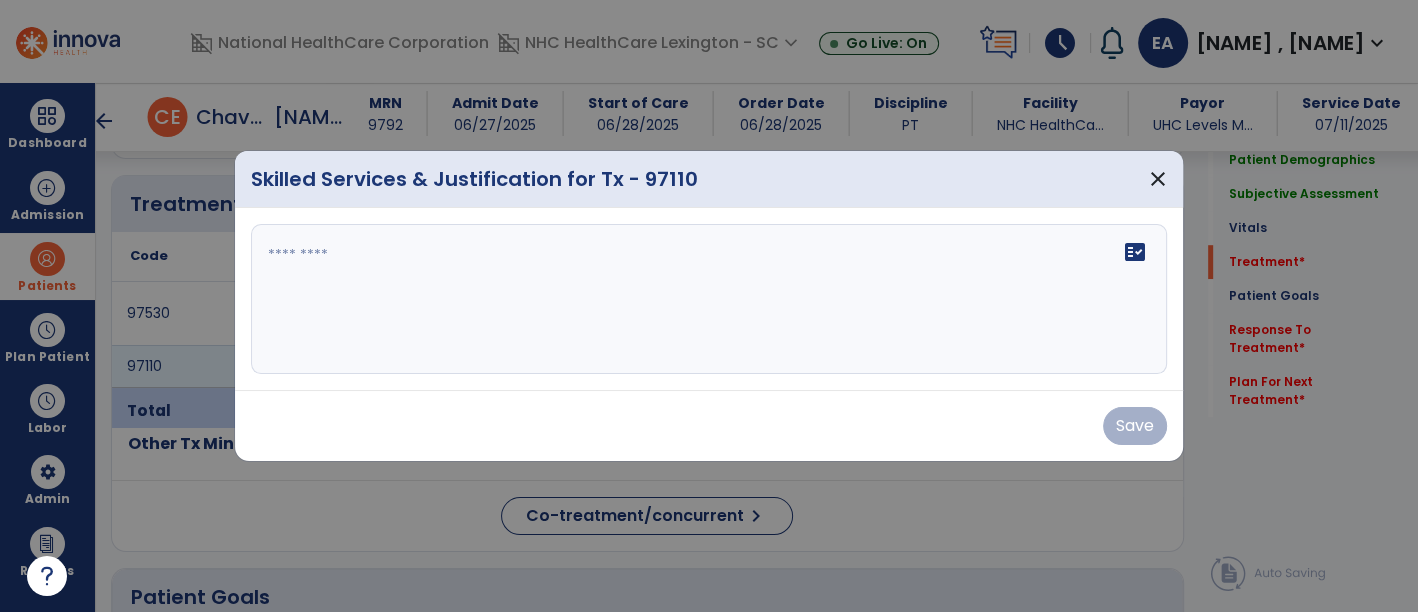 scroll, scrollTop: 1074, scrollLeft: 0, axis: vertical 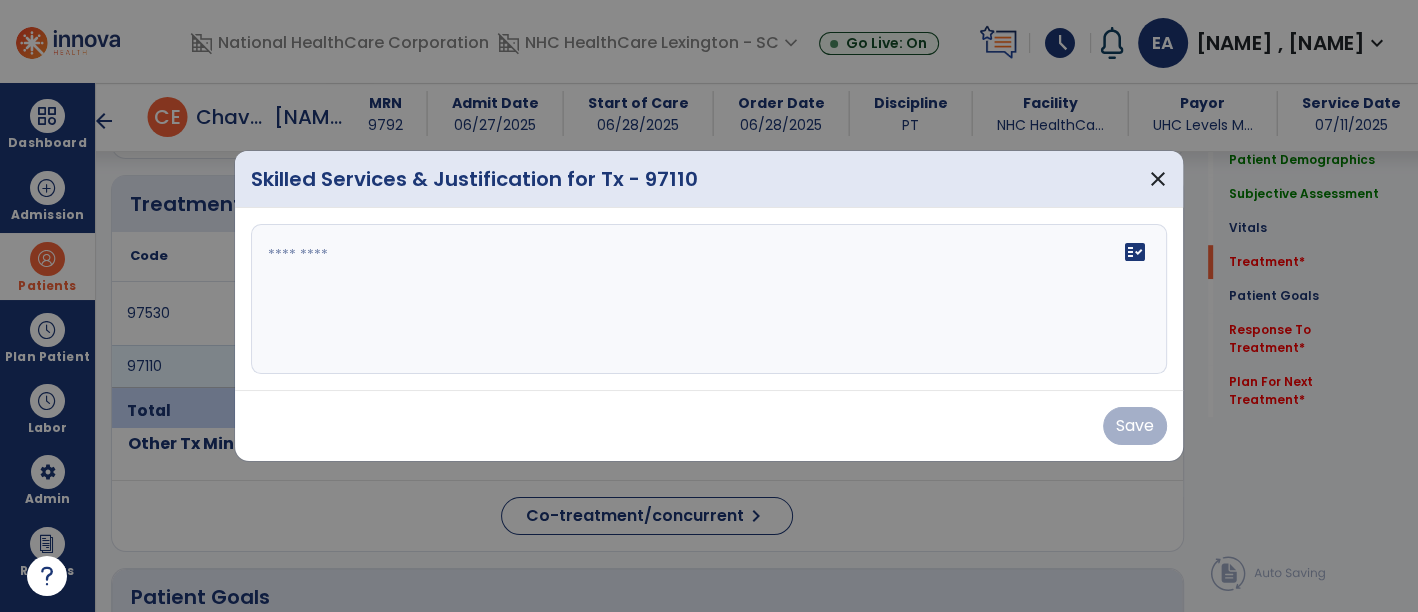 click at bounding box center [709, 299] 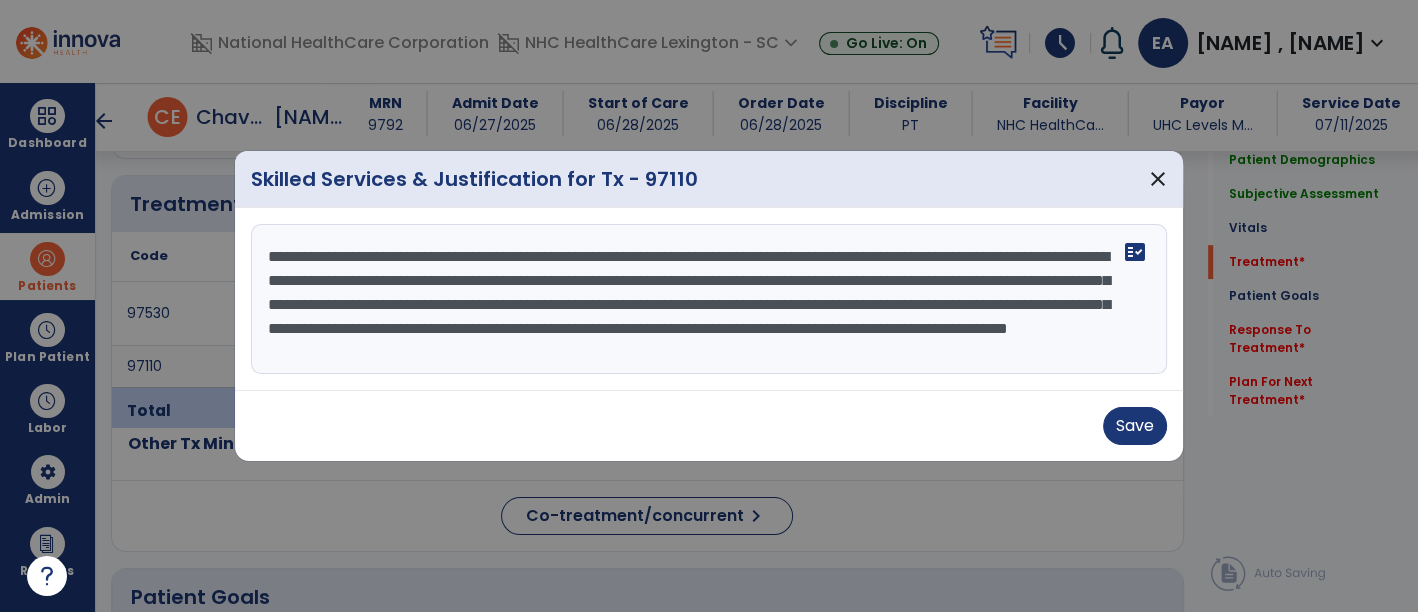 scroll, scrollTop: 15, scrollLeft: 0, axis: vertical 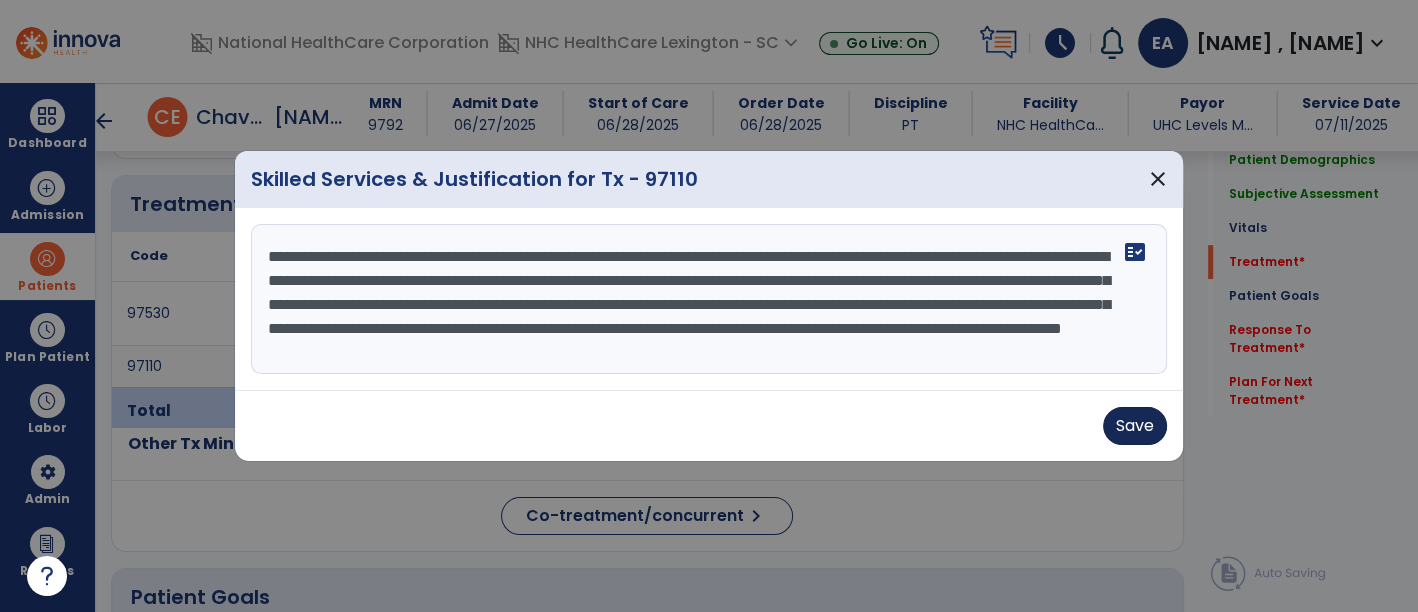 type on "**********" 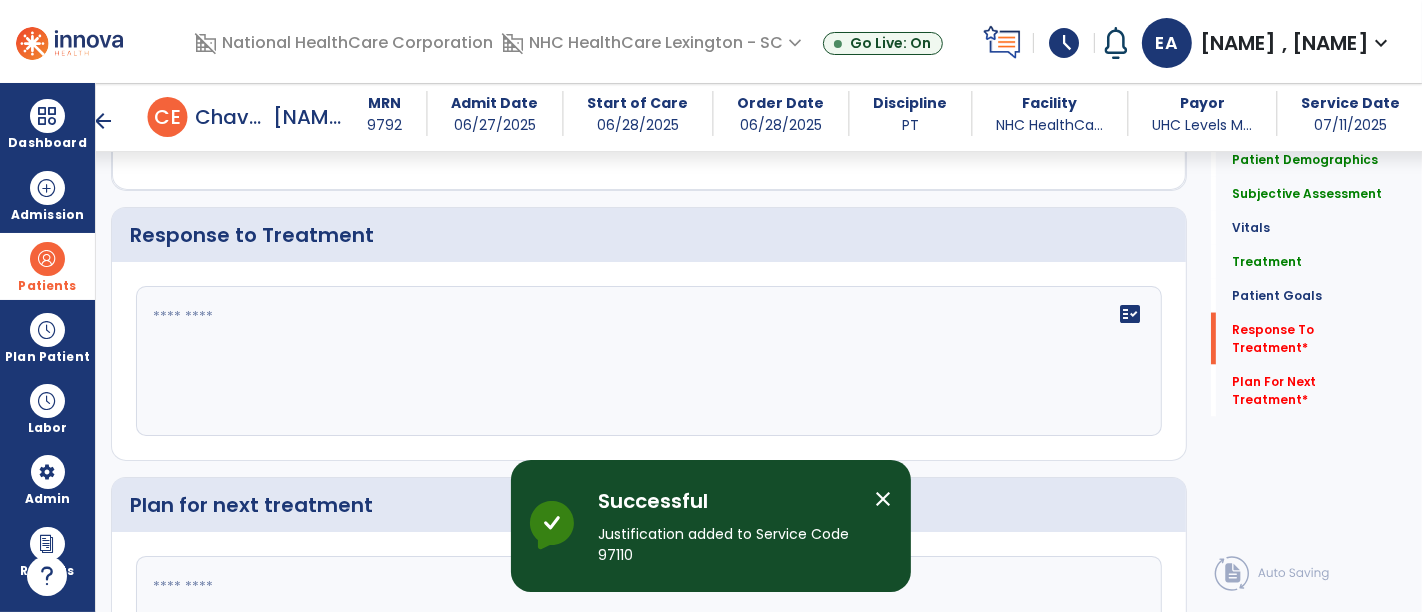 scroll, scrollTop: 2663, scrollLeft: 0, axis: vertical 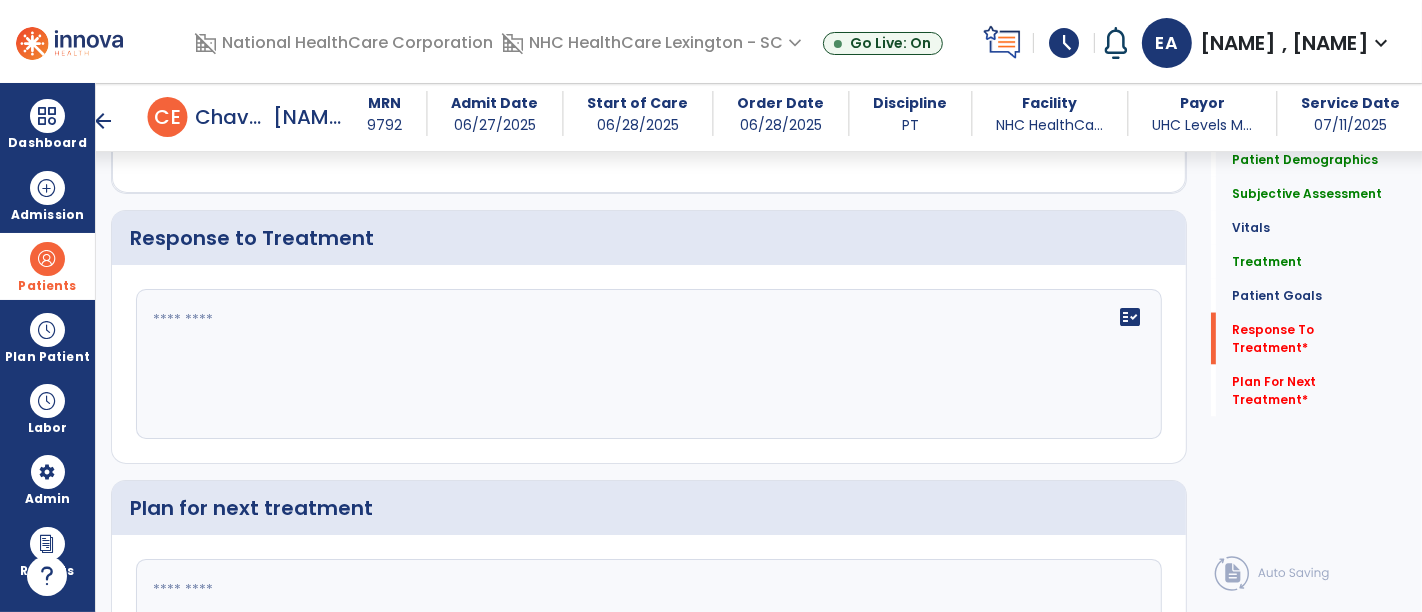 click 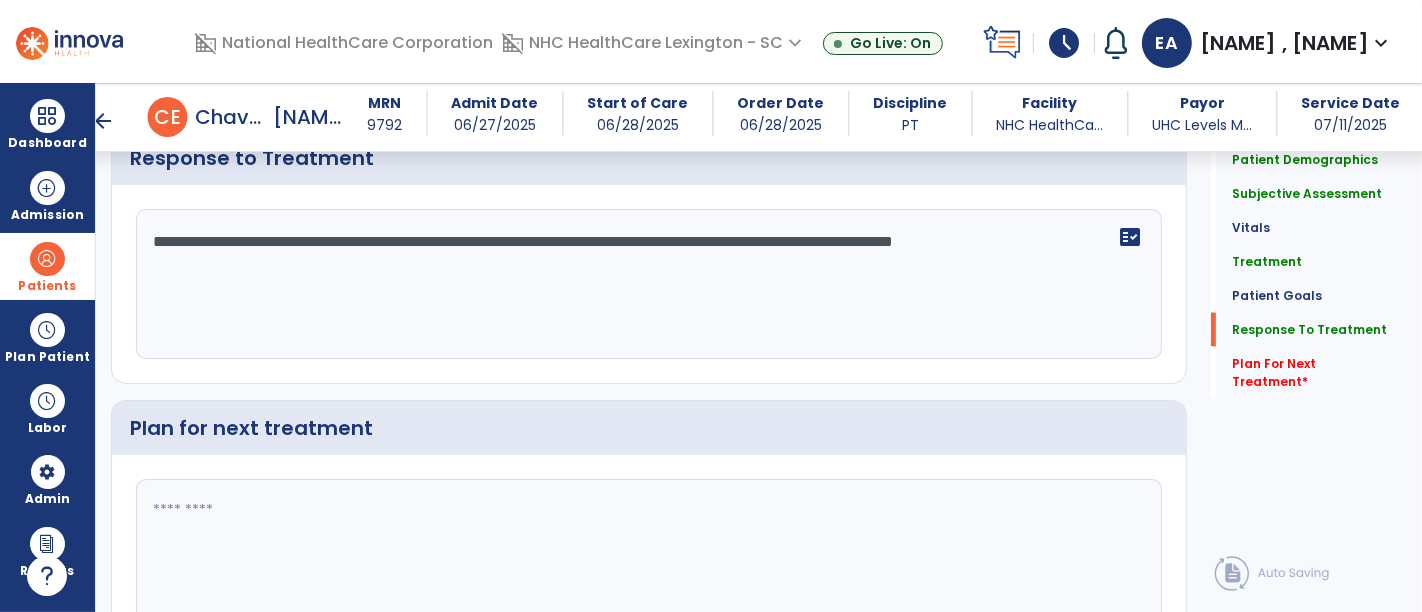 scroll, scrollTop: 2820, scrollLeft: 0, axis: vertical 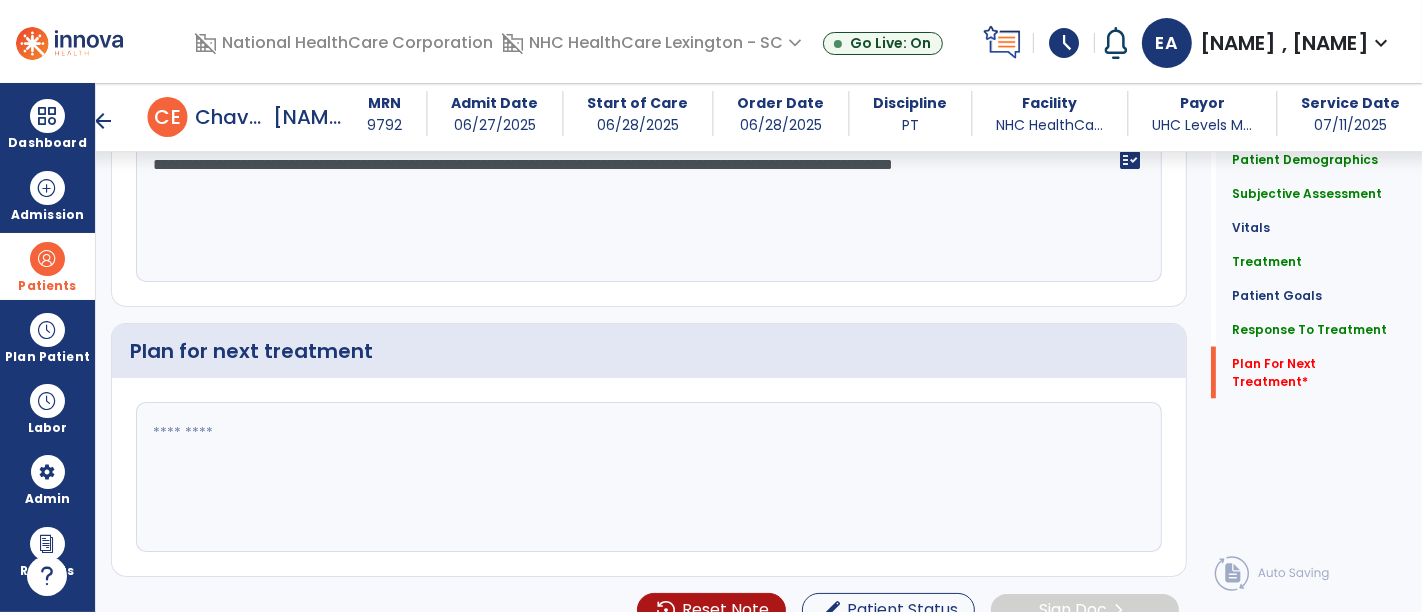 type on "**********" 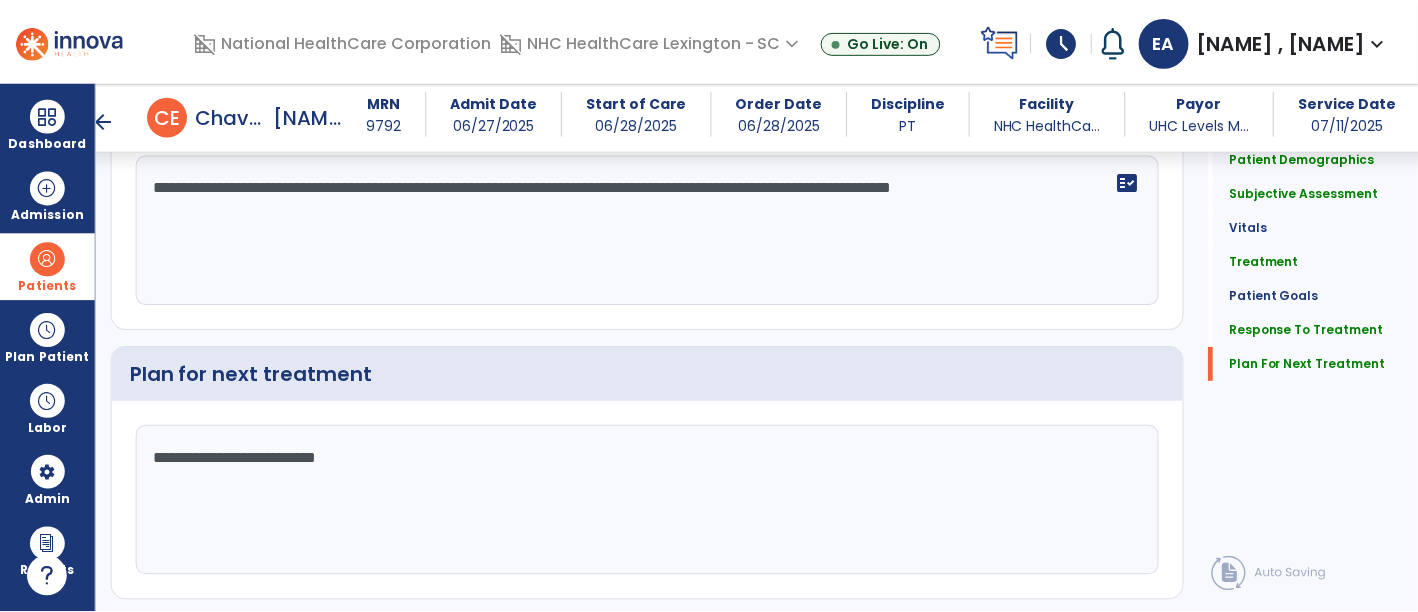 scroll, scrollTop: 2820, scrollLeft: 0, axis: vertical 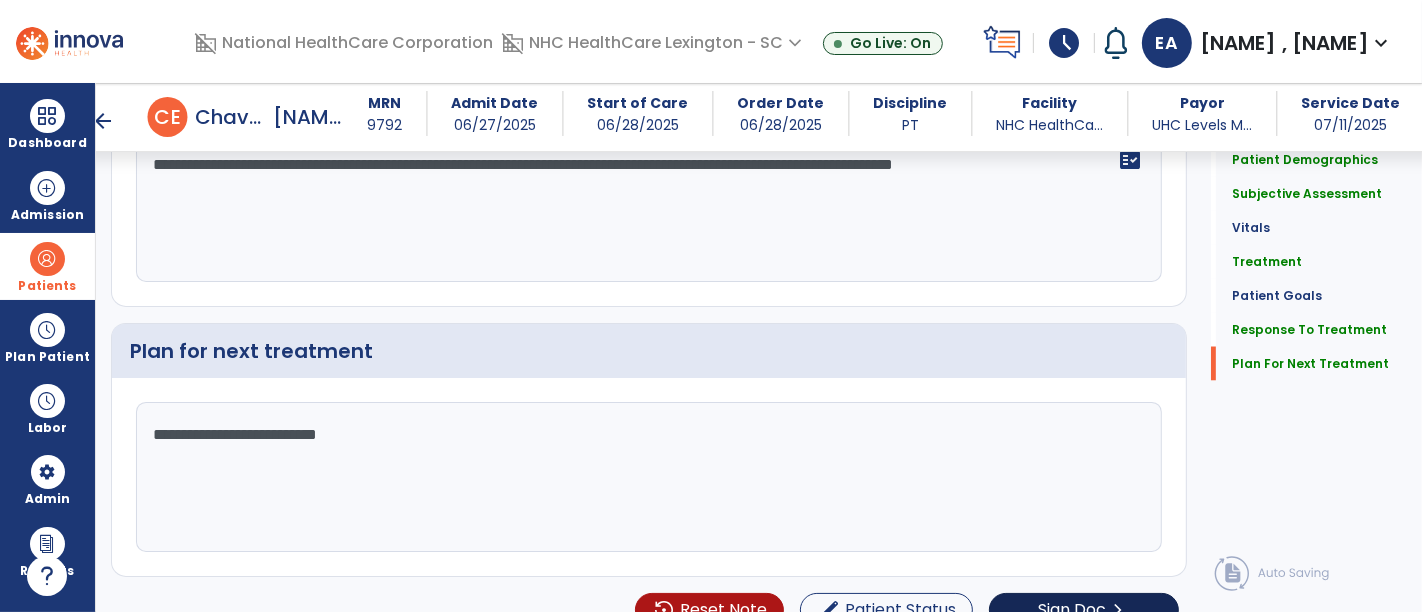 type on "**********" 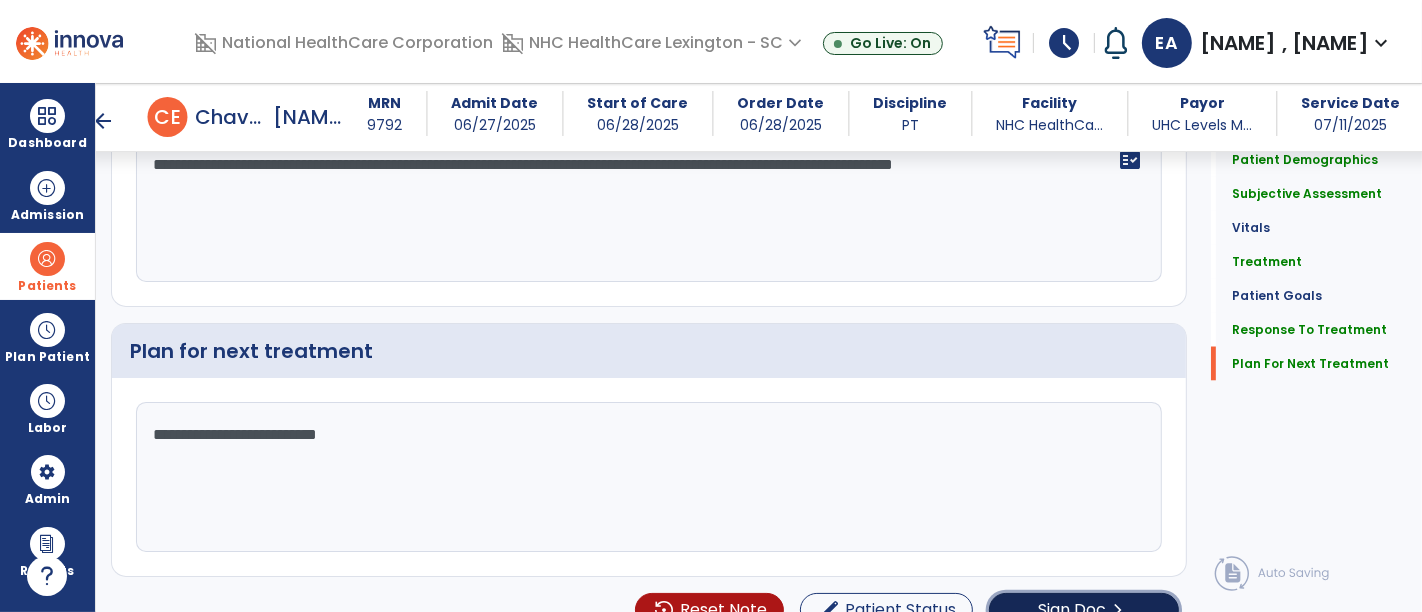 click on "Sign Doc" 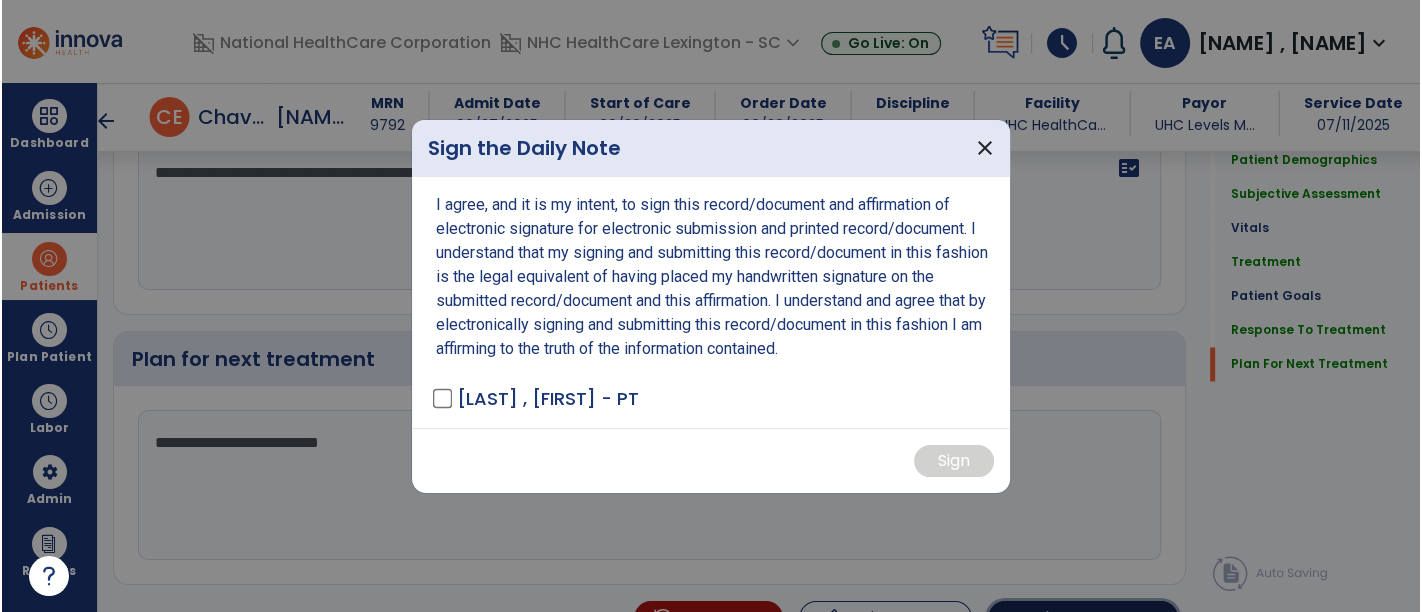 scroll, scrollTop: 2820, scrollLeft: 0, axis: vertical 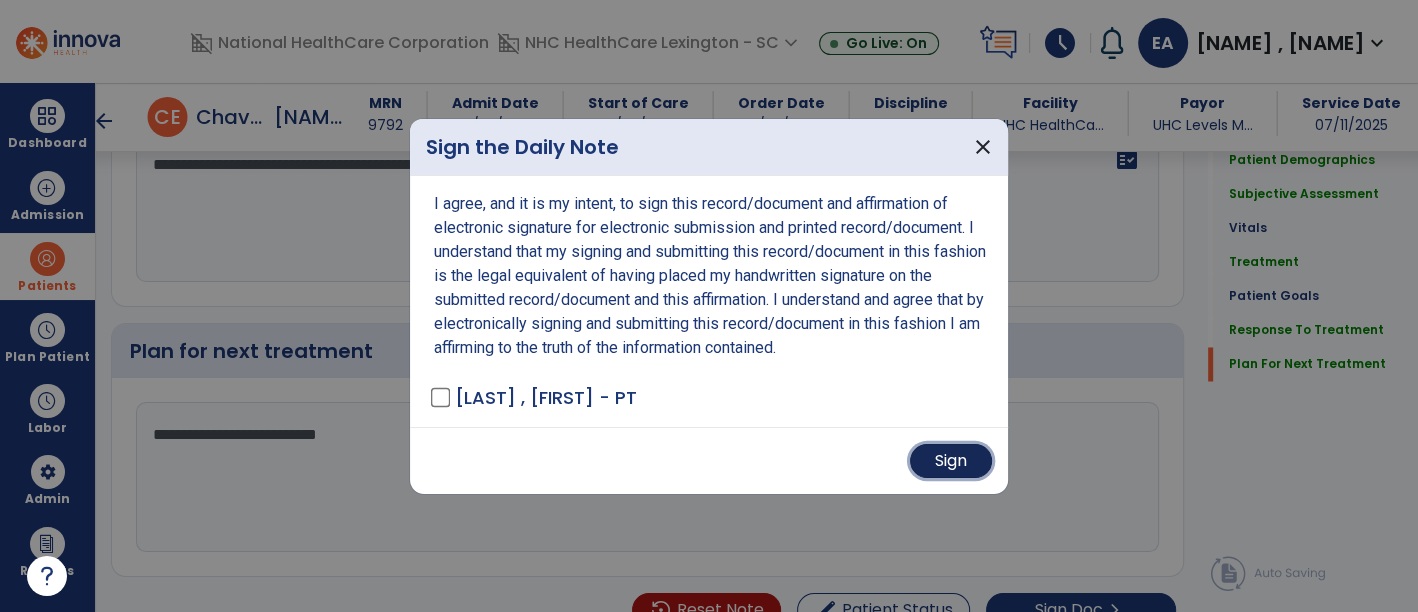 click on "Sign" at bounding box center [951, 461] 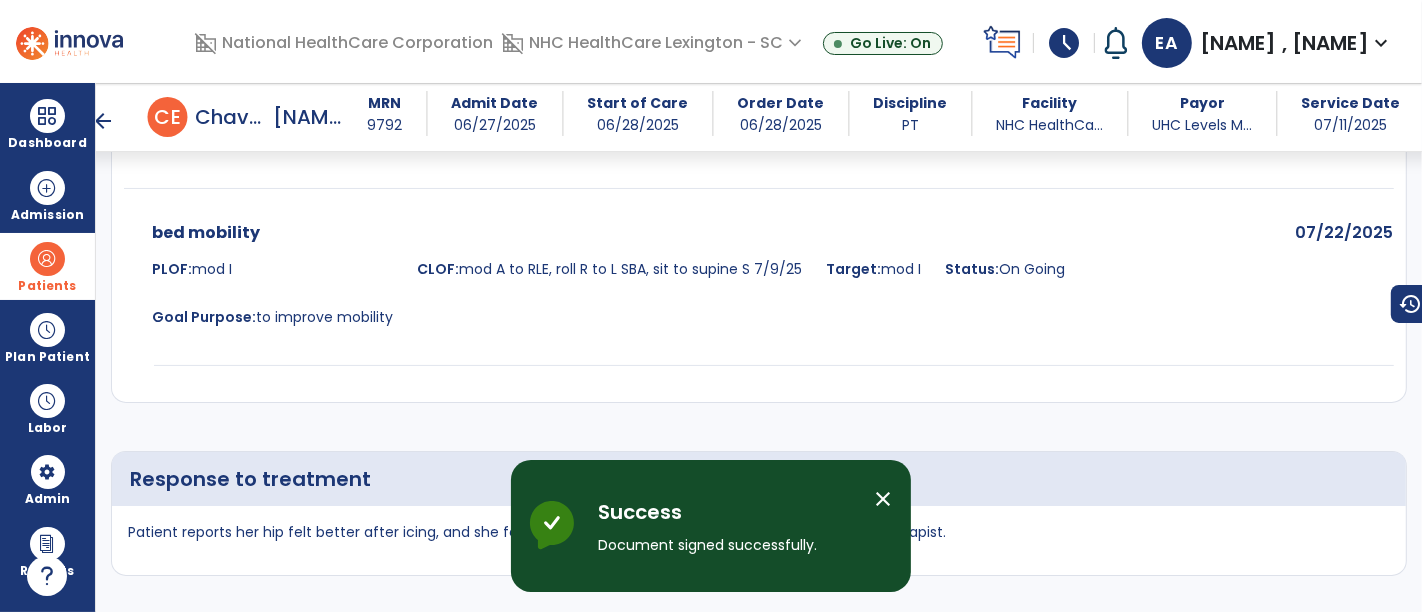 scroll, scrollTop: 4441, scrollLeft: 0, axis: vertical 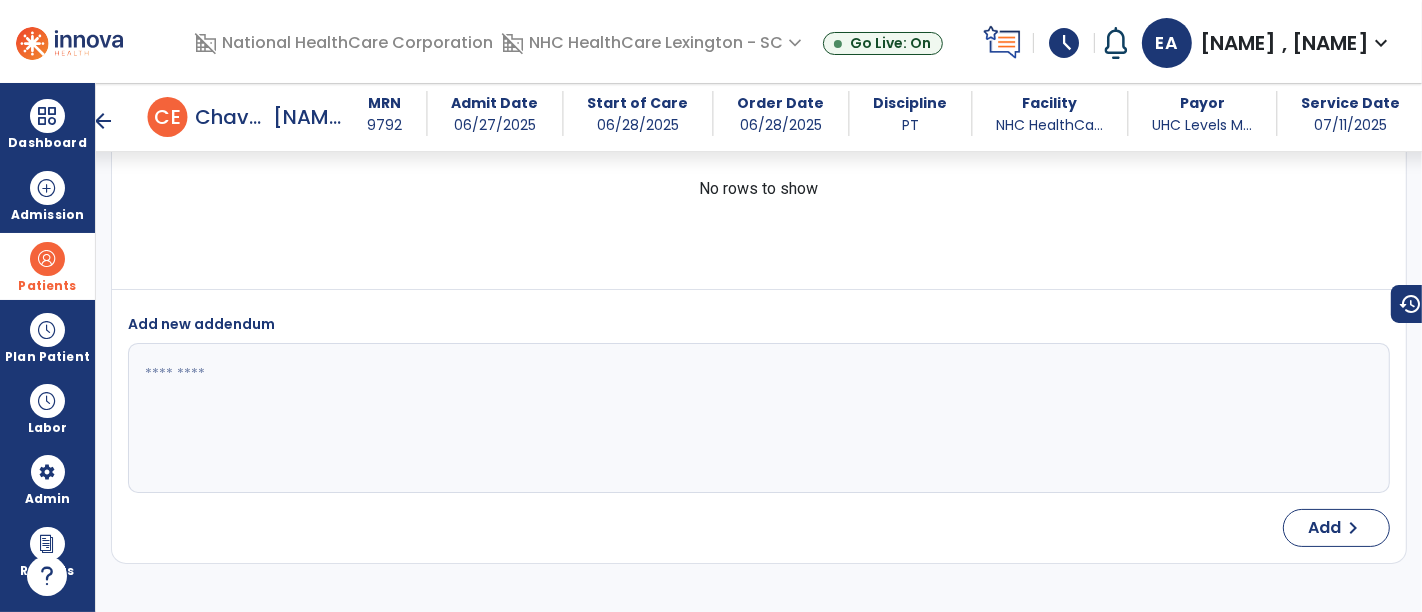 click on "arrow_back" at bounding box center (104, 121) 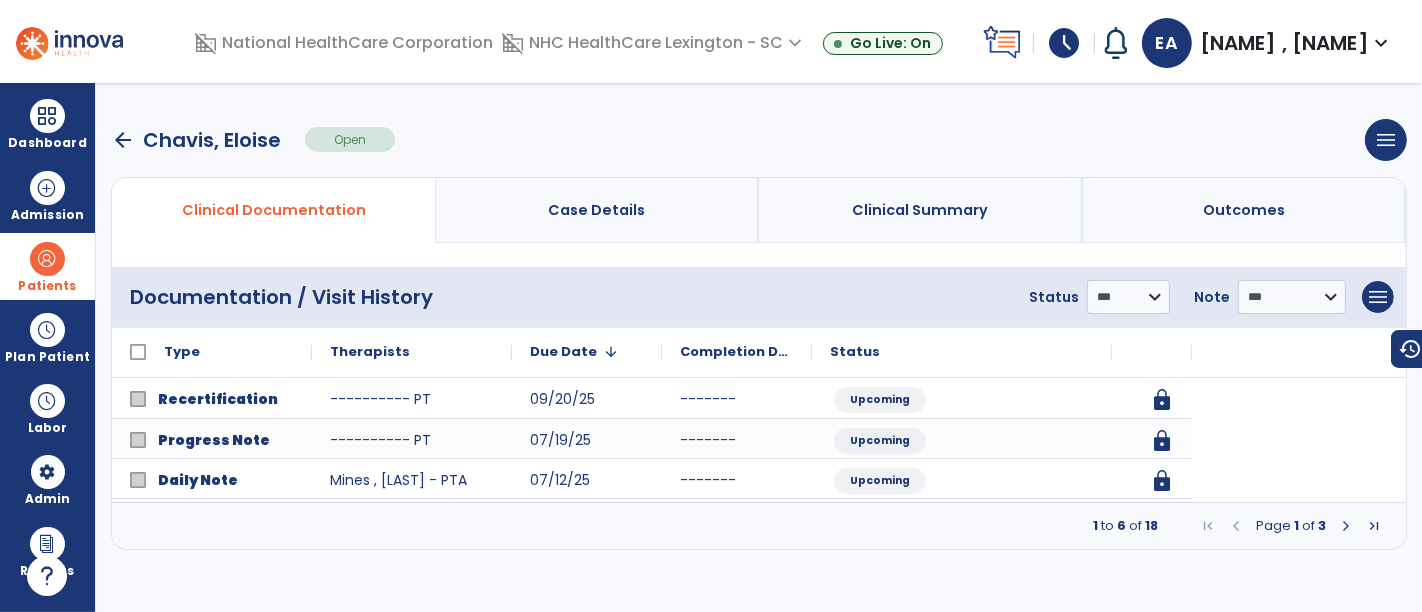 scroll, scrollTop: 0, scrollLeft: 0, axis: both 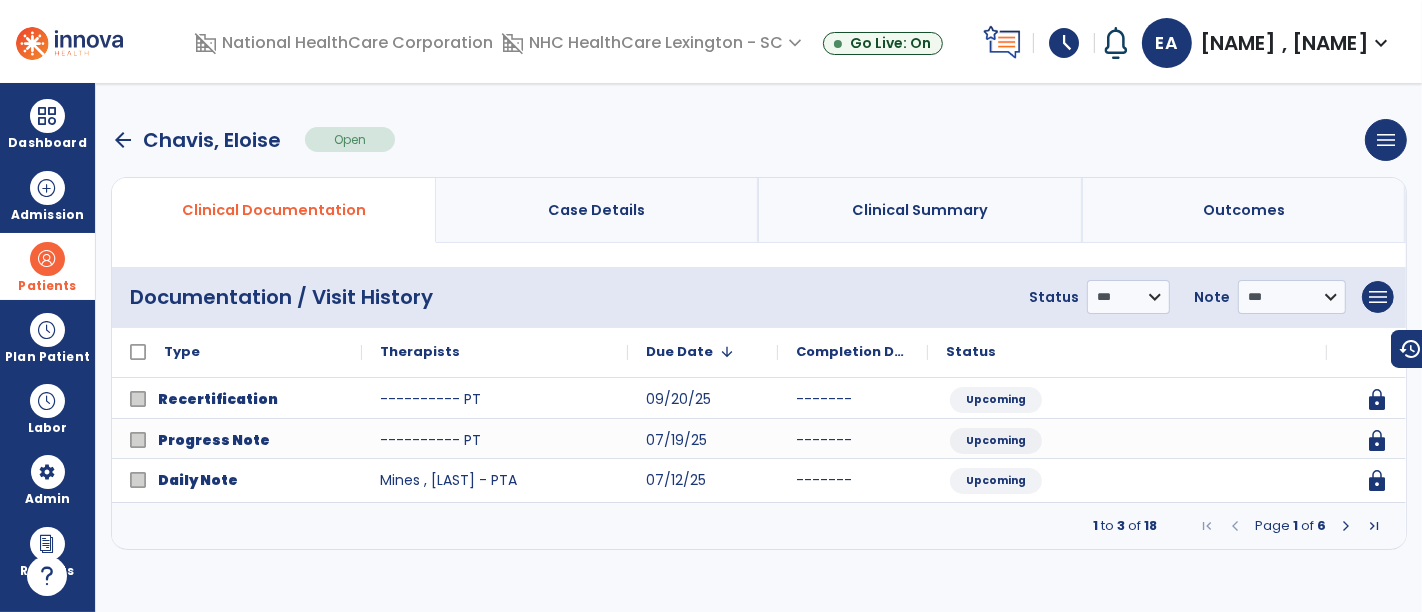click on "arrow_back" at bounding box center (123, 140) 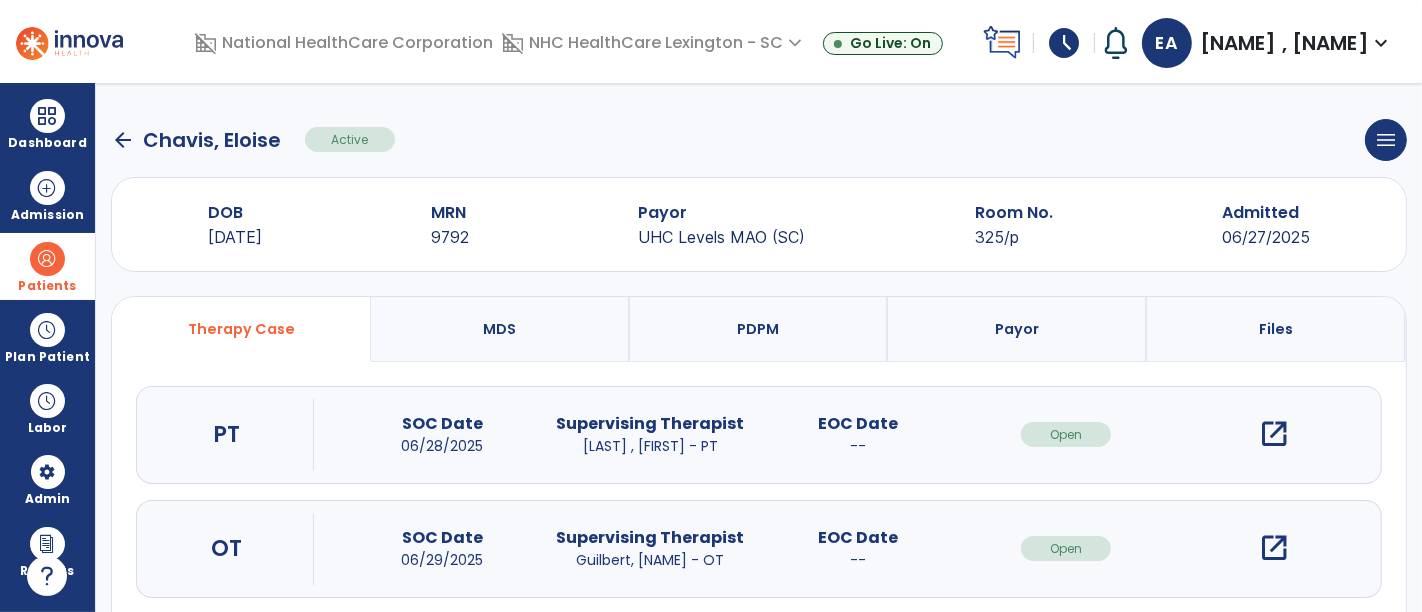 click on "arrow_back" 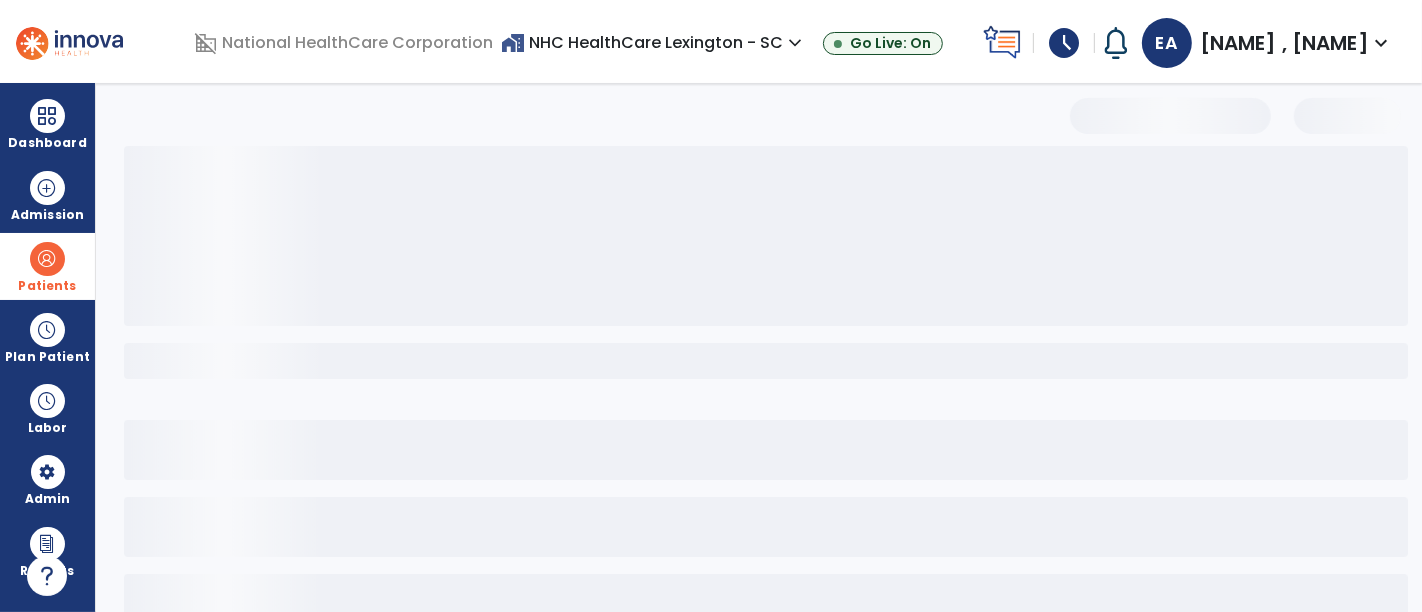 select on "***" 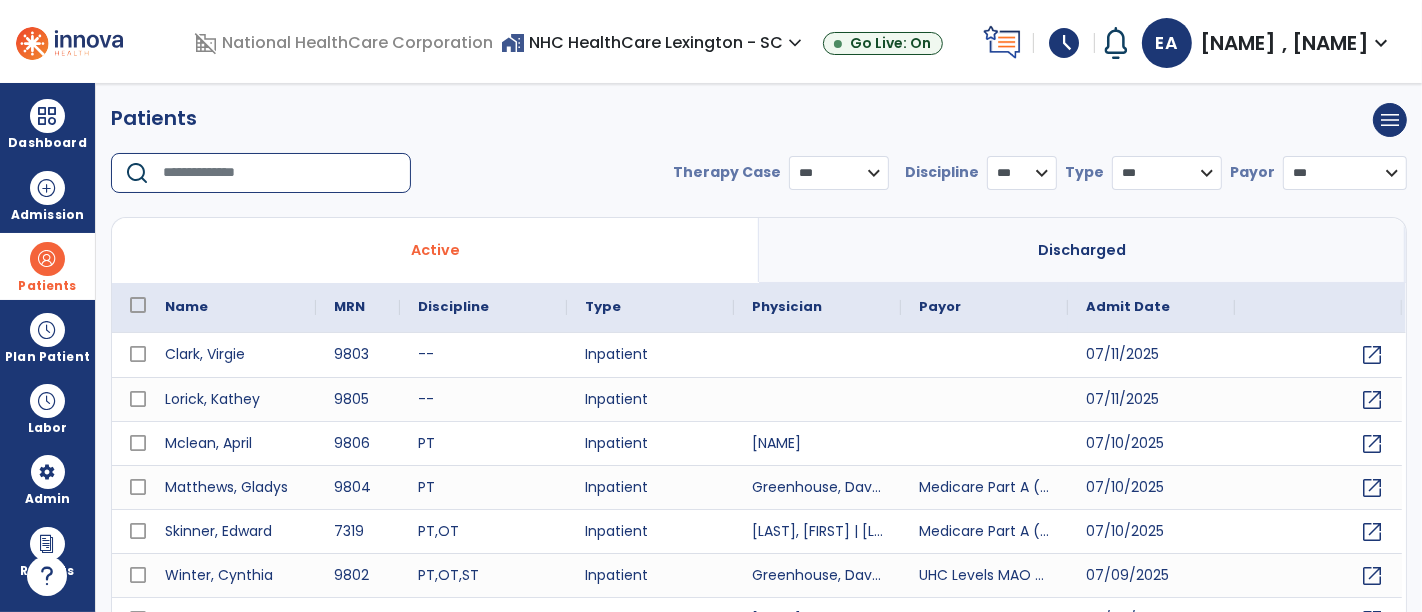 click at bounding box center (280, 173) 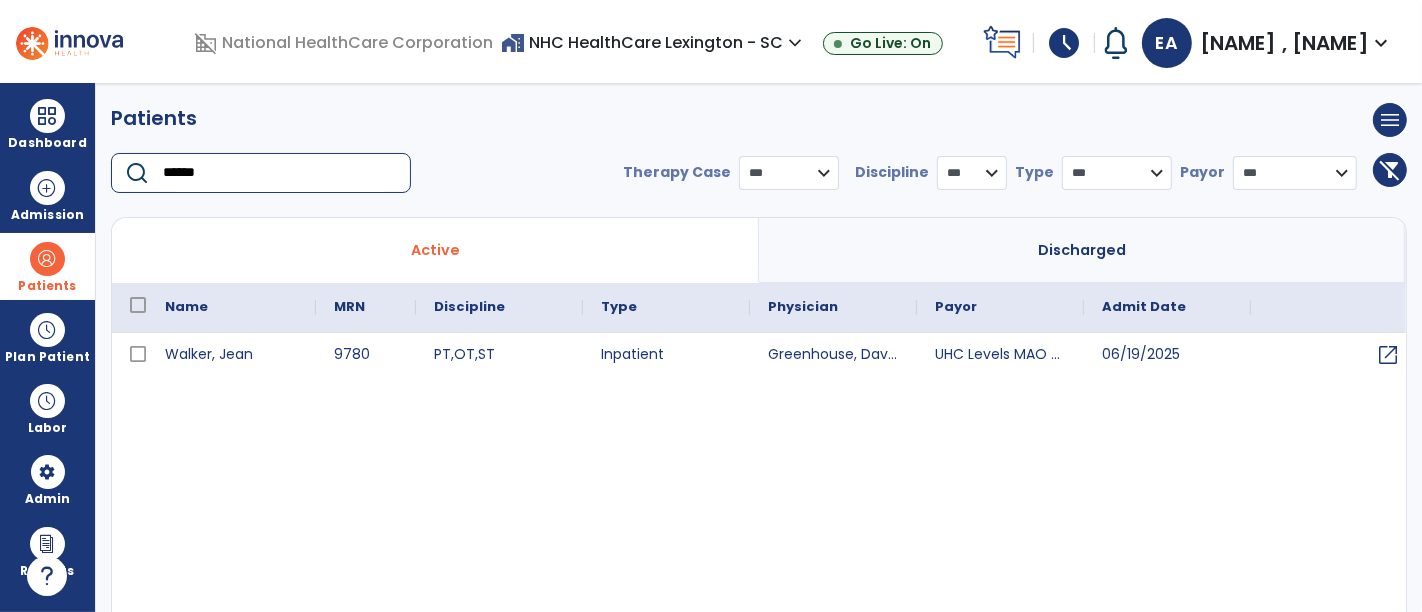 type on "******" 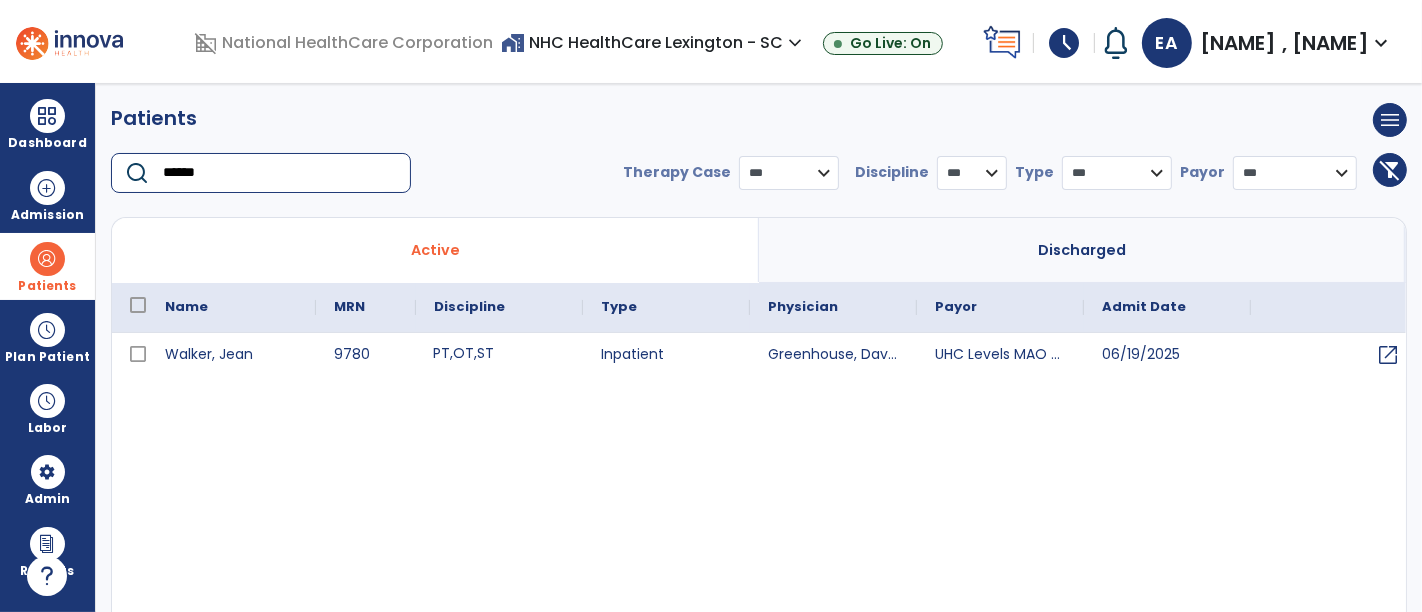 click on "PT , OT , ST" at bounding box center (499, 355) 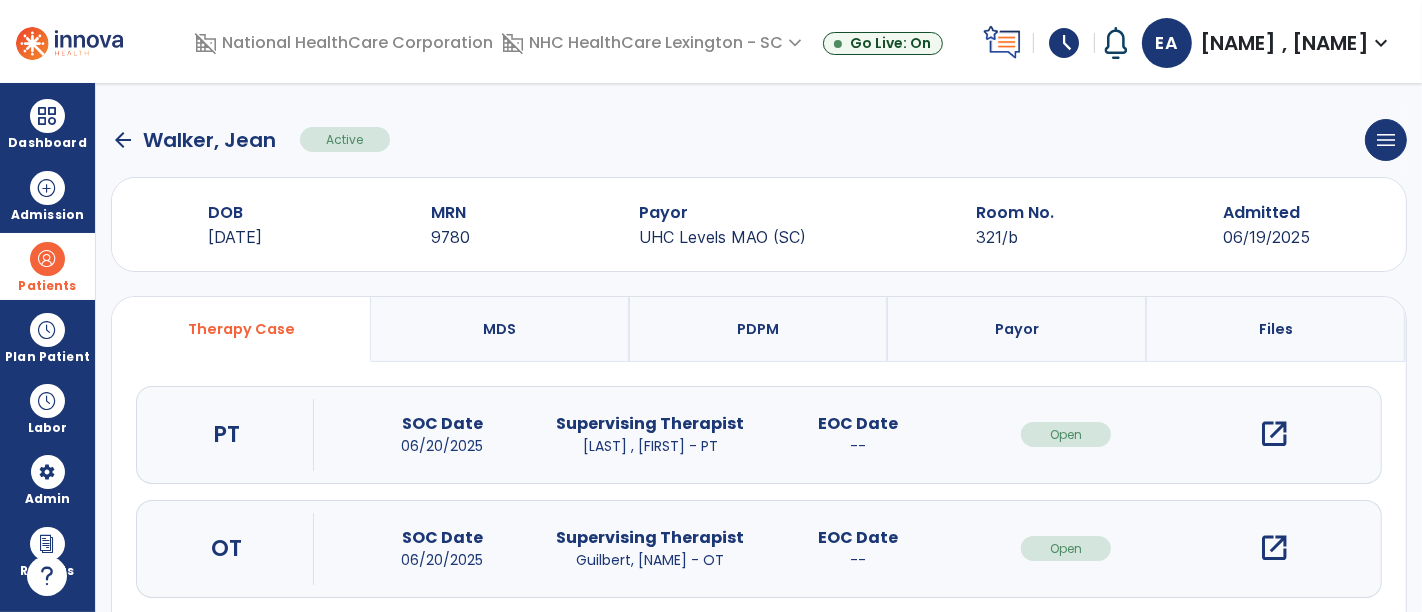 click on "open_in_new" at bounding box center [1274, 434] 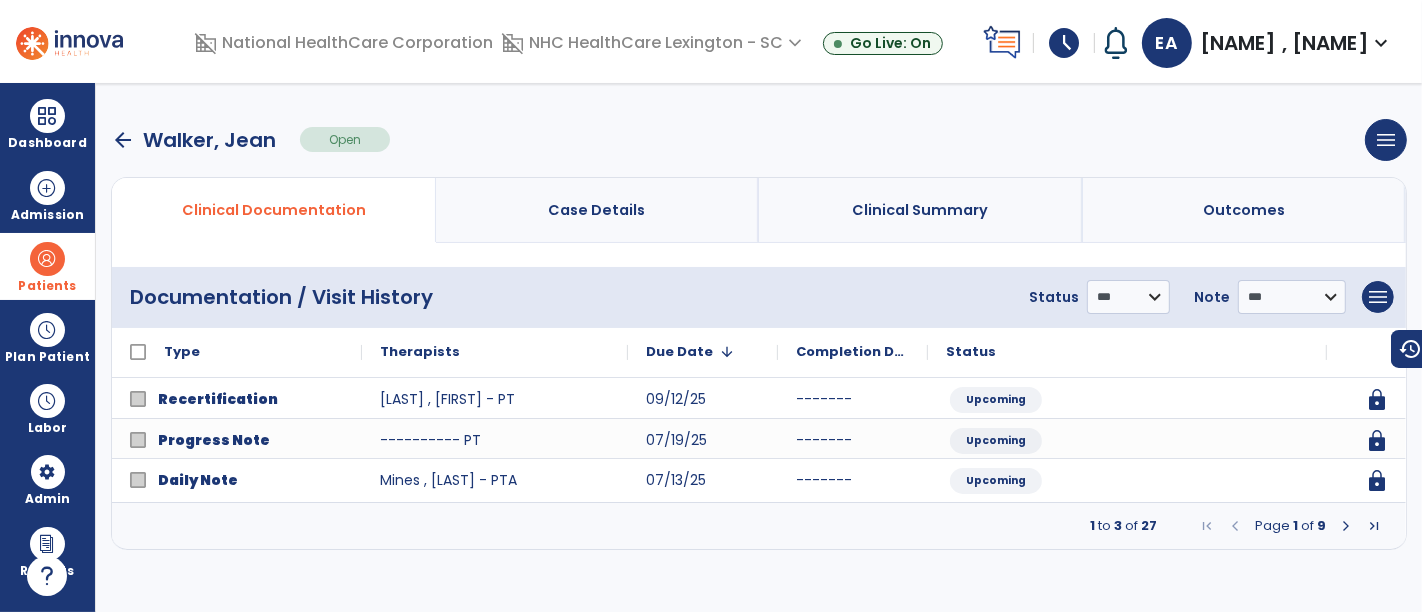 click at bounding box center (1346, 526) 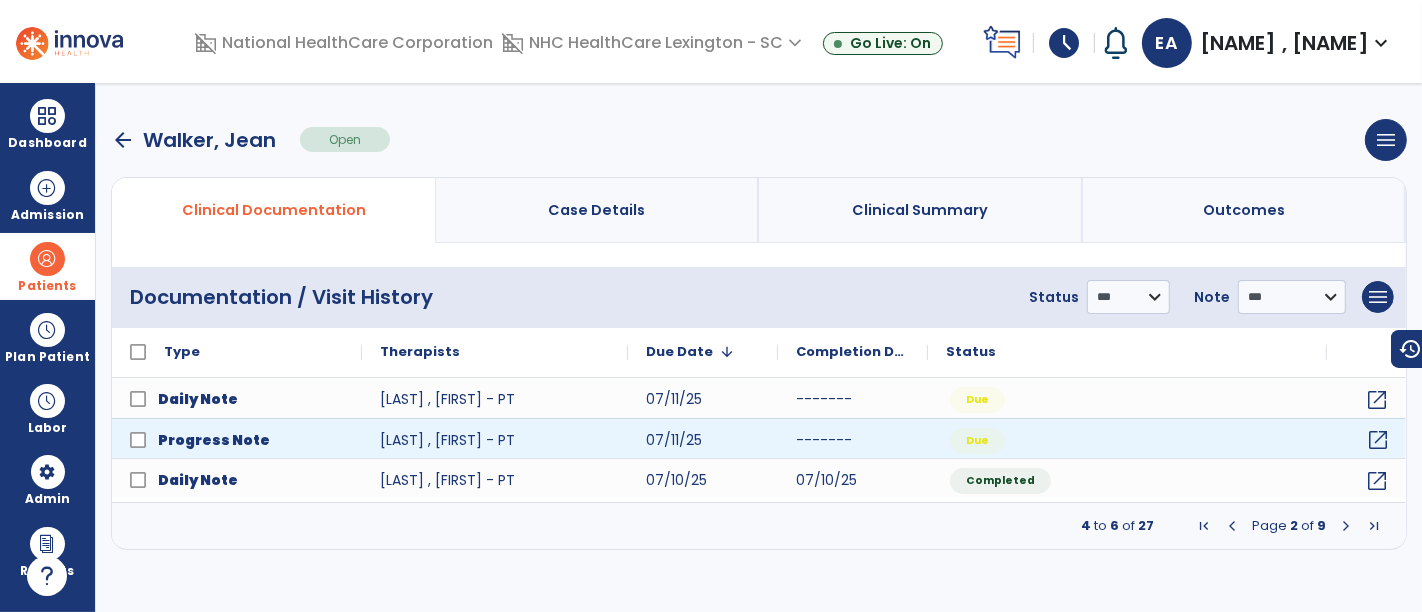 click on "open_in_new" 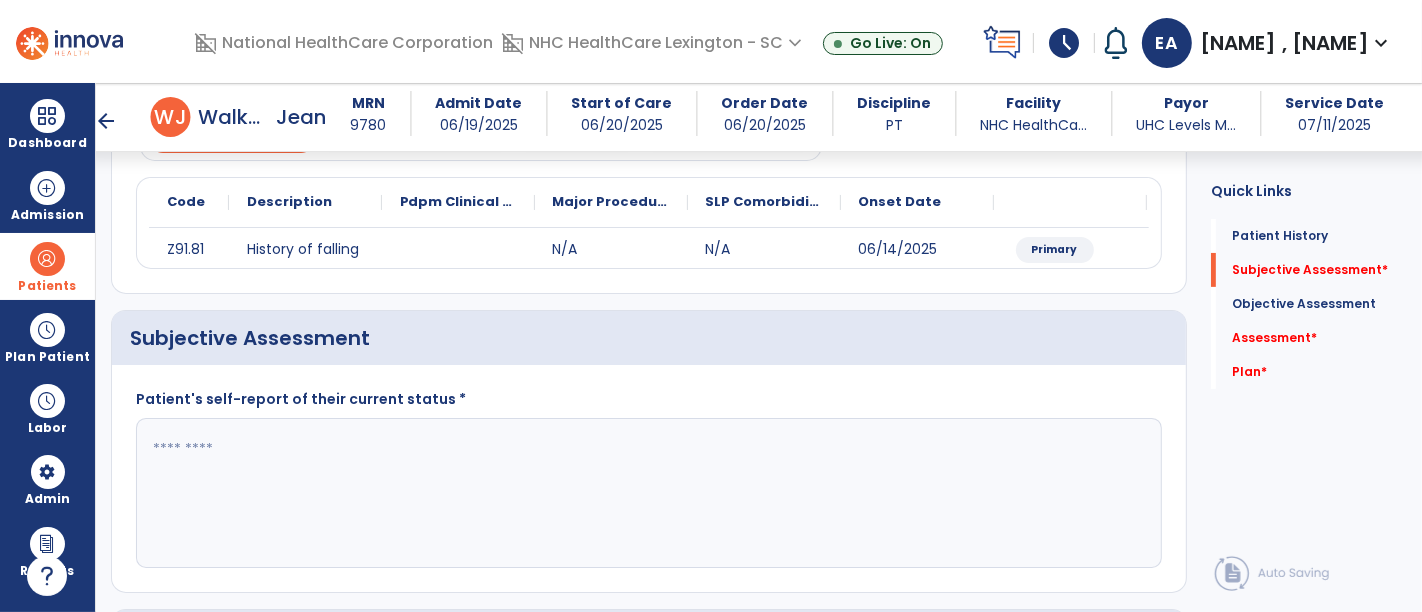 scroll, scrollTop: 247, scrollLeft: 0, axis: vertical 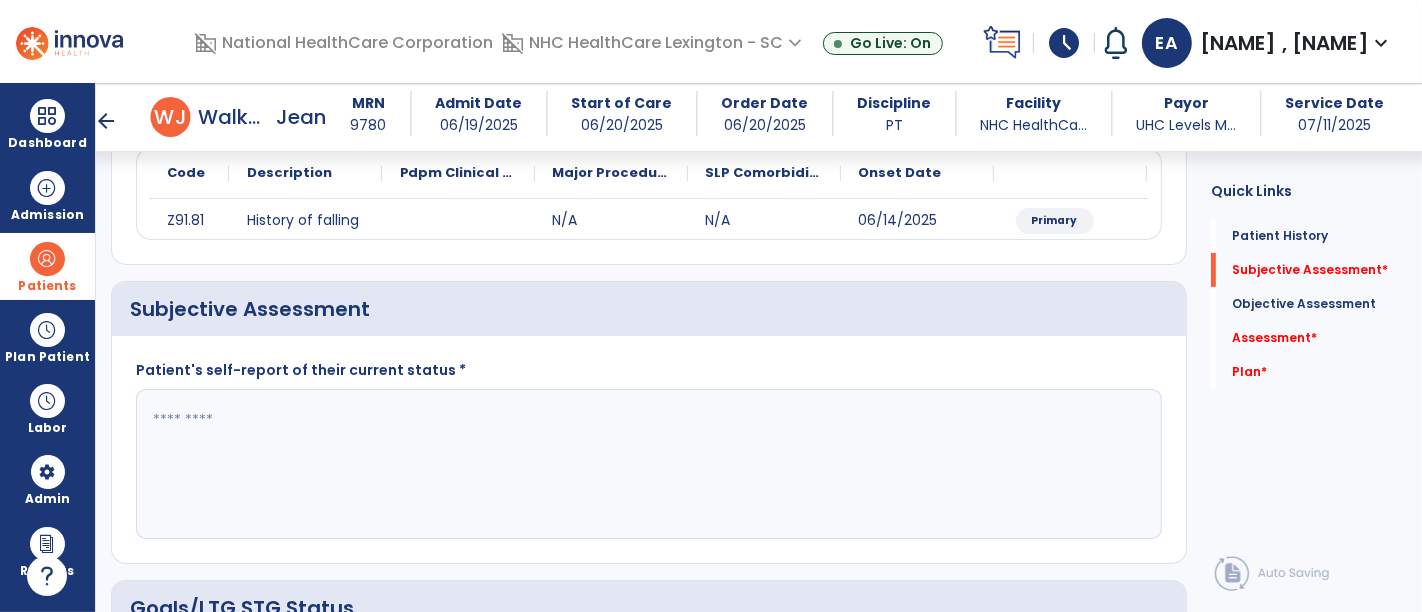 click 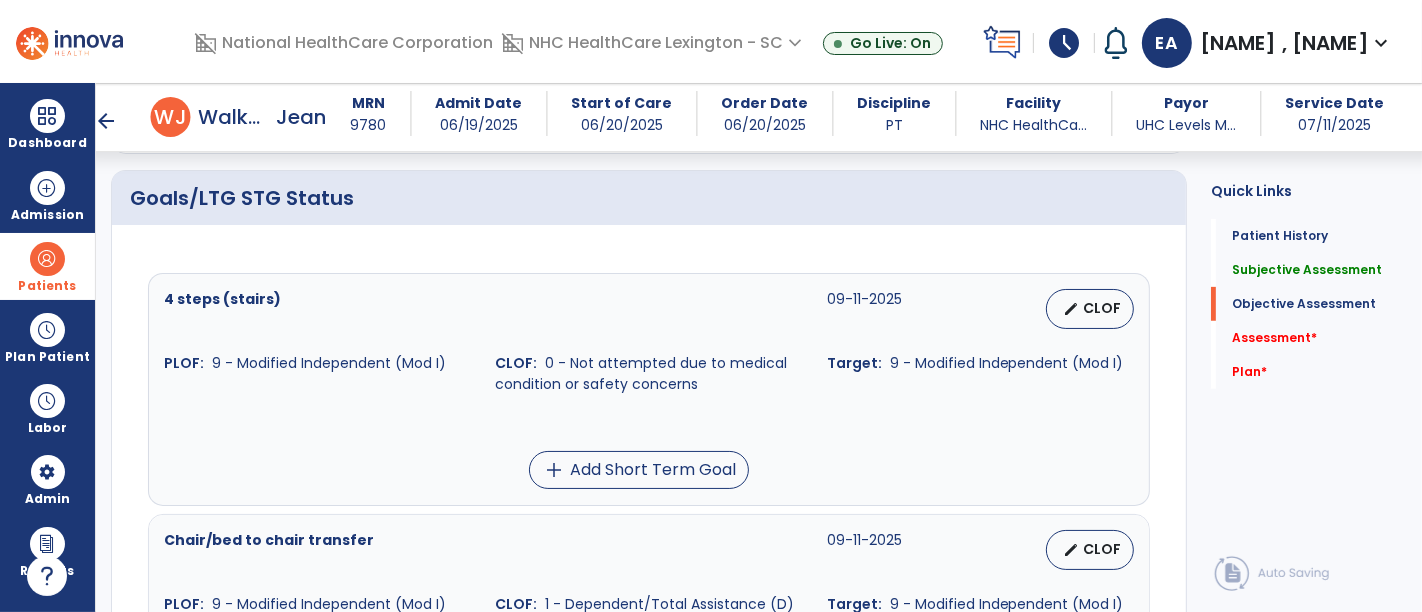 scroll, scrollTop: 660, scrollLeft: 0, axis: vertical 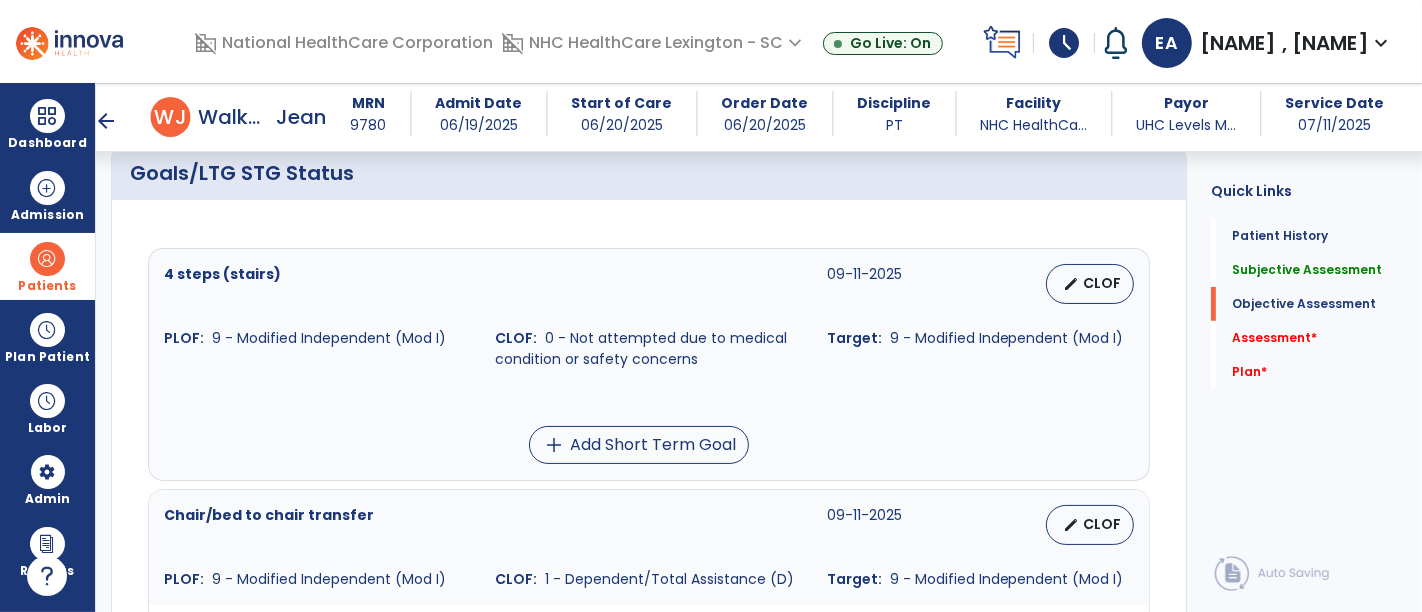 type on "**********" 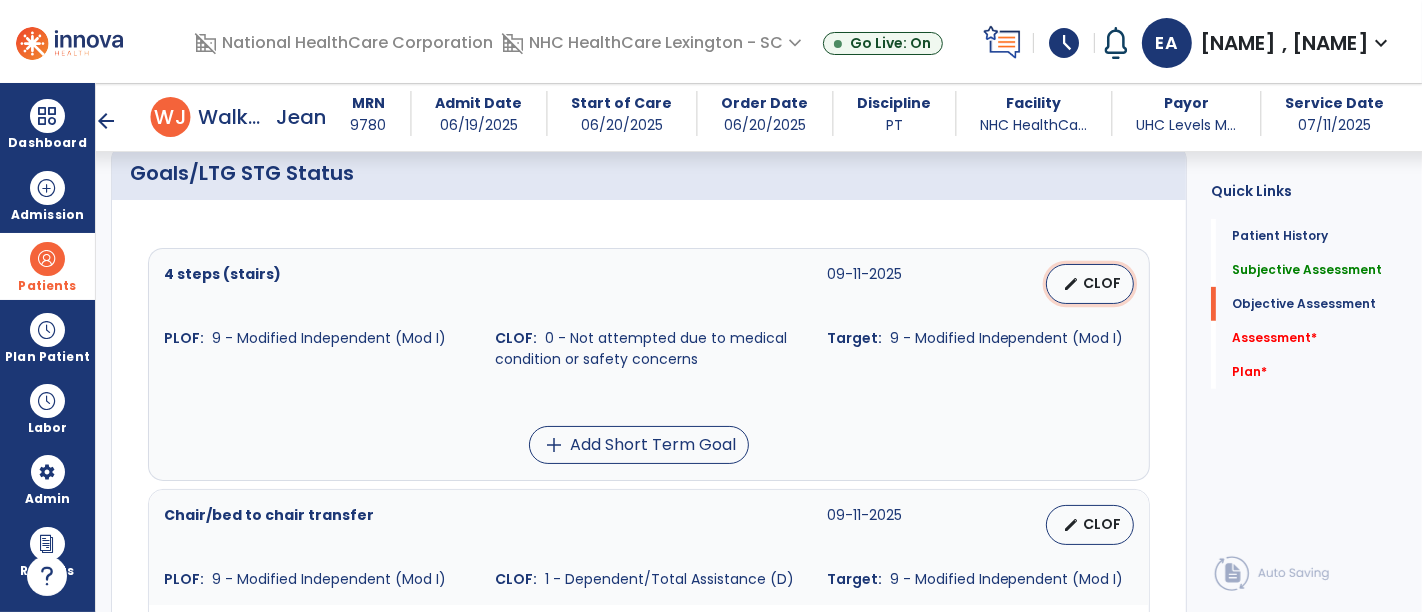 click on "edit   CLOF" at bounding box center [1090, 284] 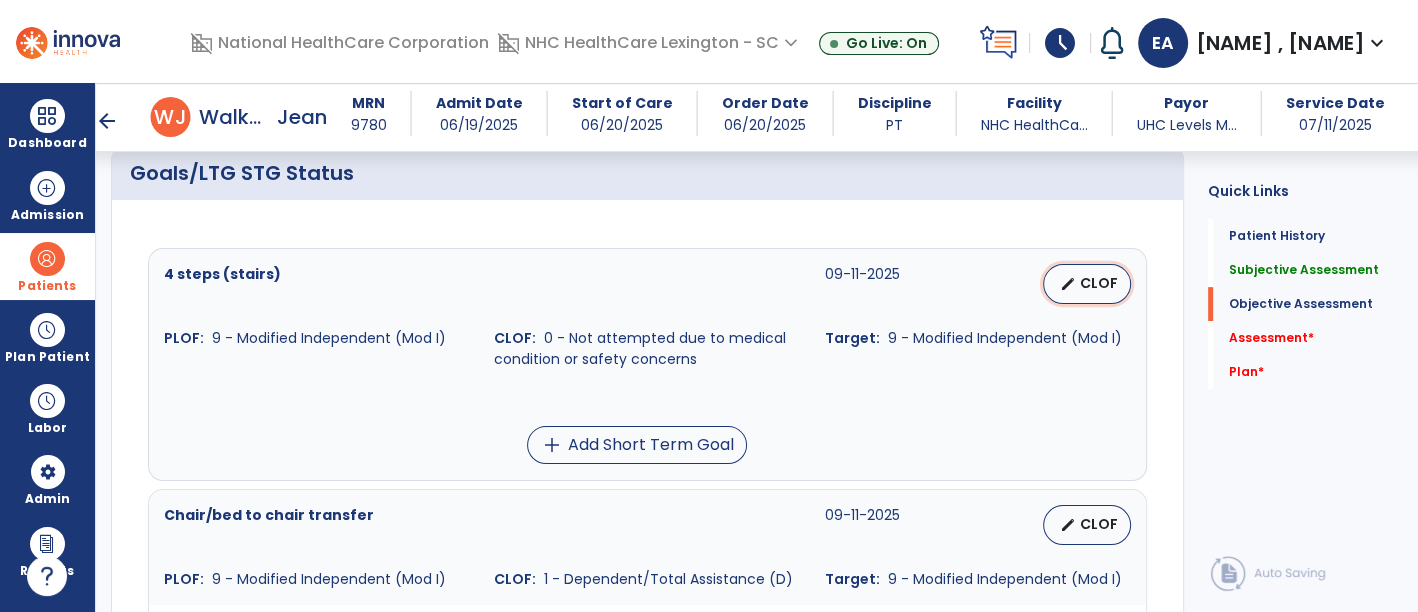 select on "********" 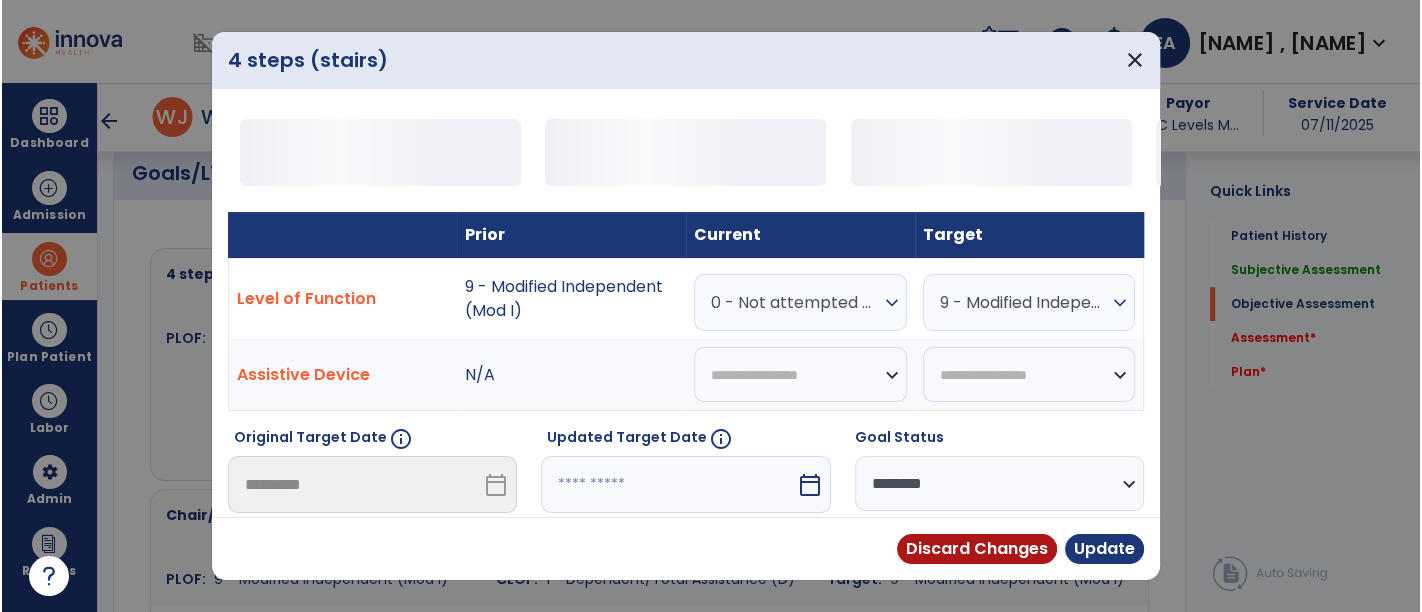 scroll, scrollTop: 682, scrollLeft: 0, axis: vertical 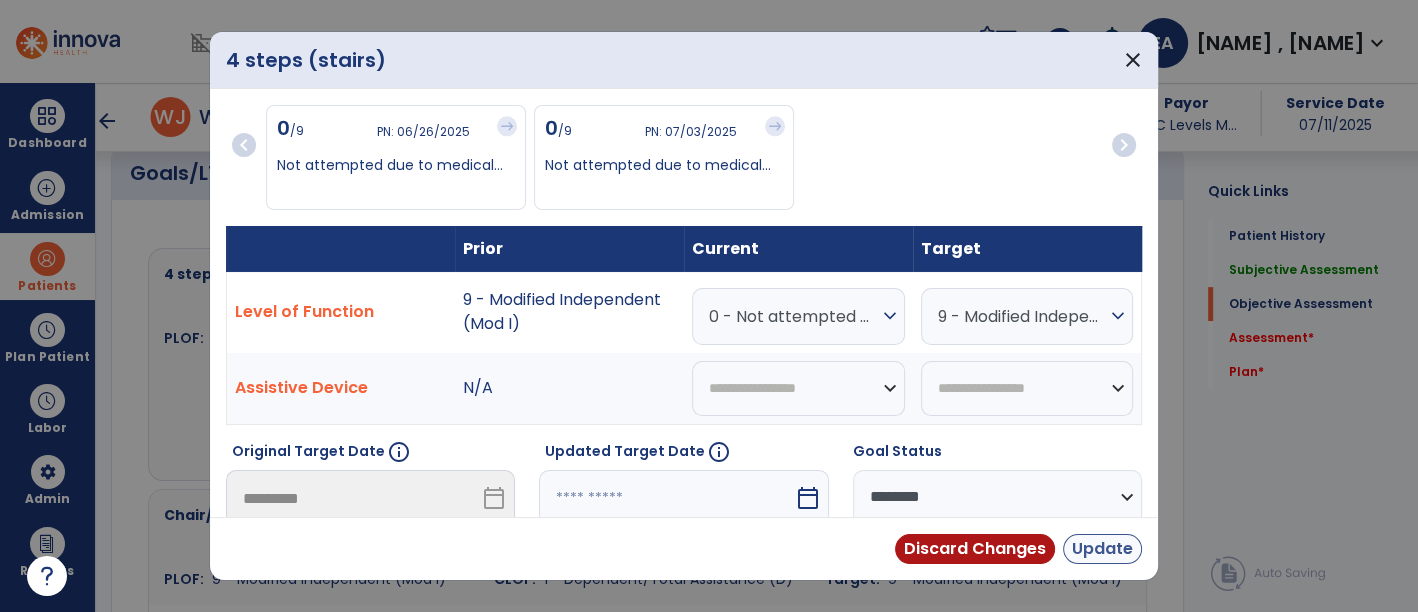 click on "Update" at bounding box center [1102, 549] 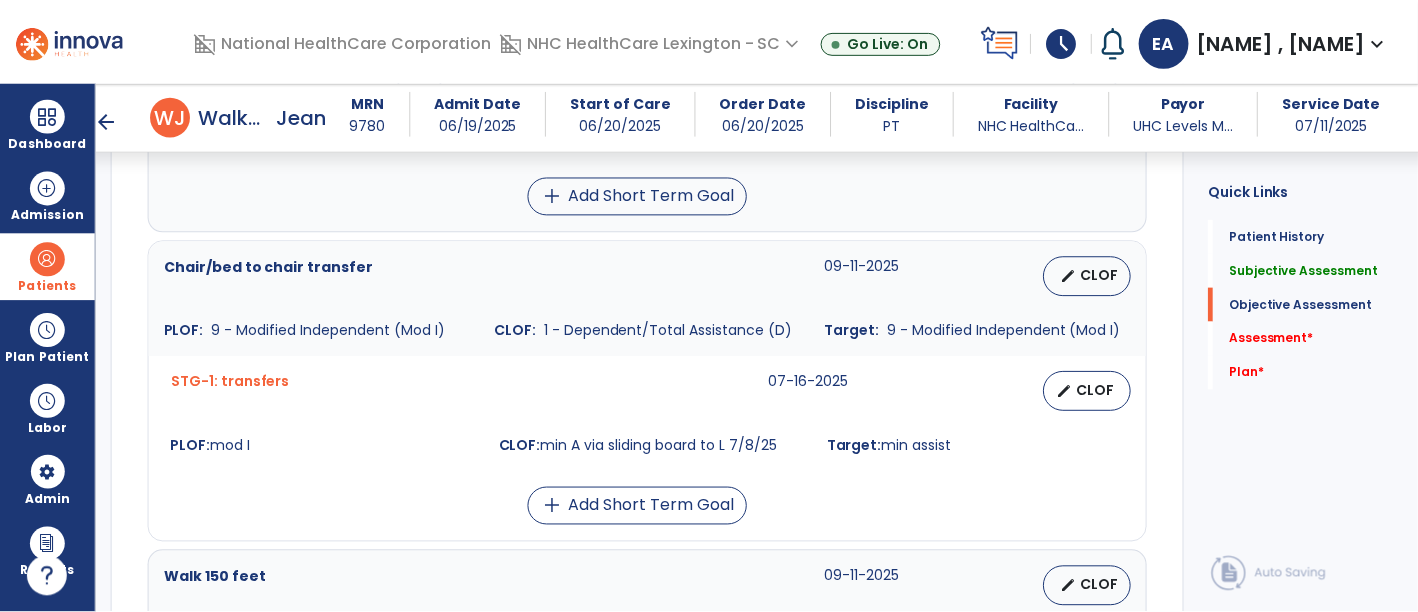scroll, scrollTop: 937, scrollLeft: 0, axis: vertical 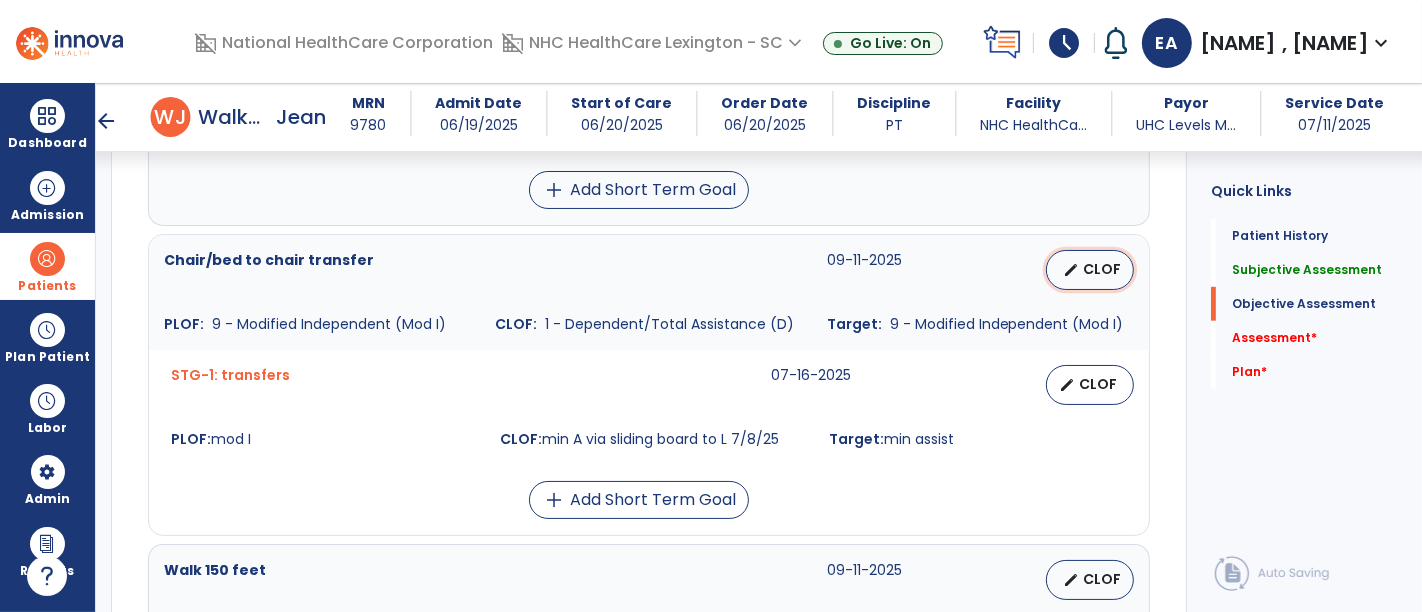 click on "CLOF" at bounding box center [1102, 269] 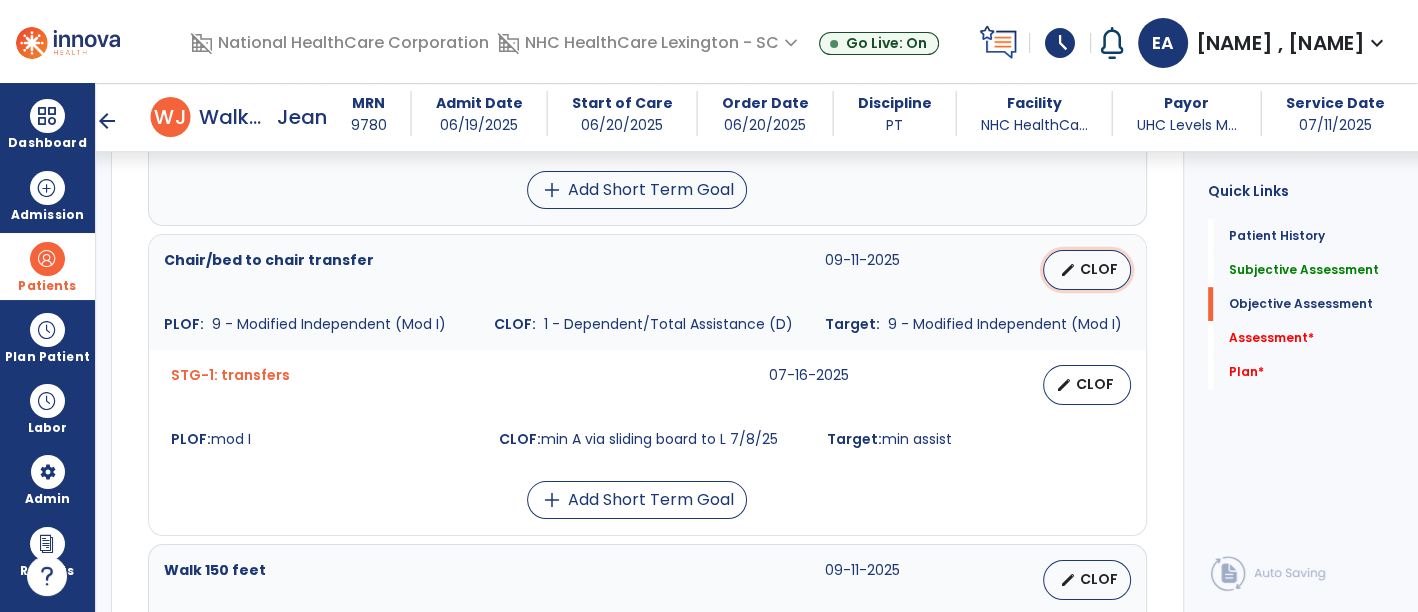 select on "********" 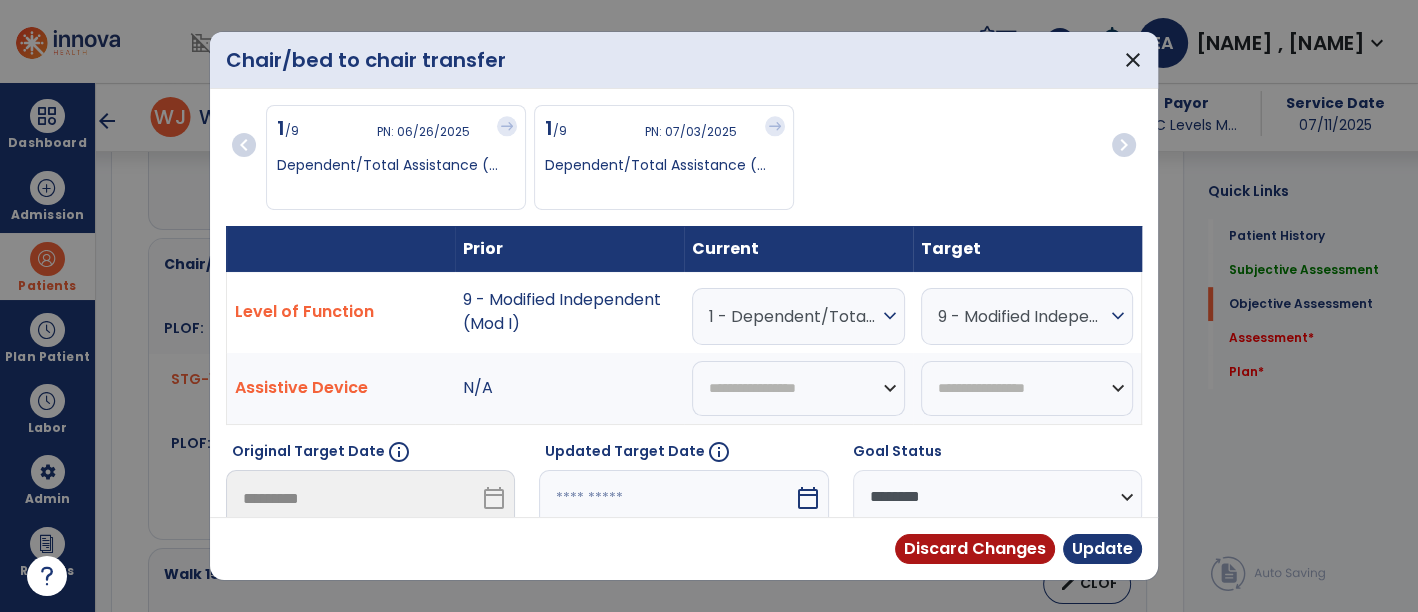 scroll, scrollTop: 937, scrollLeft: 0, axis: vertical 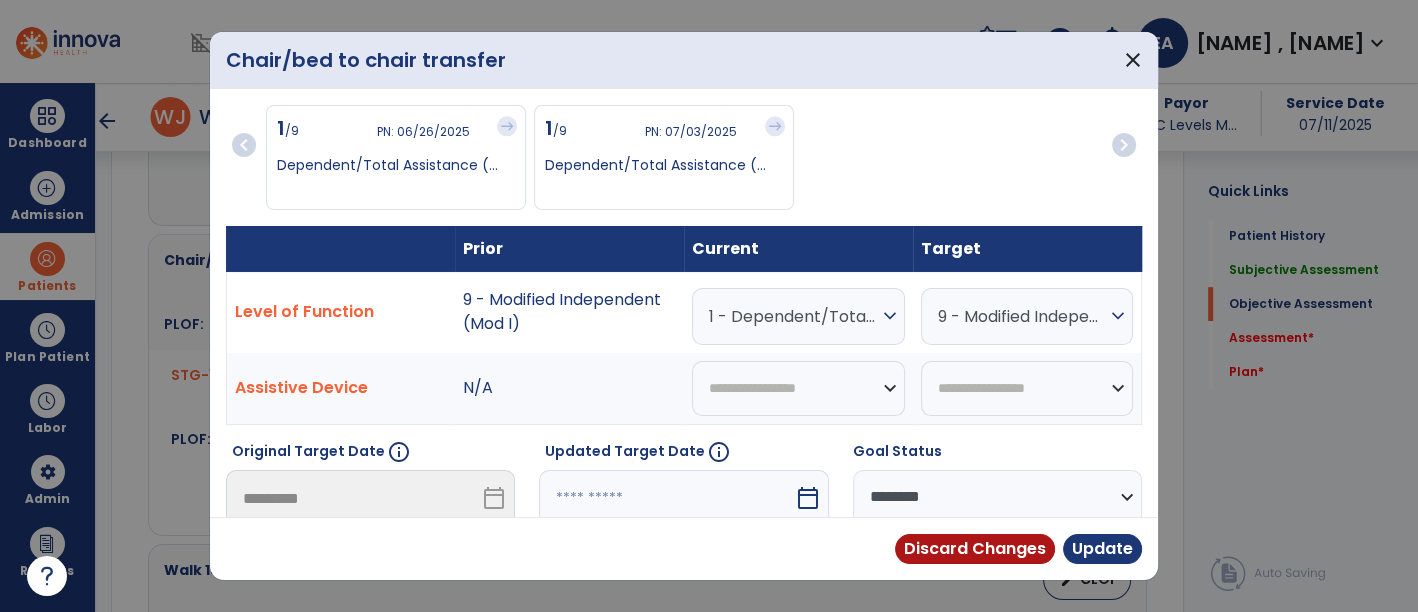 click on "expand_more" at bounding box center [890, 316] 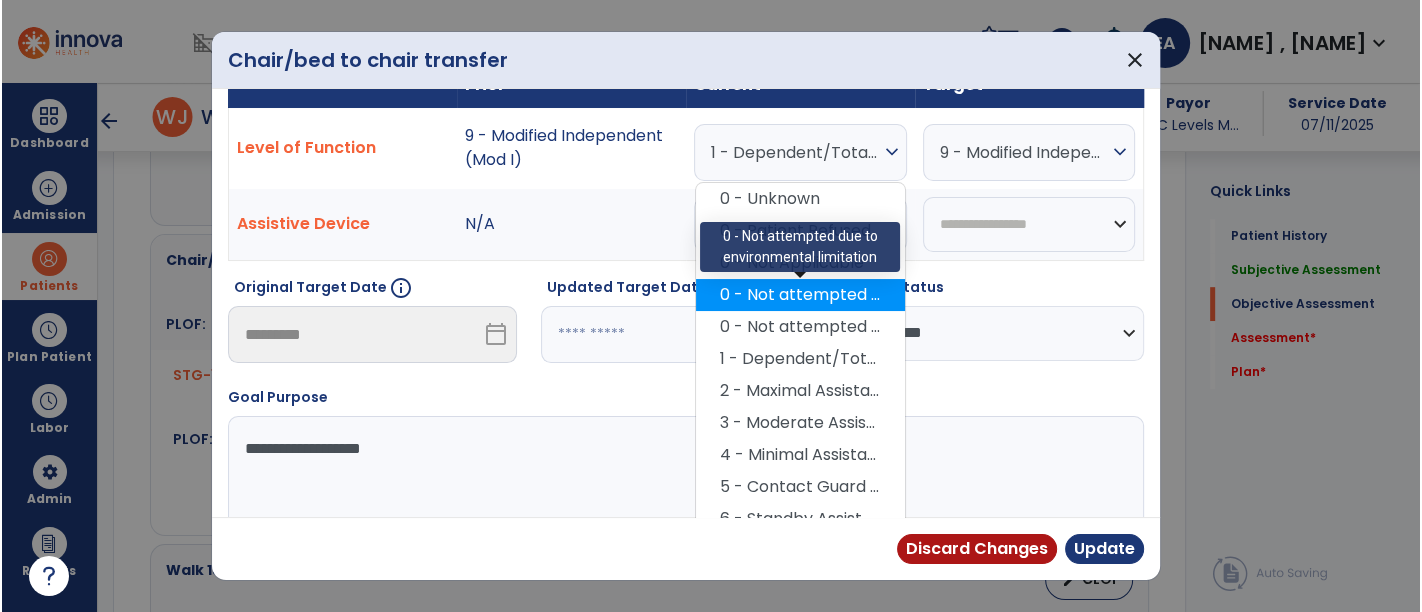 scroll, scrollTop: 165, scrollLeft: 0, axis: vertical 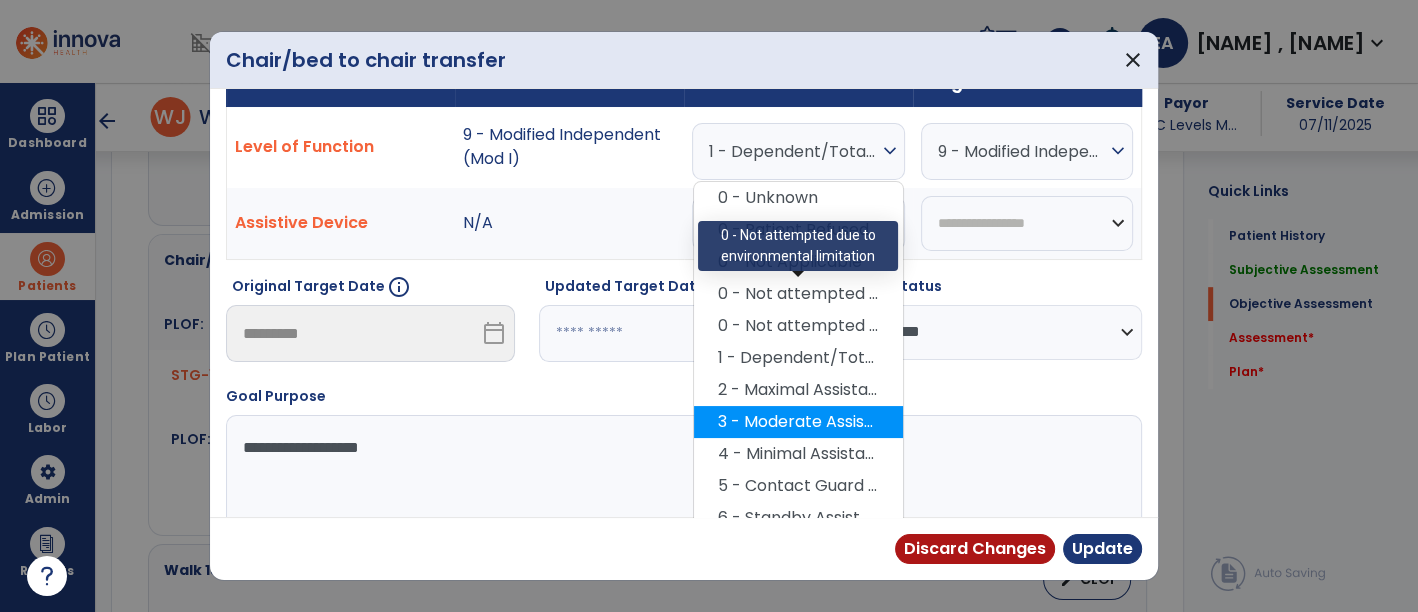 click on "3 - Moderate Assistance (Mod A)" at bounding box center (798, 422) 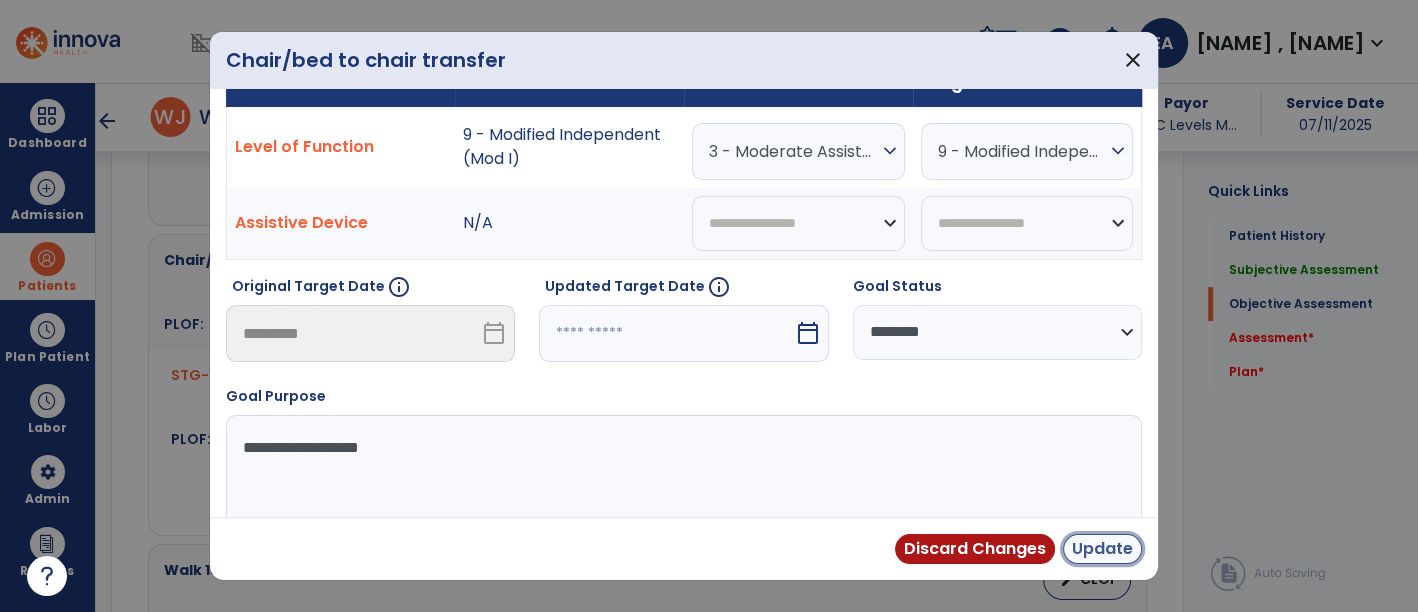 click on "Update" at bounding box center [1102, 549] 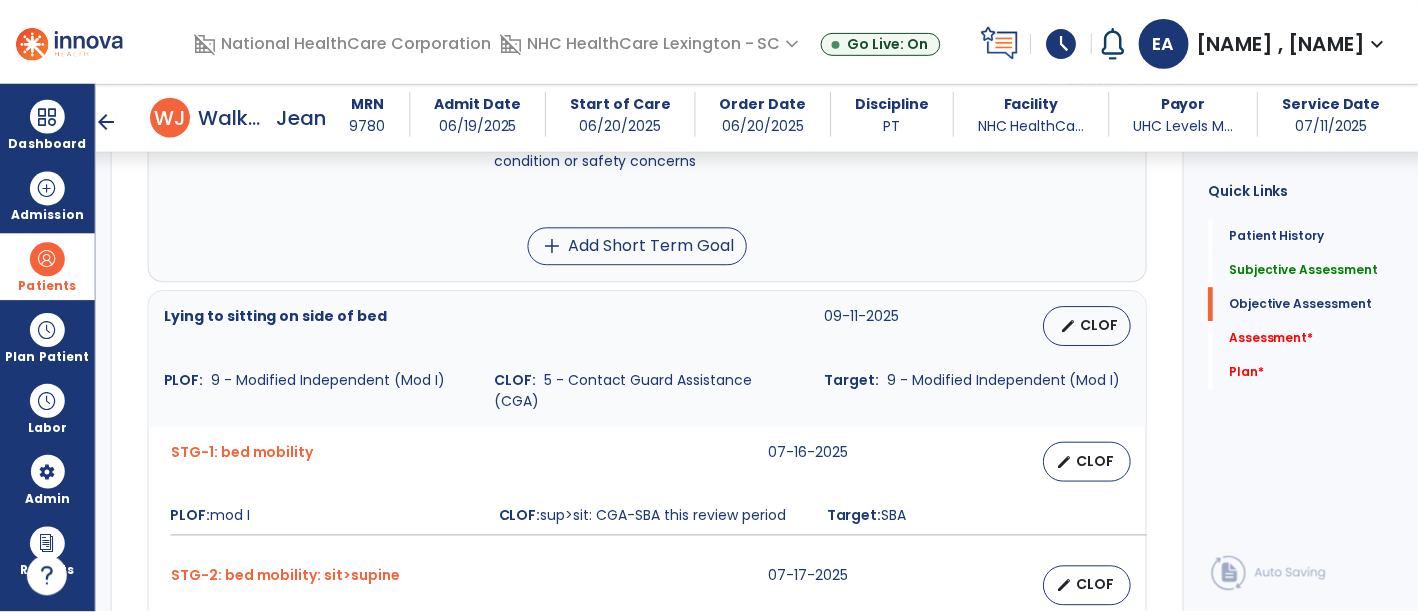scroll, scrollTop: 1434, scrollLeft: 0, axis: vertical 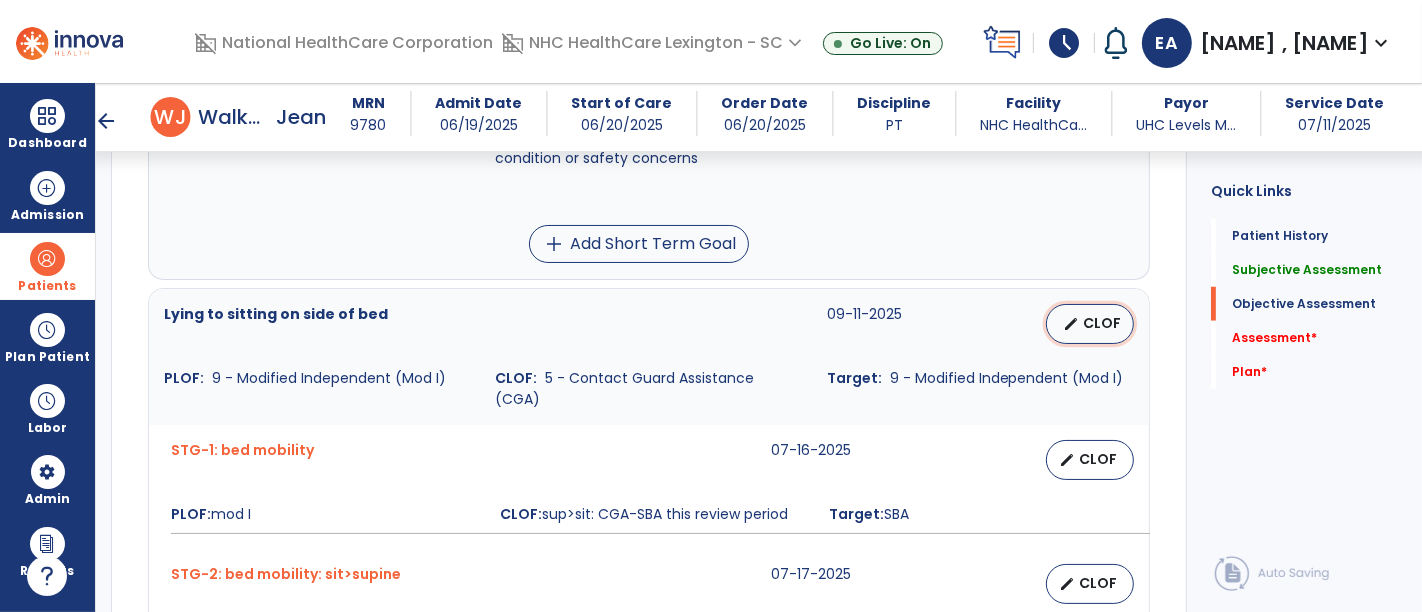 click on "edit" at bounding box center [1071, 324] 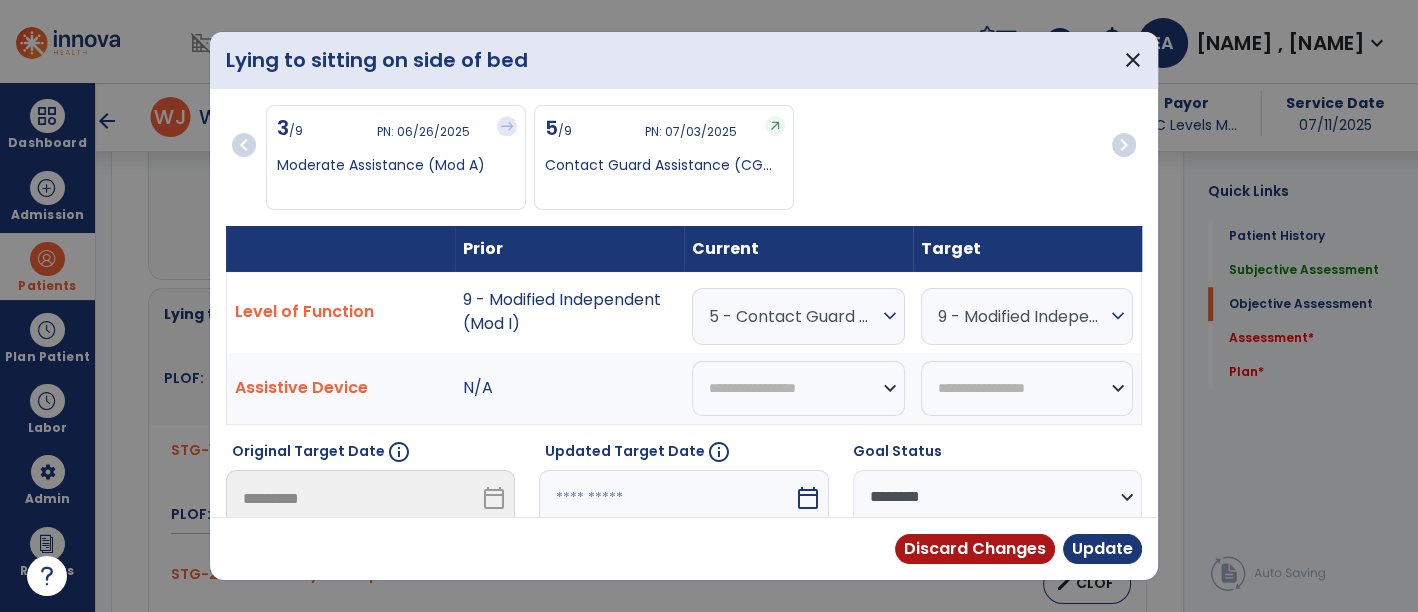scroll, scrollTop: 1434, scrollLeft: 0, axis: vertical 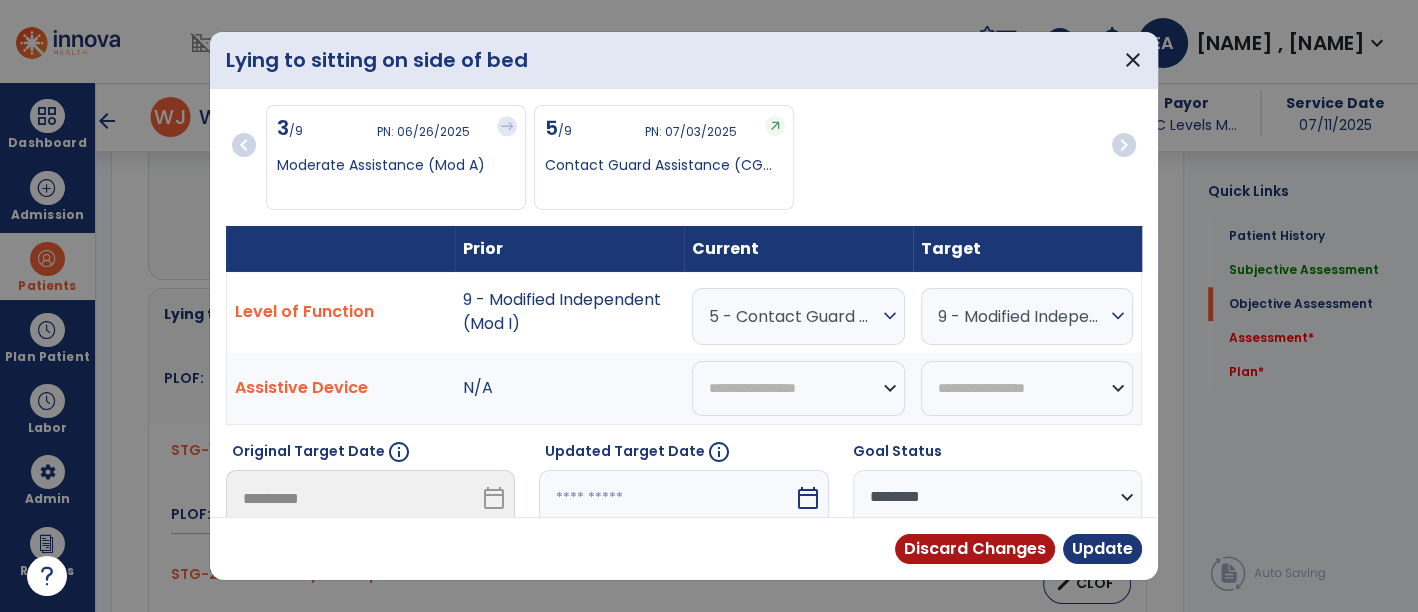 click on "expand_more" at bounding box center [890, 316] 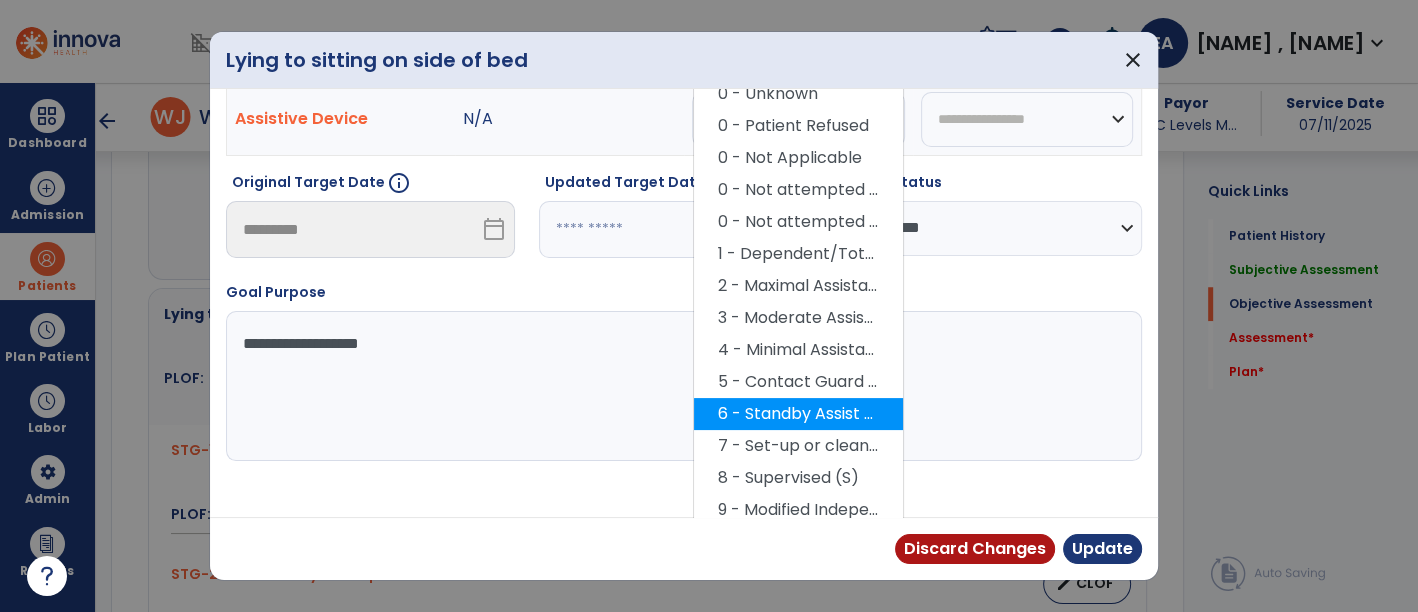 click on "6 - Standby Assist (SBA)" at bounding box center (798, 414) 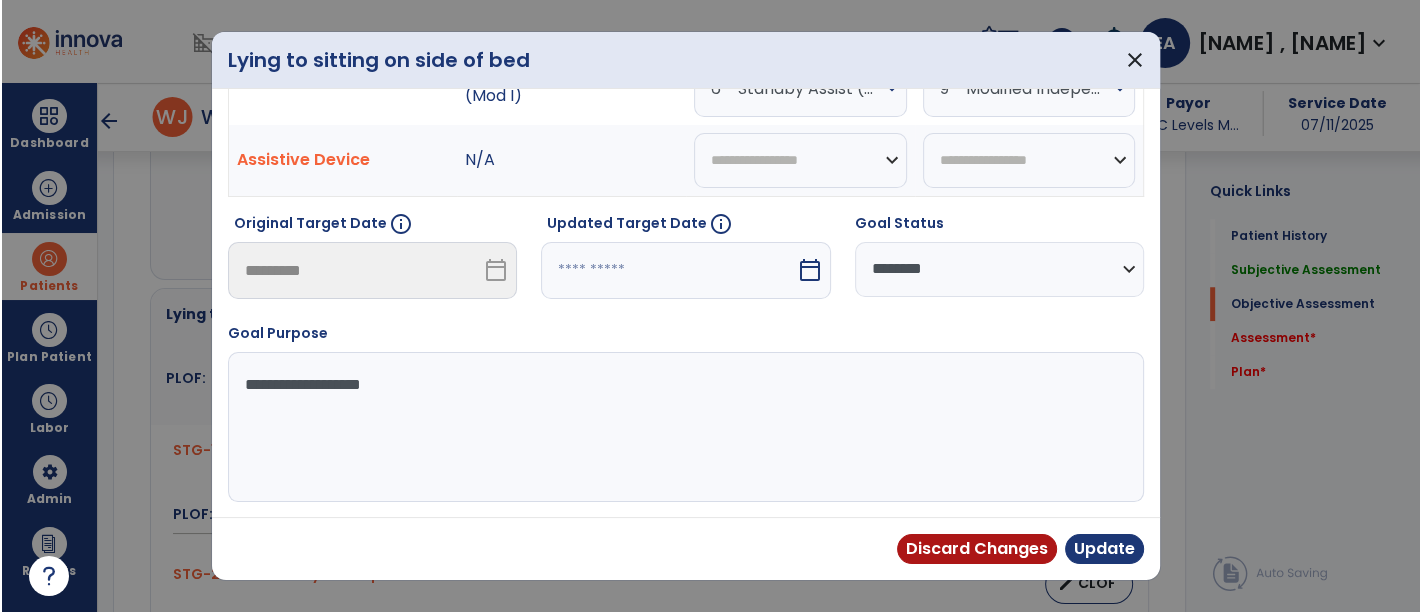 scroll, scrollTop: 223, scrollLeft: 0, axis: vertical 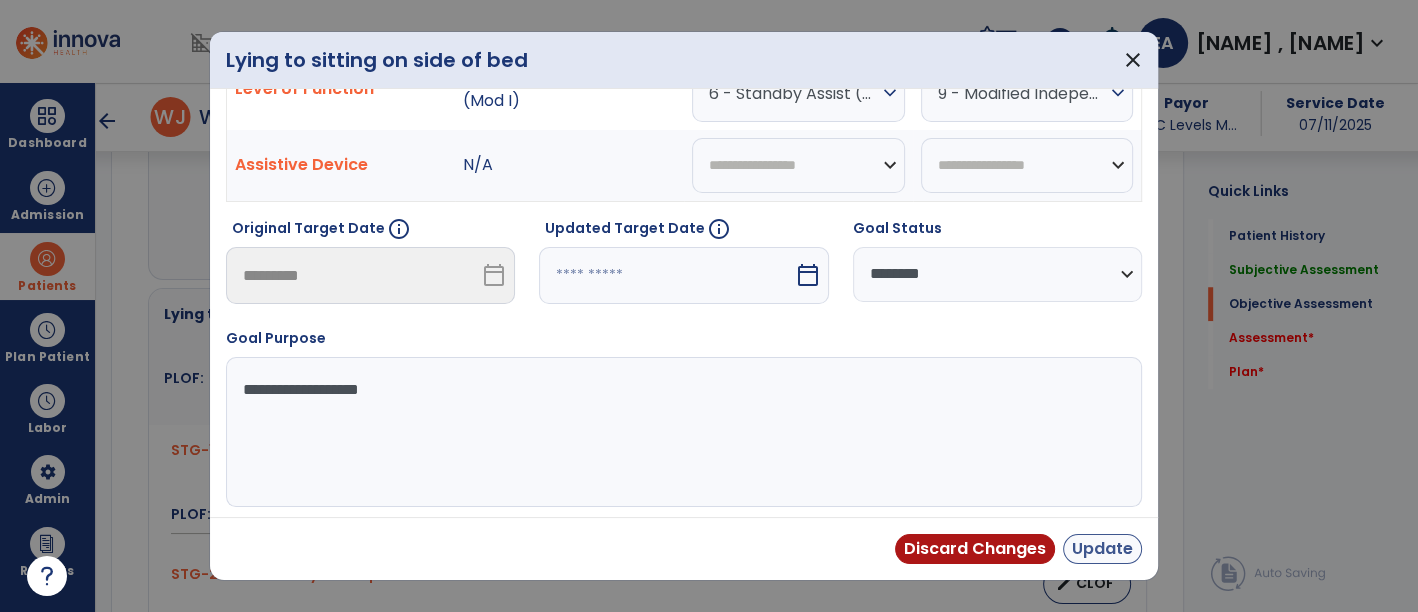 click on "Update" at bounding box center (1102, 549) 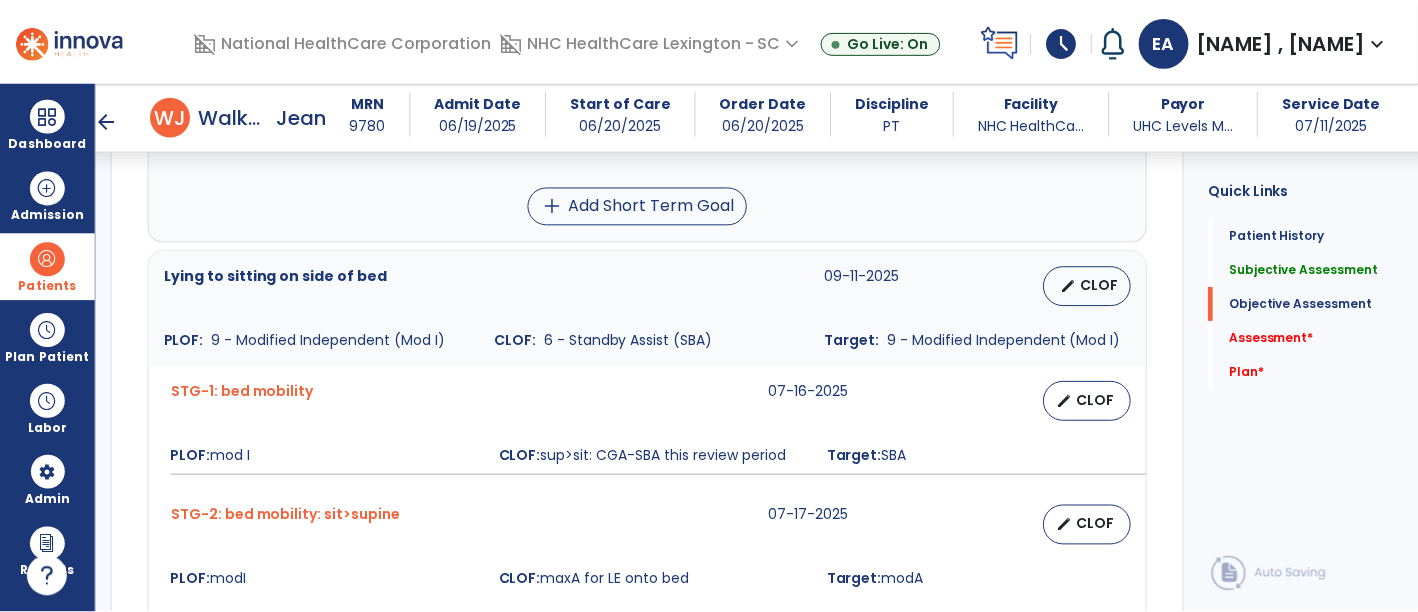 scroll, scrollTop: 1514, scrollLeft: 0, axis: vertical 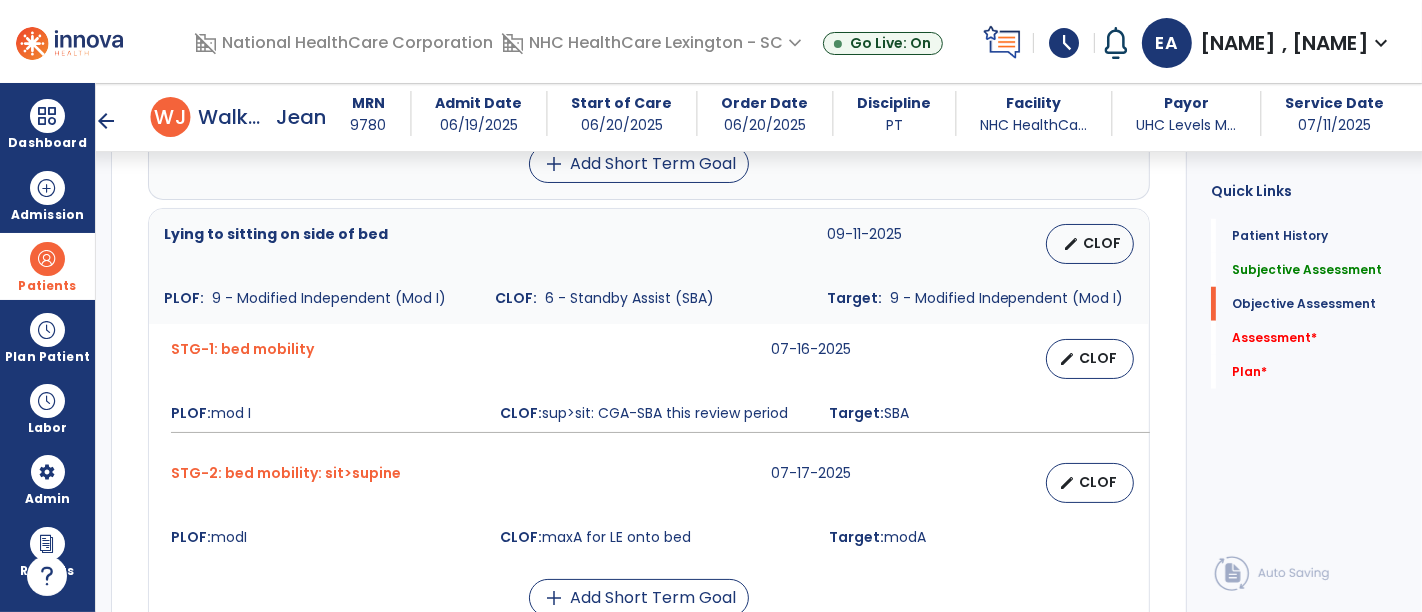drag, startPoint x: 1106, startPoint y: 554, endPoint x: 1082, endPoint y: 355, distance: 200.44202 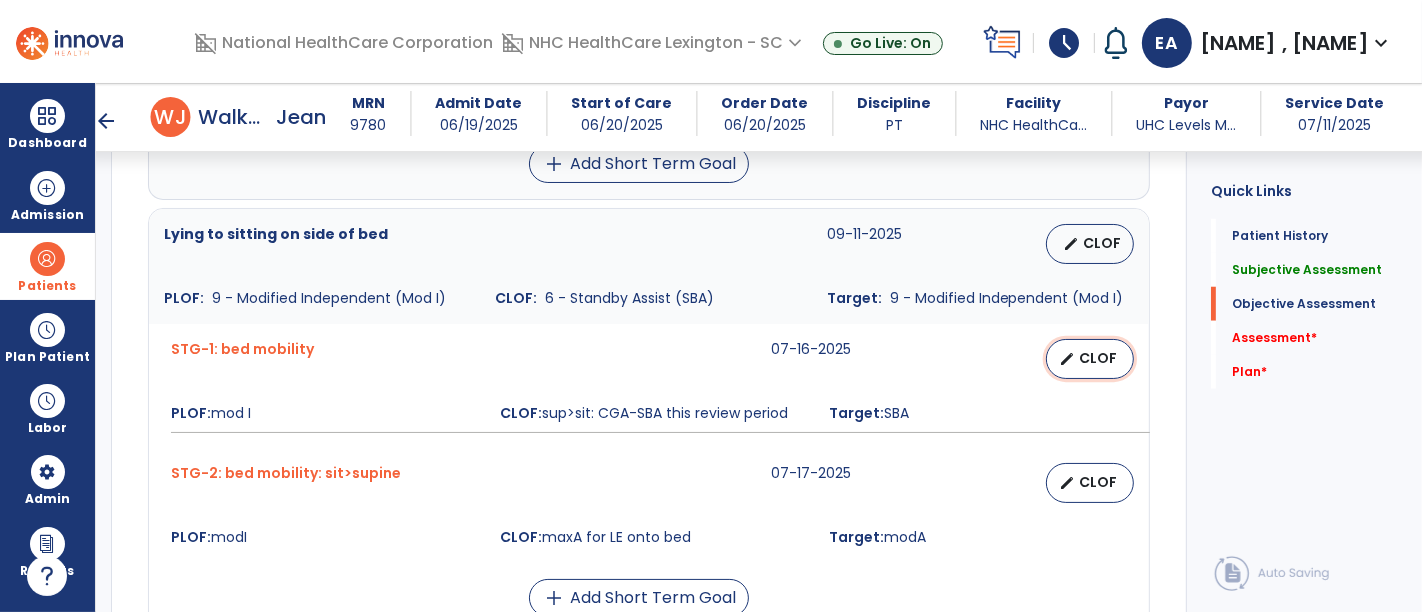 click on "CLOF" at bounding box center (1098, 358) 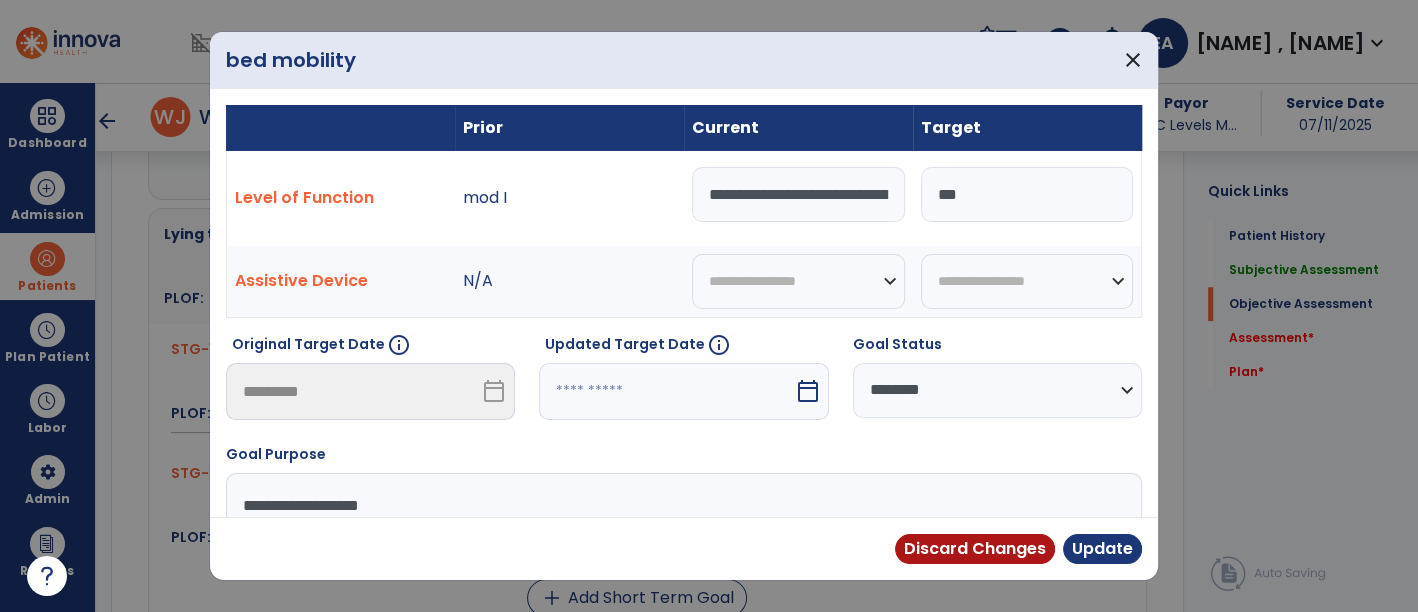 scroll, scrollTop: 1514, scrollLeft: 0, axis: vertical 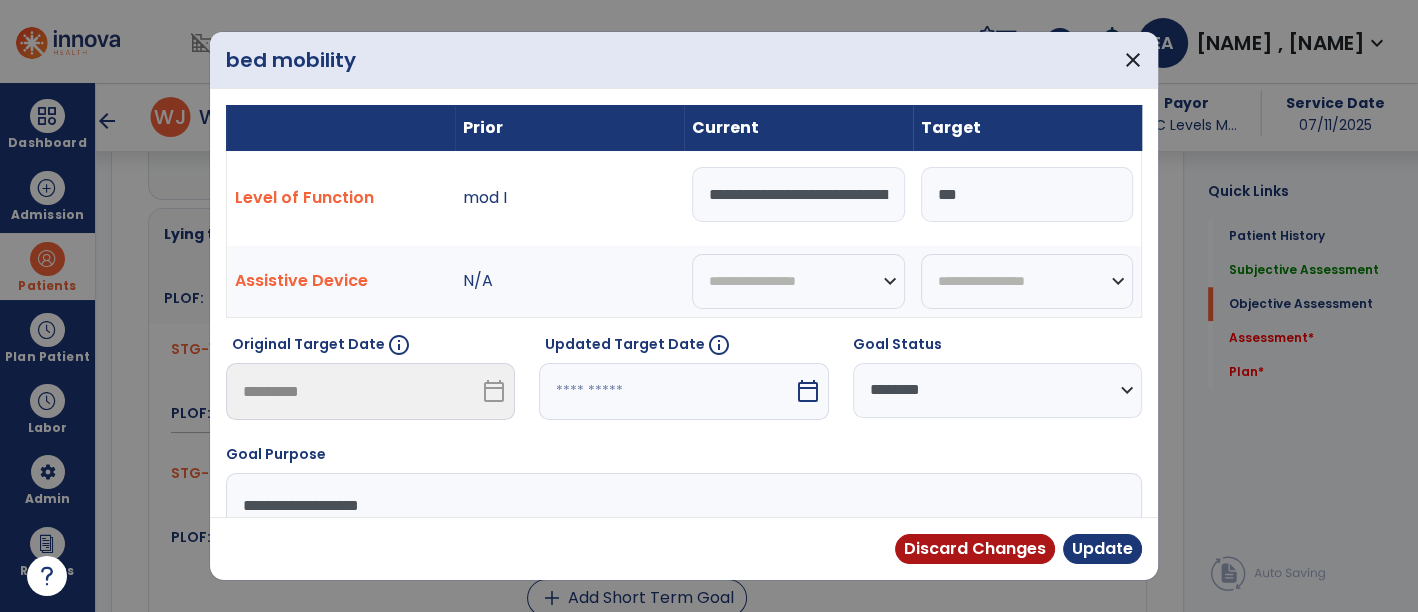 click on "**********" at bounding box center (798, 194) 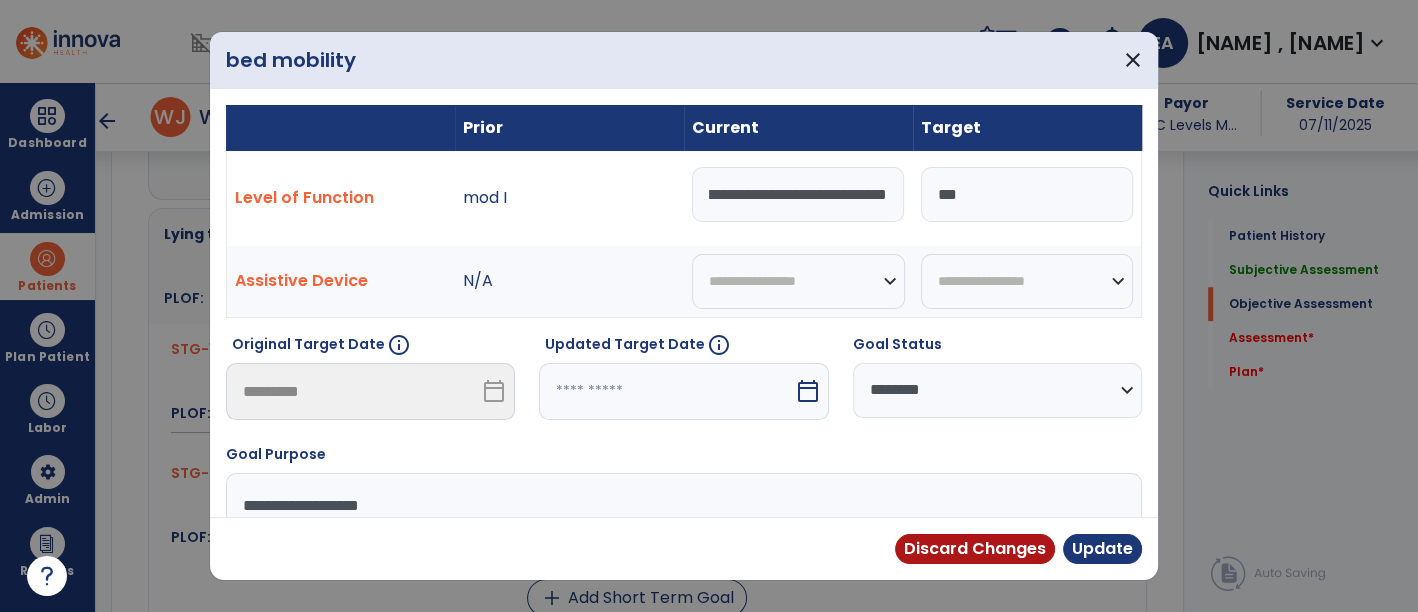 scroll, scrollTop: 0, scrollLeft: 108, axis: horizontal 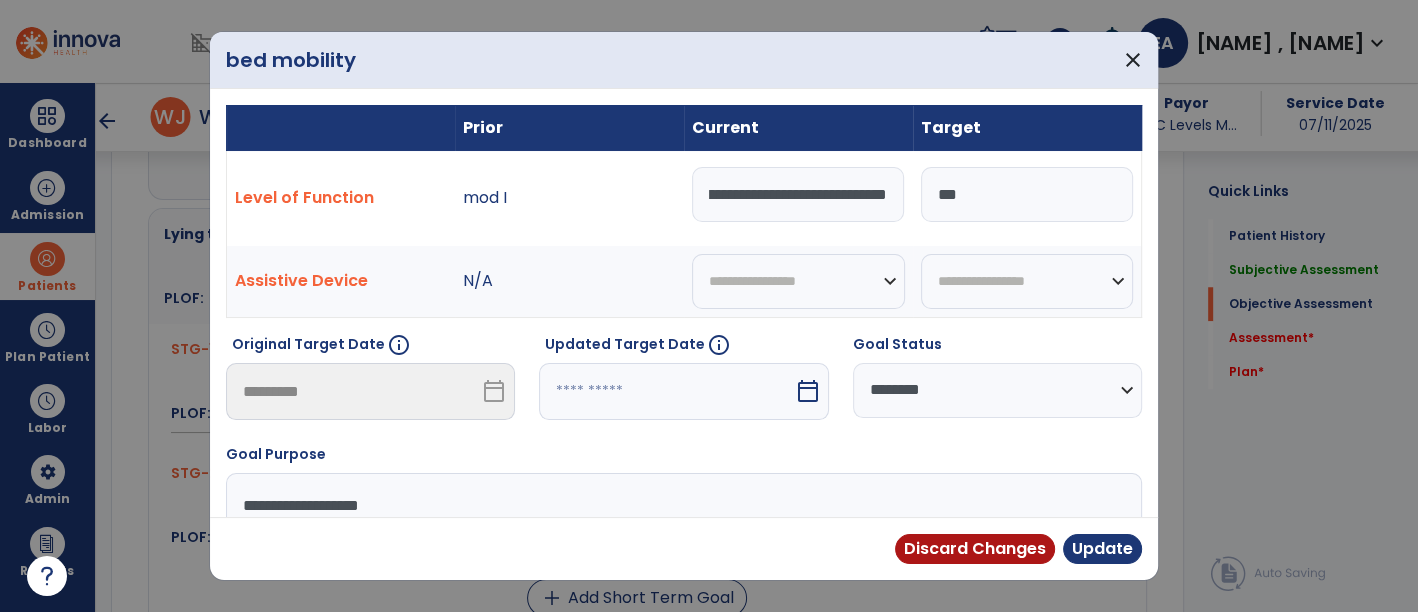click on "**********" at bounding box center [684, 548] 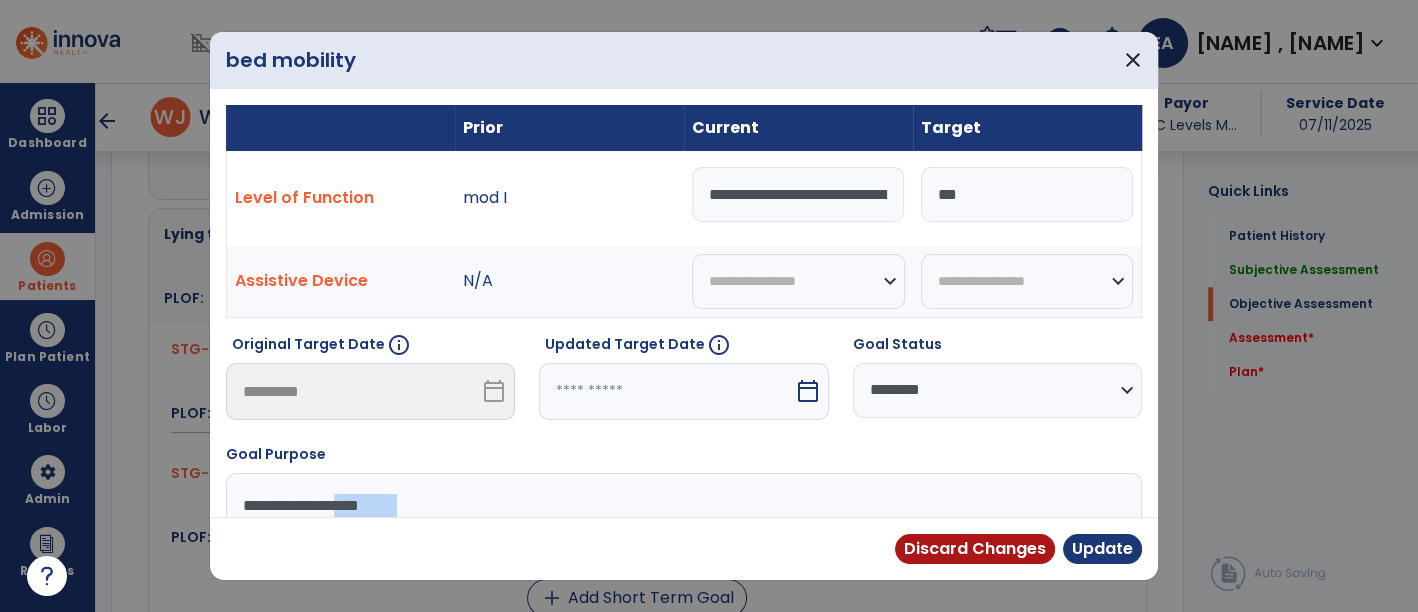 click on "**********" at bounding box center [684, 548] 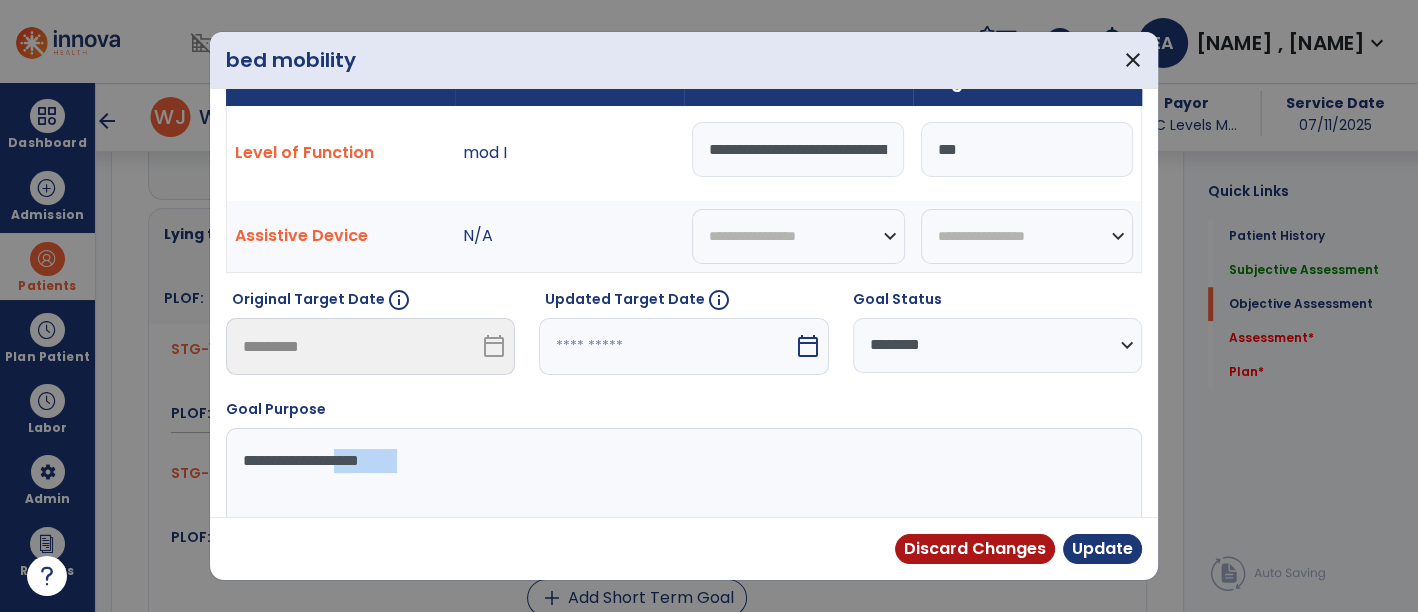 scroll, scrollTop: 0, scrollLeft: 0, axis: both 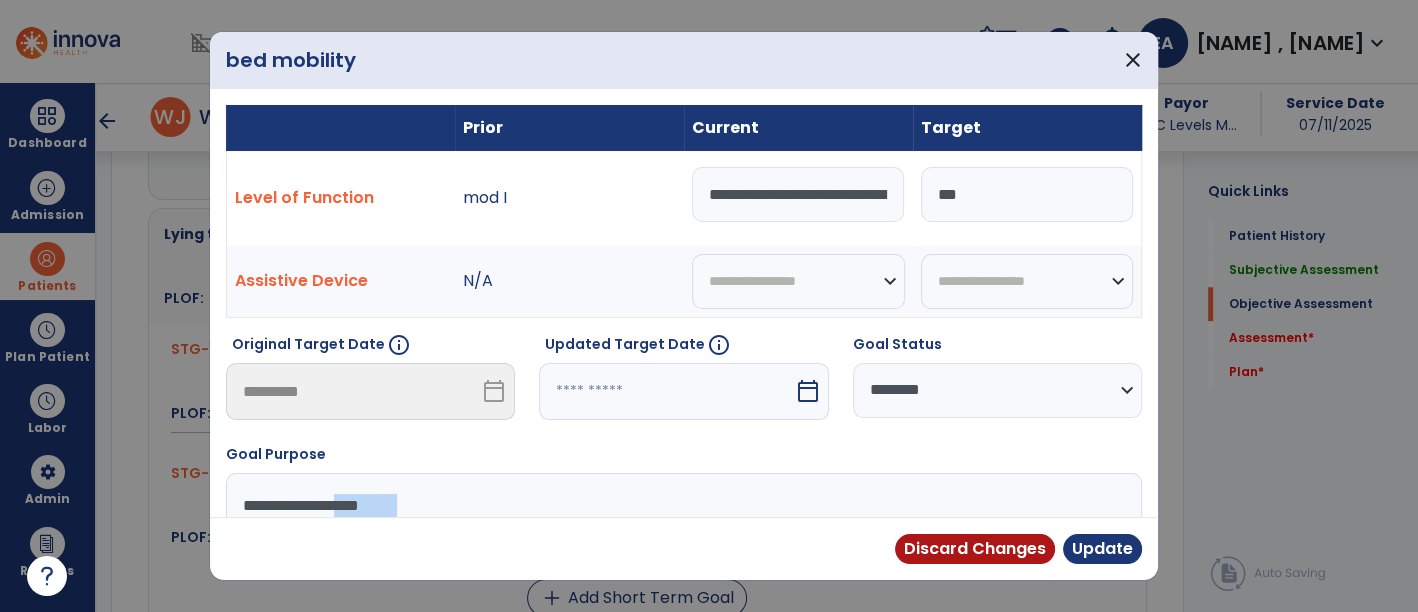 click on "**********" at bounding box center [798, 194] 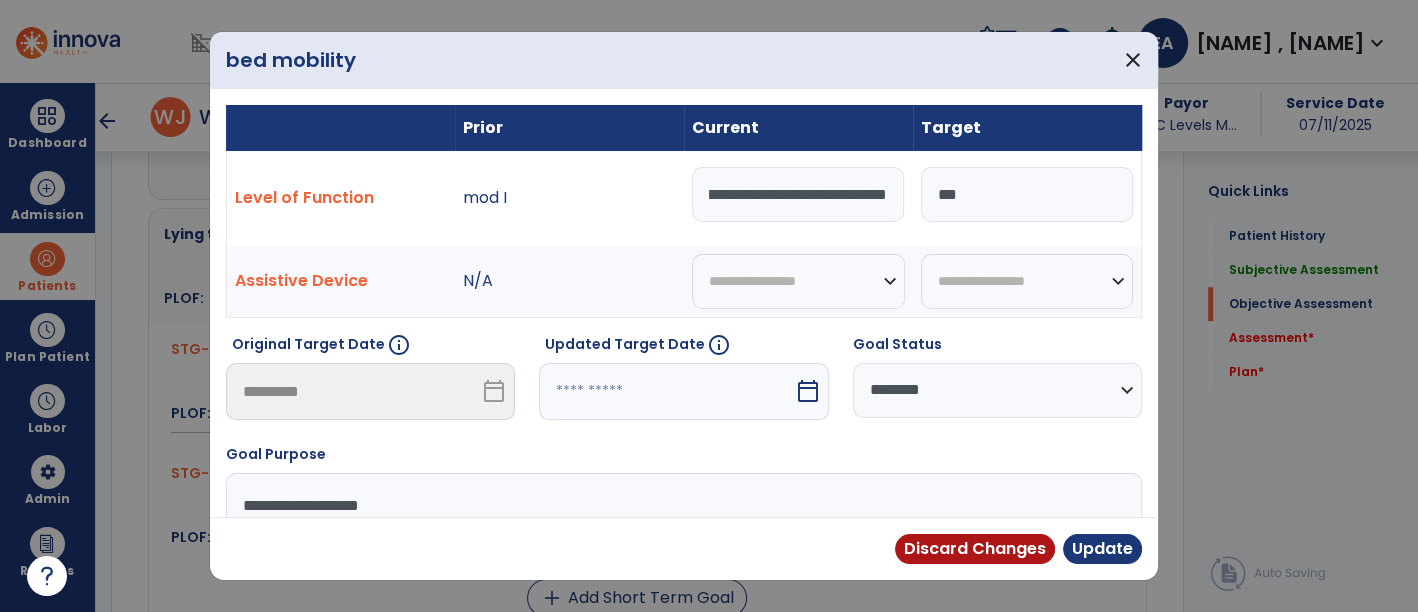 scroll, scrollTop: 0, scrollLeft: 291, axis: horizontal 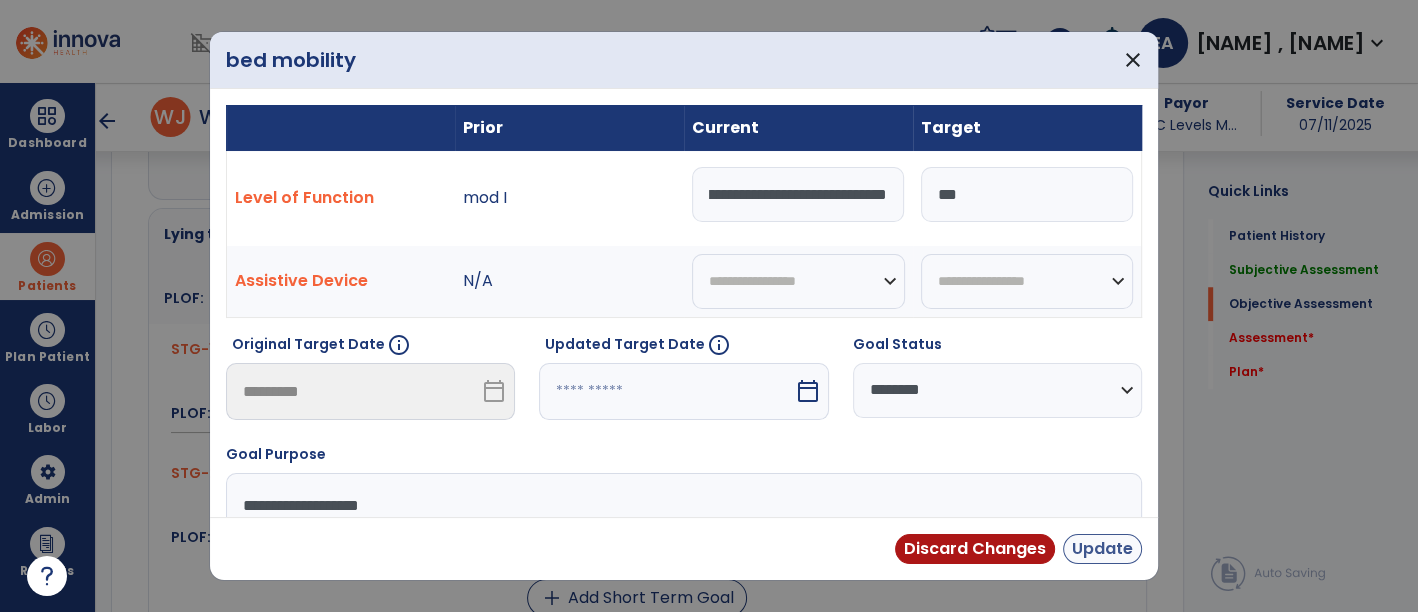 click on "Update" at bounding box center [1102, 549] 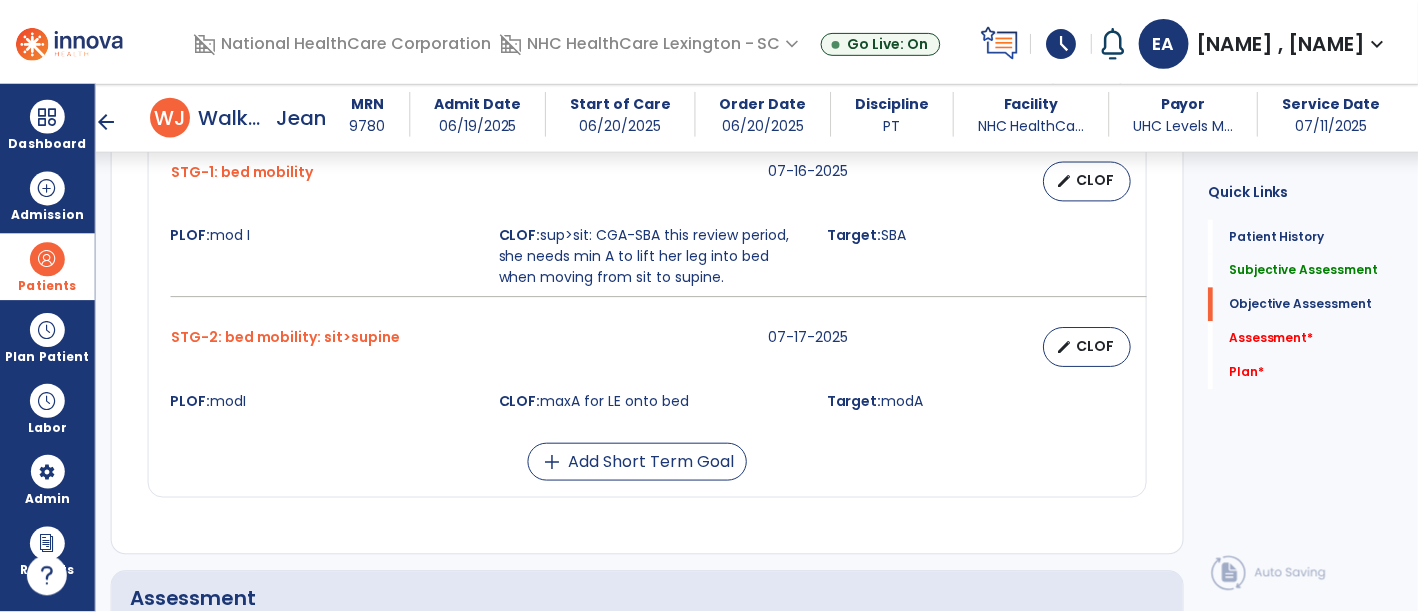 scroll, scrollTop: 1694, scrollLeft: 0, axis: vertical 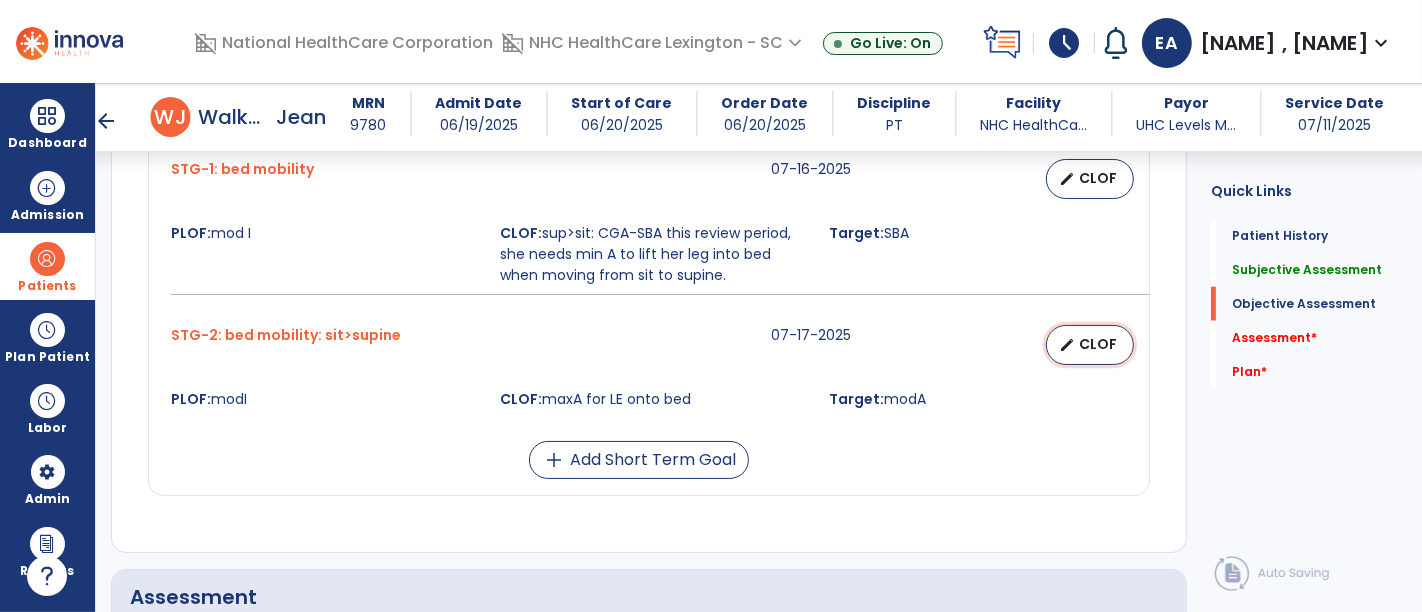 click on "CLOF" at bounding box center (1098, 344) 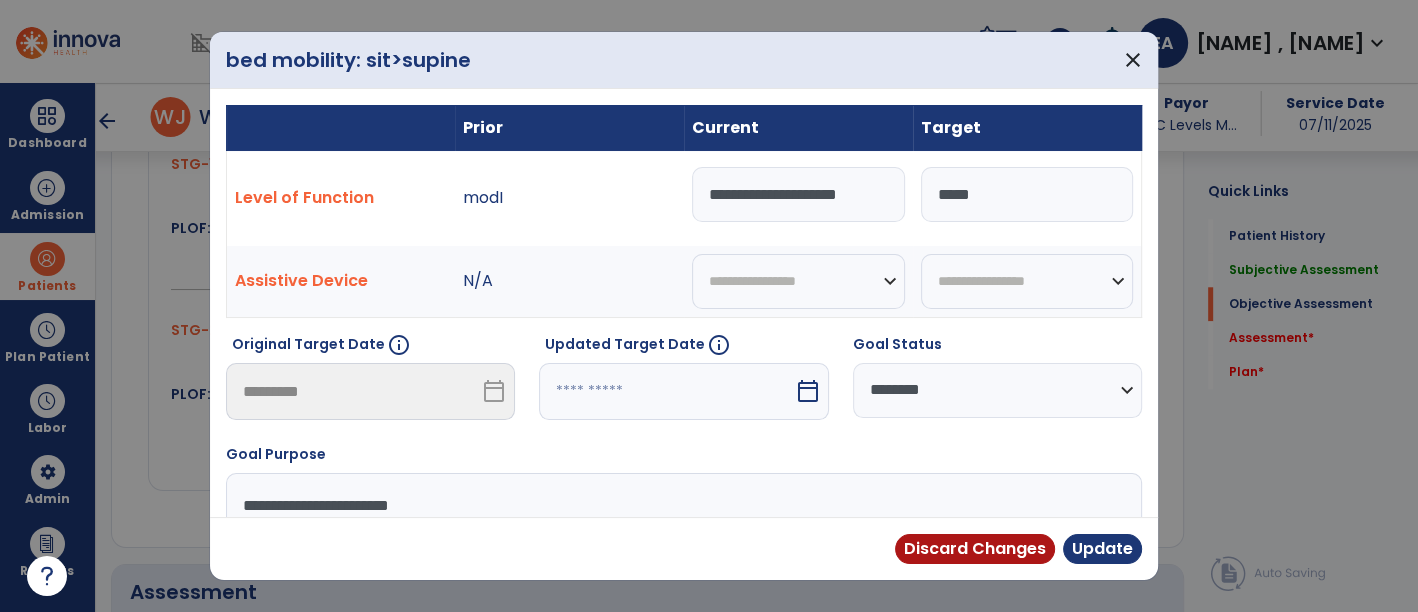 scroll, scrollTop: 1694, scrollLeft: 0, axis: vertical 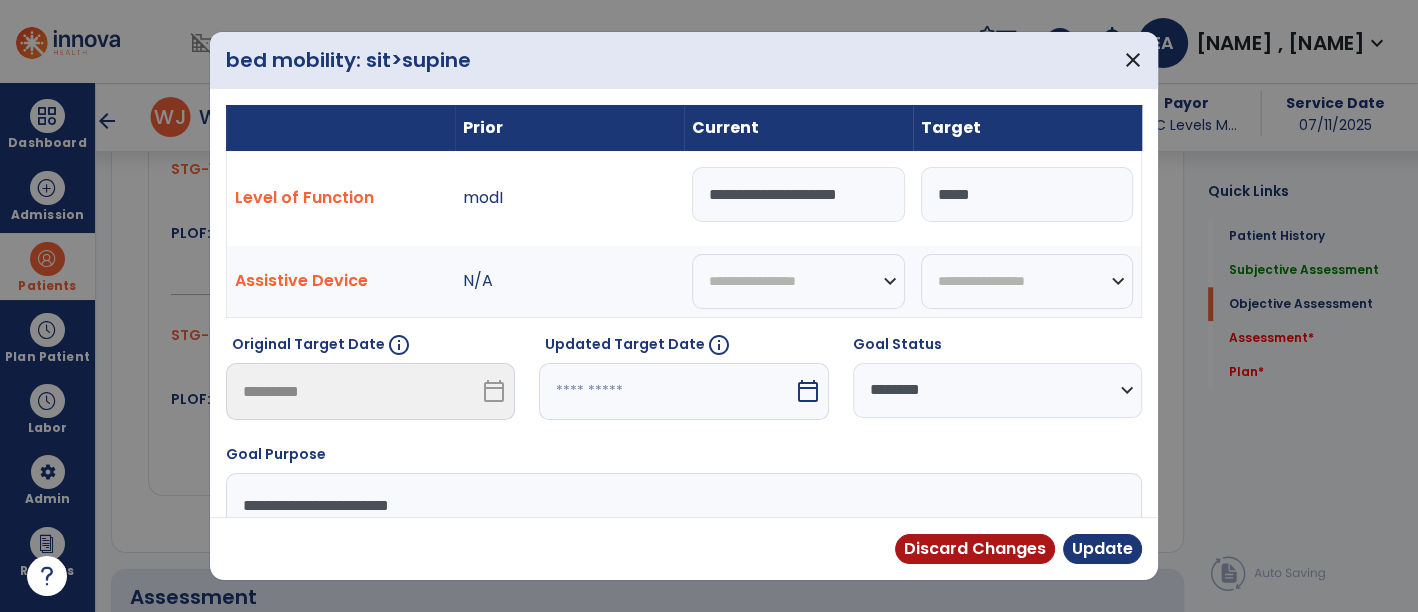 click on "**********" at bounding box center (798, 194) 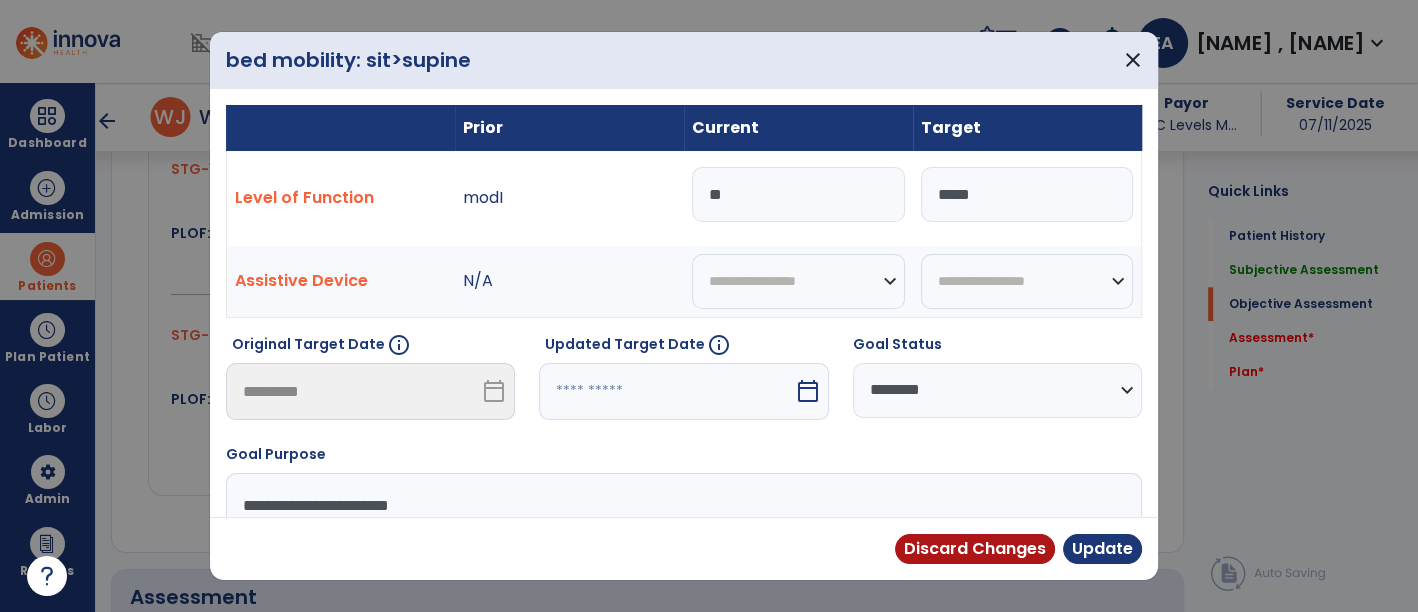 type on "*" 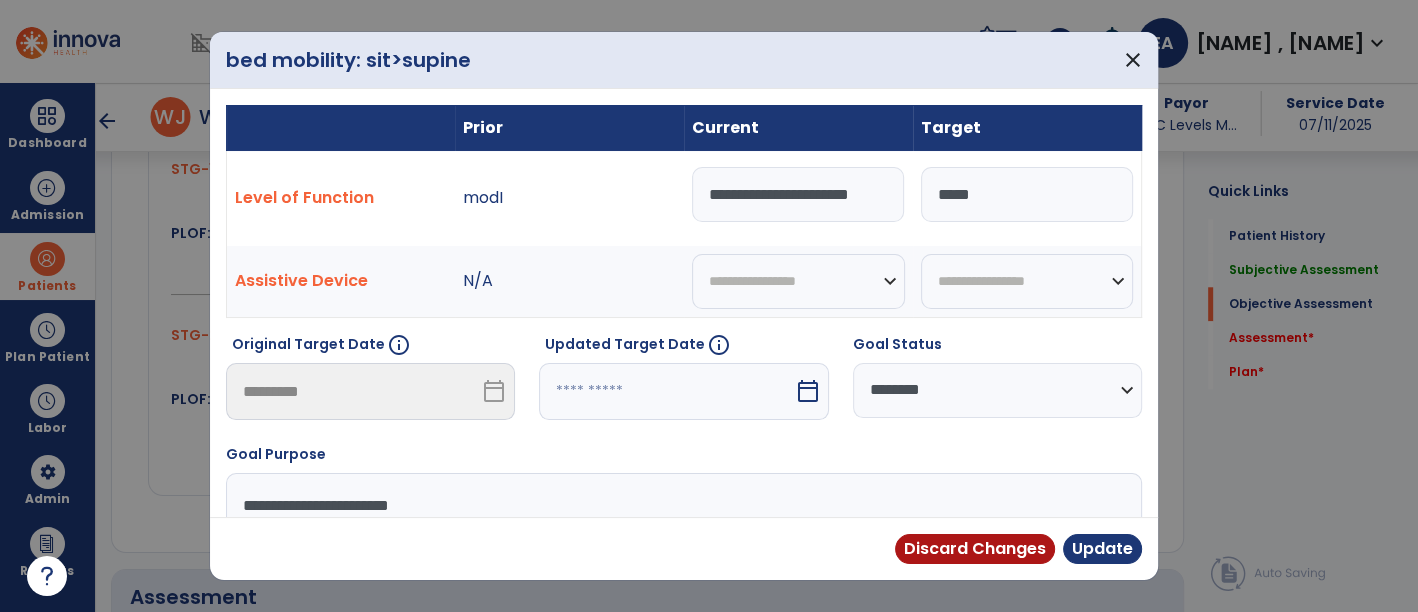 scroll, scrollTop: 0, scrollLeft: 0, axis: both 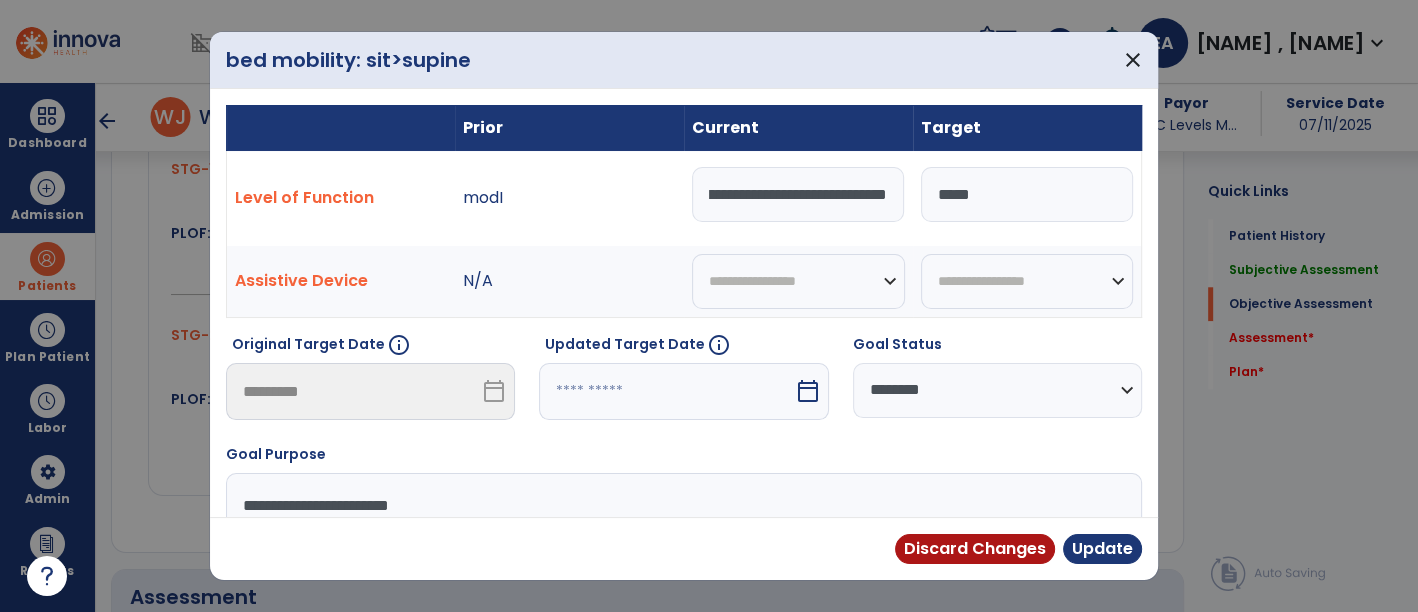 type on "**********" 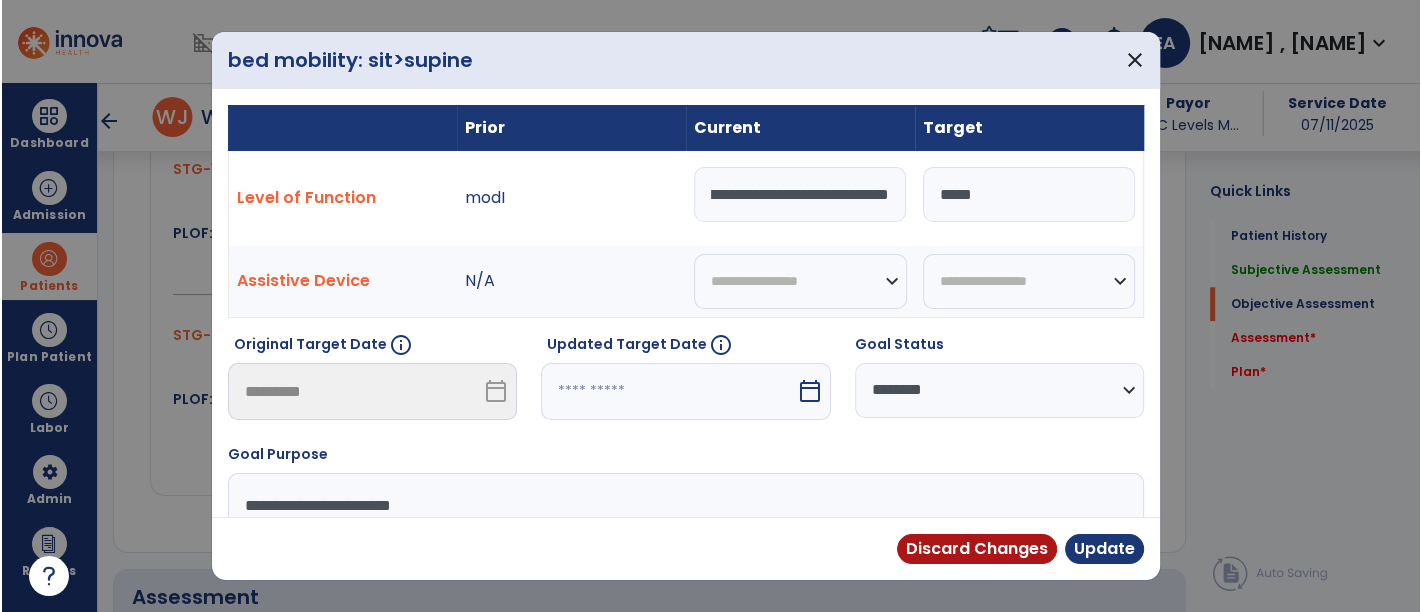 scroll, scrollTop: 0, scrollLeft: 374, axis: horizontal 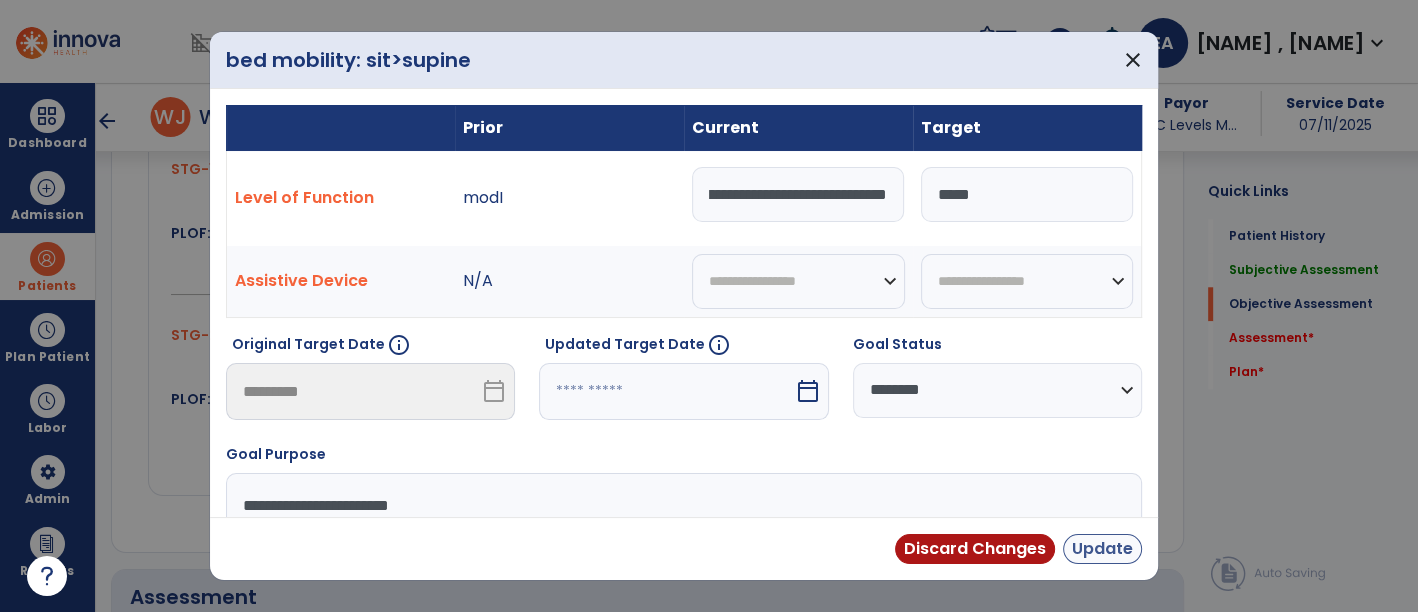 click on "Update" at bounding box center (1102, 549) 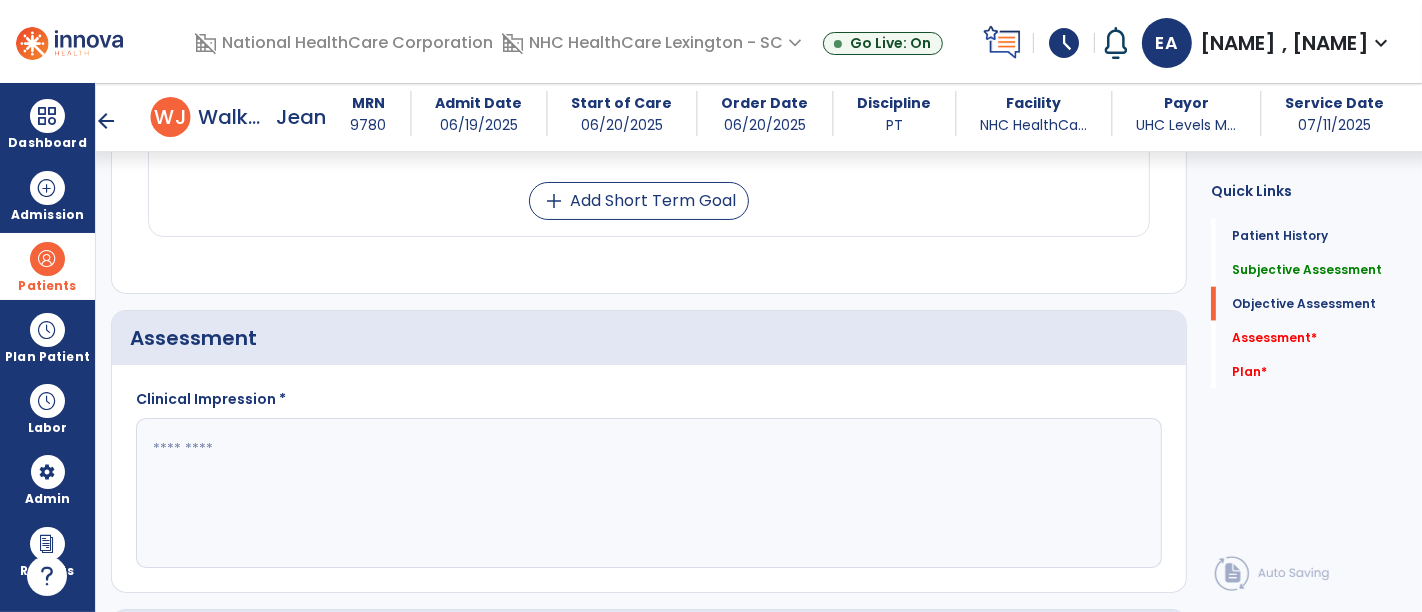 scroll, scrollTop: 1975, scrollLeft: 0, axis: vertical 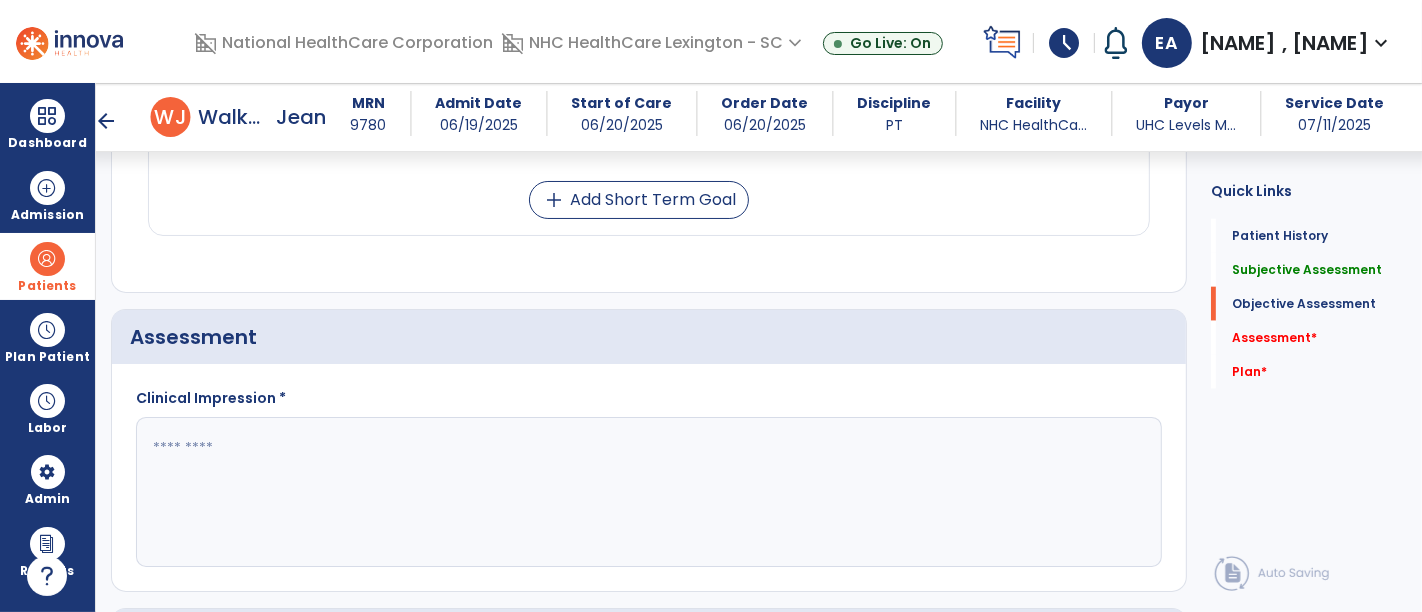 click 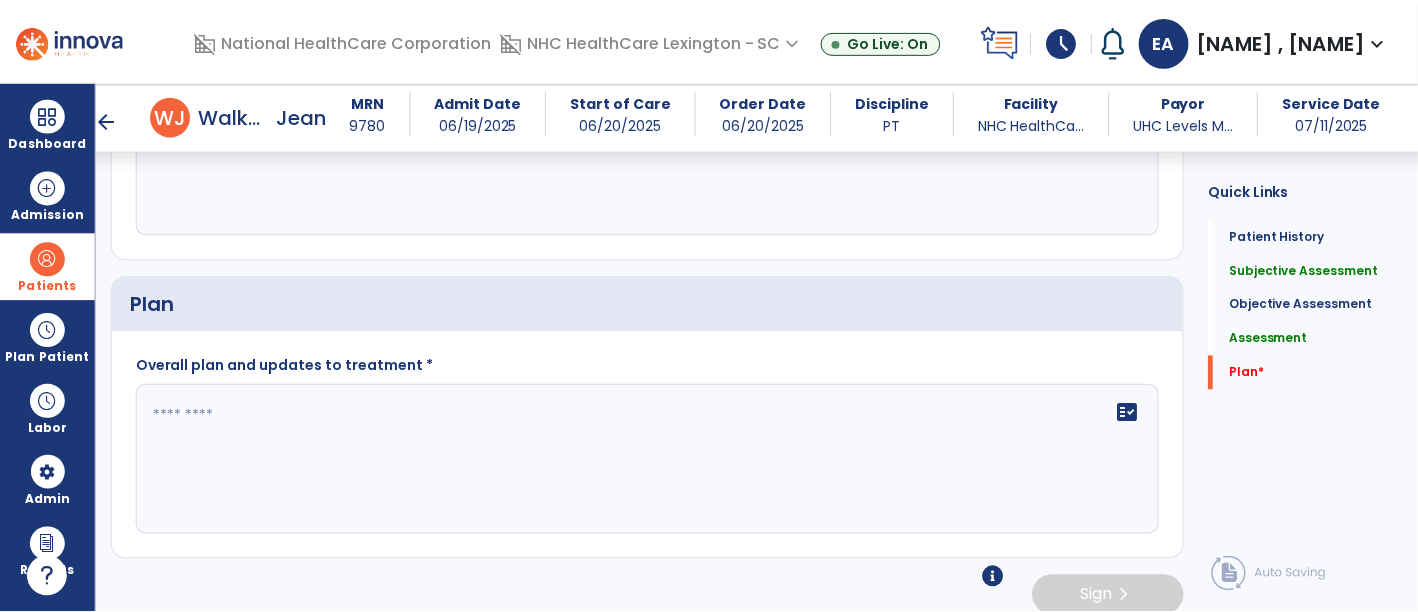 scroll, scrollTop: 2315, scrollLeft: 0, axis: vertical 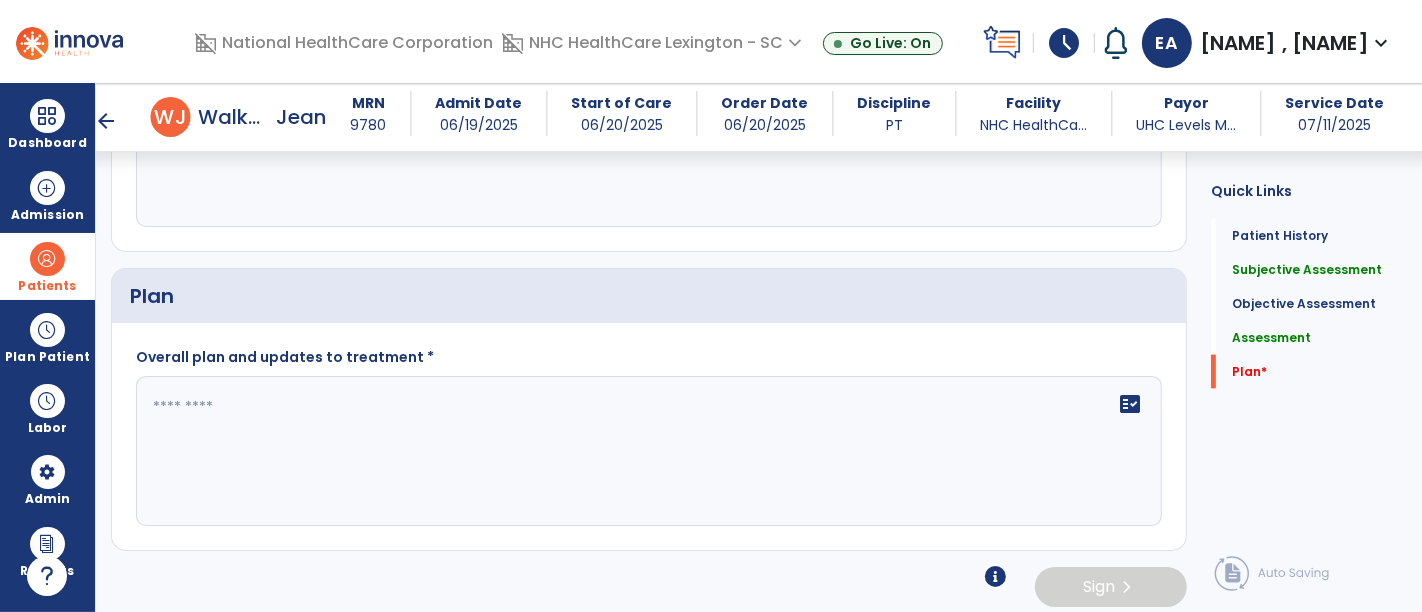 type on "**********" 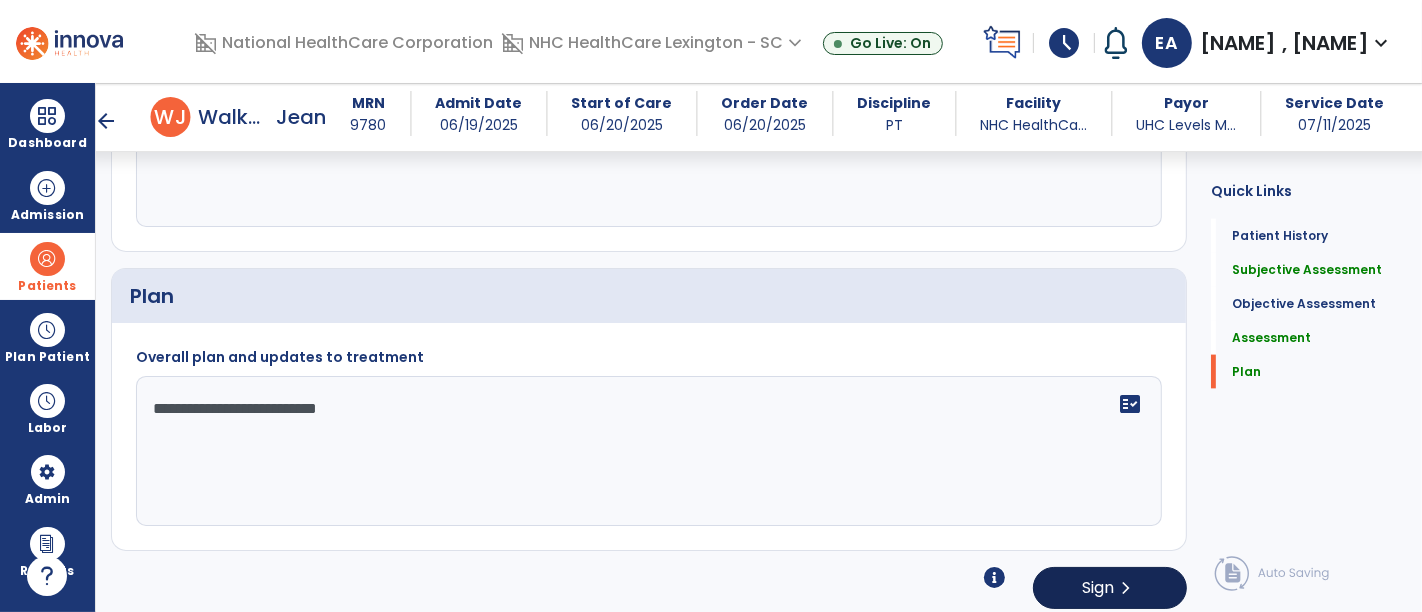 type on "**********" 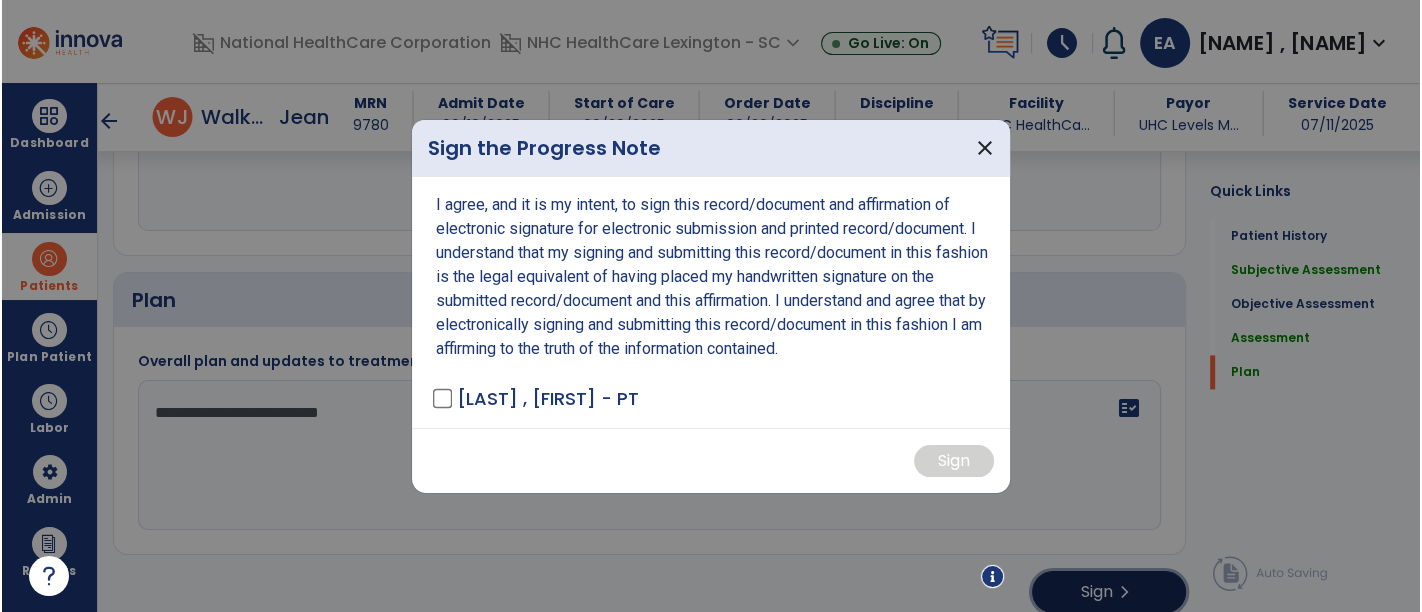 scroll, scrollTop: 2315, scrollLeft: 0, axis: vertical 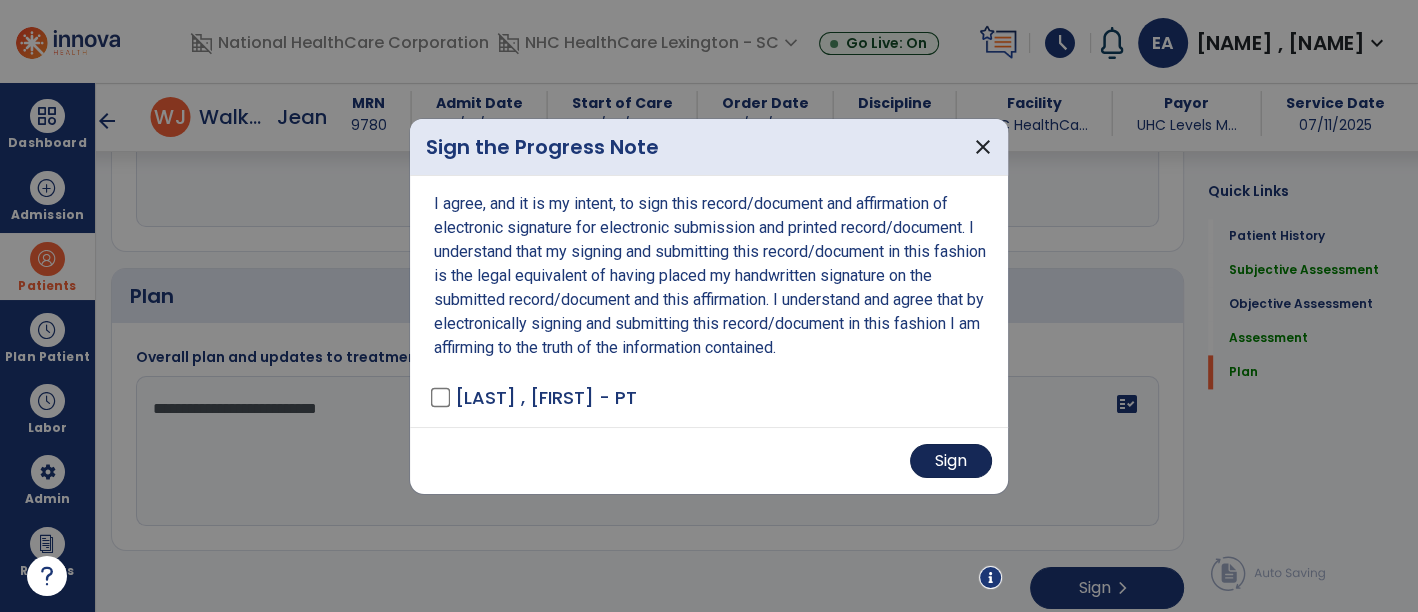 click on "Sign" at bounding box center [951, 461] 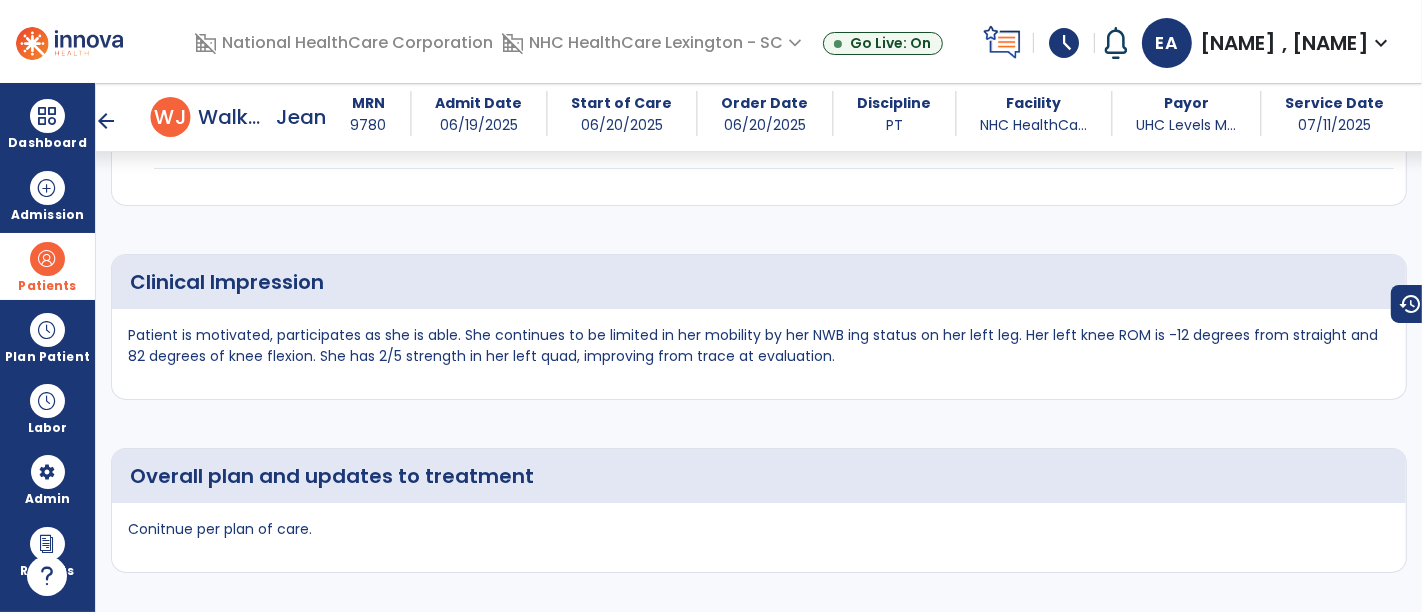 scroll, scrollTop: 2271, scrollLeft: 0, axis: vertical 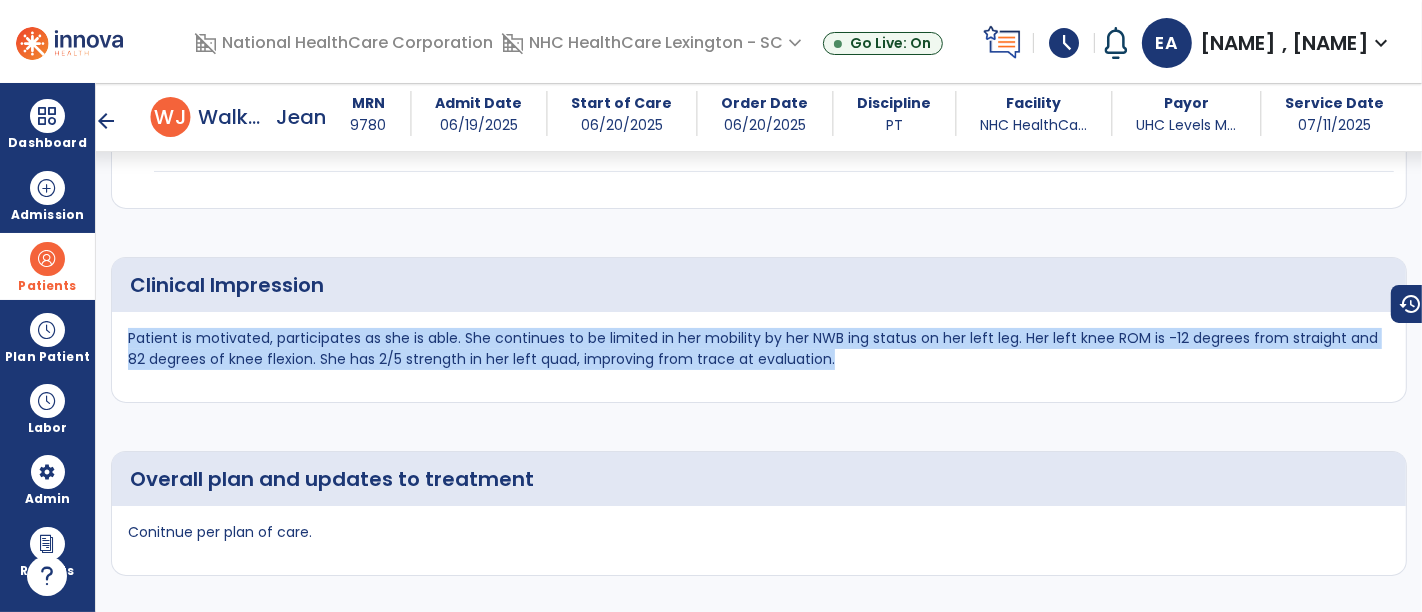 drag, startPoint x: 123, startPoint y: 274, endPoint x: 855, endPoint y: 315, distance: 733.14734 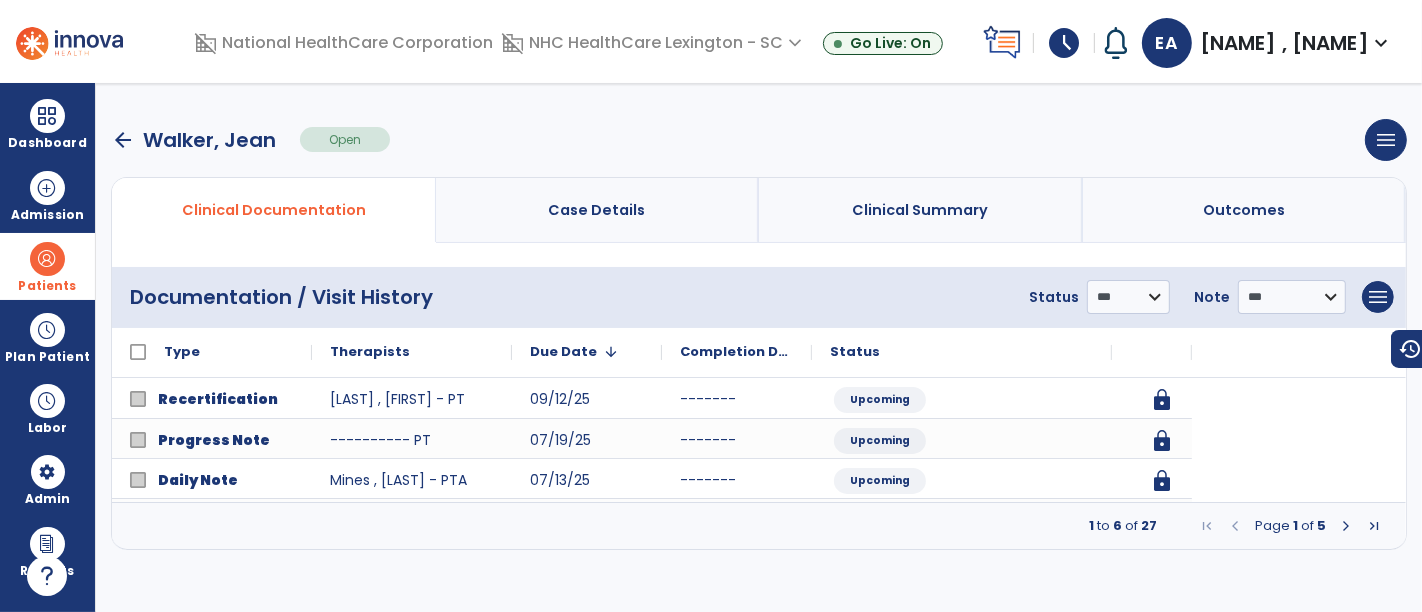 scroll, scrollTop: 0, scrollLeft: 0, axis: both 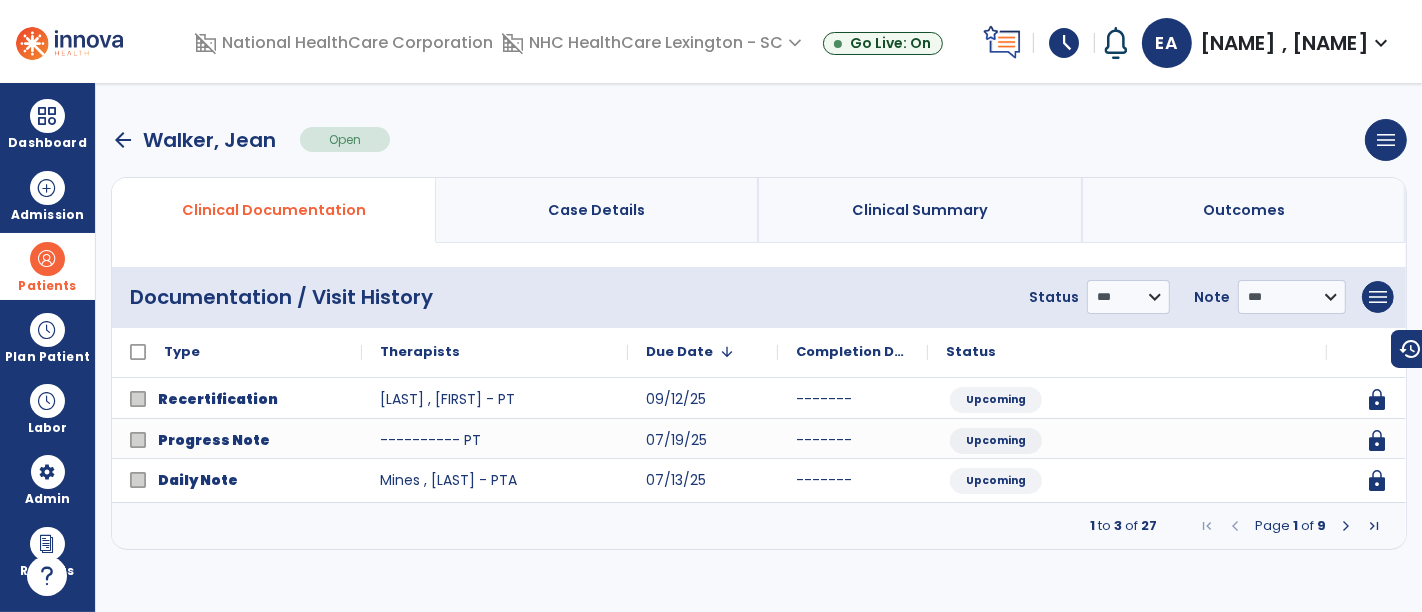 click at bounding box center [1346, 526] 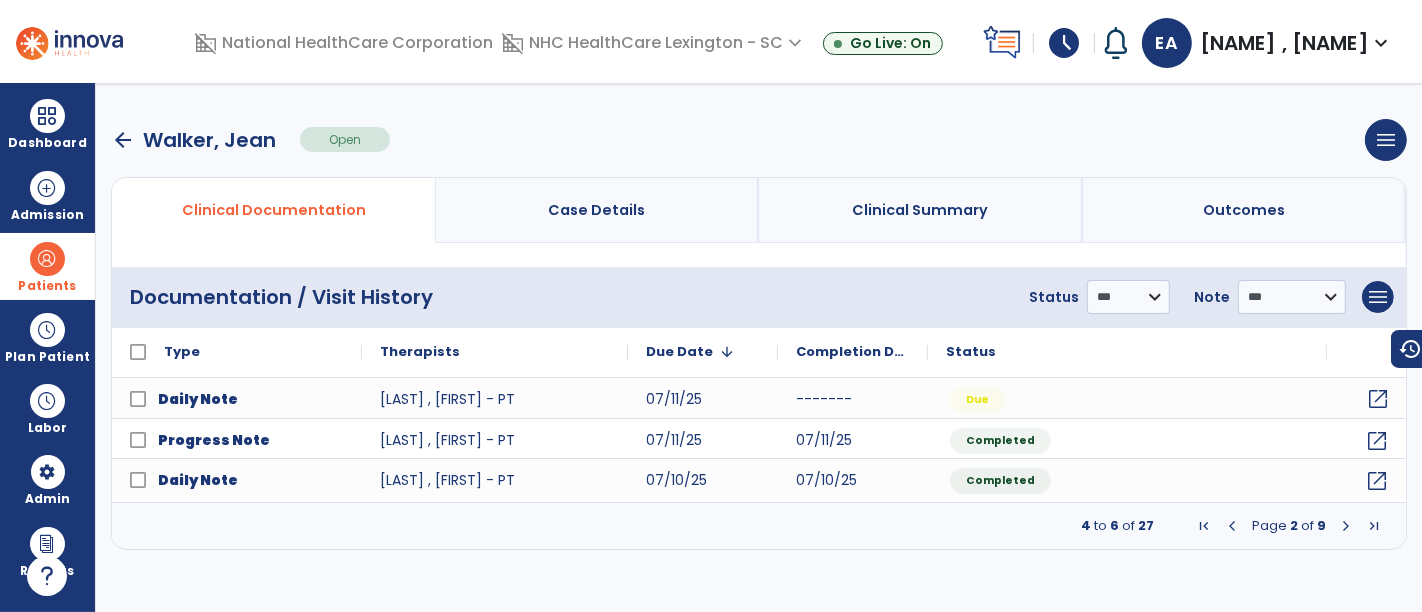 click on "open_in_new" 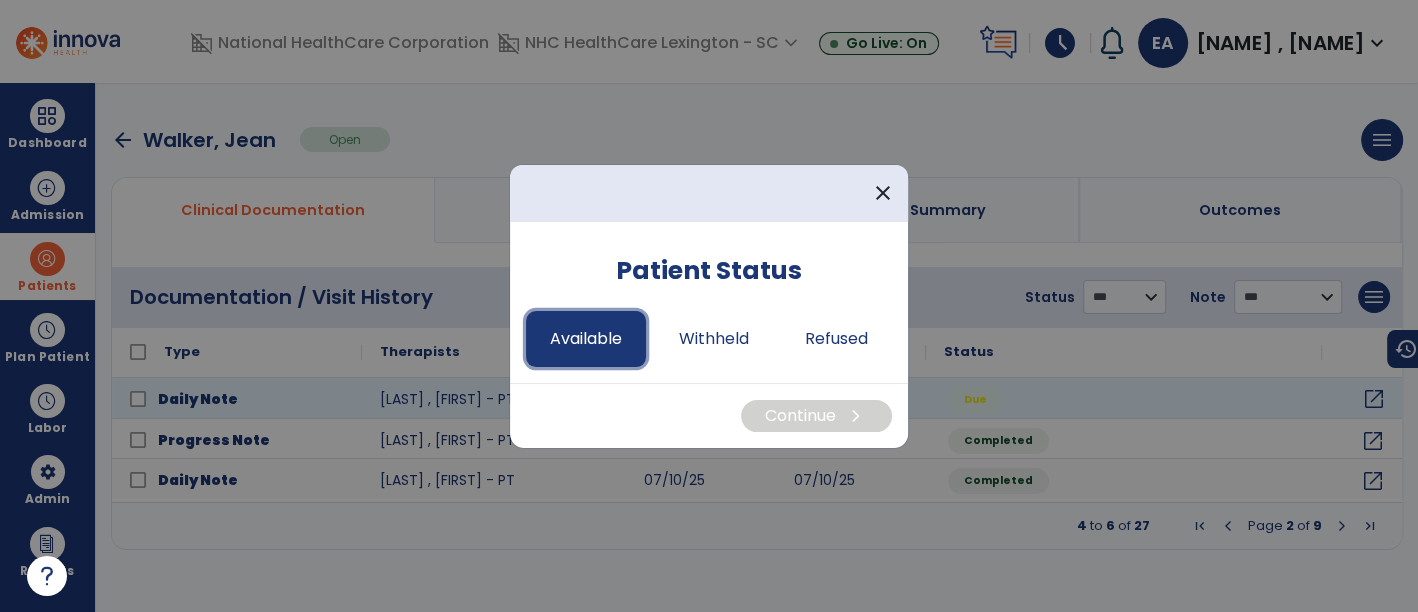 click on "Available" at bounding box center (586, 339) 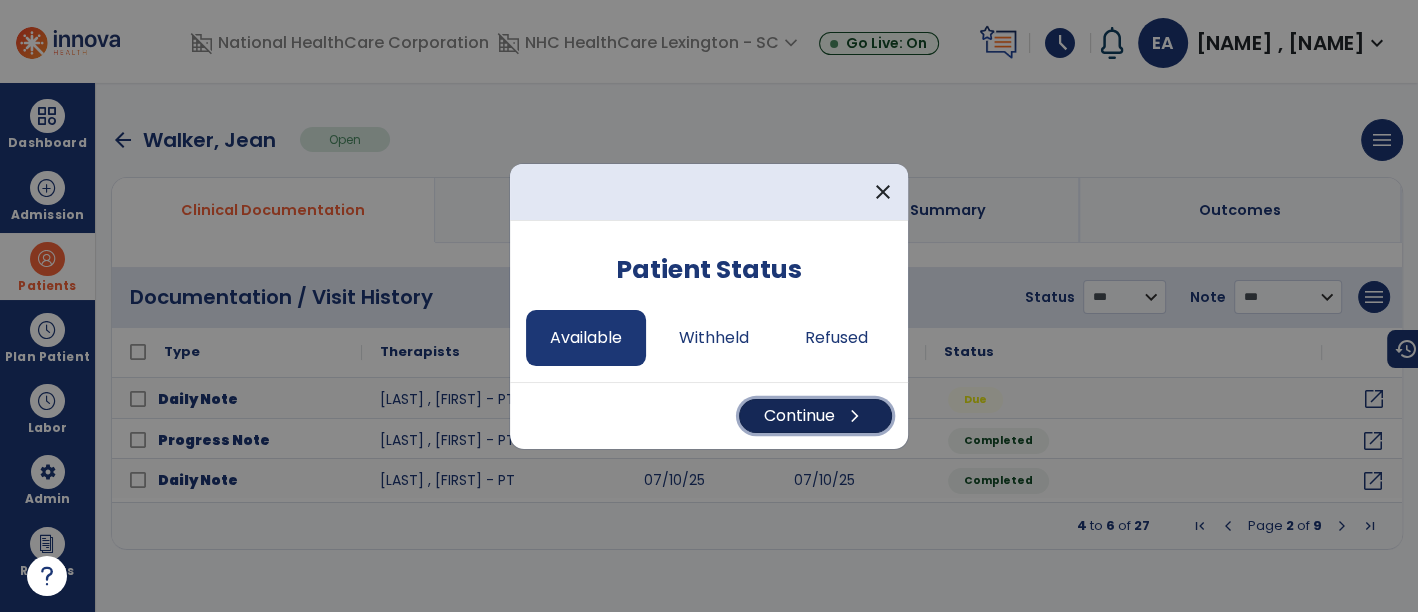 click on "Continue   chevron_right" at bounding box center (815, 416) 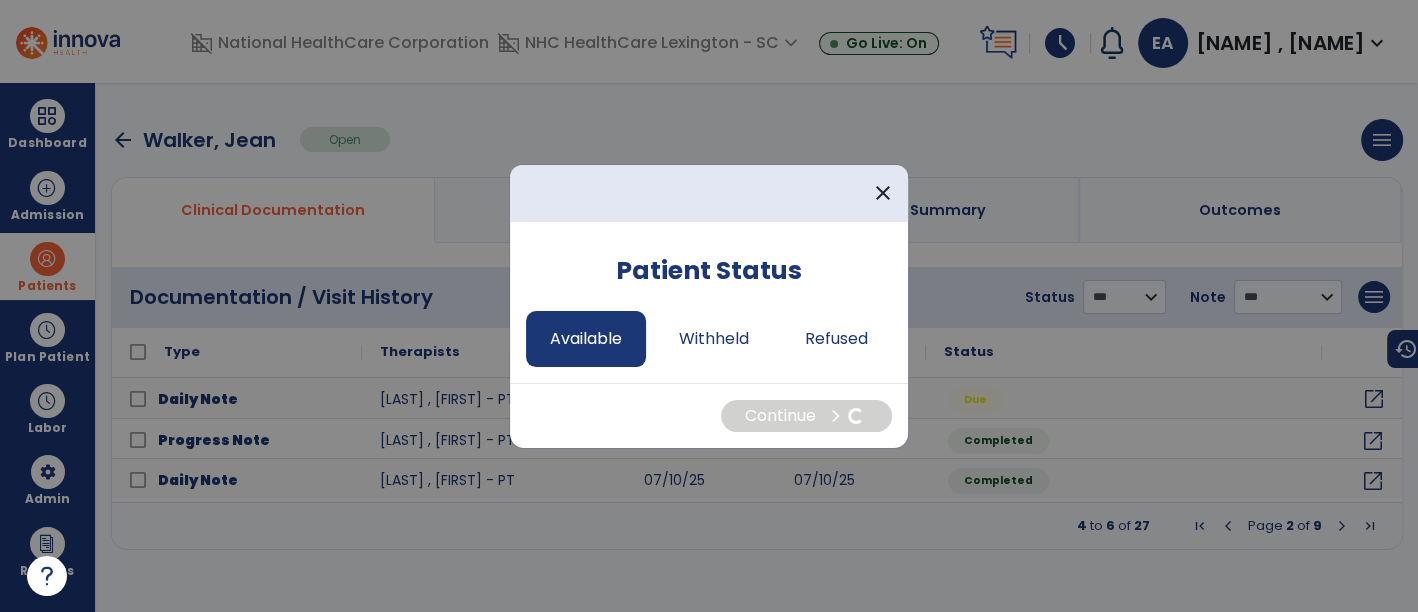 select on "*" 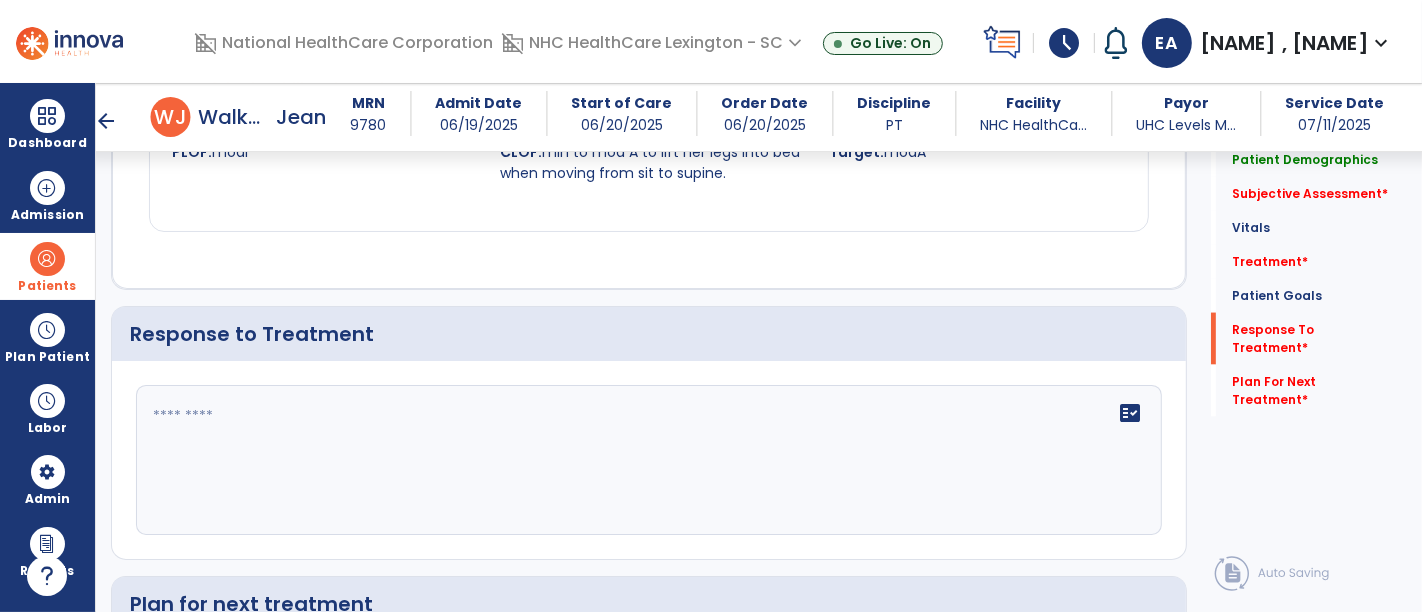 scroll, scrollTop: 2531, scrollLeft: 0, axis: vertical 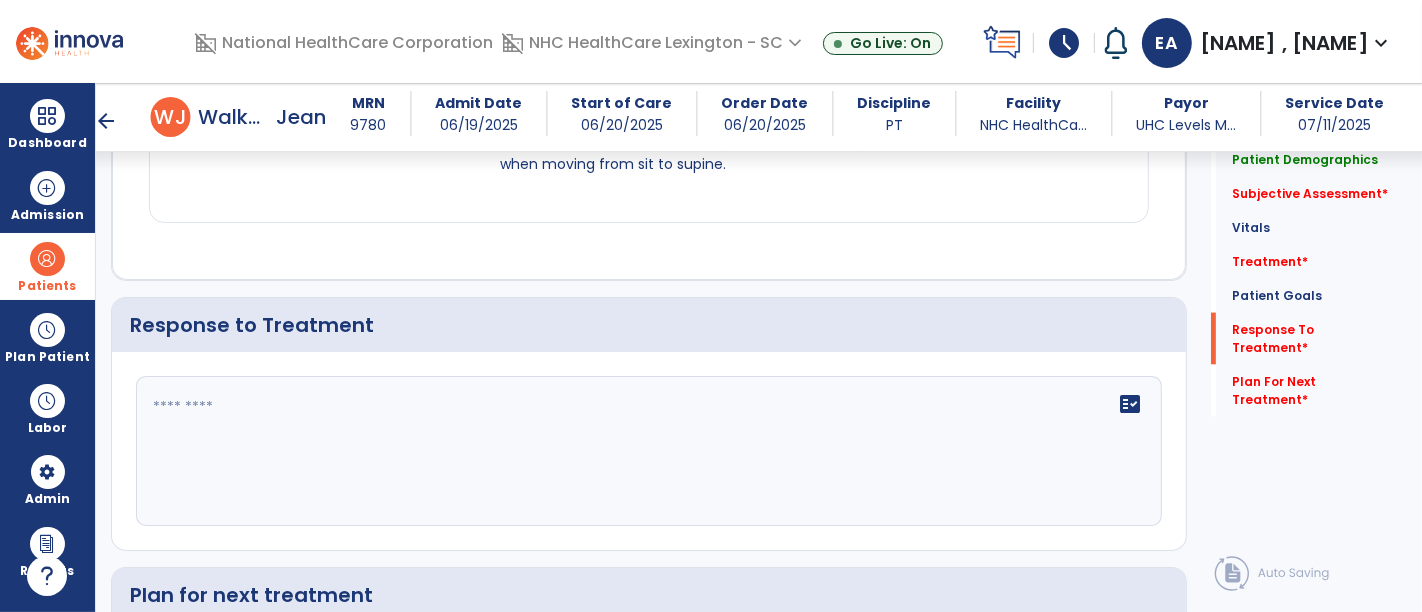 click on "fact_check" 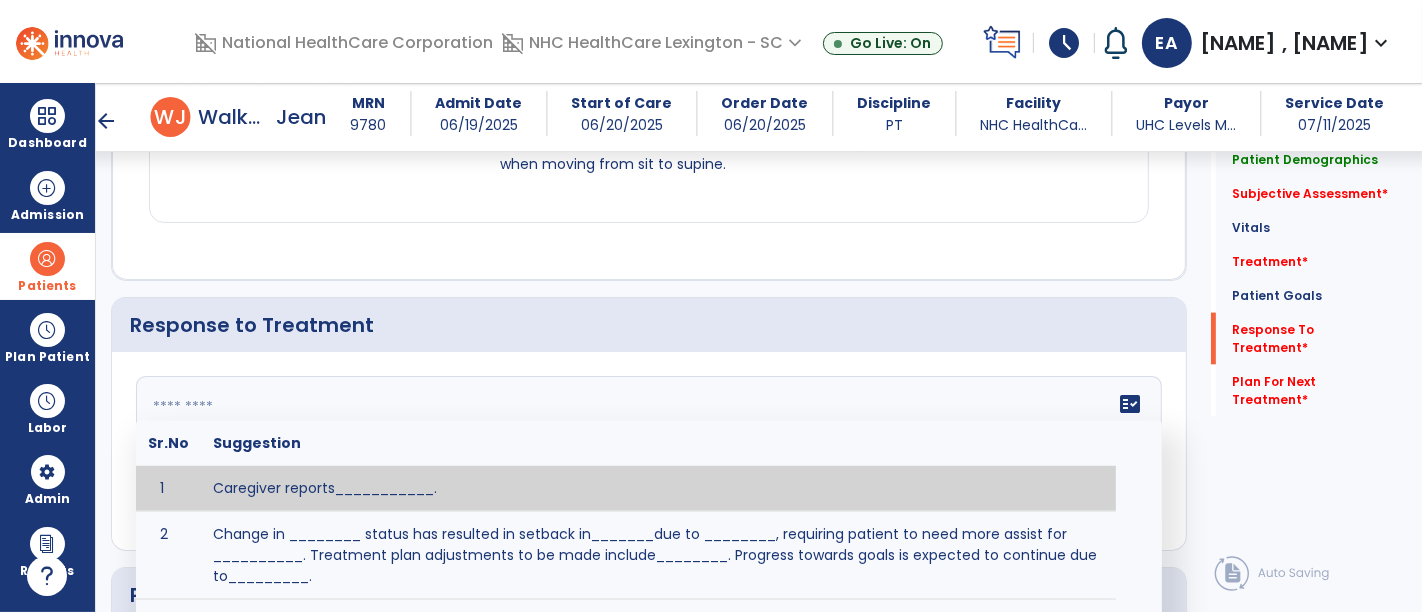 paste on "**********" 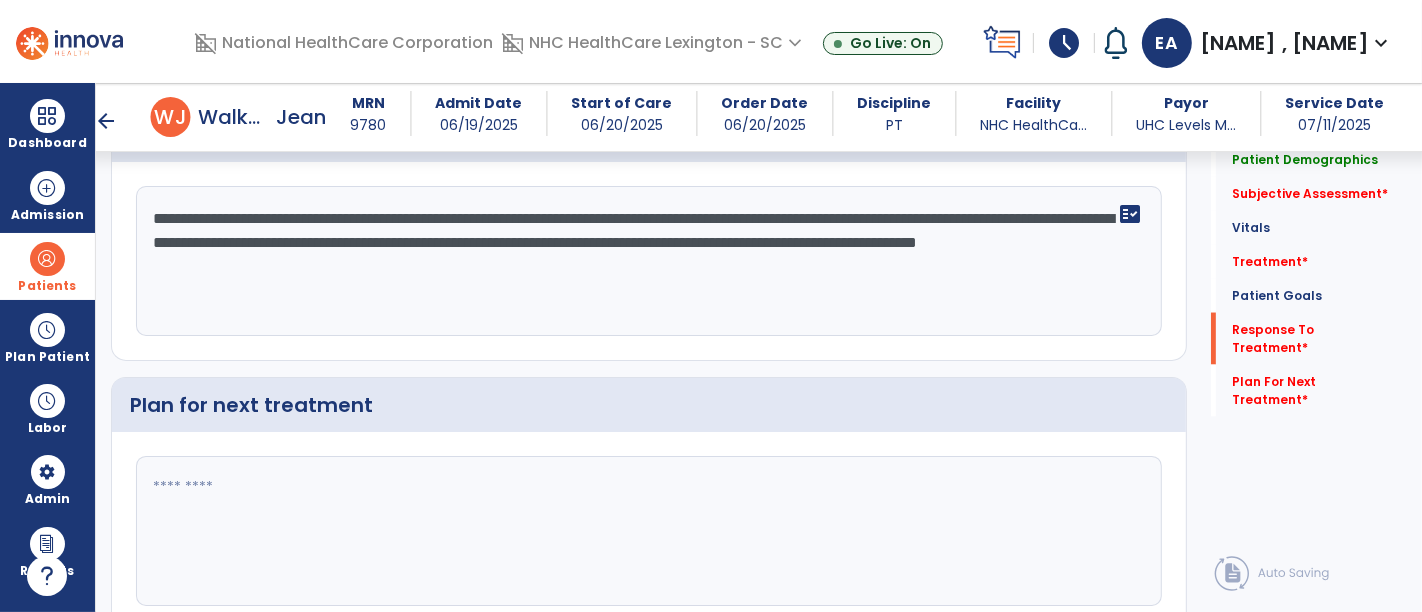 scroll, scrollTop: 2726, scrollLeft: 0, axis: vertical 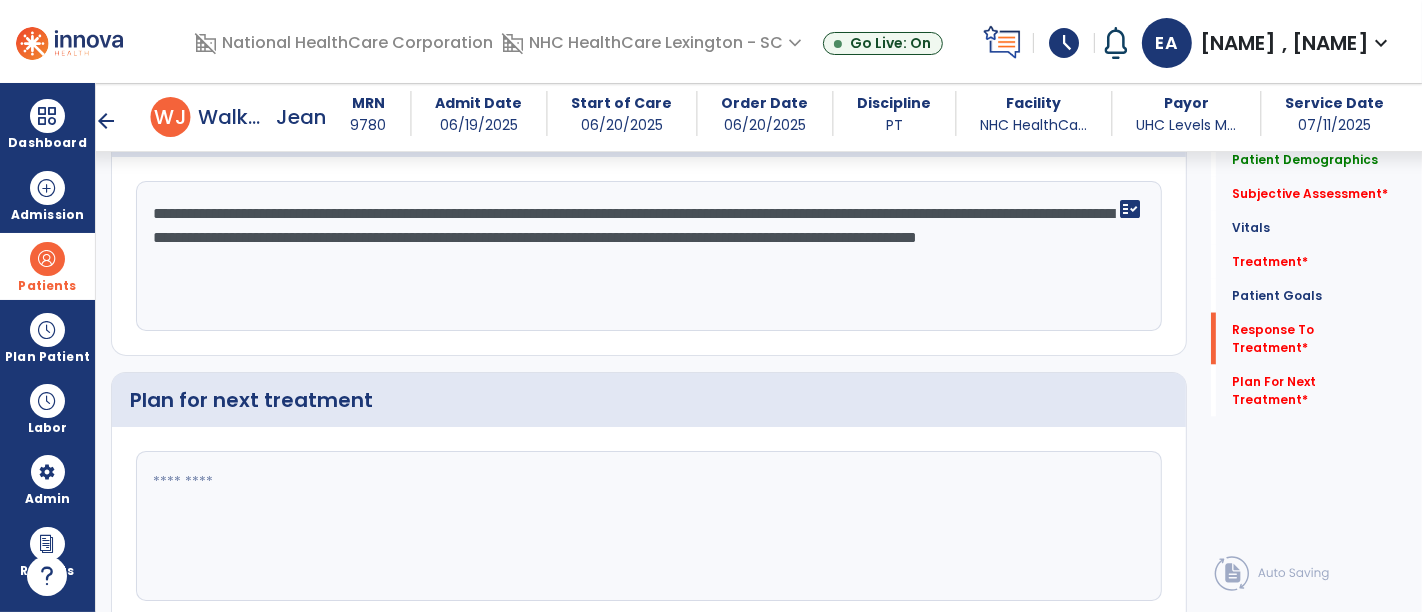 type on "**********" 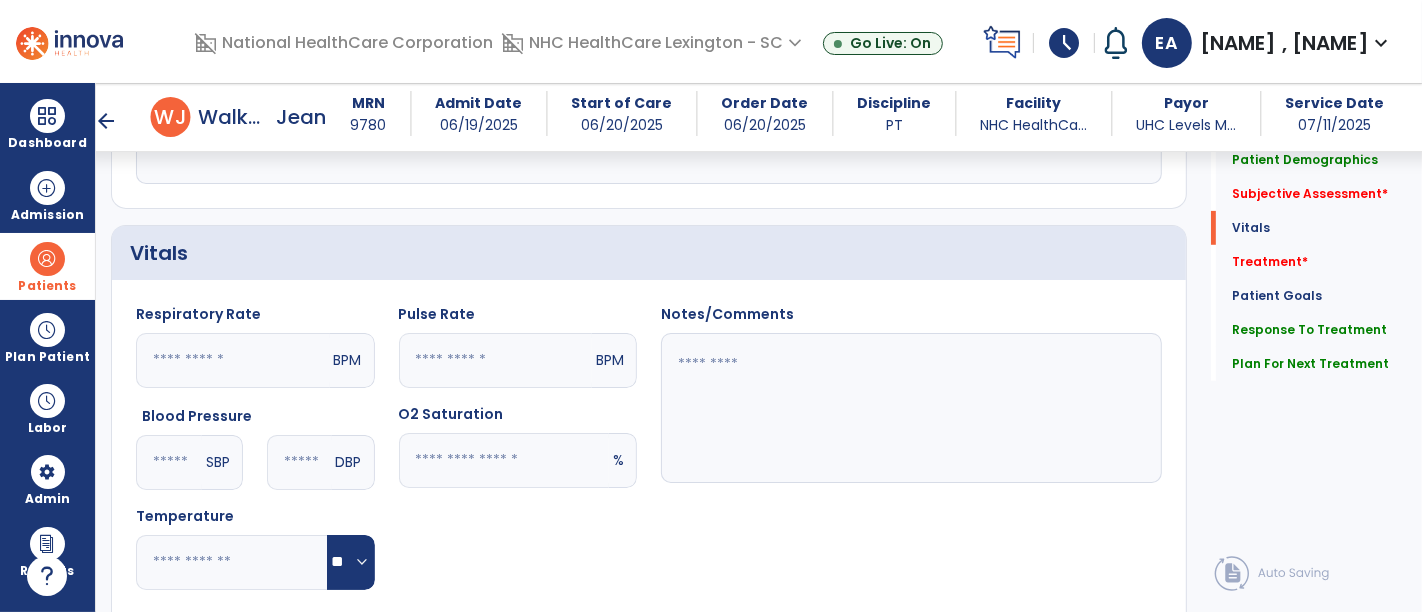 scroll, scrollTop: 608, scrollLeft: 0, axis: vertical 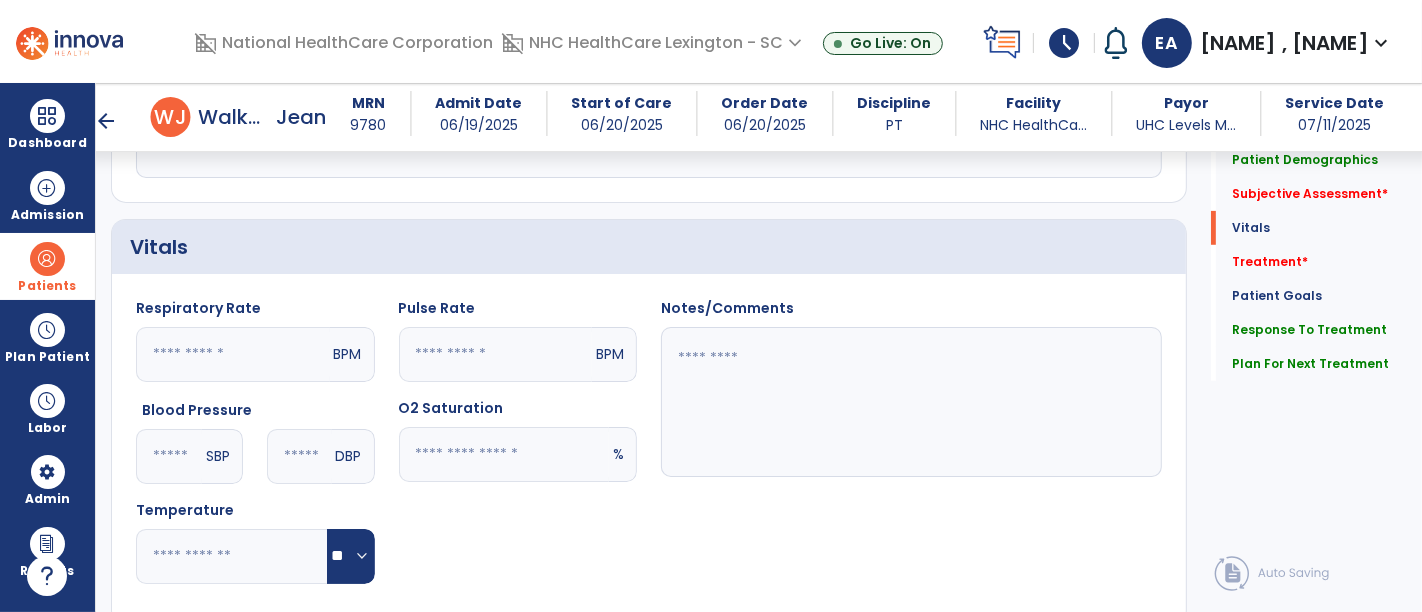 type on "**********" 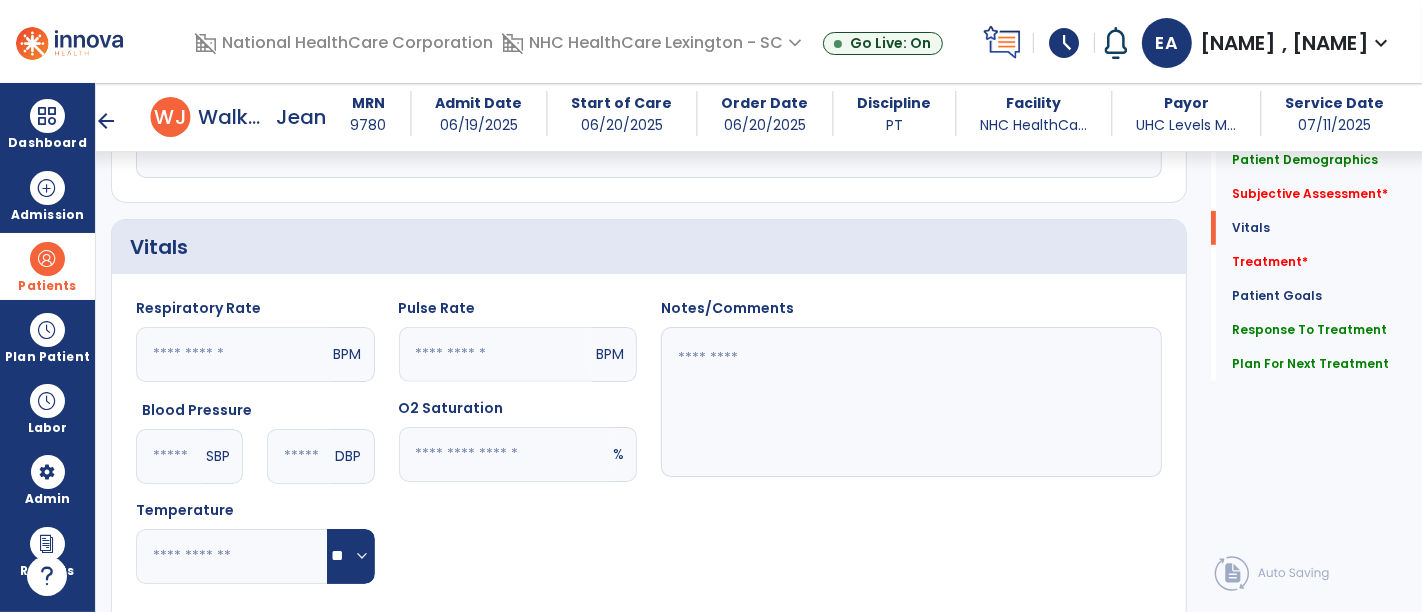 click 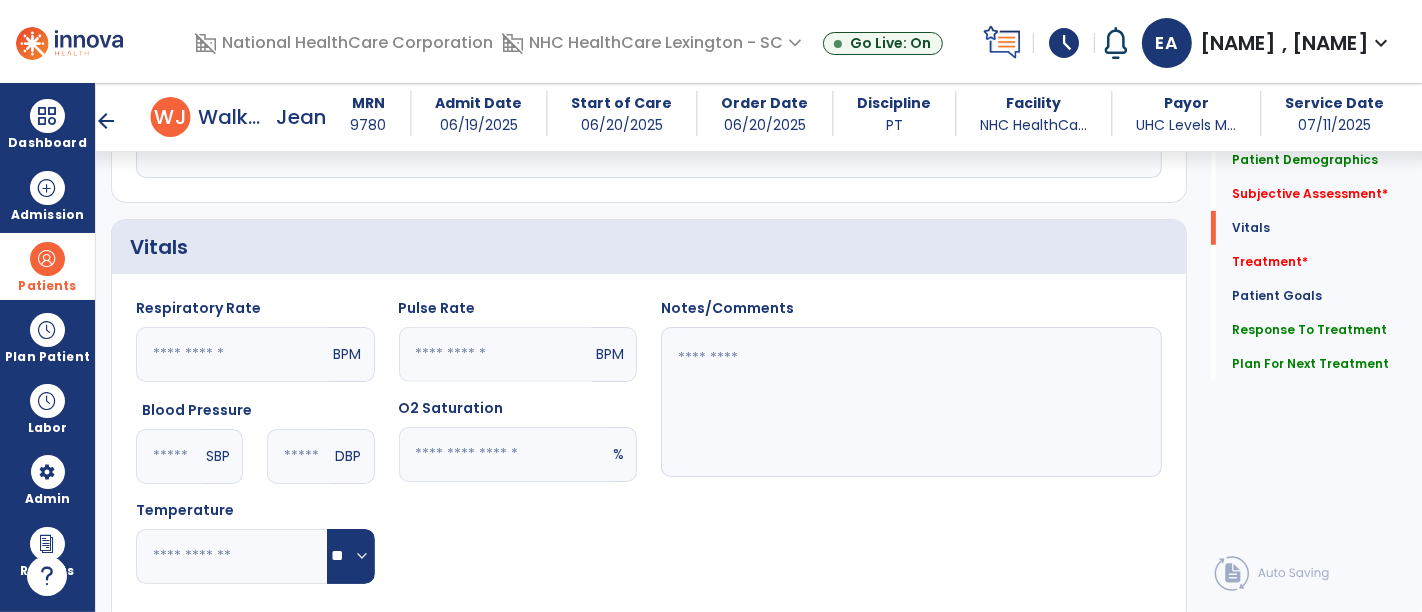 type on "**" 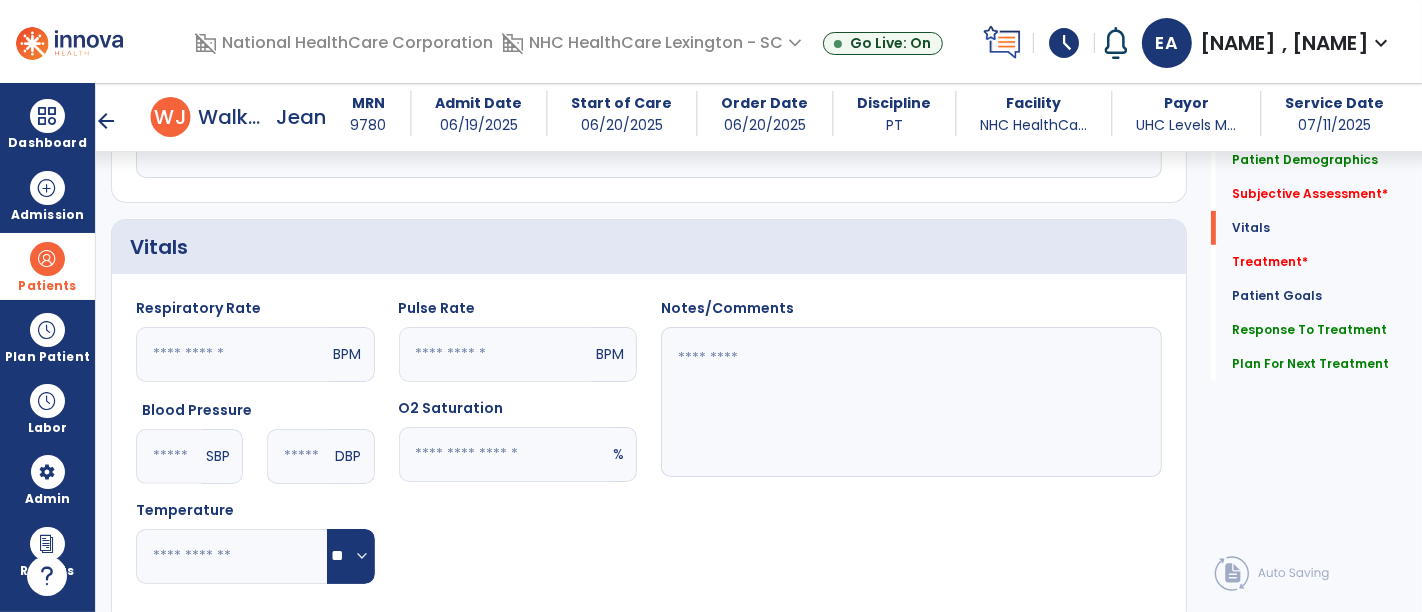 click 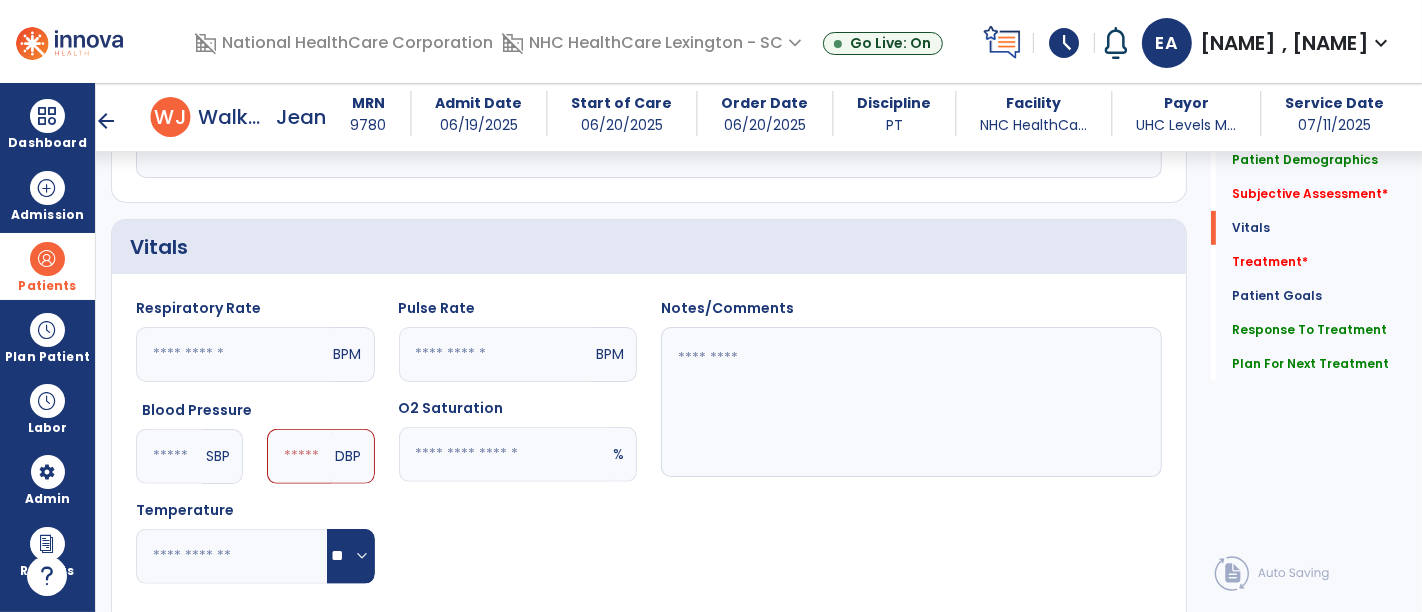 type on "***" 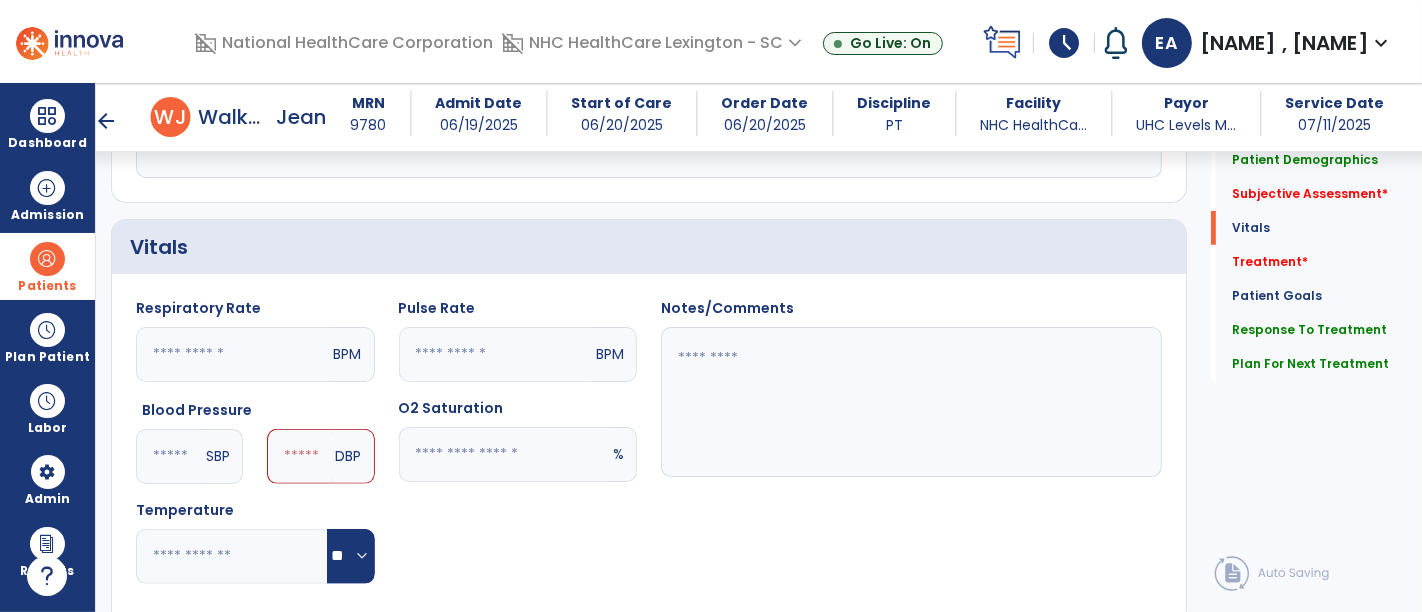click 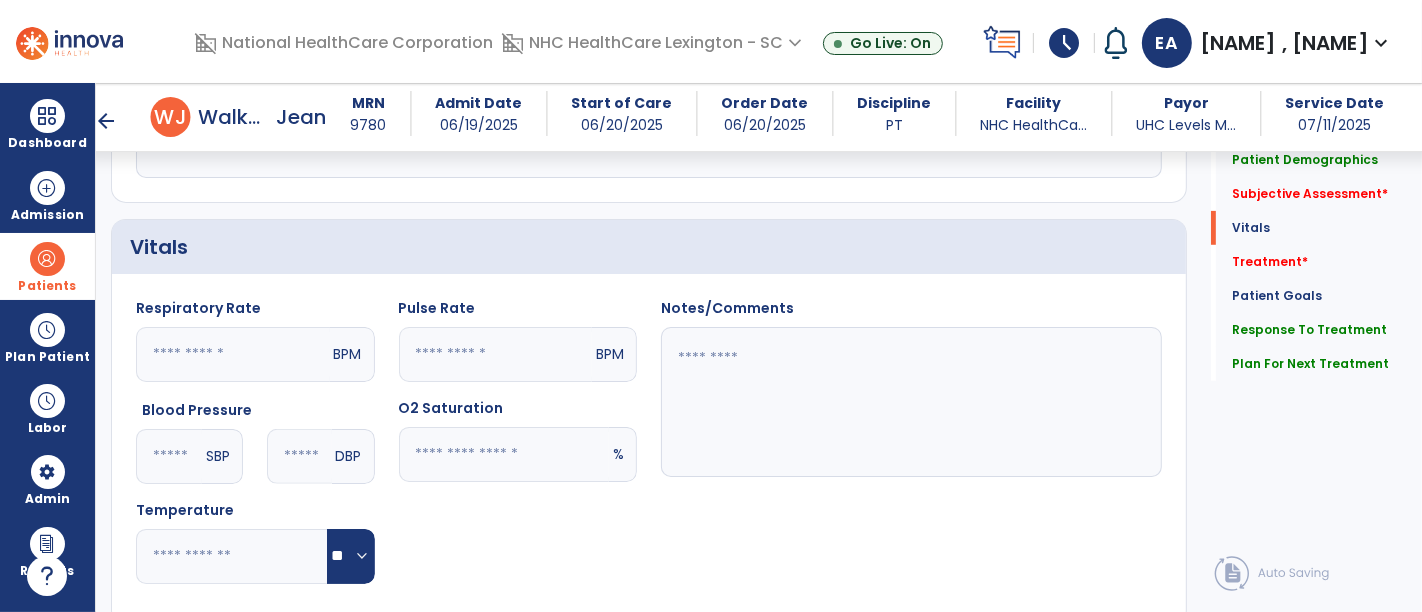 type on "**" 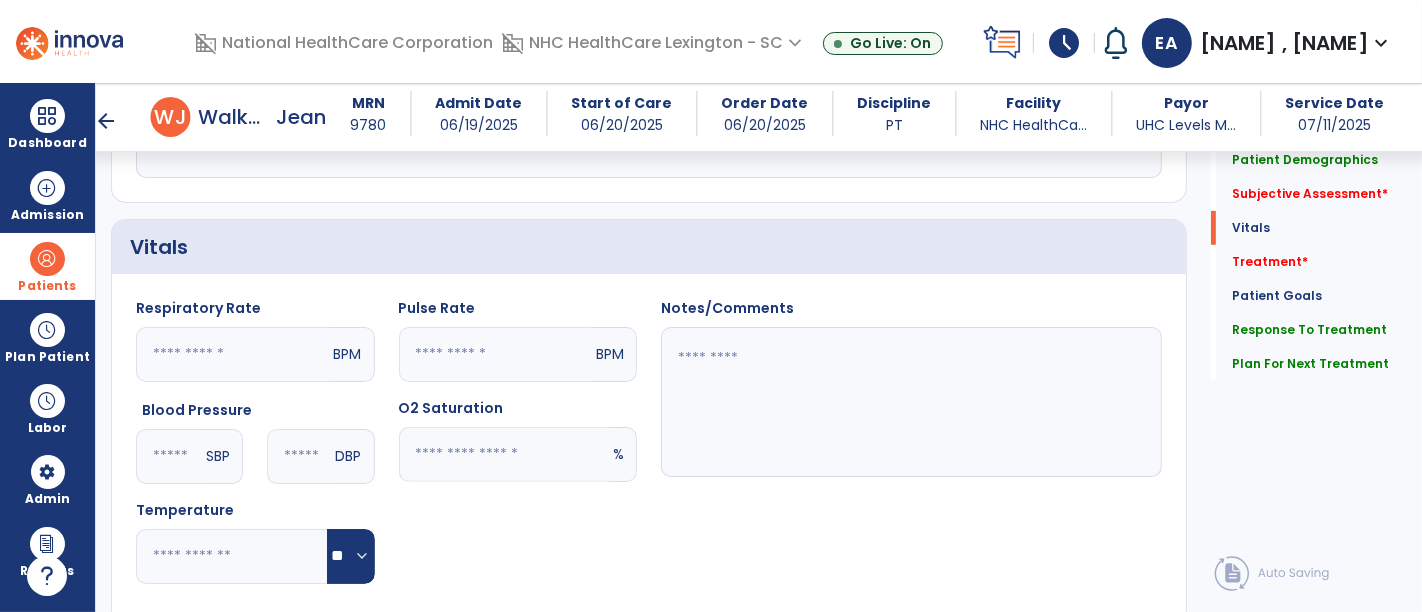 click 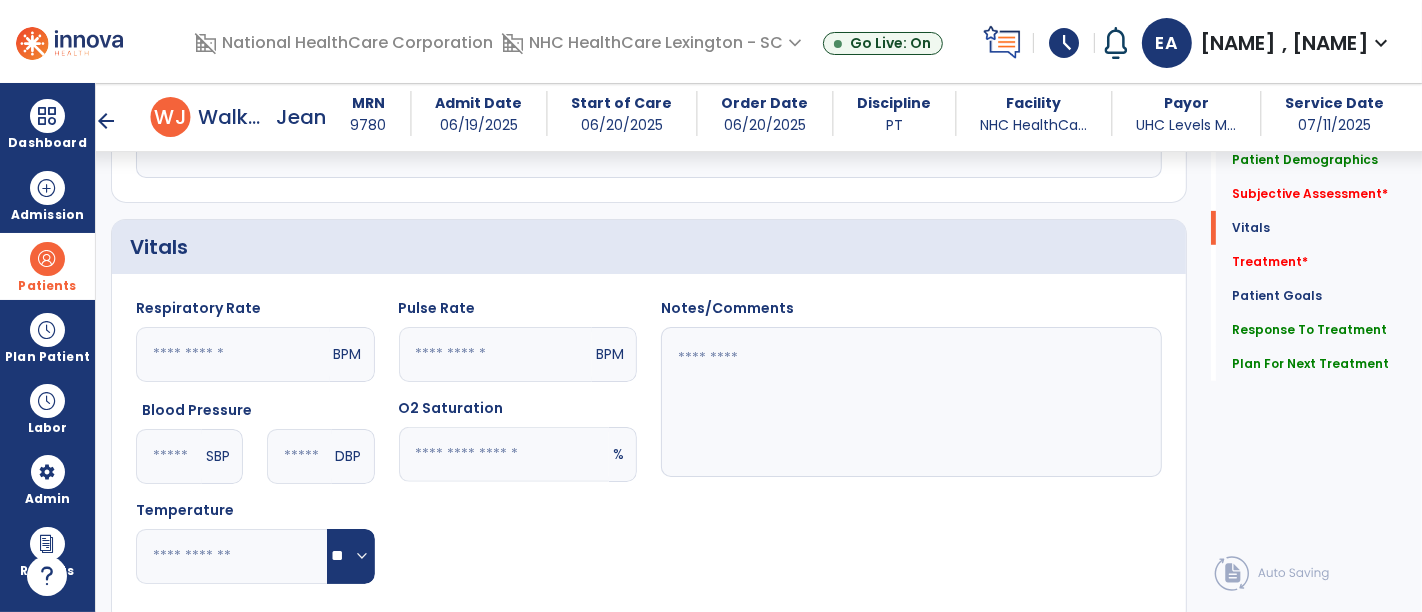 type on "**" 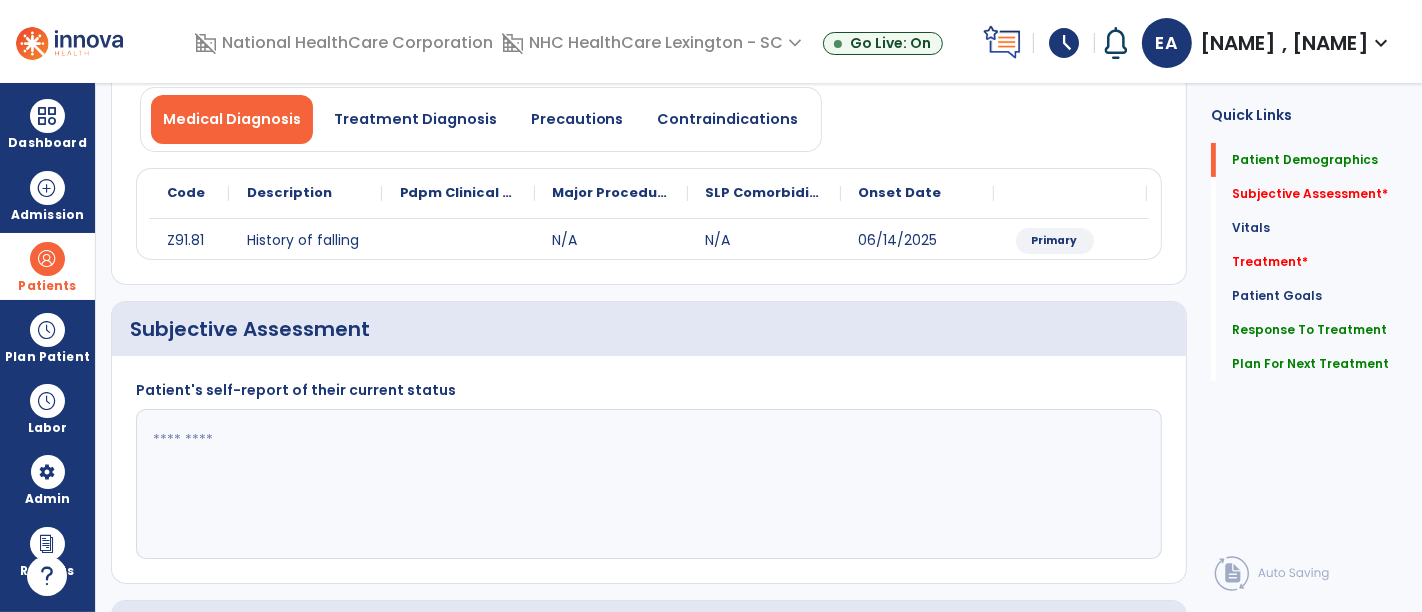 scroll, scrollTop: 0, scrollLeft: 0, axis: both 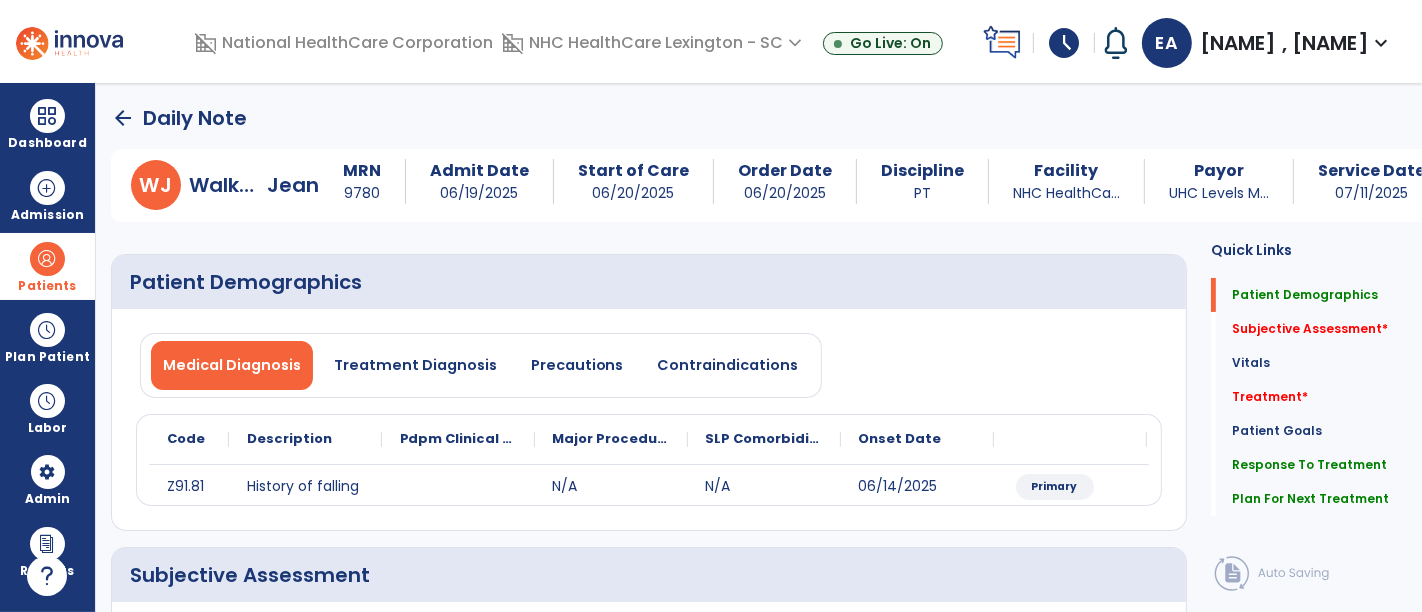 click on "arrow_back" 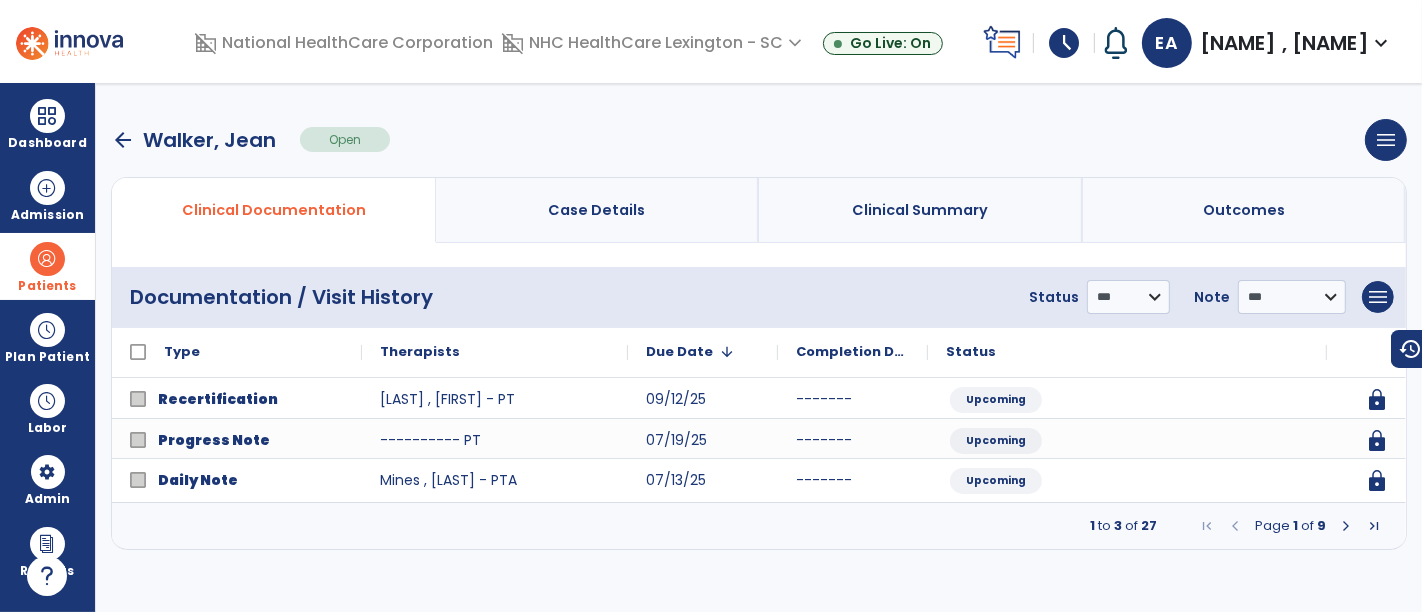 click at bounding box center (1346, 526) 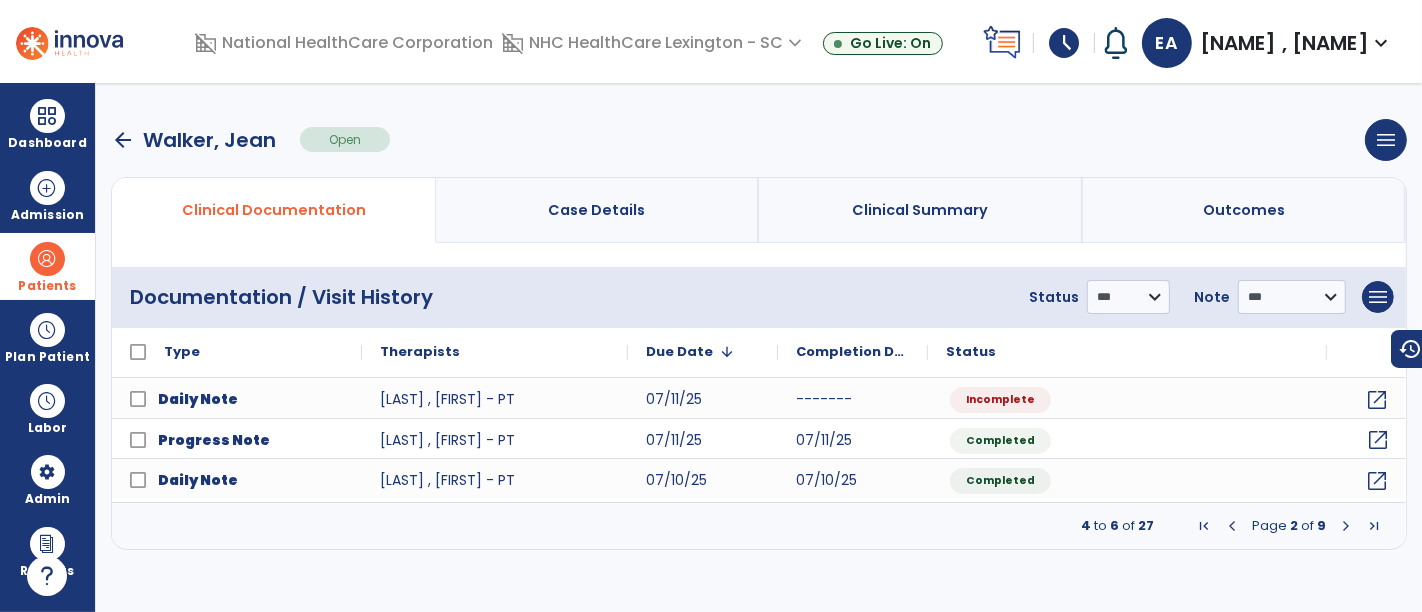click on "open_in_new" 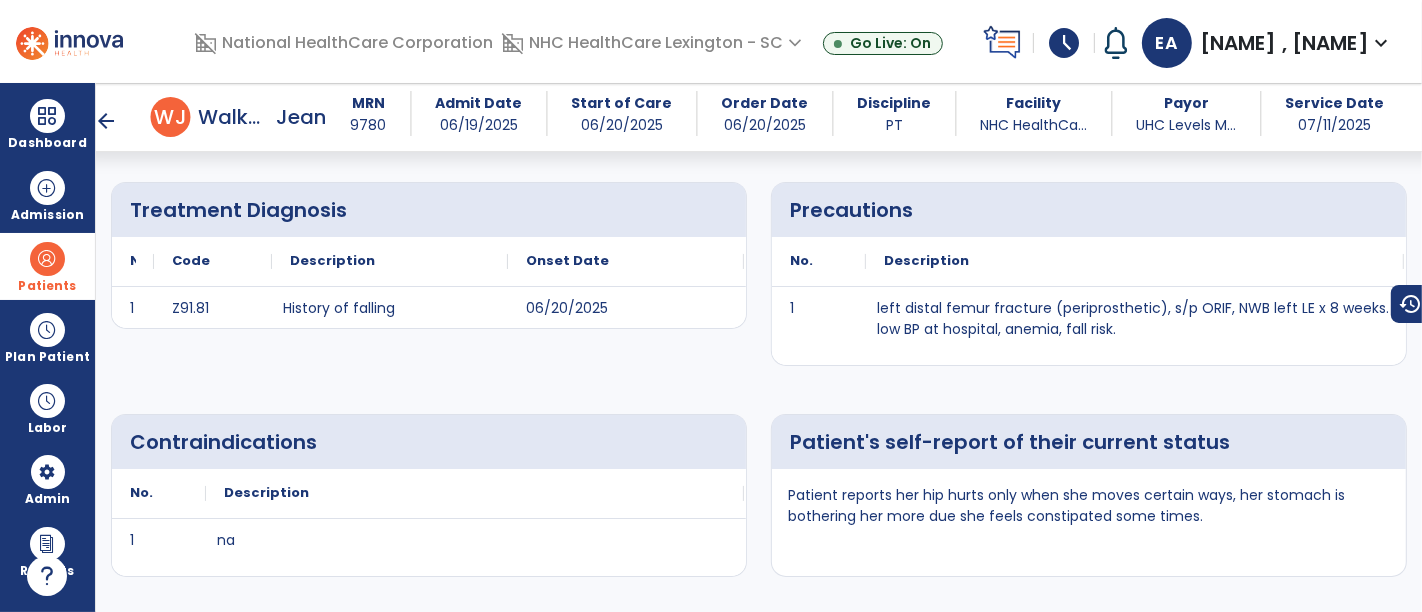 scroll, scrollTop: 284, scrollLeft: 0, axis: vertical 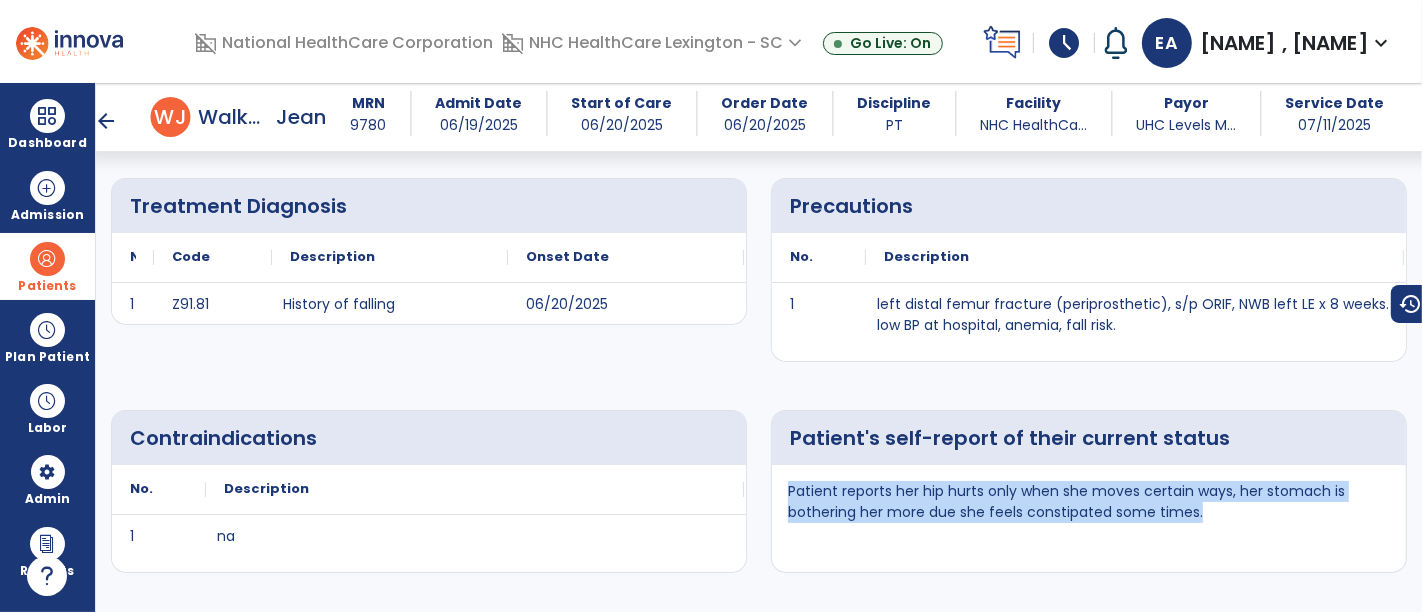 drag, startPoint x: 782, startPoint y: 484, endPoint x: 1316, endPoint y: 530, distance: 535.9776 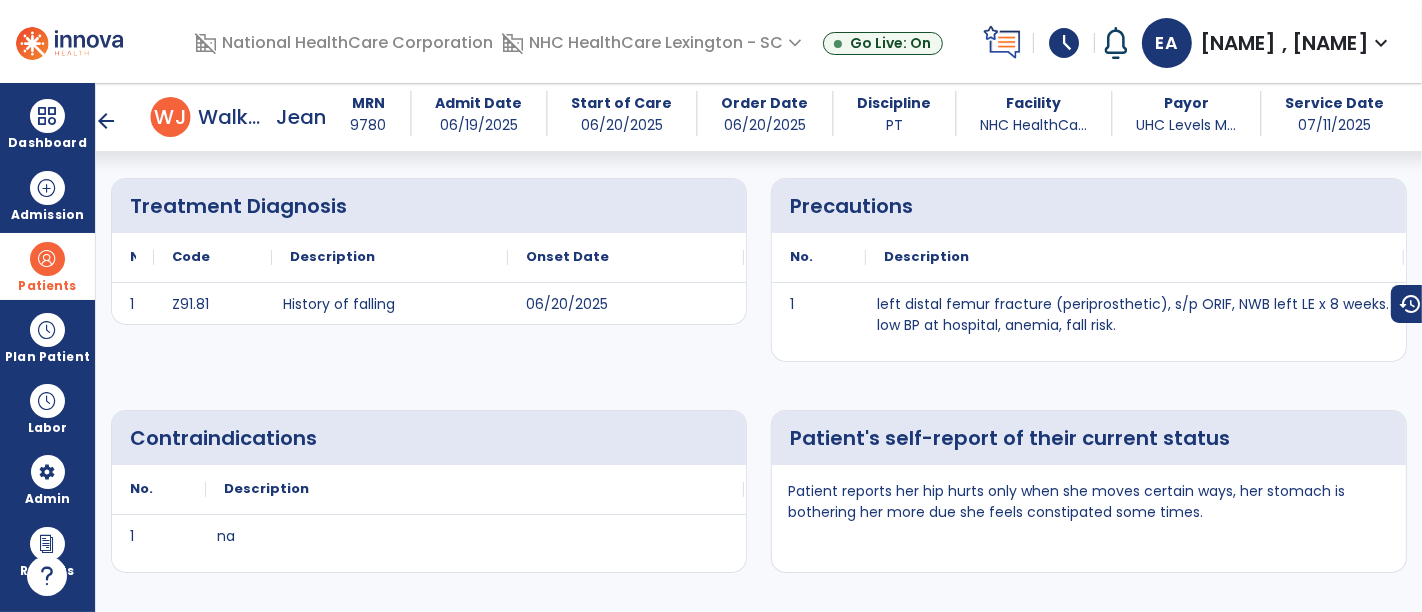 scroll, scrollTop: 0, scrollLeft: 0, axis: both 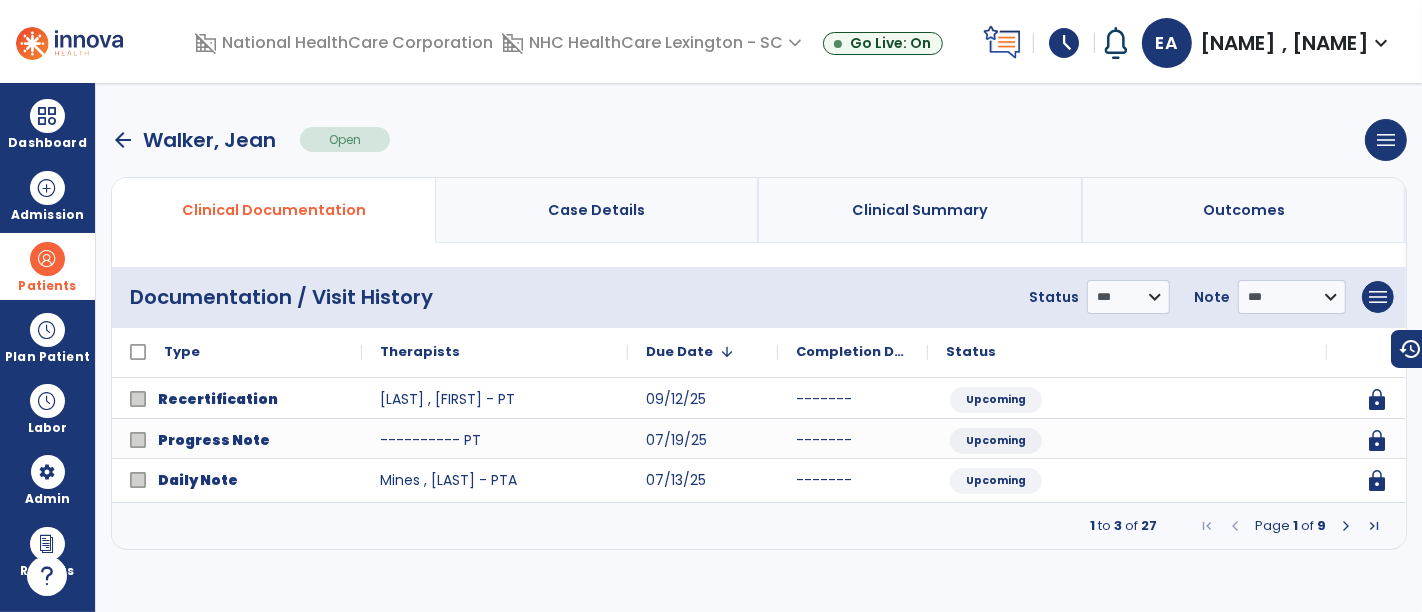 click at bounding box center (1346, 526) 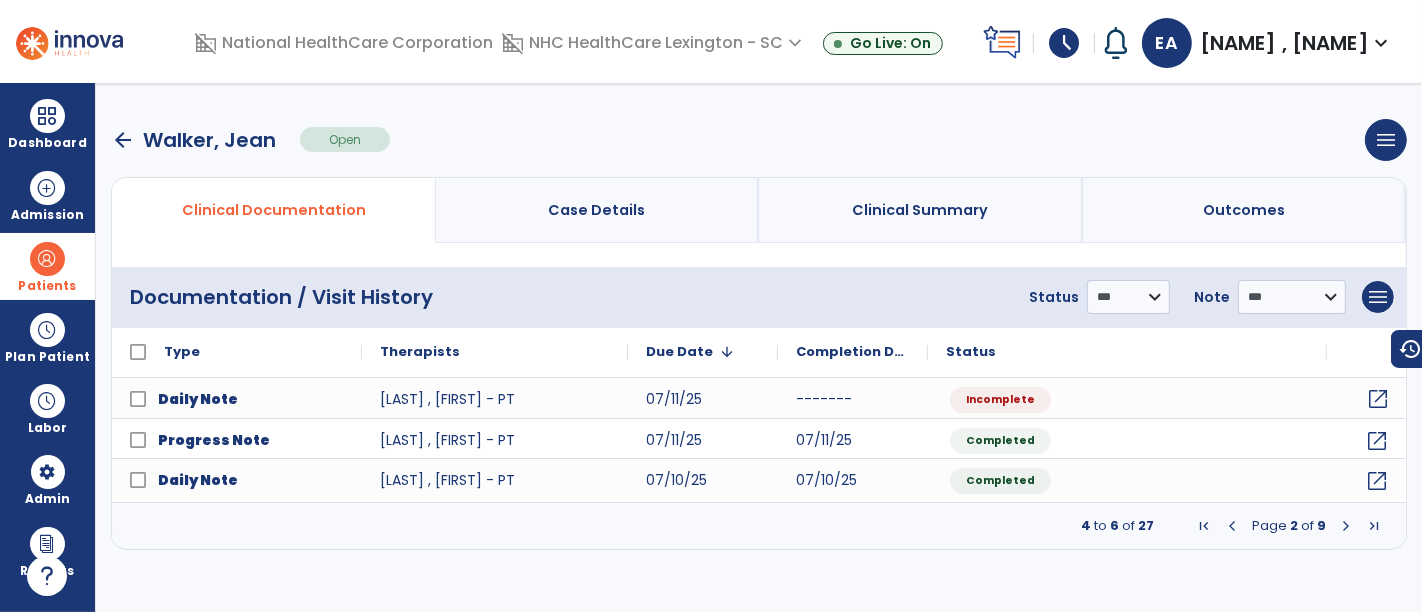 click on "open_in_new" 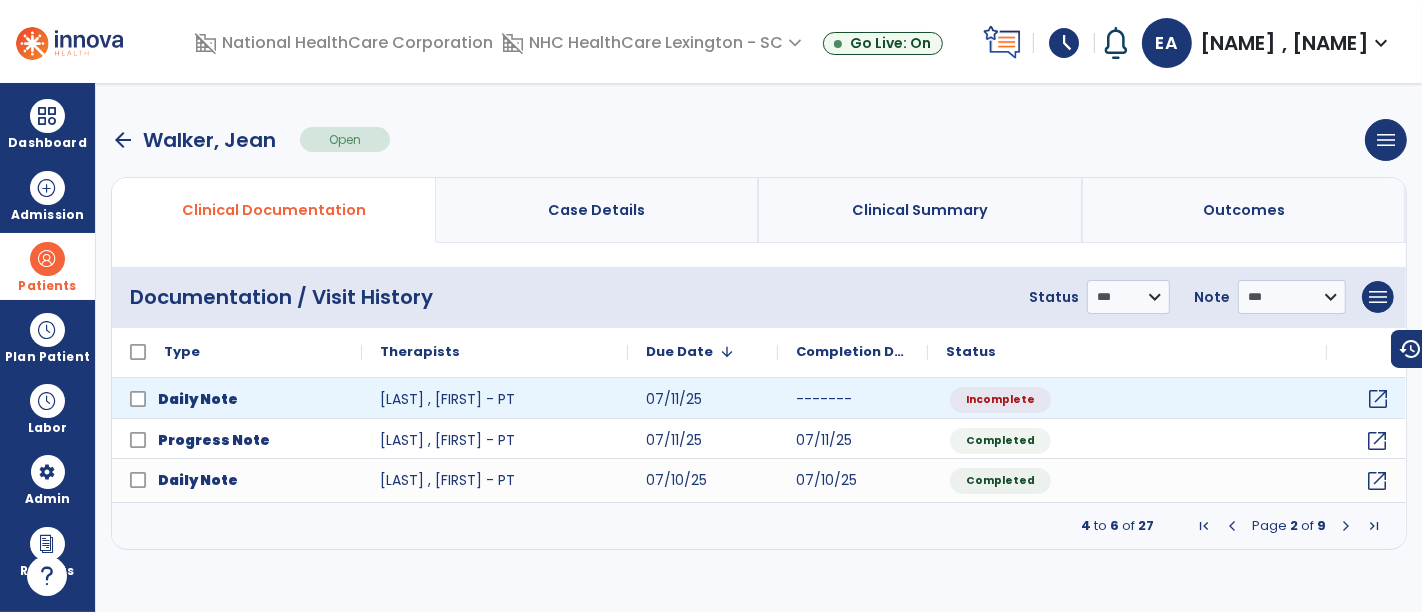 click on "open_in_new" 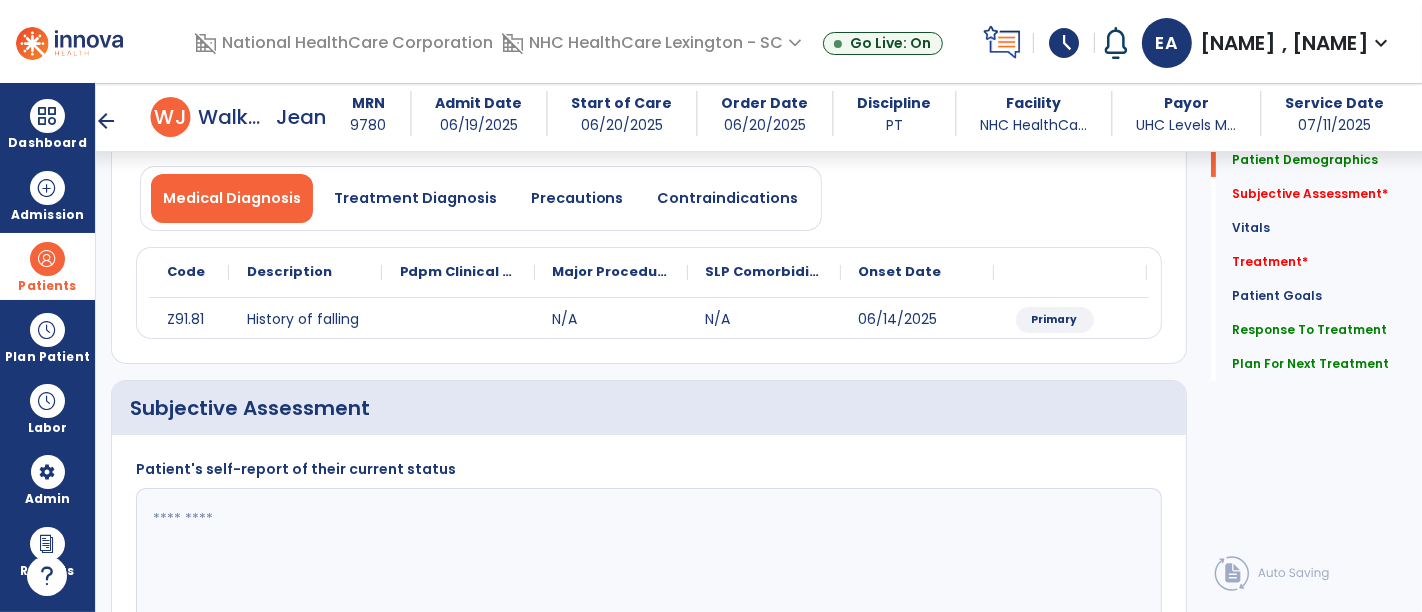 scroll, scrollTop: 240, scrollLeft: 0, axis: vertical 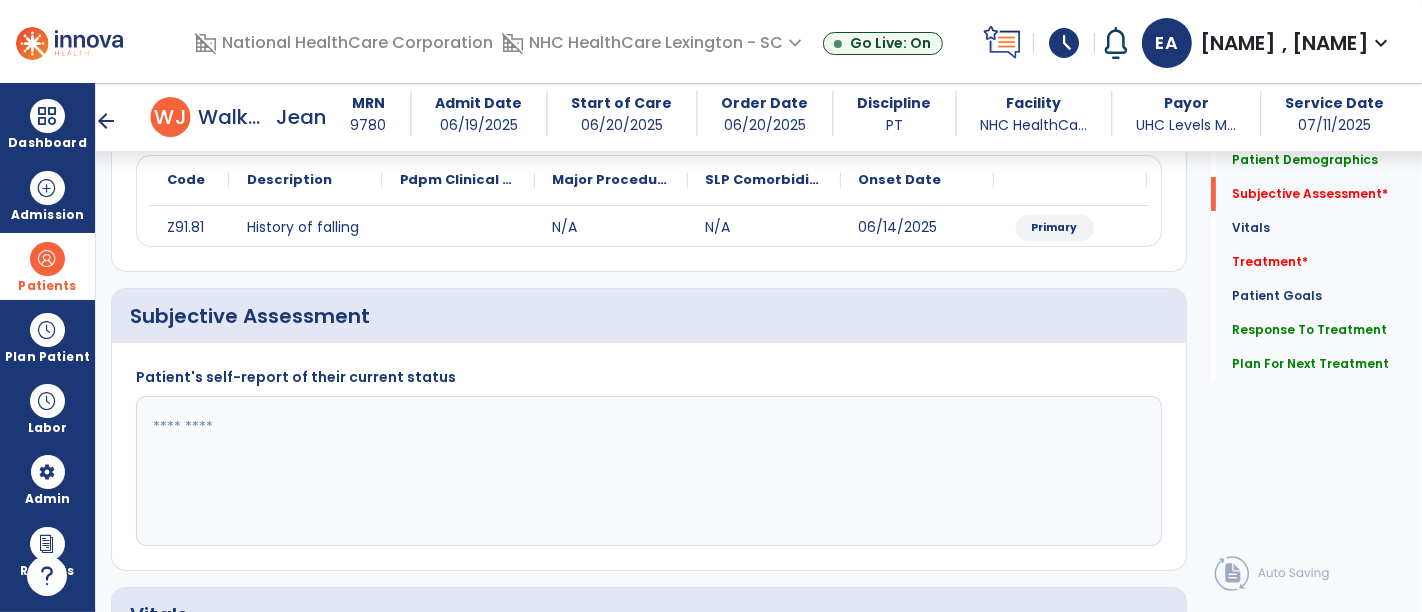 click 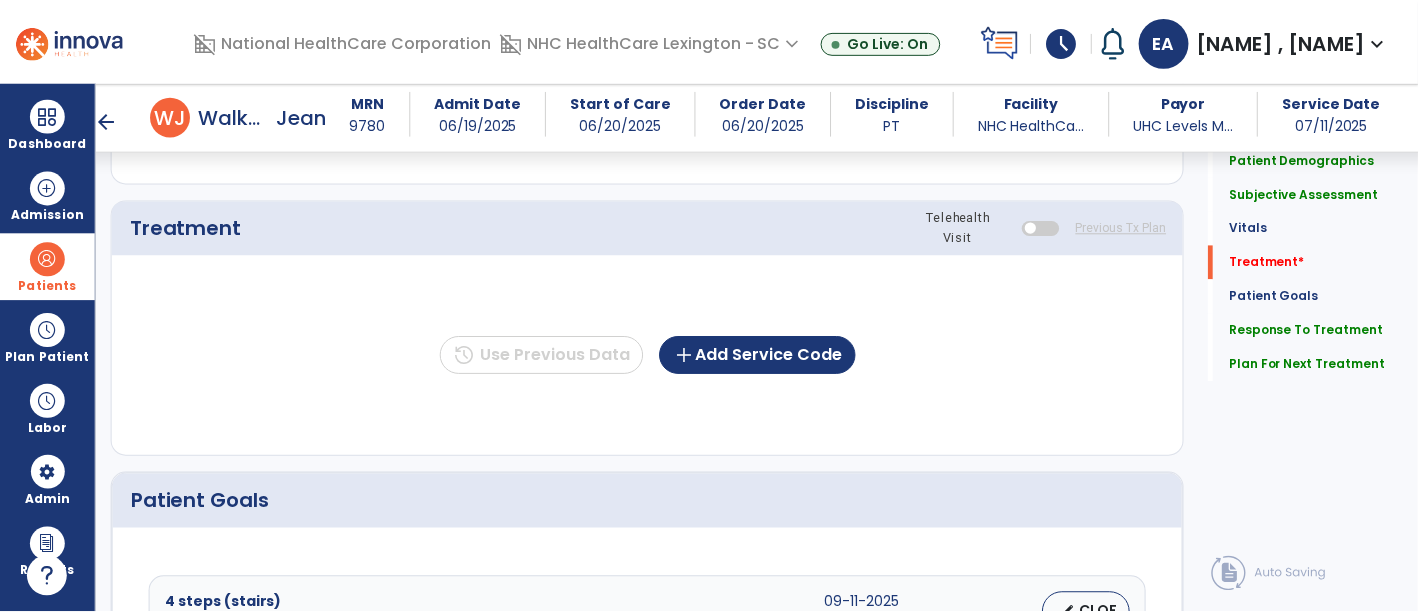 scroll, scrollTop: 1051, scrollLeft: 0, axis: vertical 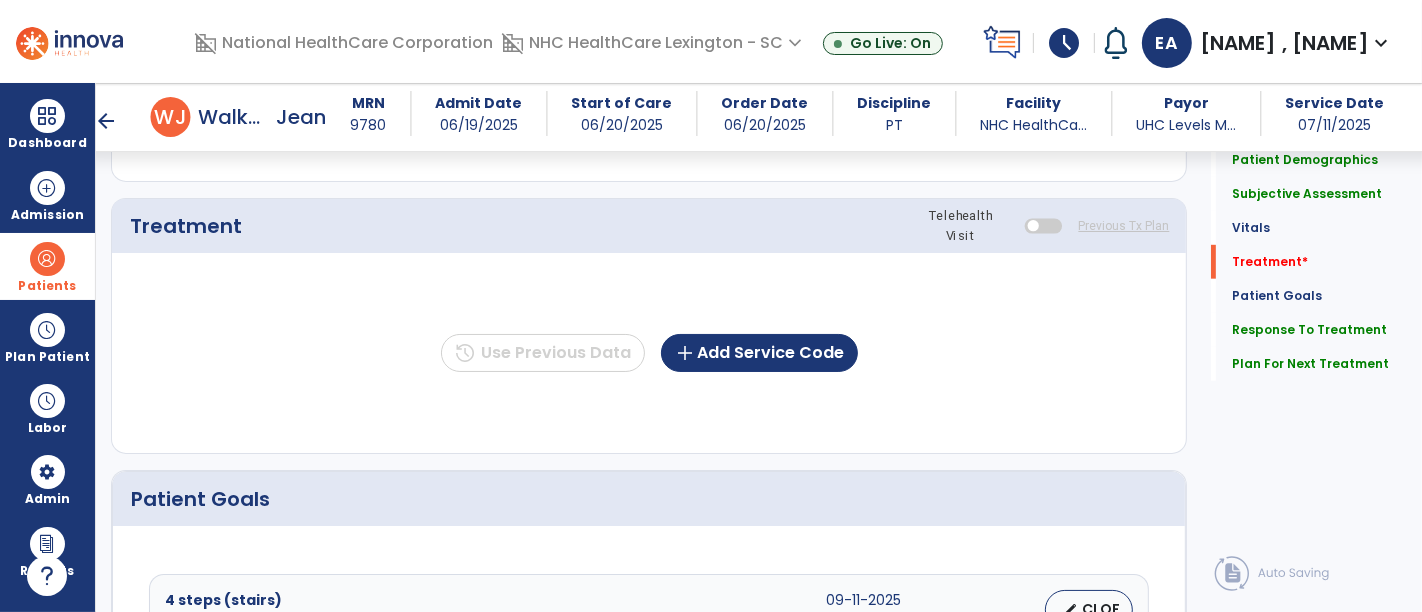 type on "**********" 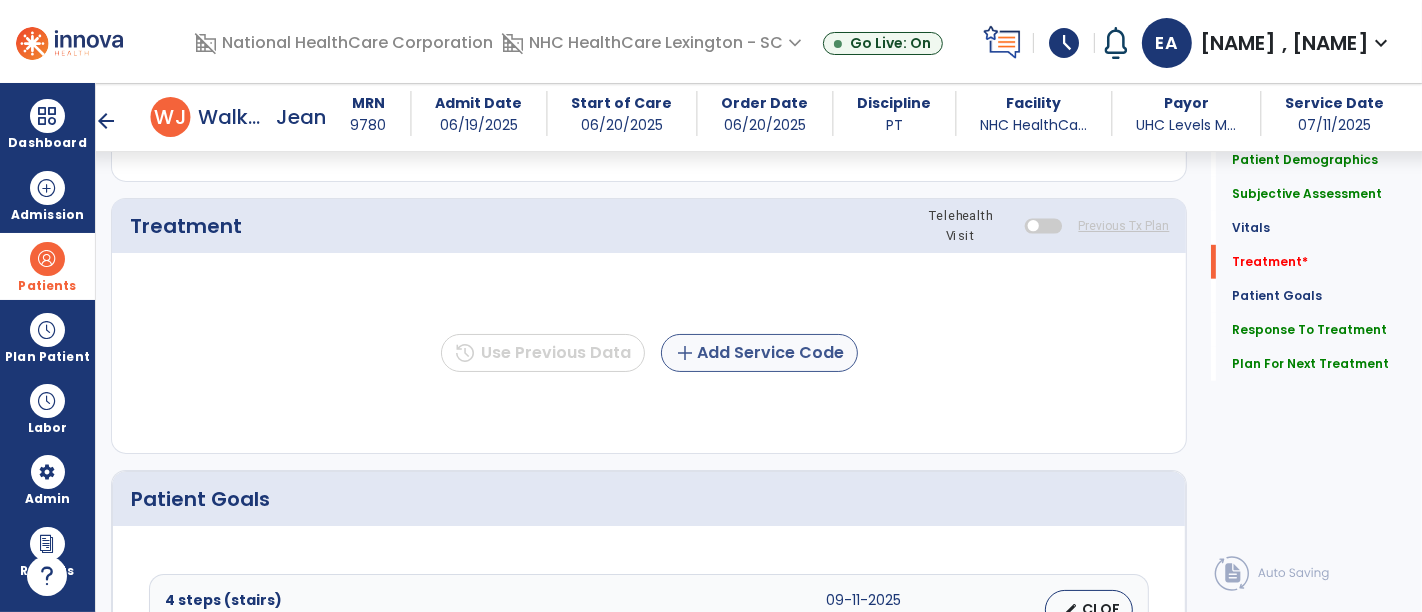 click on "add" 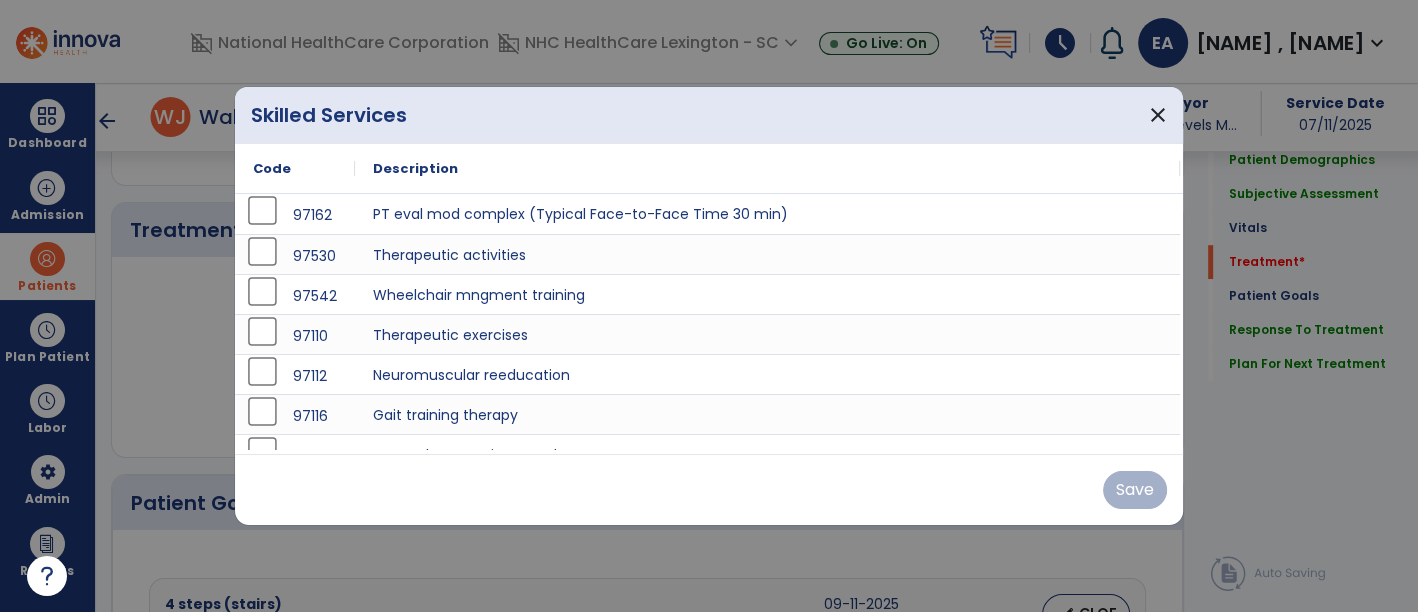 scroll, scrollTop: 1051, scrollLeft: 0, axis: vertical 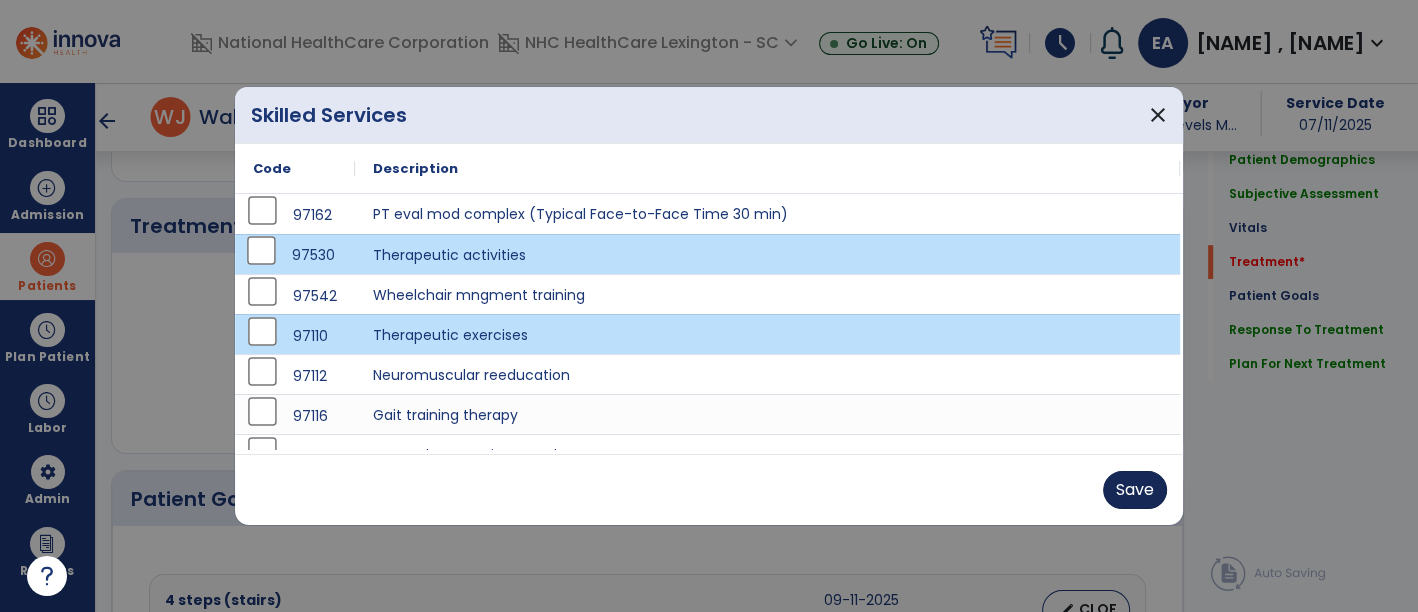 click on "Save" at bounding box center [1135, 490] 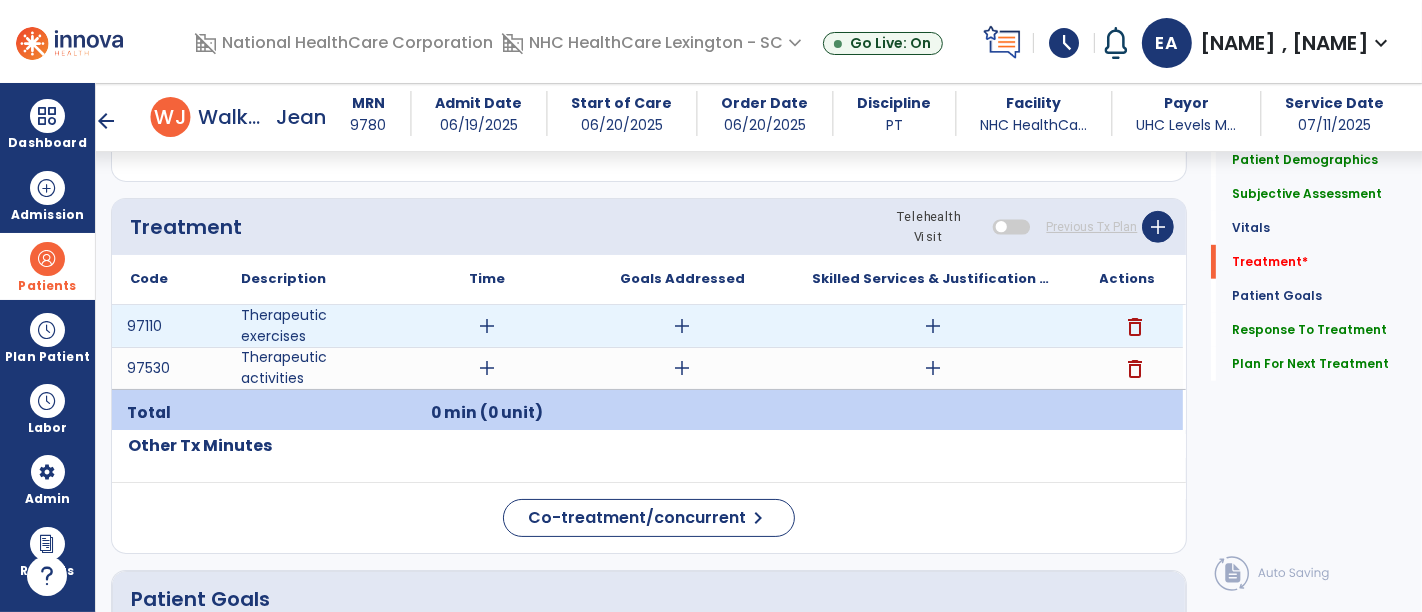 drag, startPoint x: 485, startPoint y: 322, endPoint x: 447, endPoint y: 318, distance: 38.209946 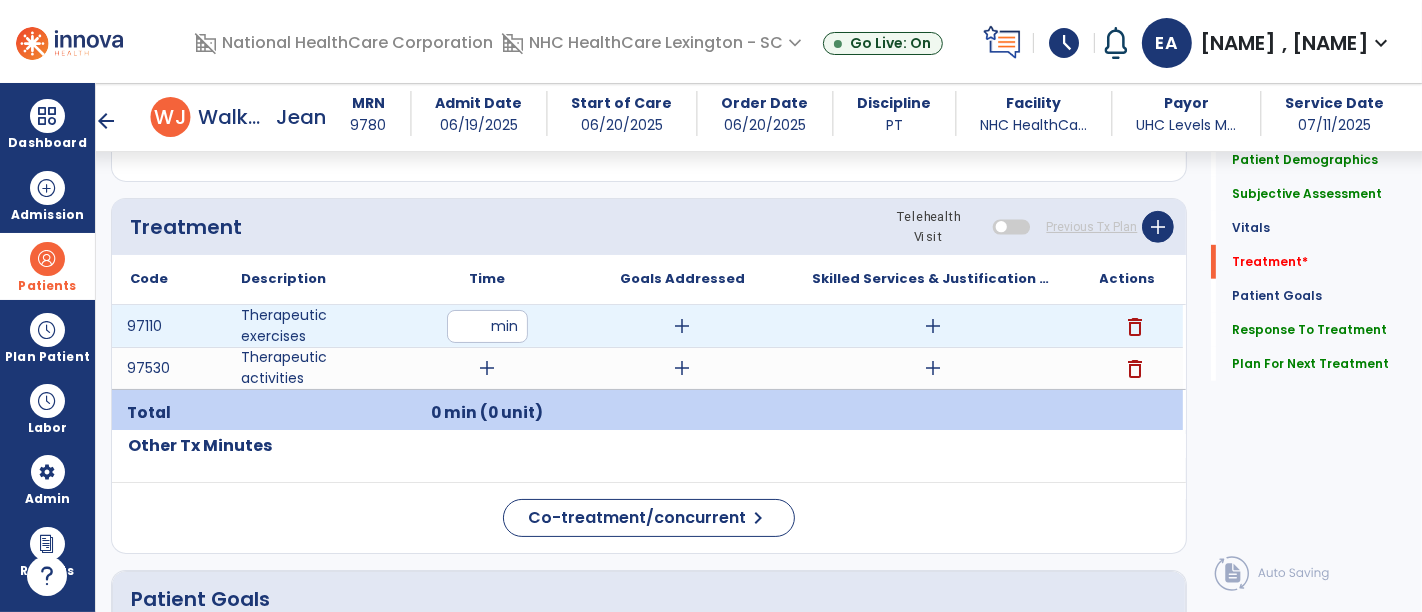 type on "**" 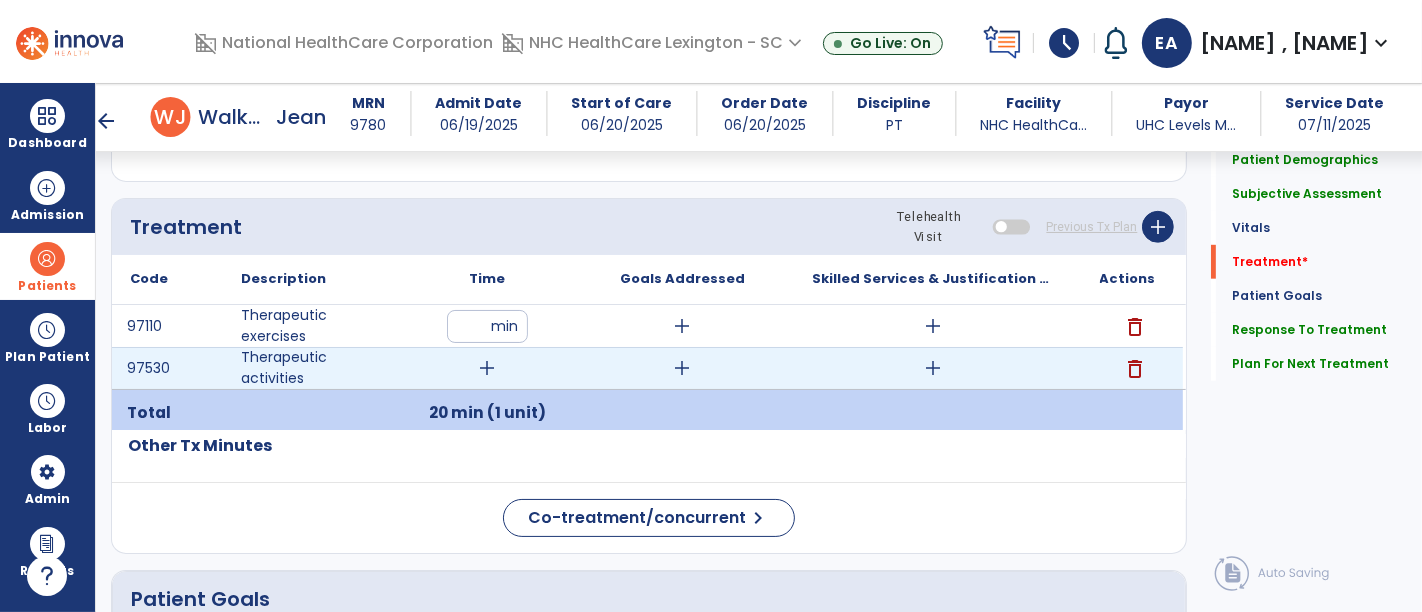 click on "add" at bounding box center [488, 368] 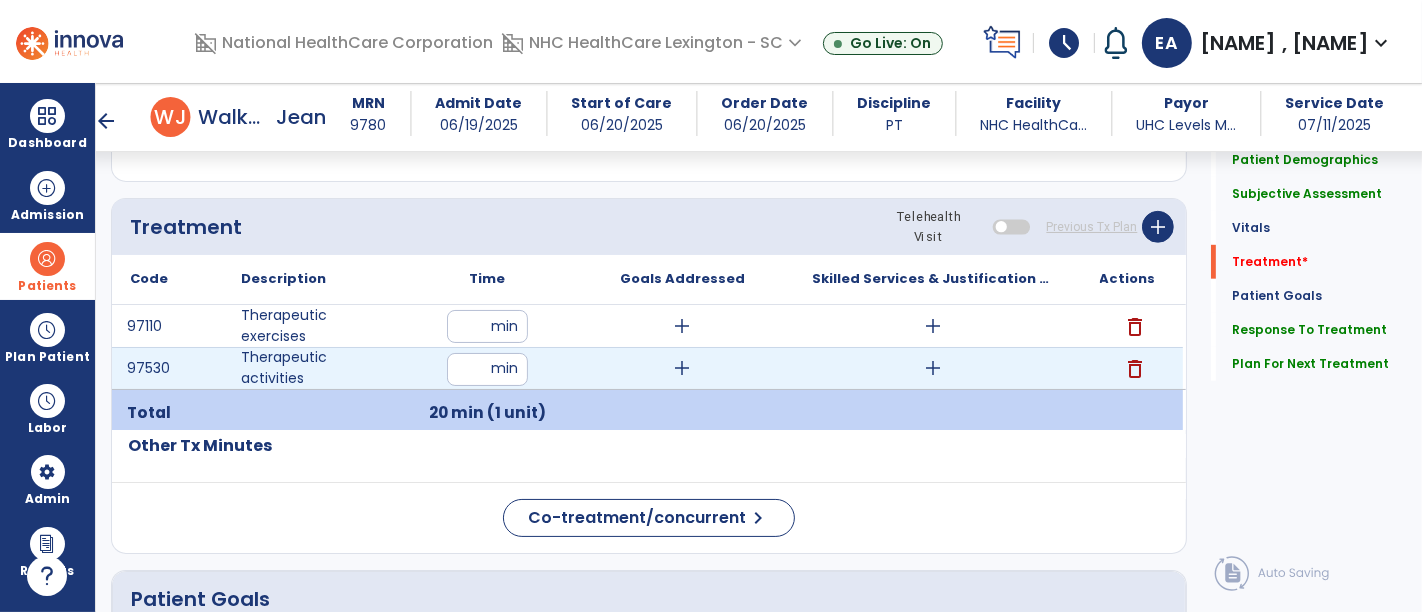 type on "**" 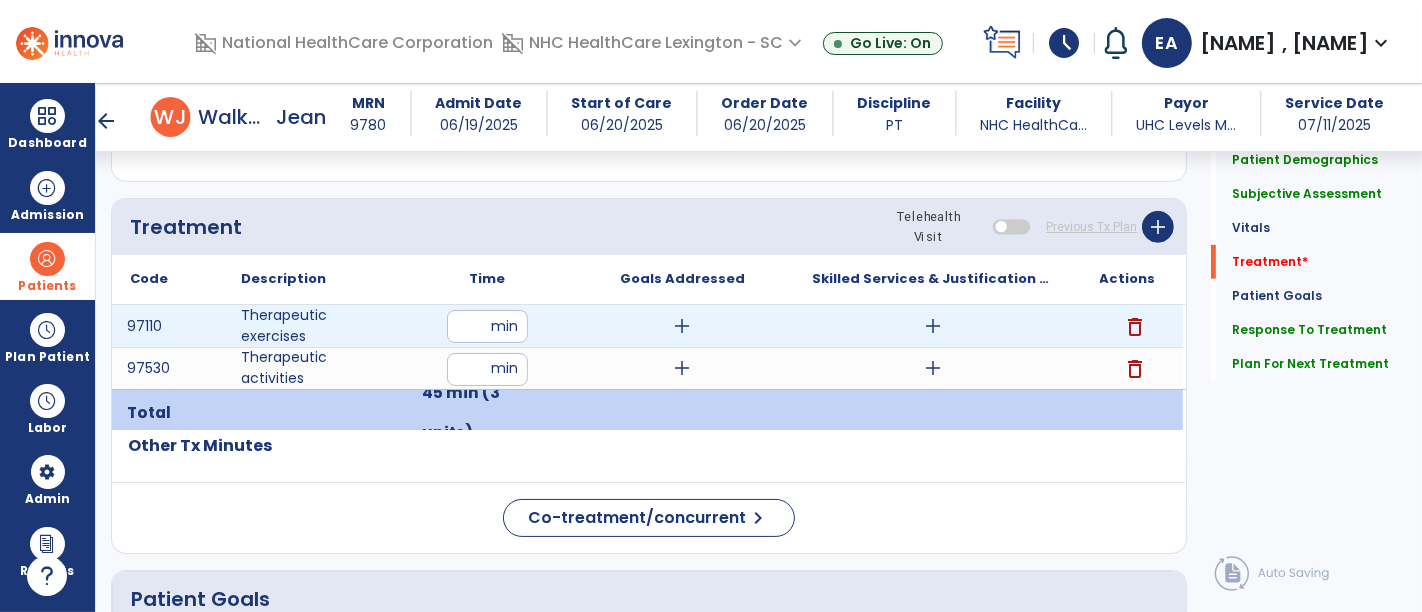 click on "add" at bounding box center [933, 326] 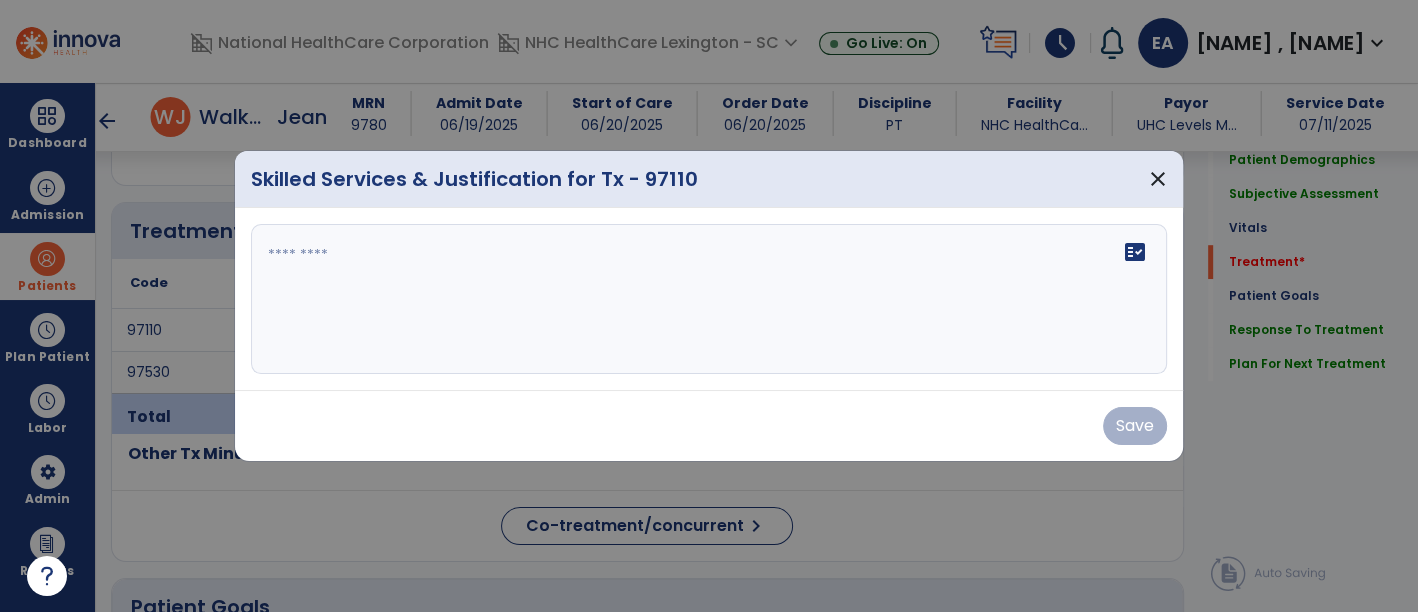 scroll, scrollTop: 1051, scrollLeft: 0, axis: vertical 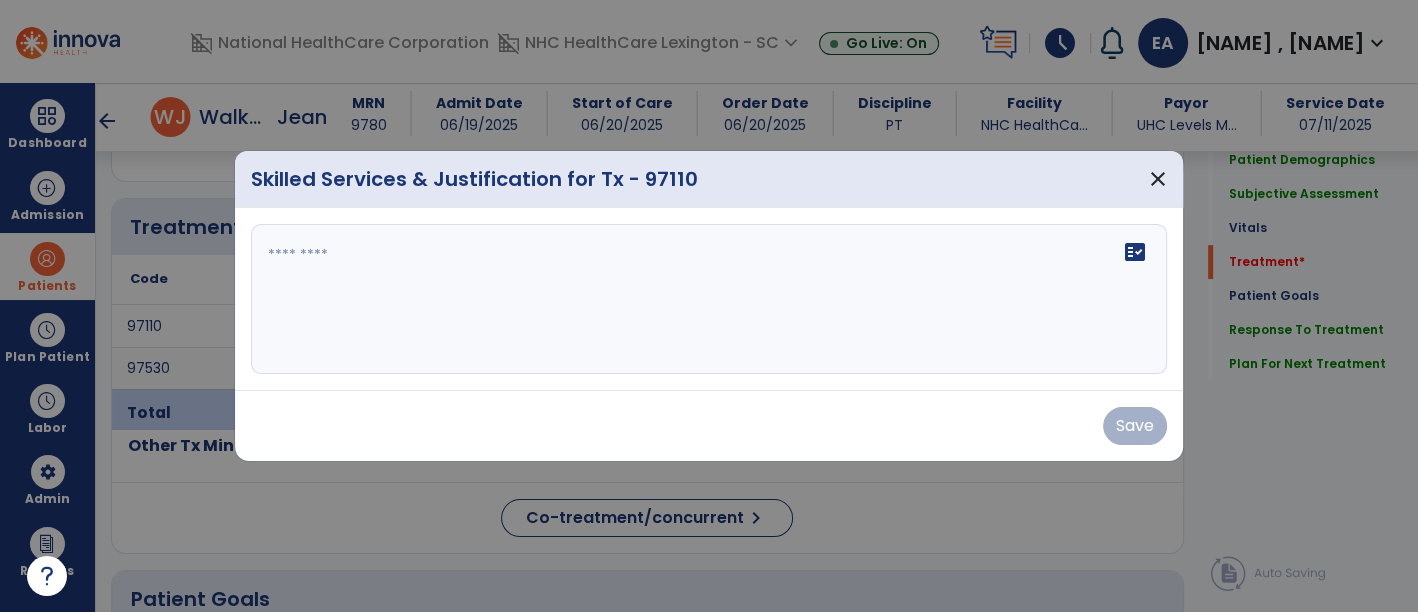 click at bounding box center (709, 299) 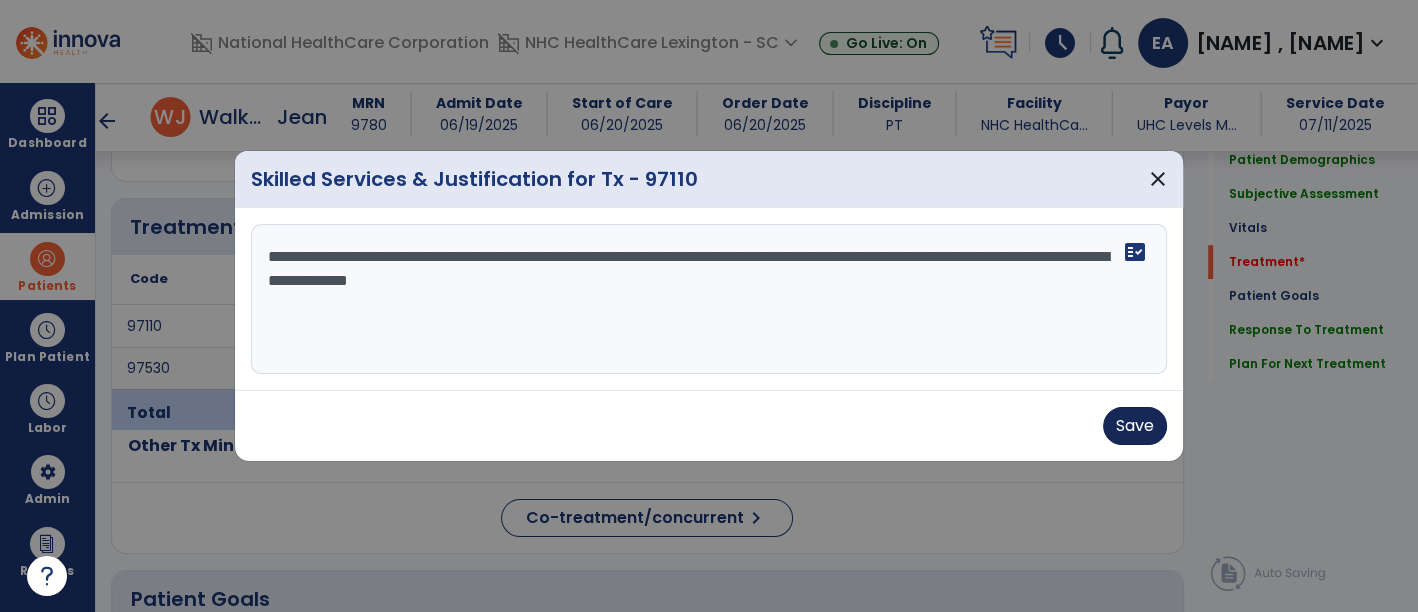 type on "**********" 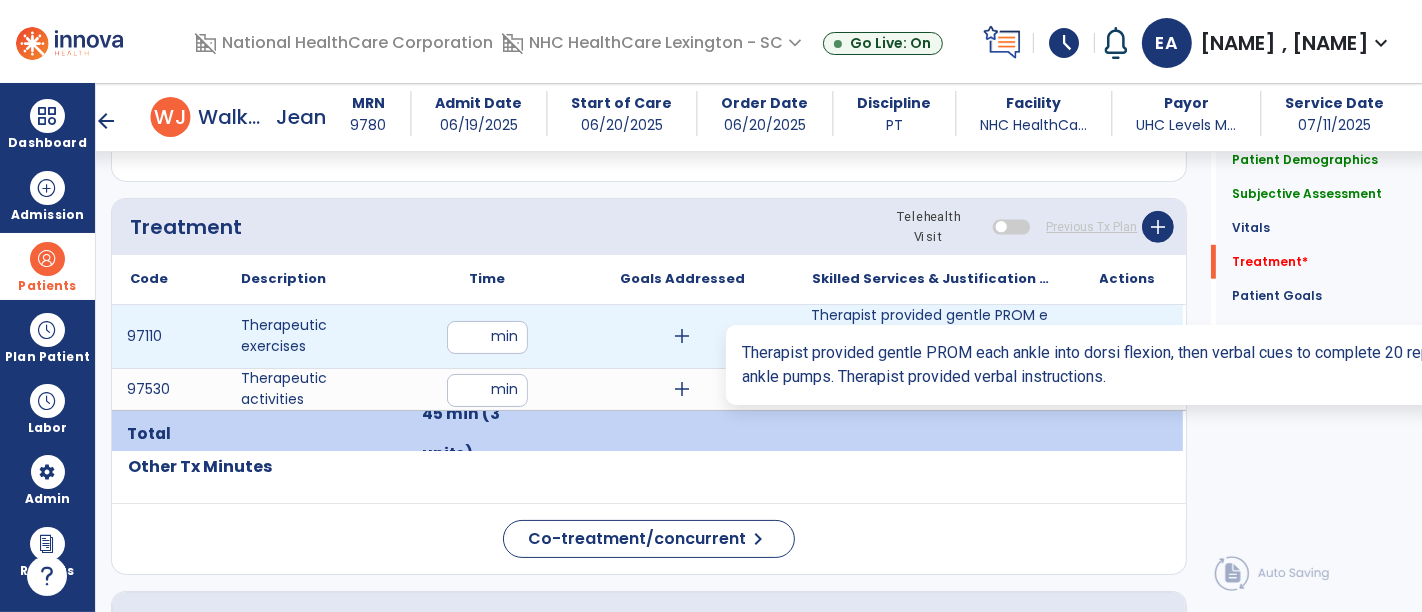 click on "Therapist provided gentle PROM each ankle into dorsi flexion, then verbal cues to complete 20 reps a..." at bounding box center [933, 336] 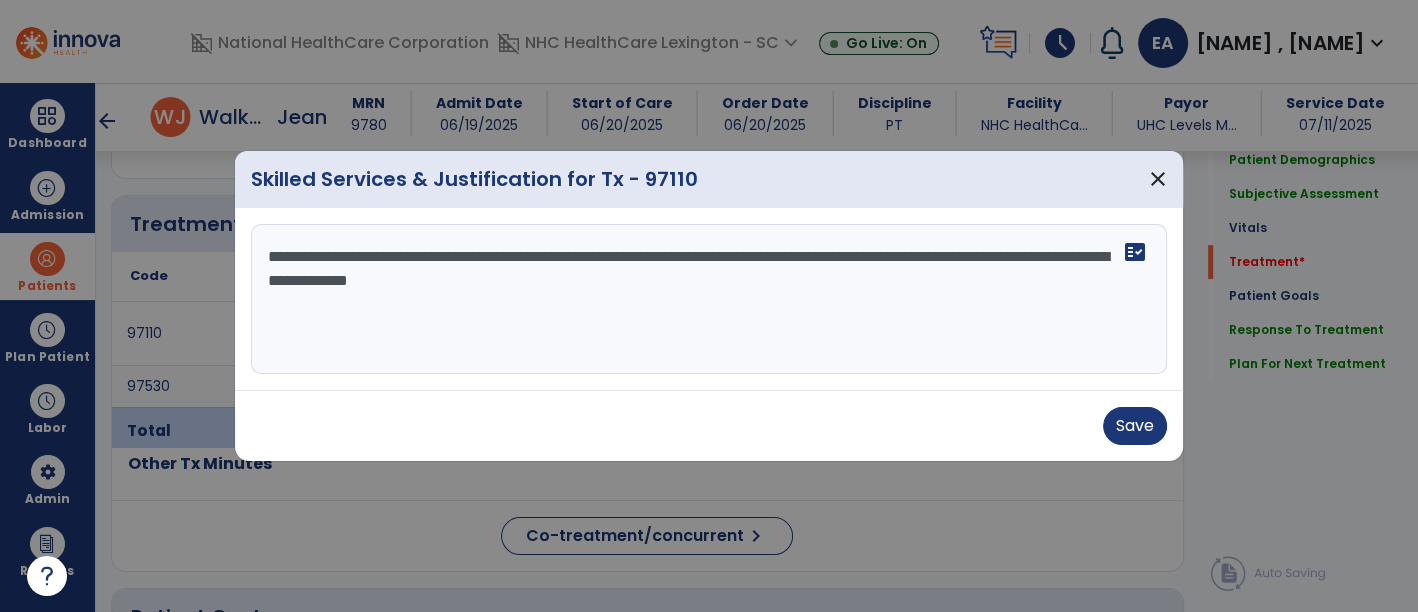 scroll, scrollTop: 1051, scrollLeft: 0, axis: vertical 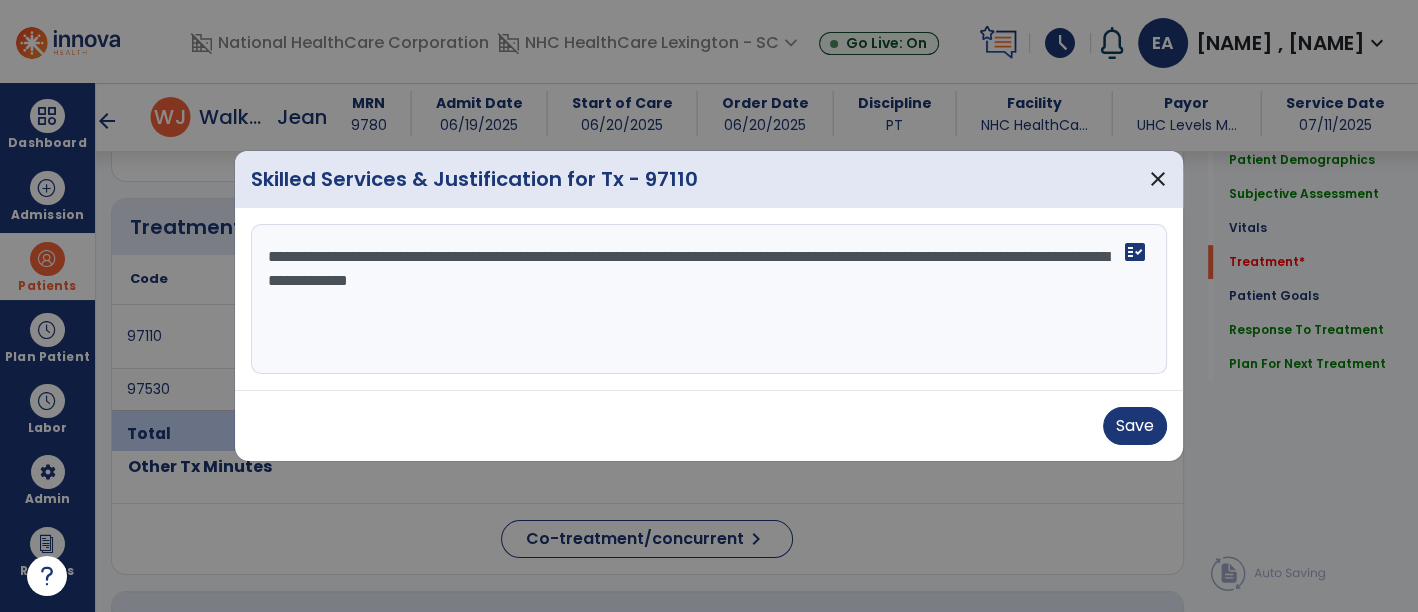 click on "**********" at bounding box center [709, 299] 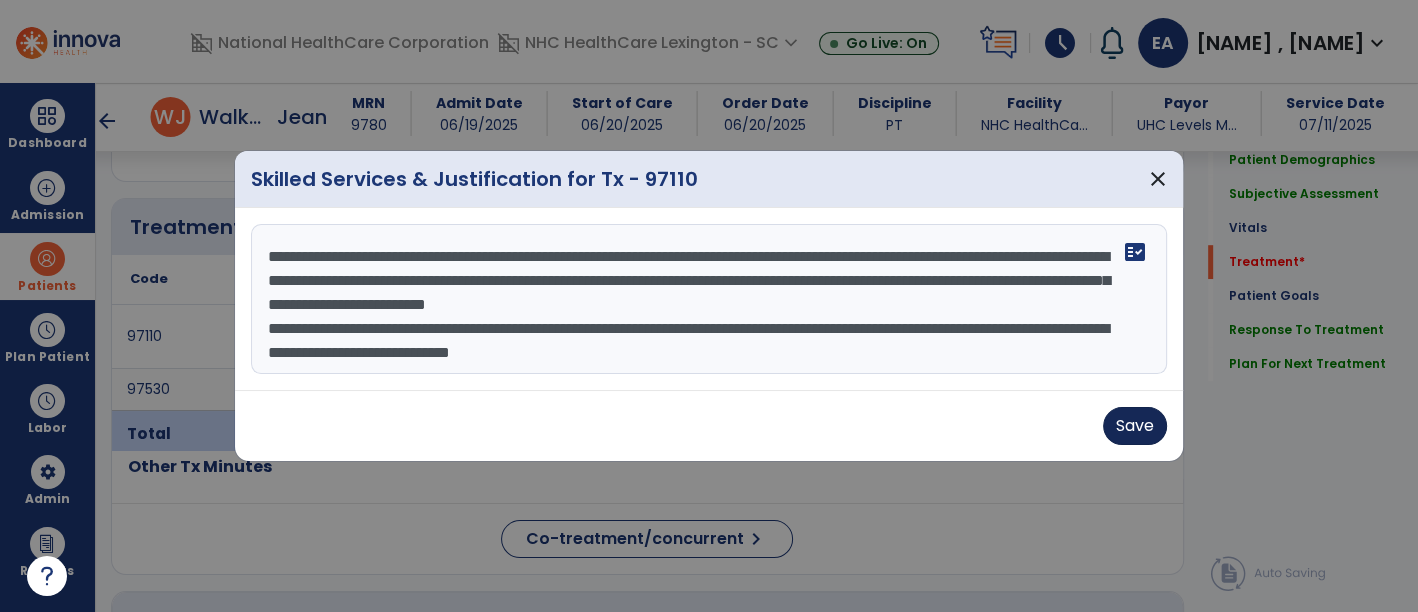 type on "**********" 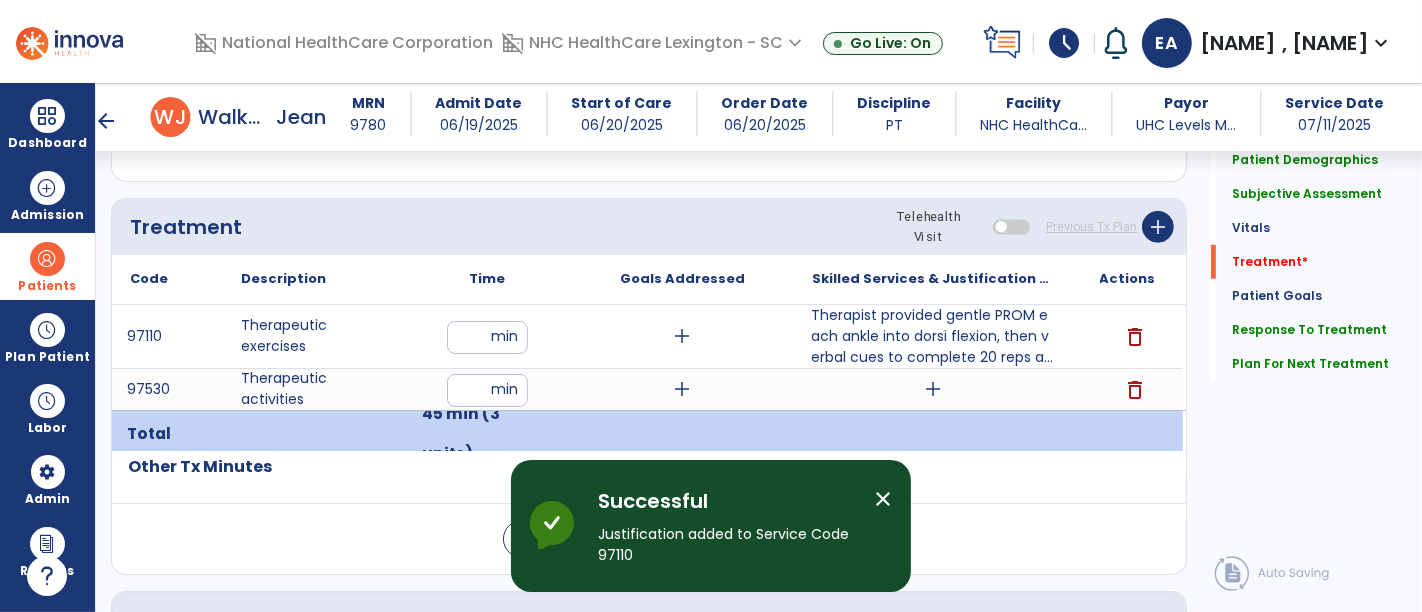 click on "add" at bounding box center (933, 389) 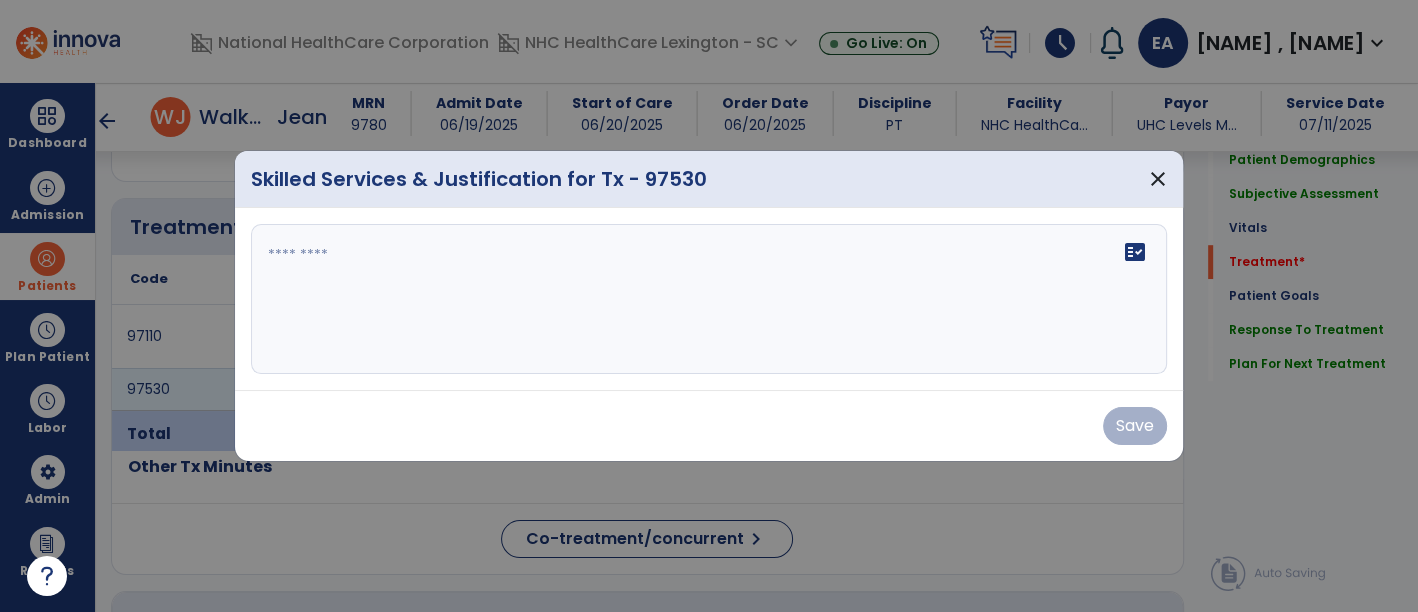 scroll, scrollTop: 1051, scrollLeft: 0, axis: vertical 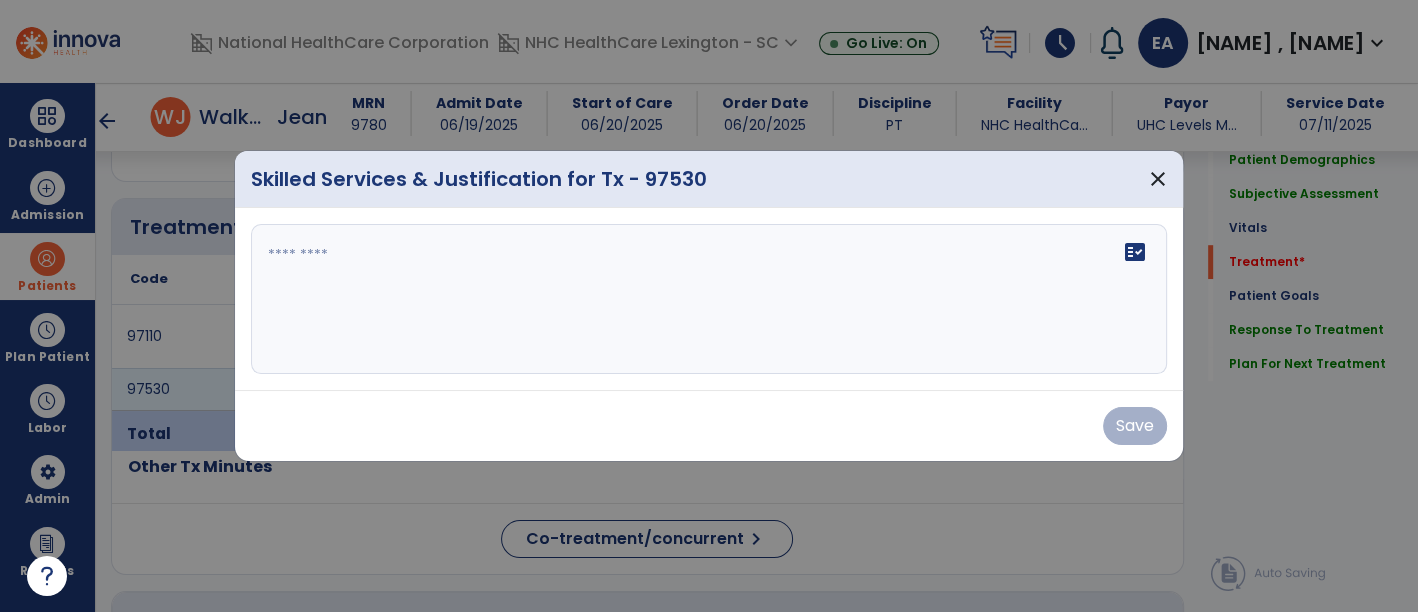 click on "fact_check" at bounding box center (709, 299) 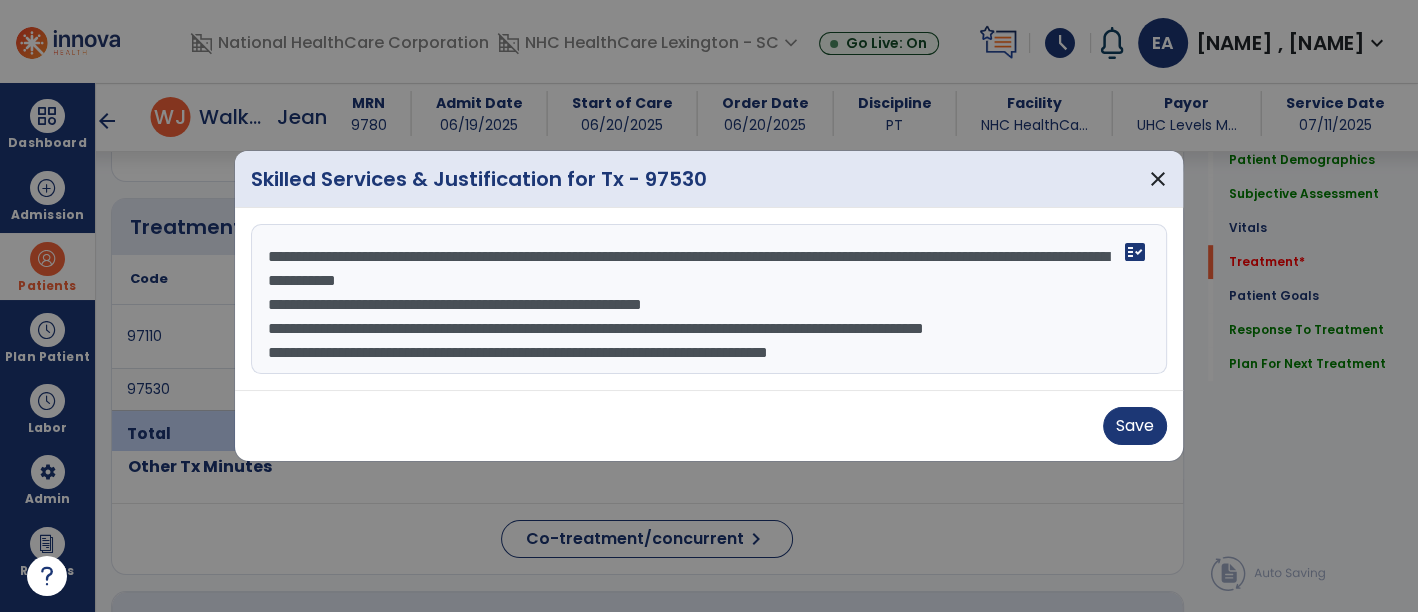 scroll, scrollTop: 15, scrollLeft: 0, axis: vertical 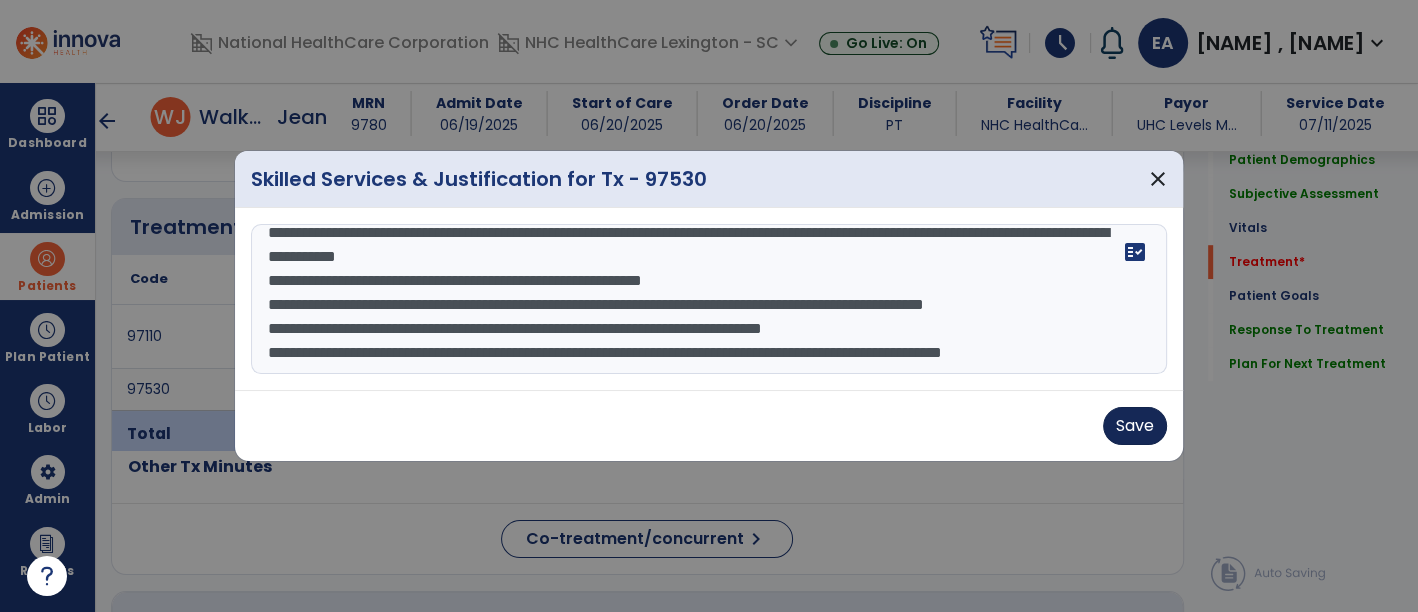 type on "**********" 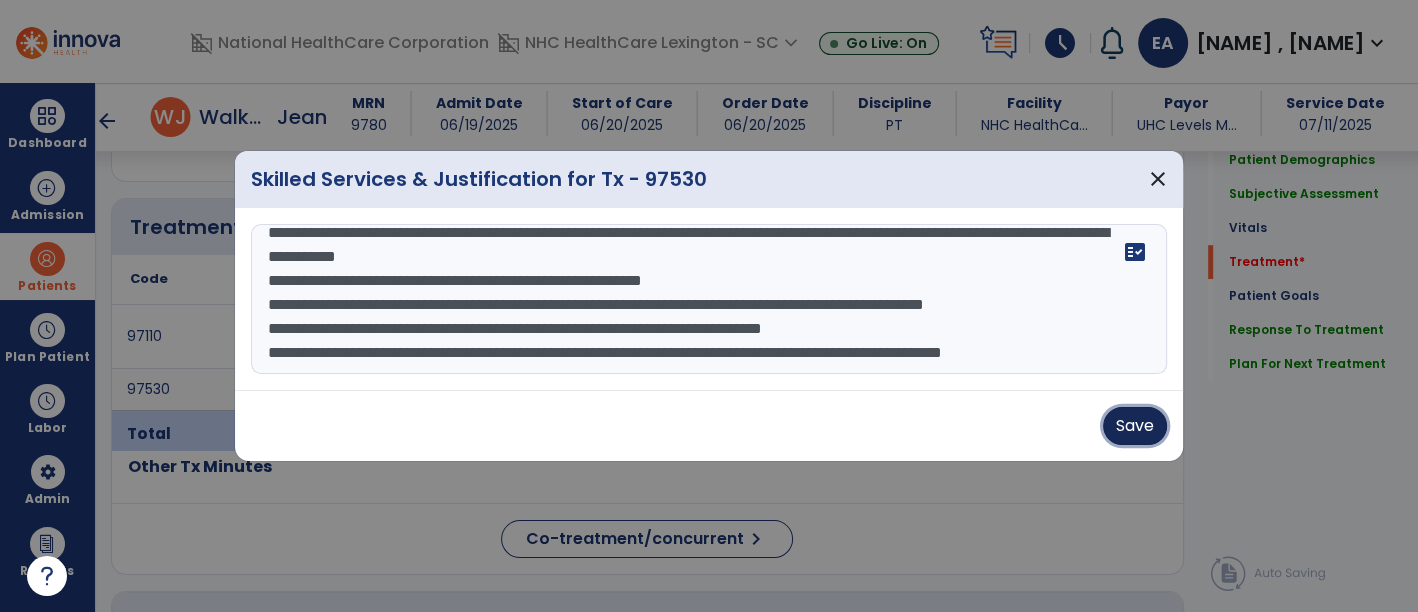click on "Save" at bounding box center (1135, 426) 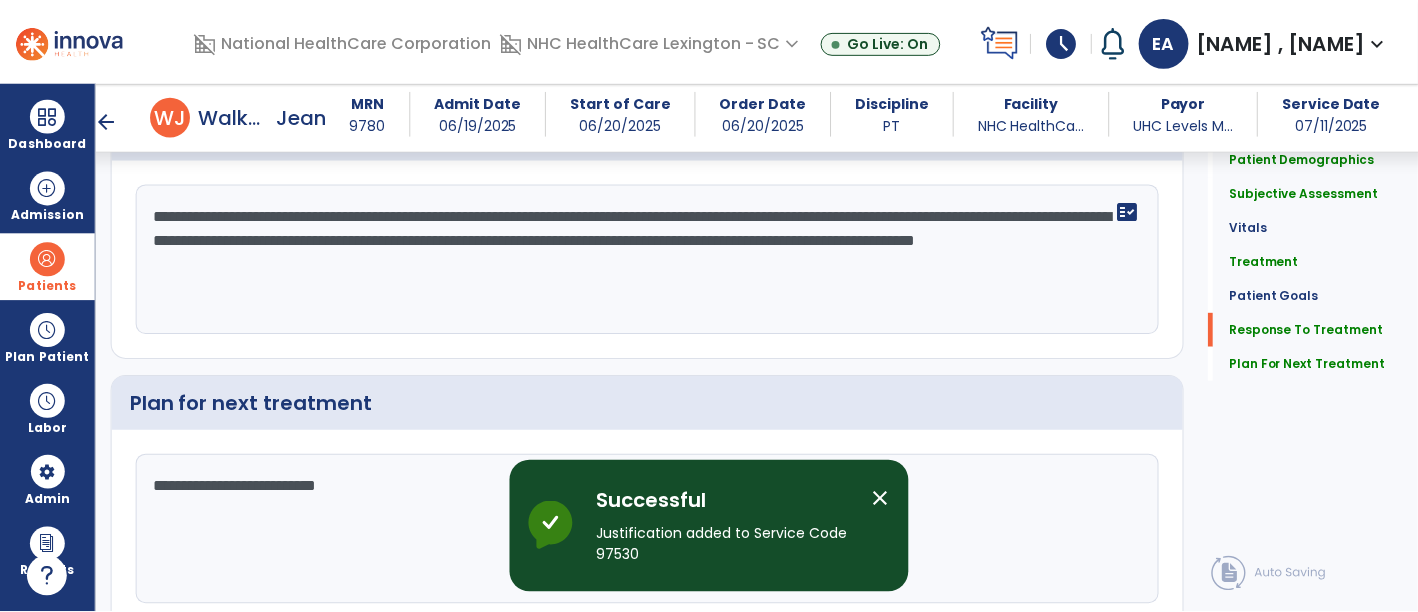 scroll, scrollTop: 2937, scrollLeft: 0, axis: vertical 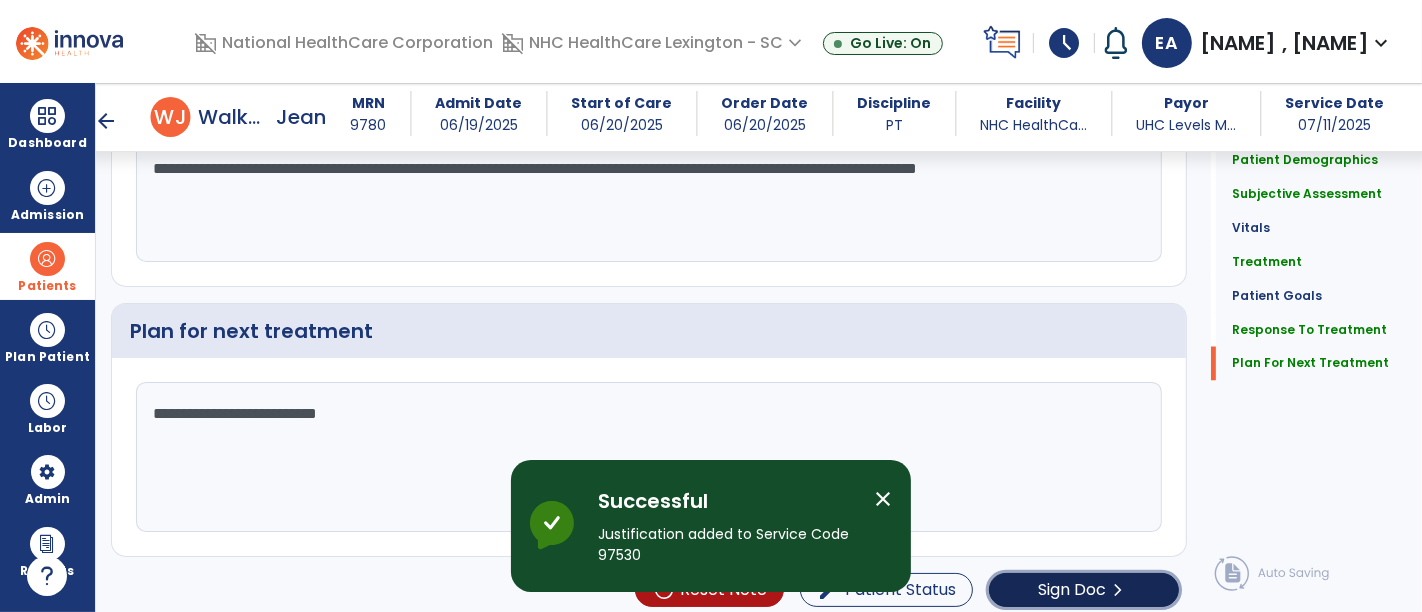 click on "chevron_right" 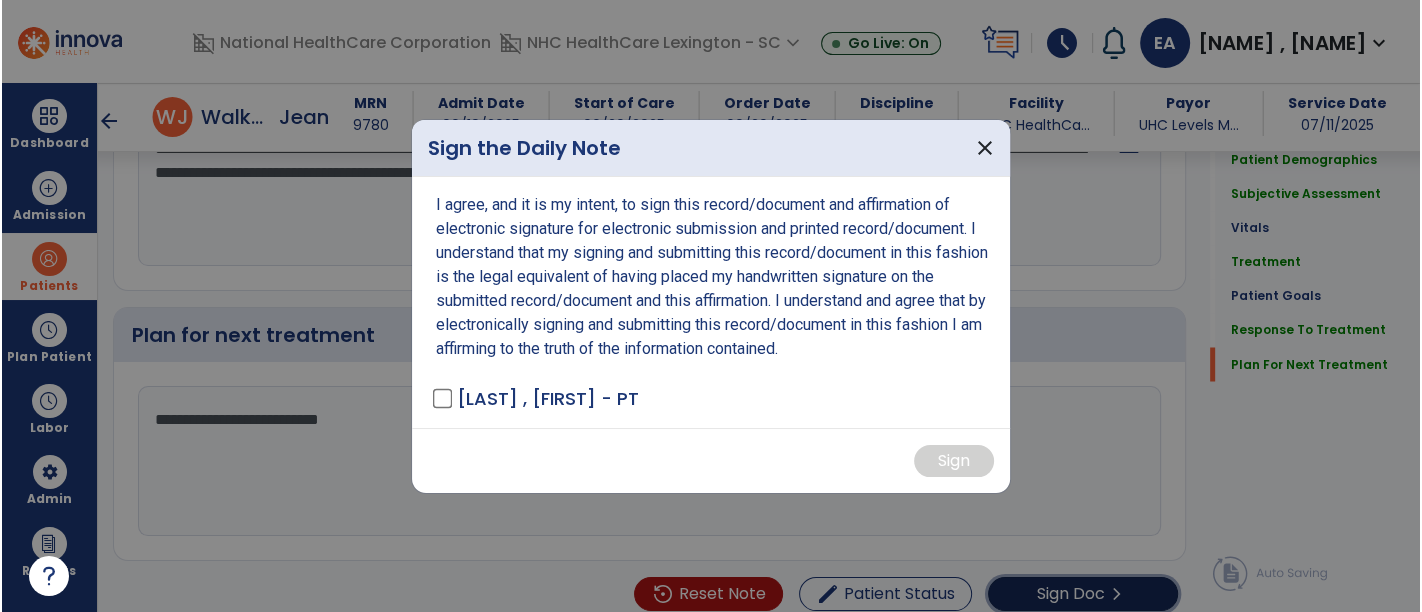 scroll, scrollTop: 2937, scrollLeft: 0, axis: vertical 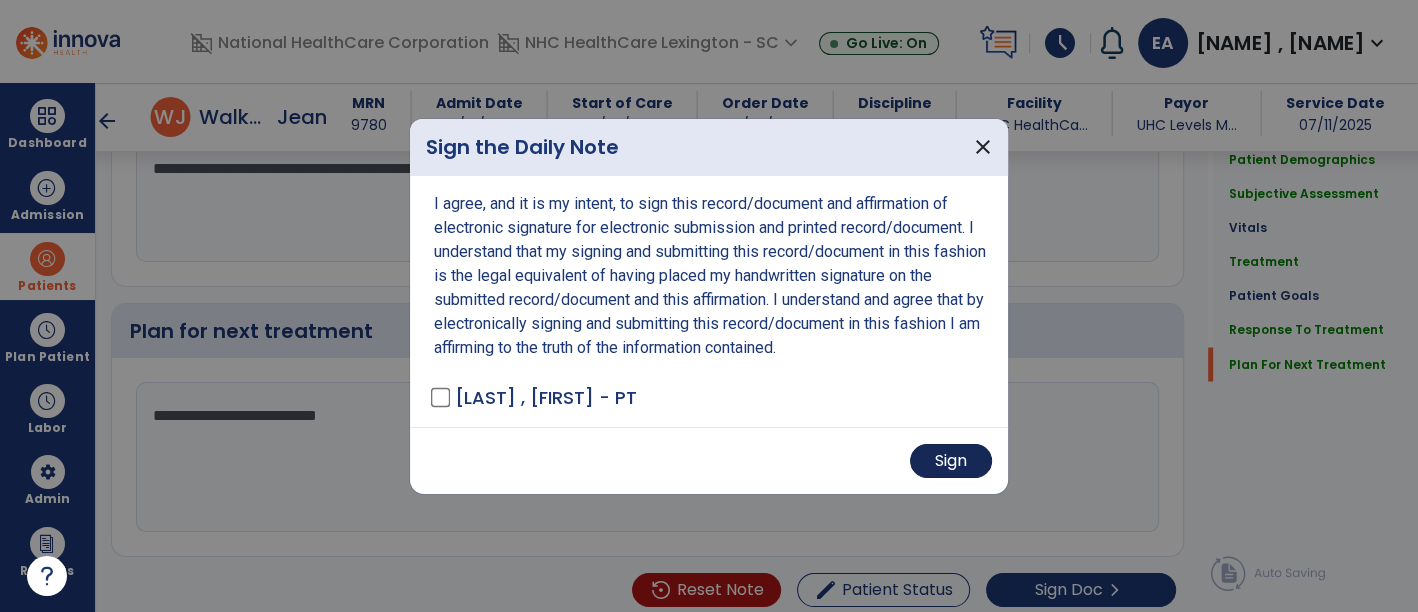 click on "Sign" at bounding box center [951, 461] 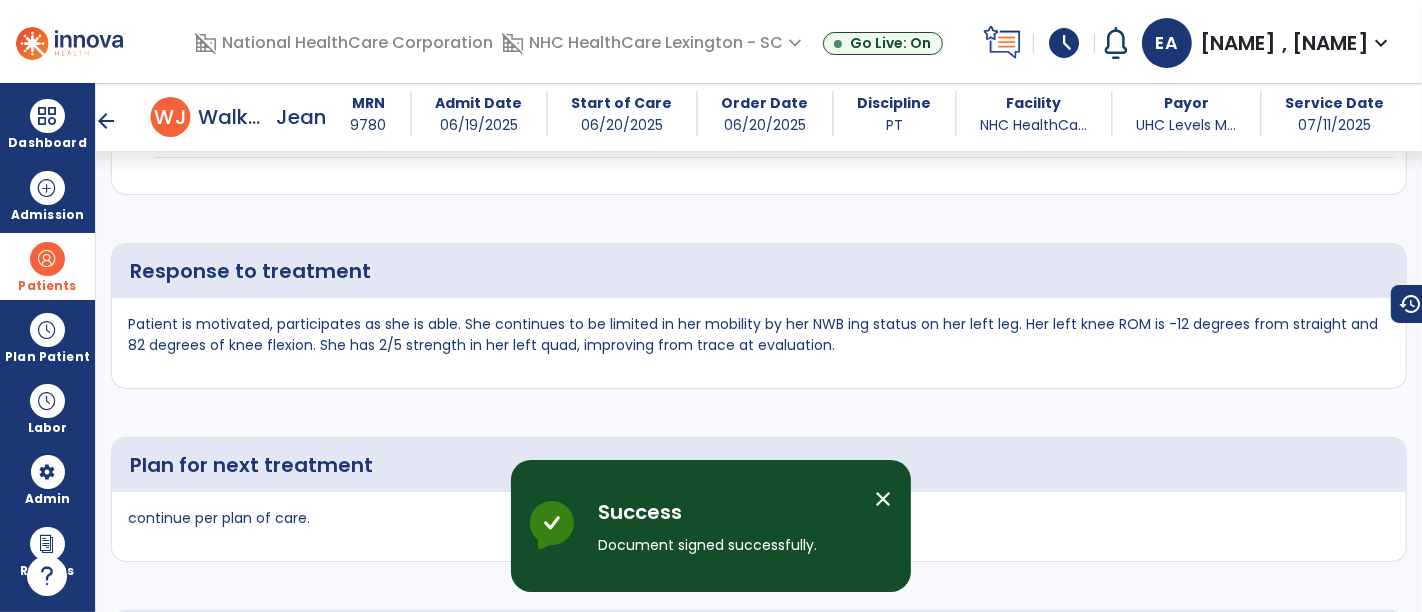 scroll, scrollTop: 4168, scrollLeft: 0, axis: vertical 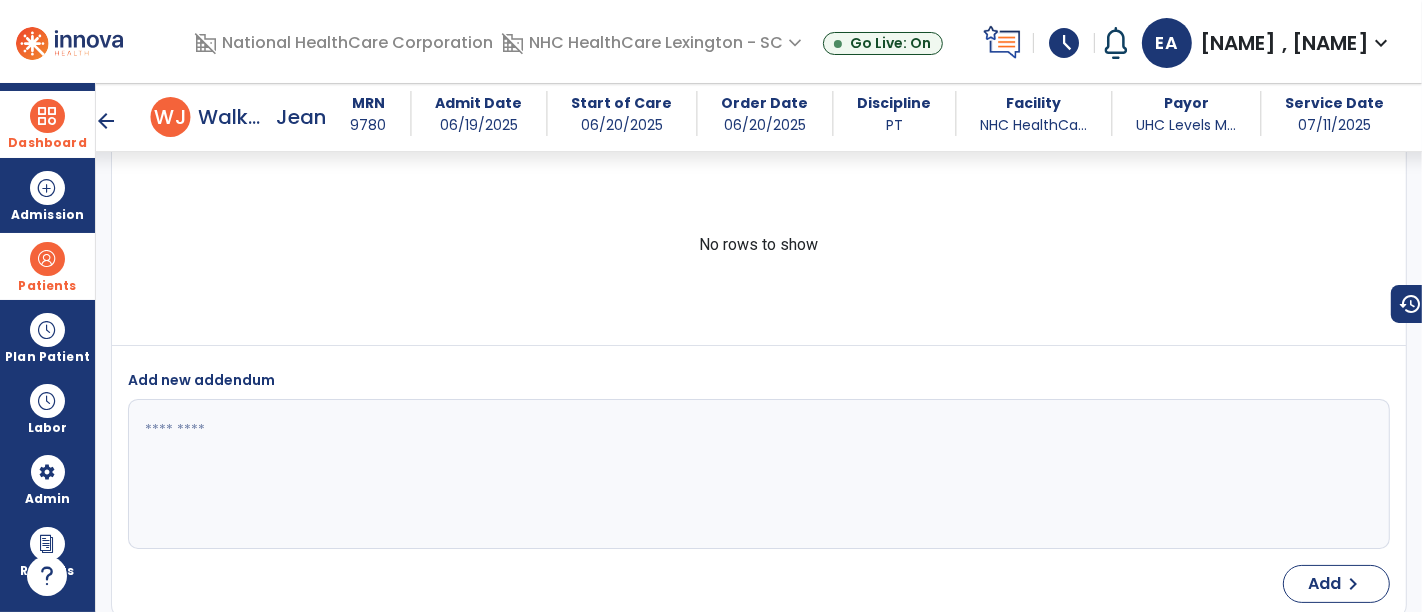 click at bounding box center [47, 116] 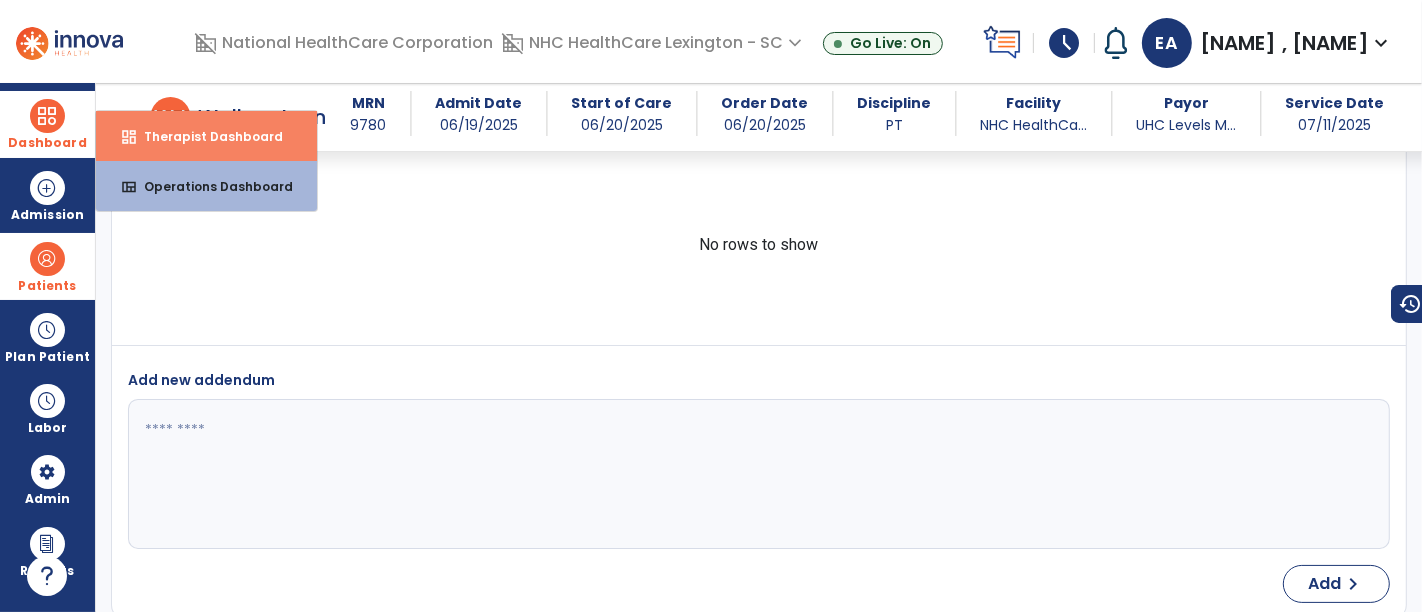click on "dashboard" at bounding box center (129, 137) 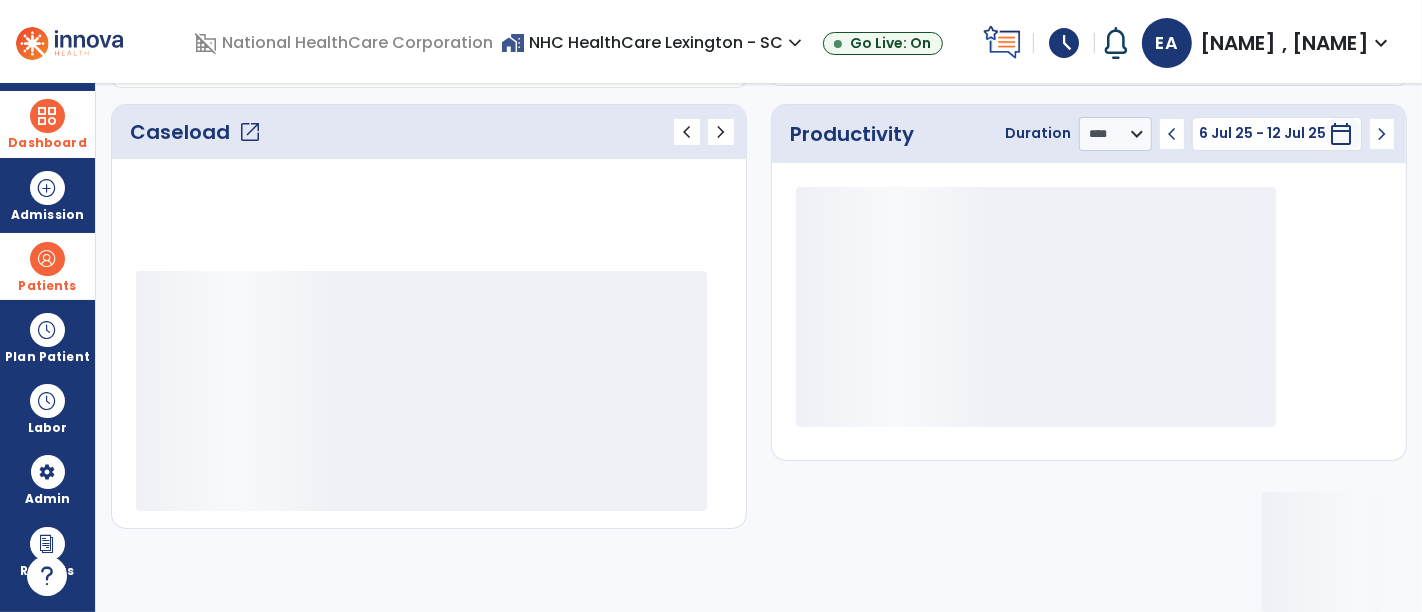 scroll, scrollTop: 261, scrollLeft: 0, axis: vertical 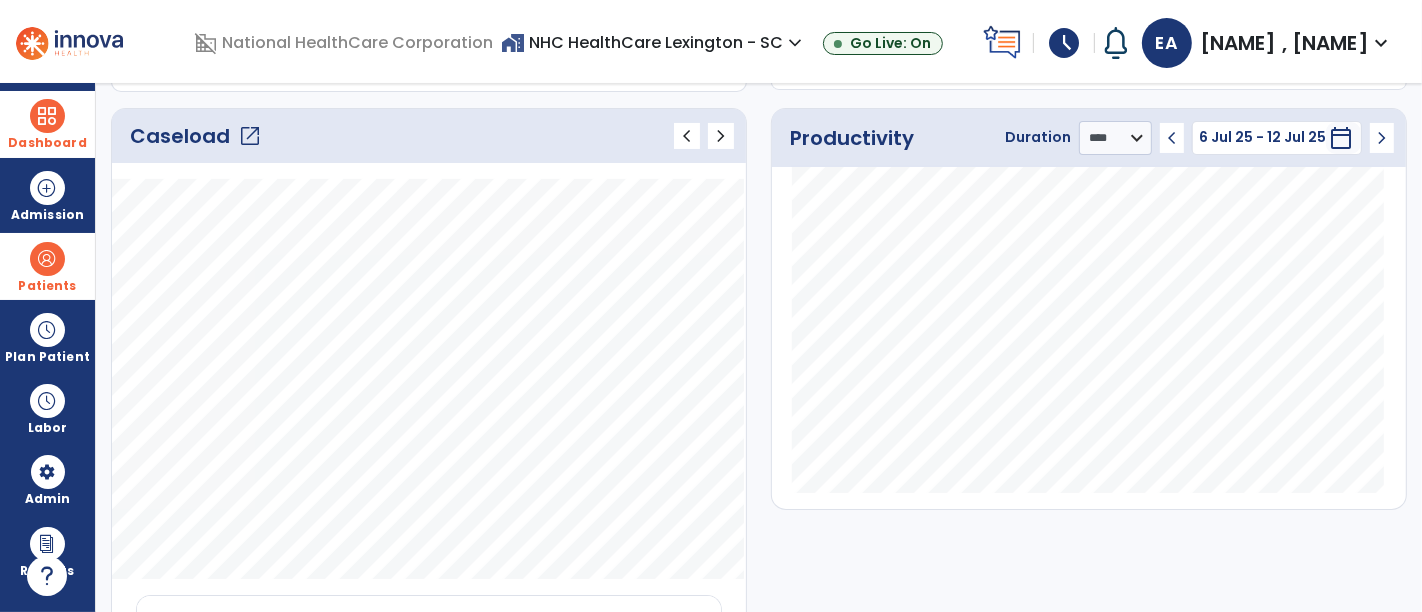 click on "Caseload   open_in_new" 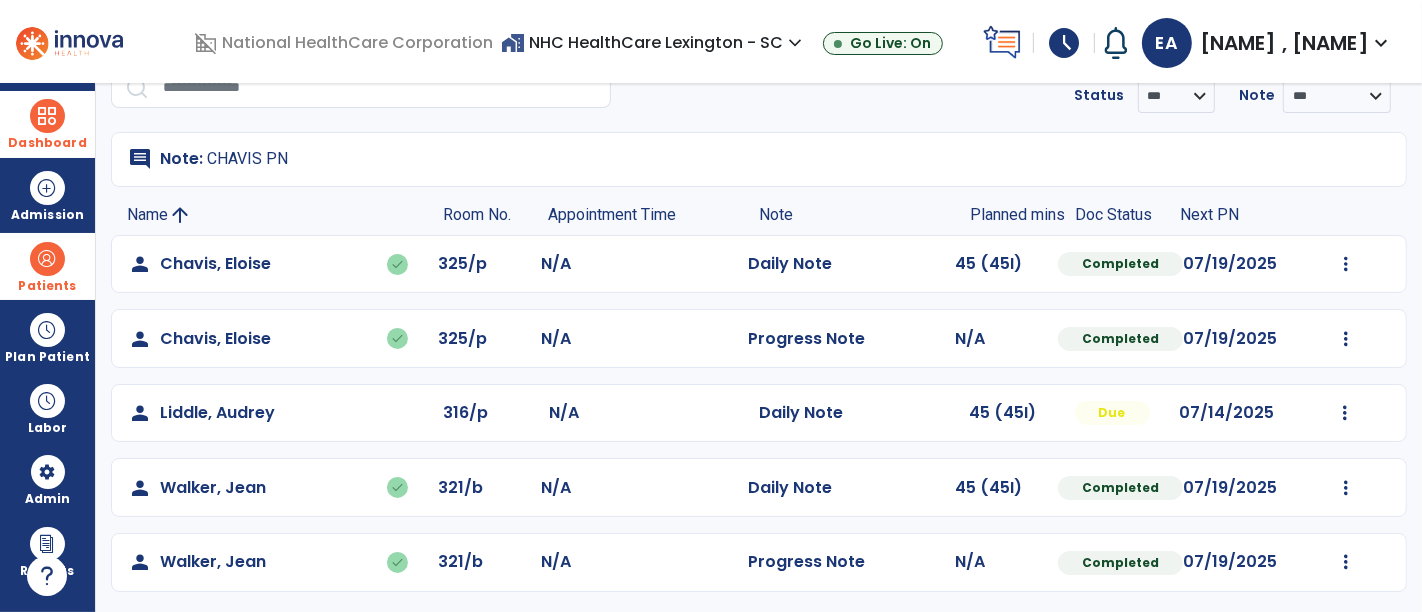 scroll, scrollTop: 0, scrollLeft: 0, axis: both 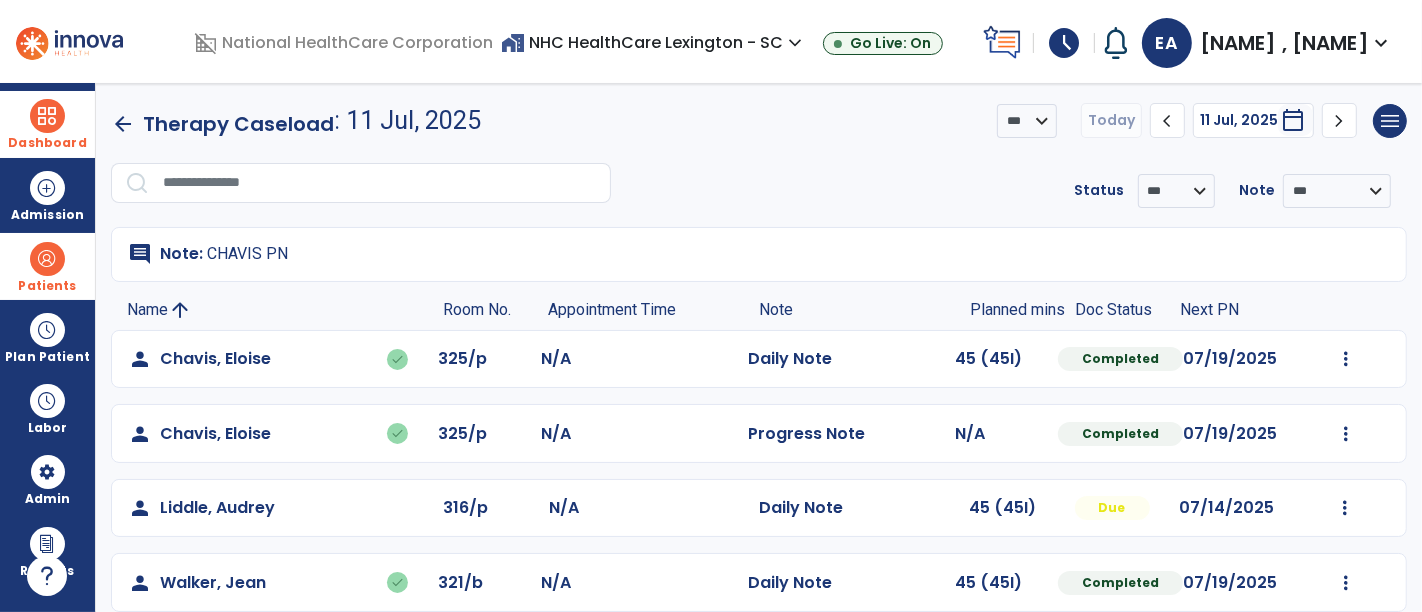 click at bounding box center [47, 259] 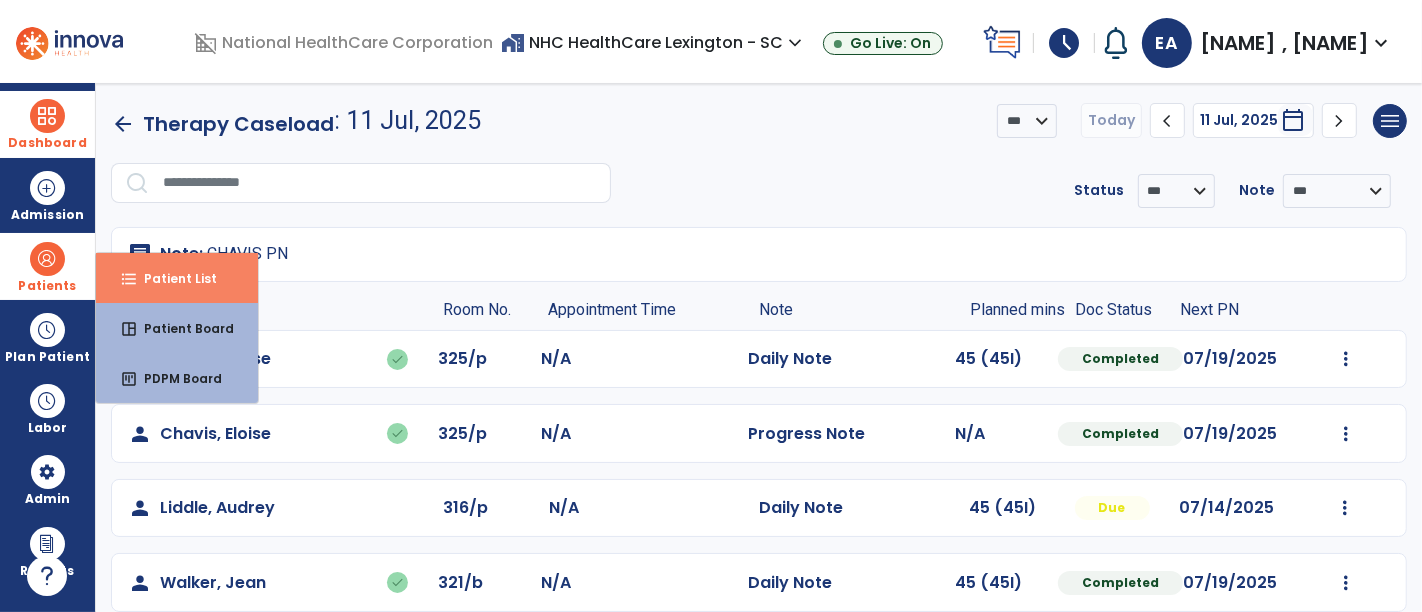 click on "Patient List" at bounding box center [172, 278] 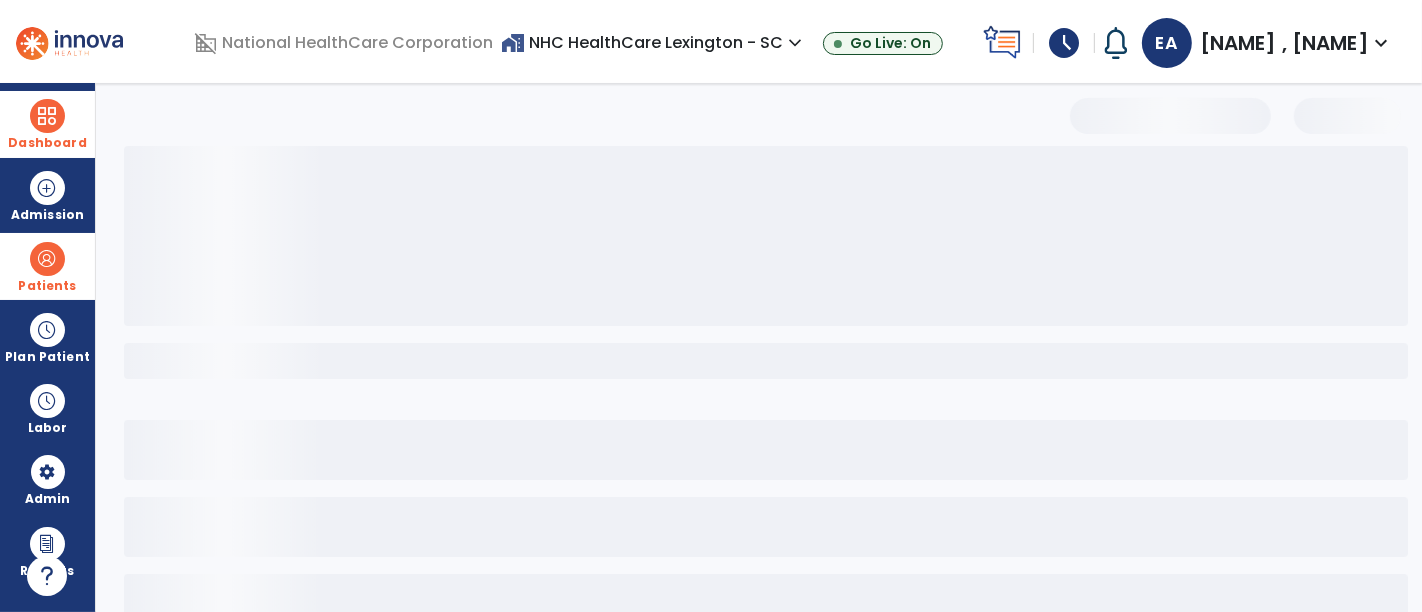 select on "***" 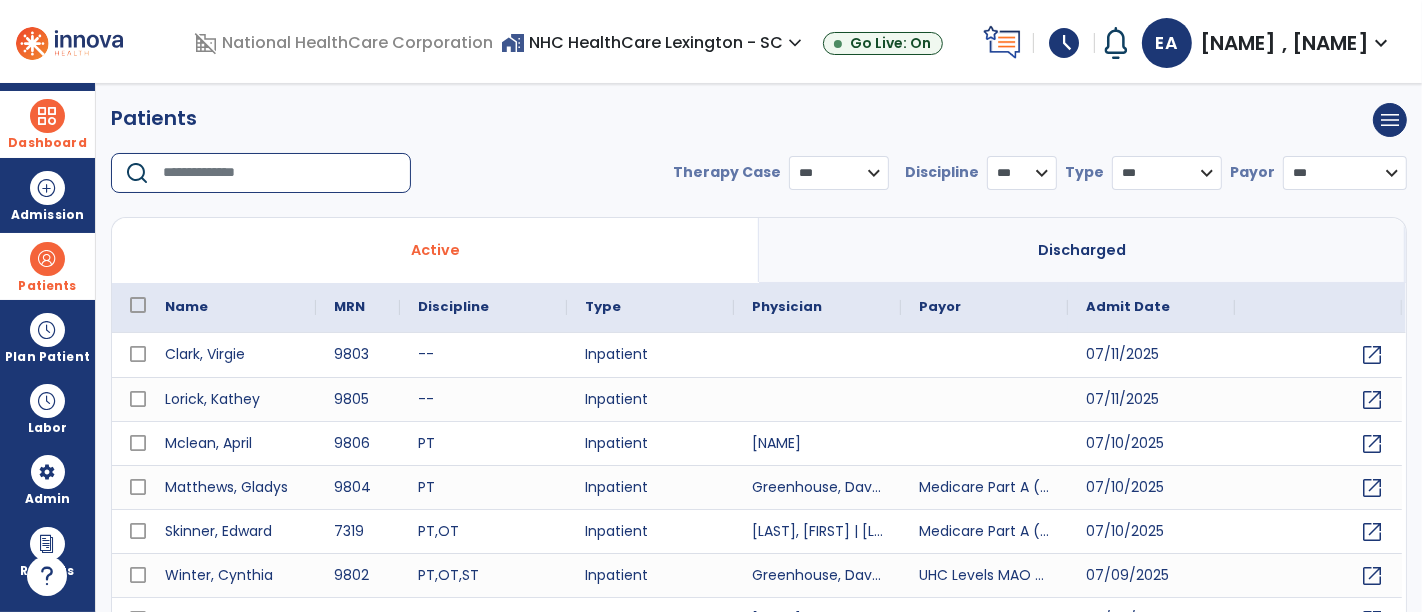 click at bounding box center [280, 173] 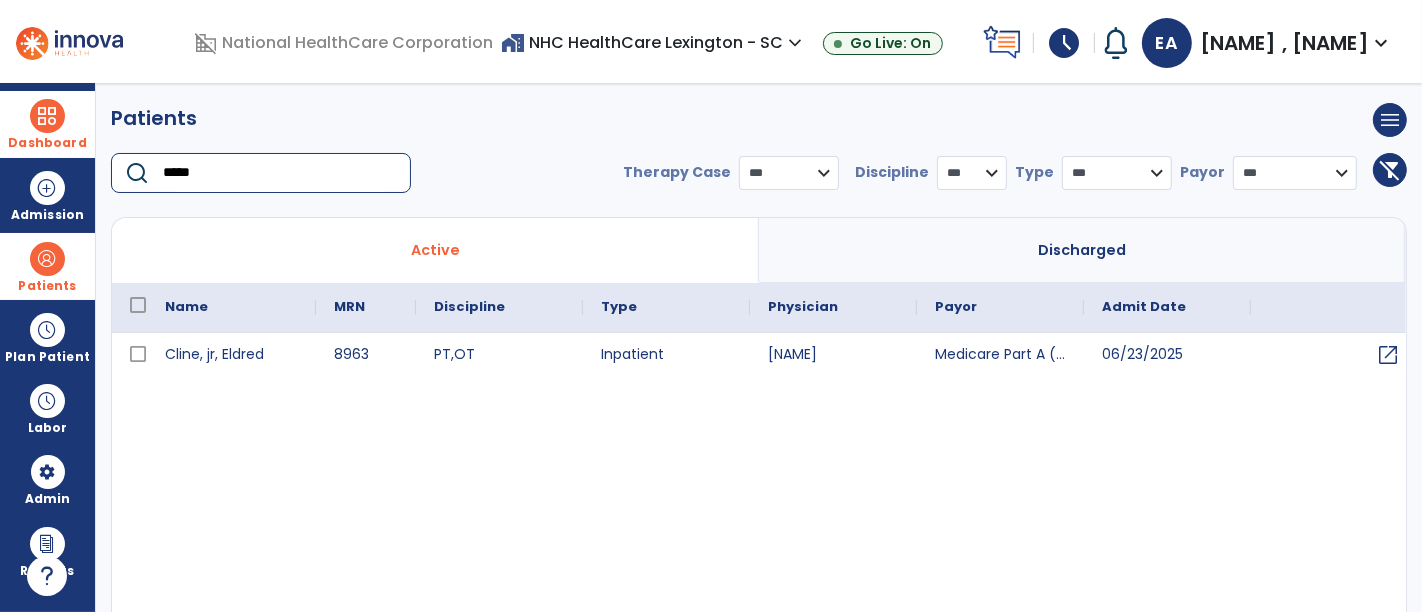type on "*****" 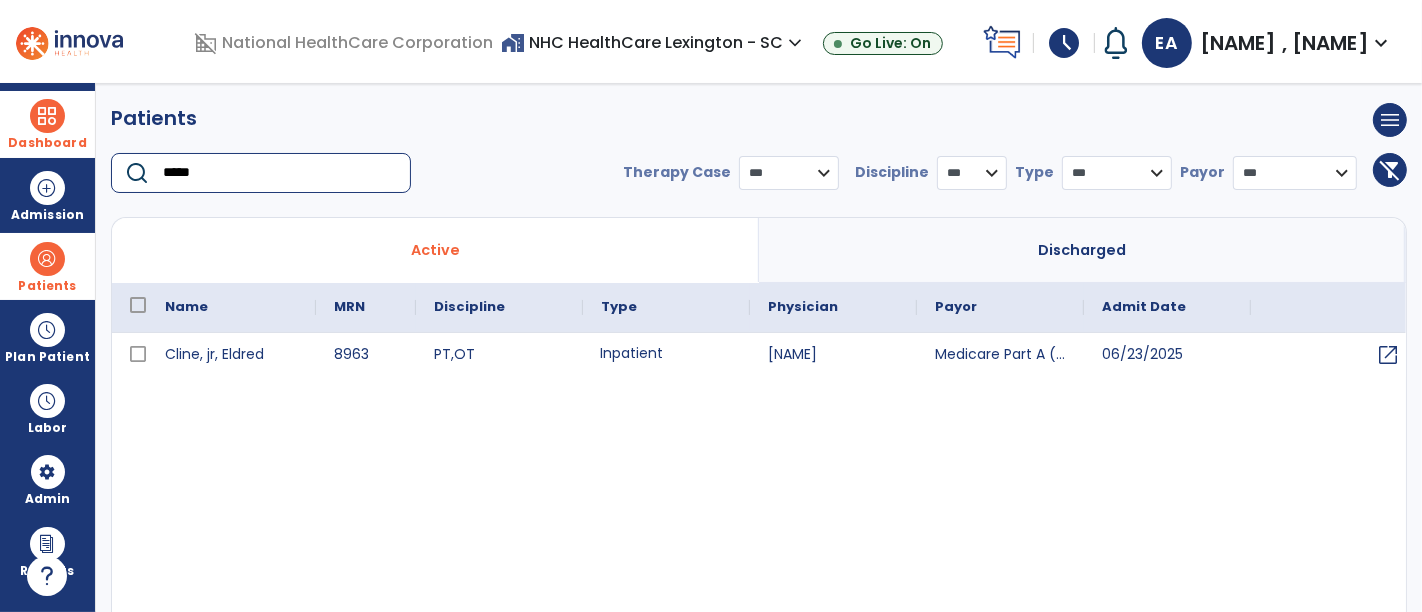 click on "Inpatient" at bounding box center [666, 355] 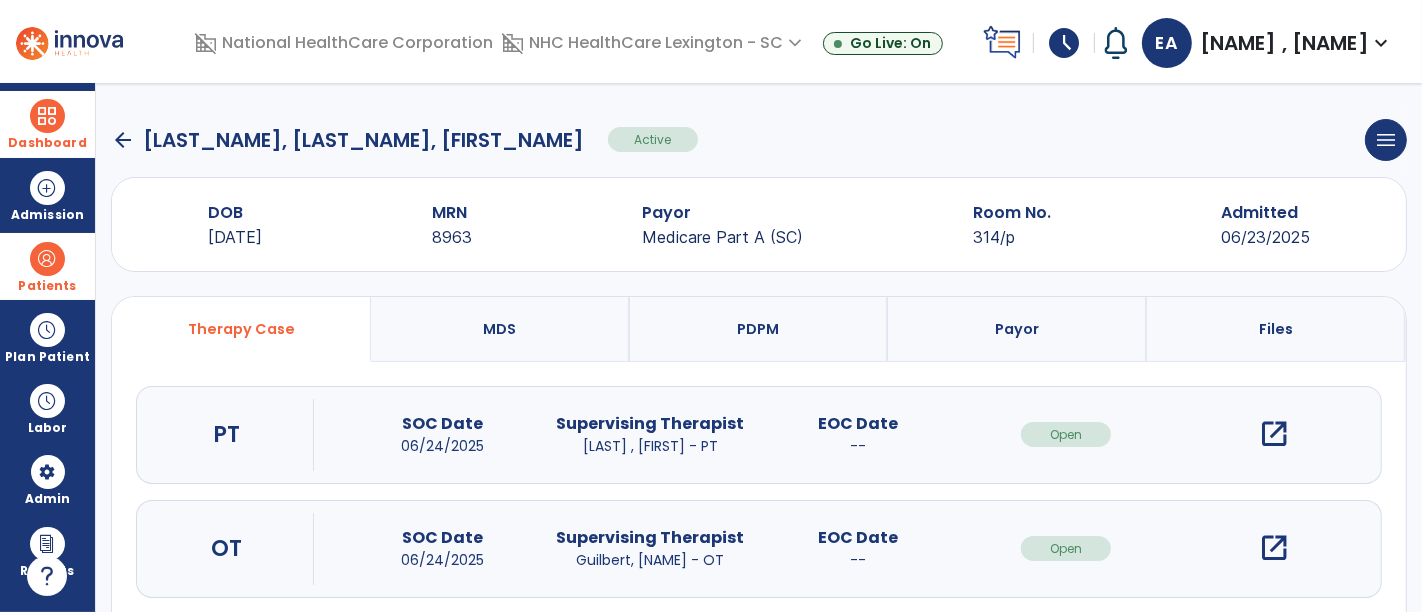 click on "open_in_new" at bounding box center (1274, 434) 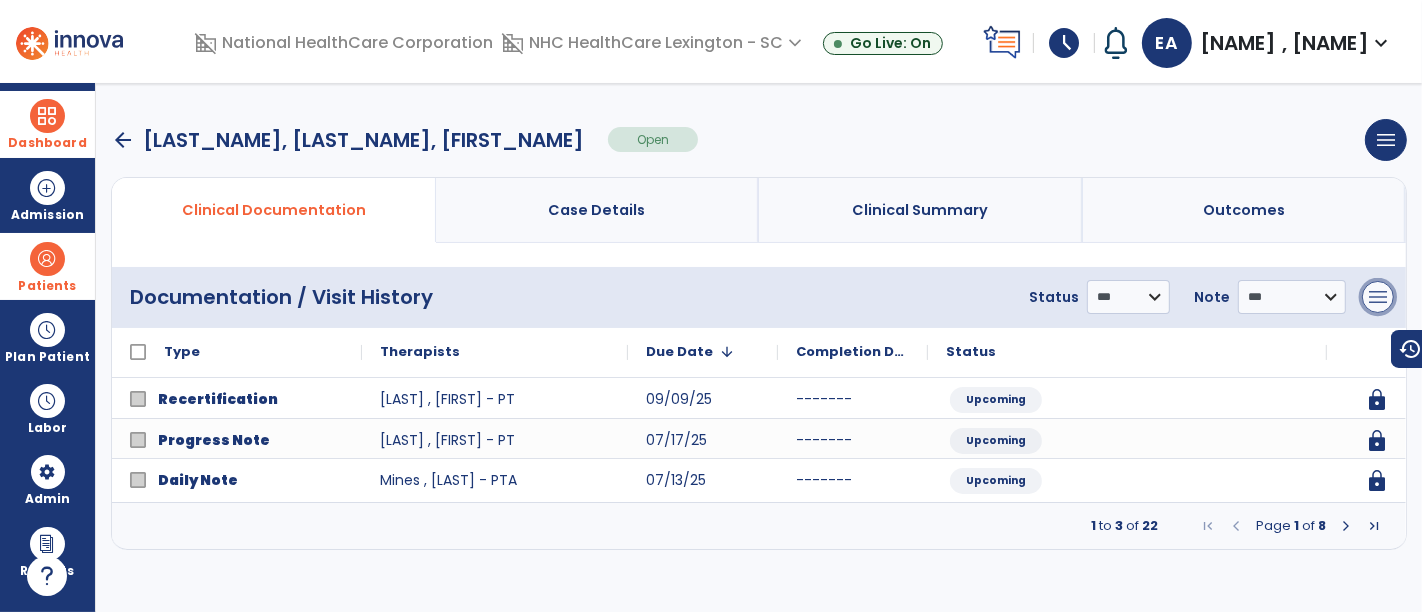 click on "menu" at bounding box center (1378, 297) 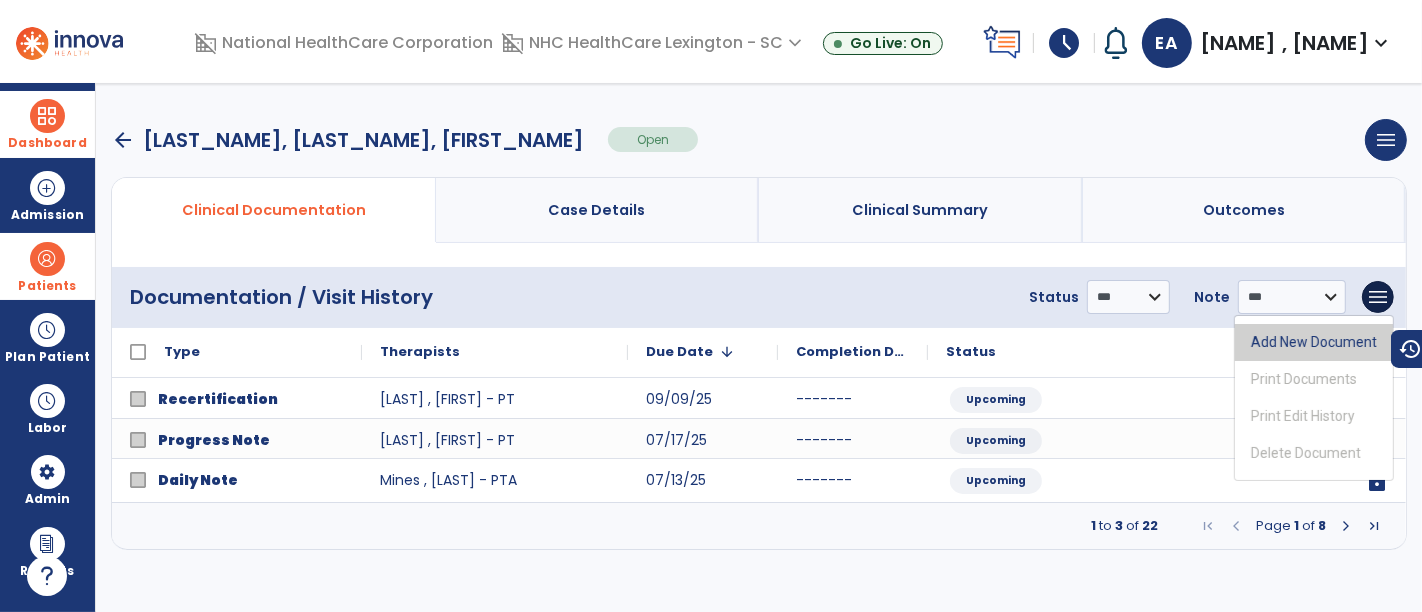 click on "Add New Document" at bounding box center [1314, 342] 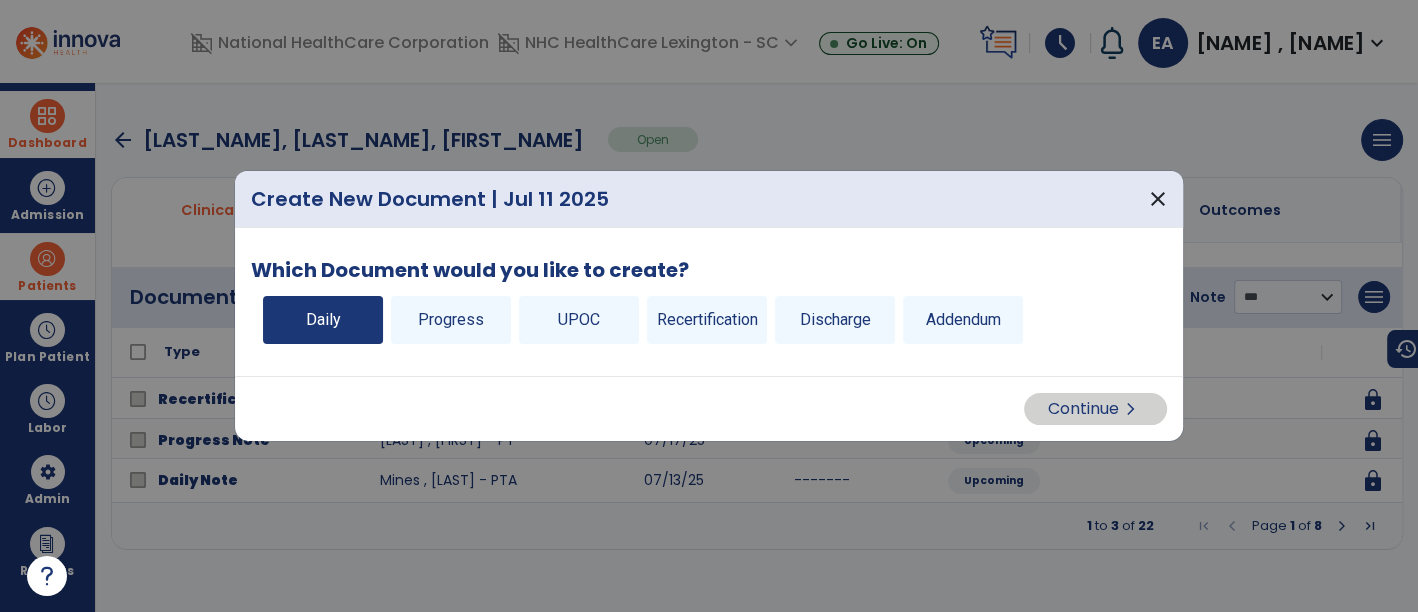 click on "Daily" at bounding box center [323, 320] 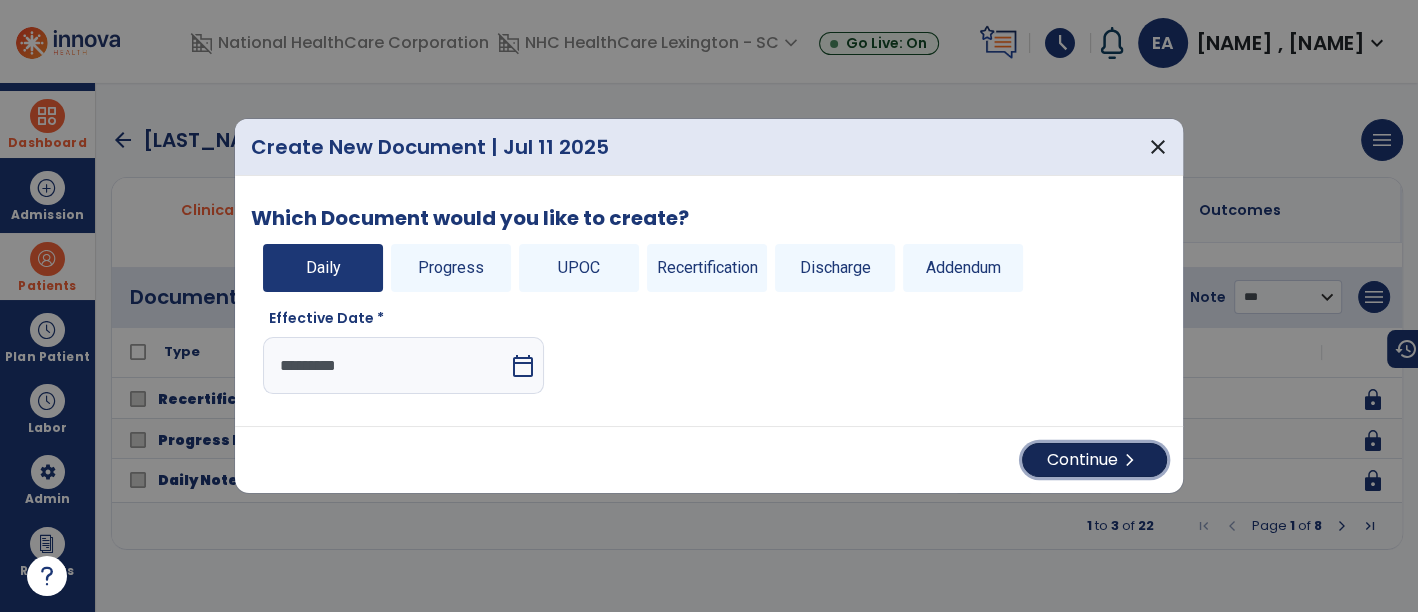 click on "Continue   chevron_right" at bounding box center (1094, 460) 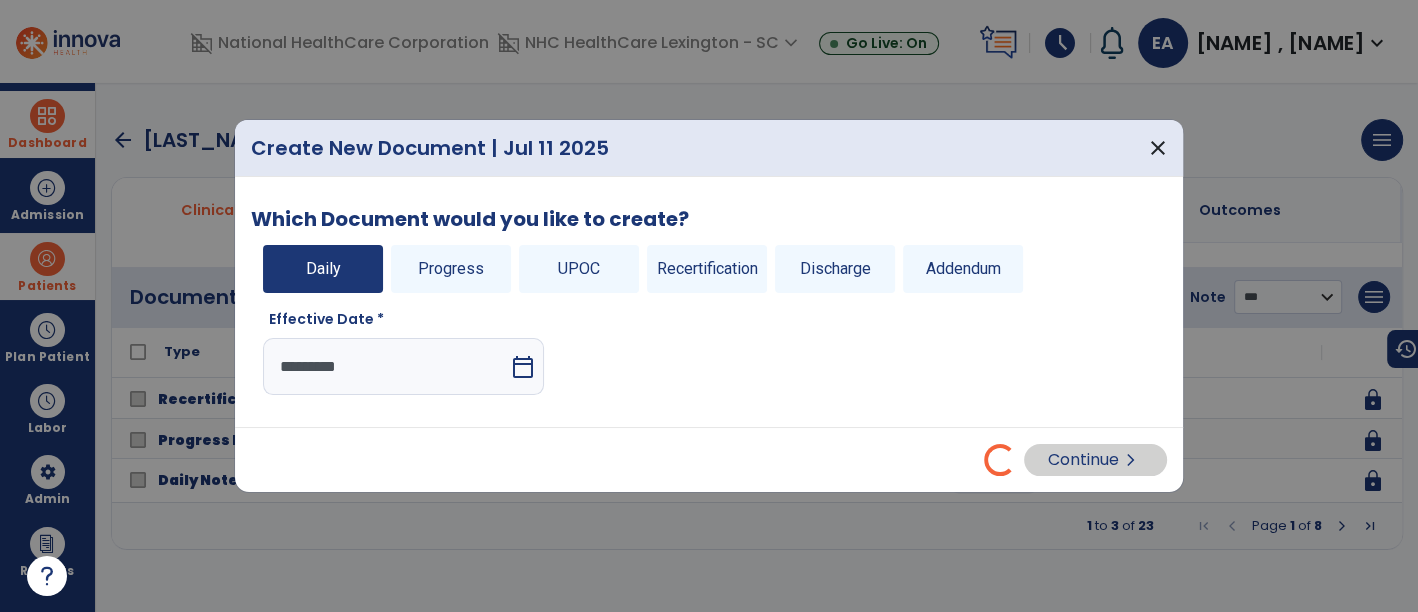 select on "*" 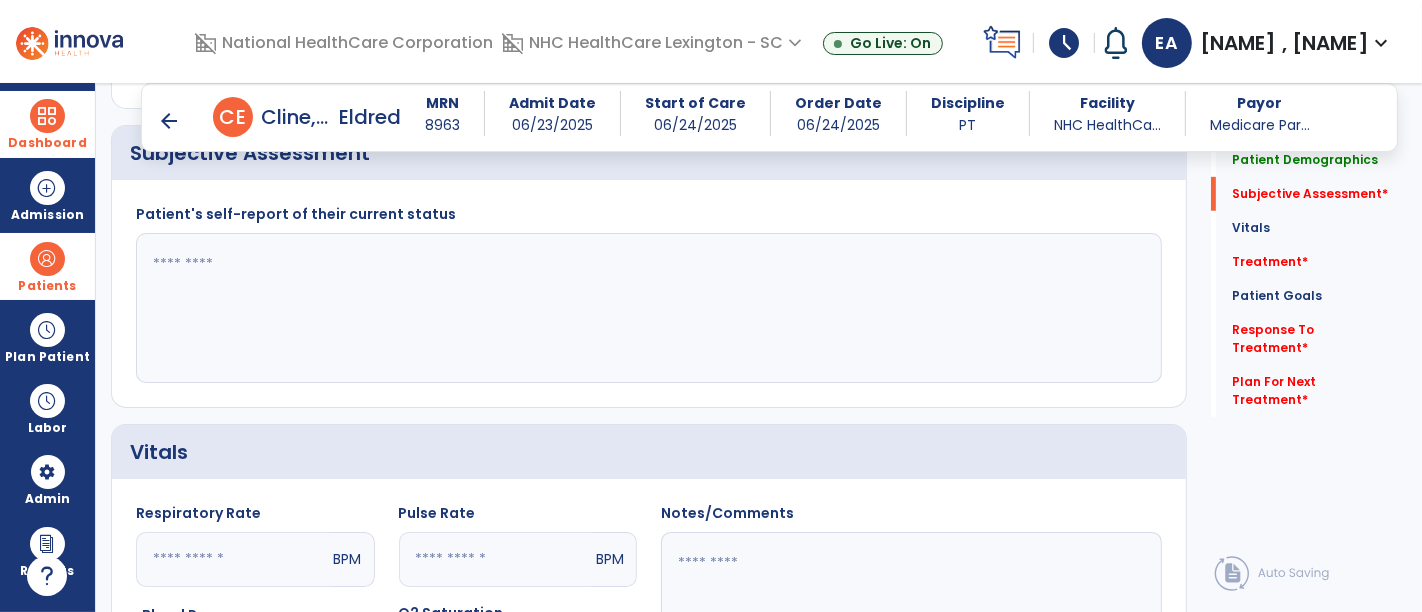 scroll, scrollTop: 891, scrollLeft: 0, axis: vertical 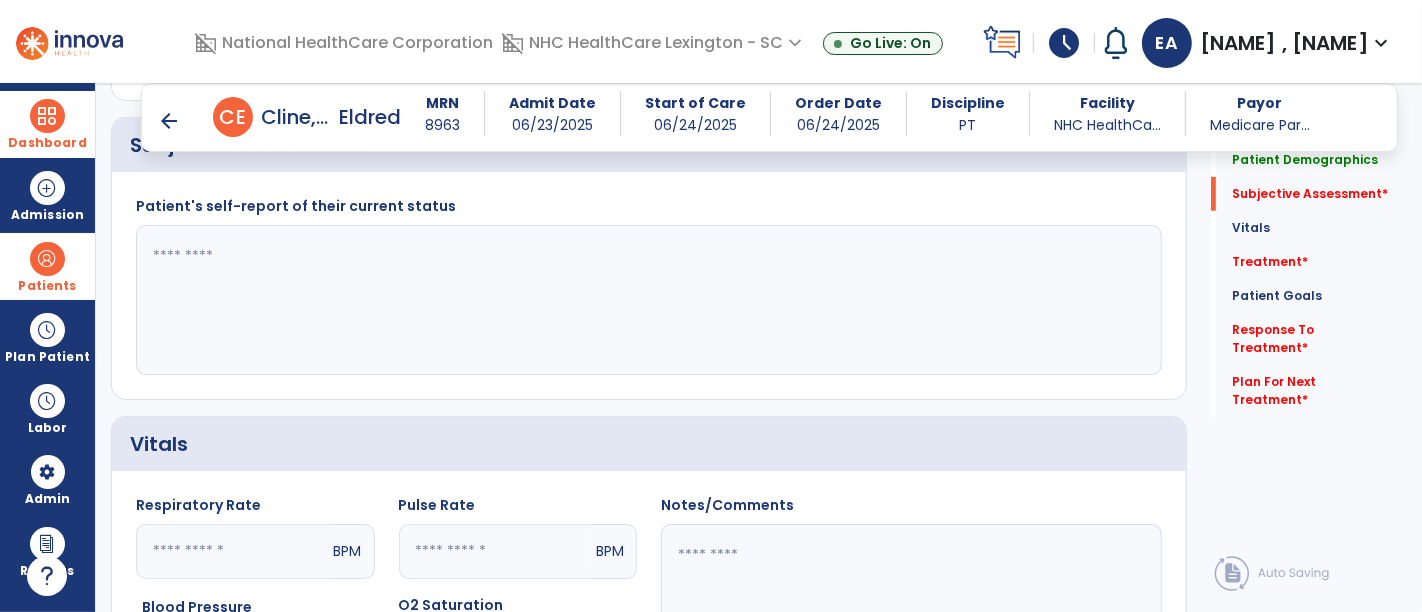 click 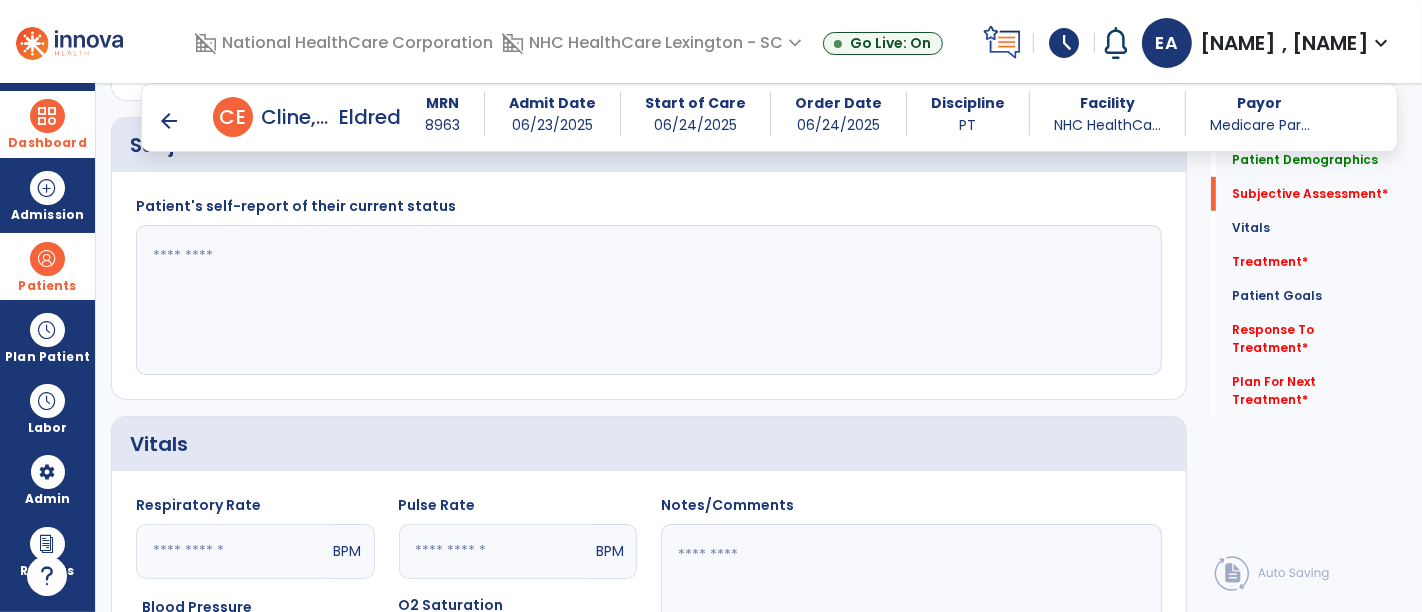 type on "*" 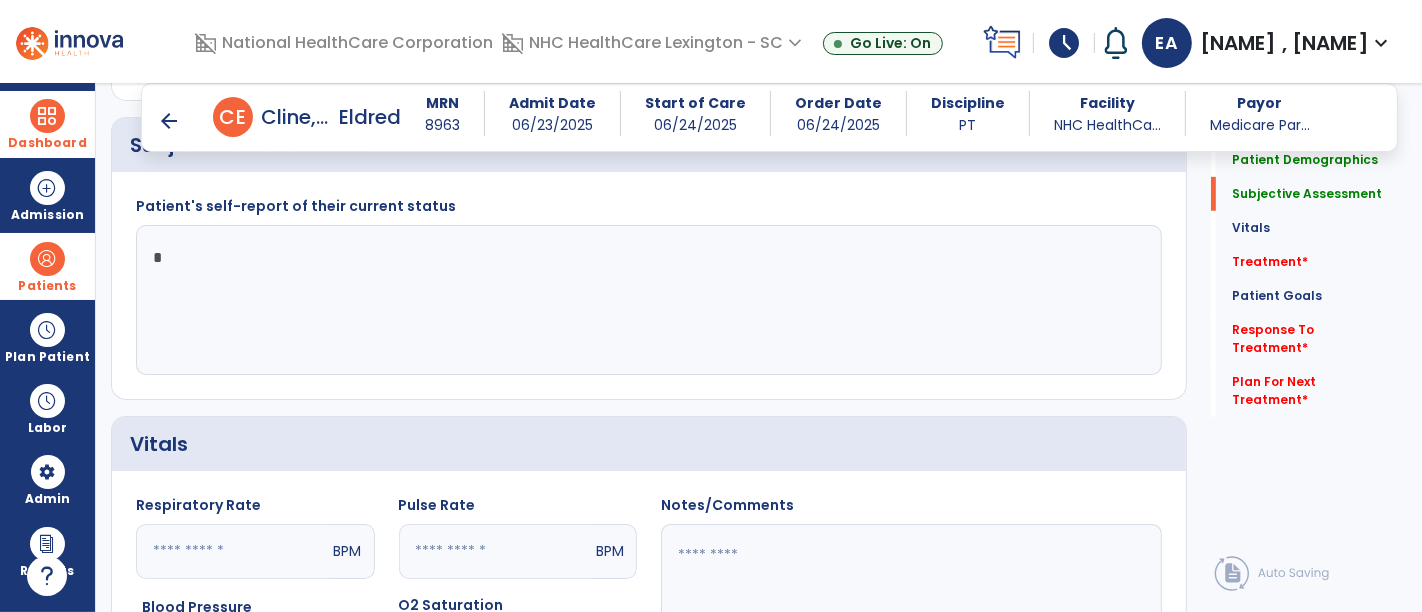 type 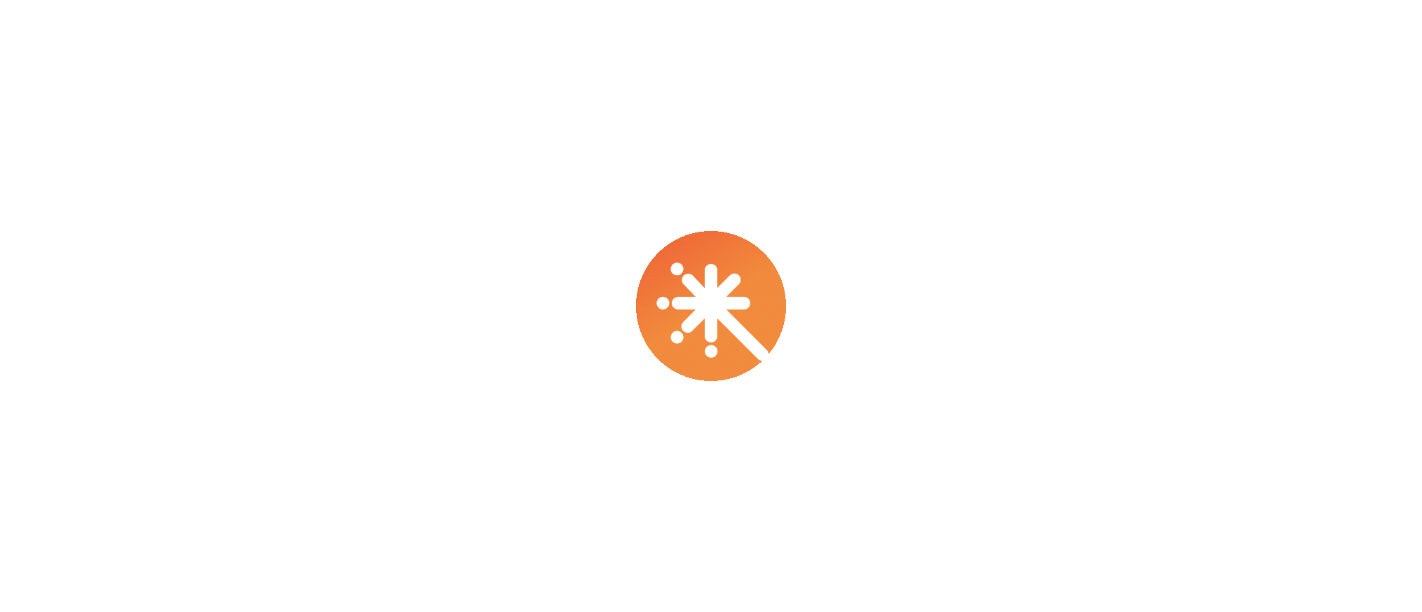 scroll, scrollTop: 0, scrollLeft: 0, axis: both 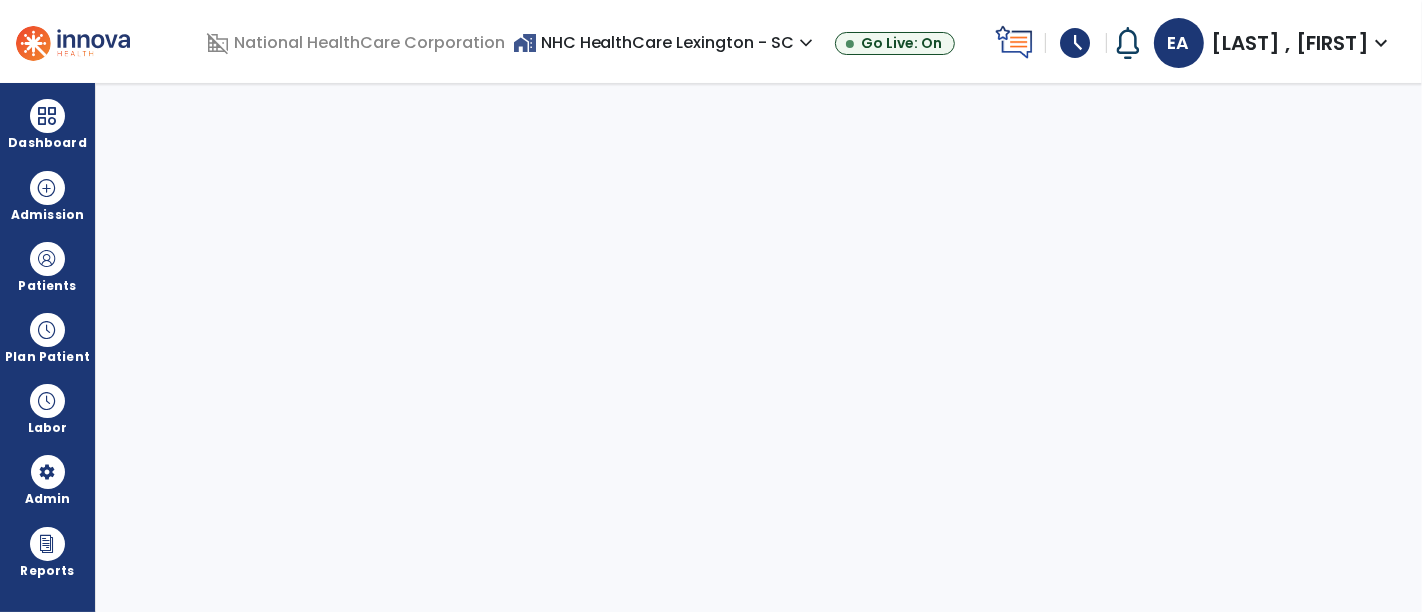 select on "****" 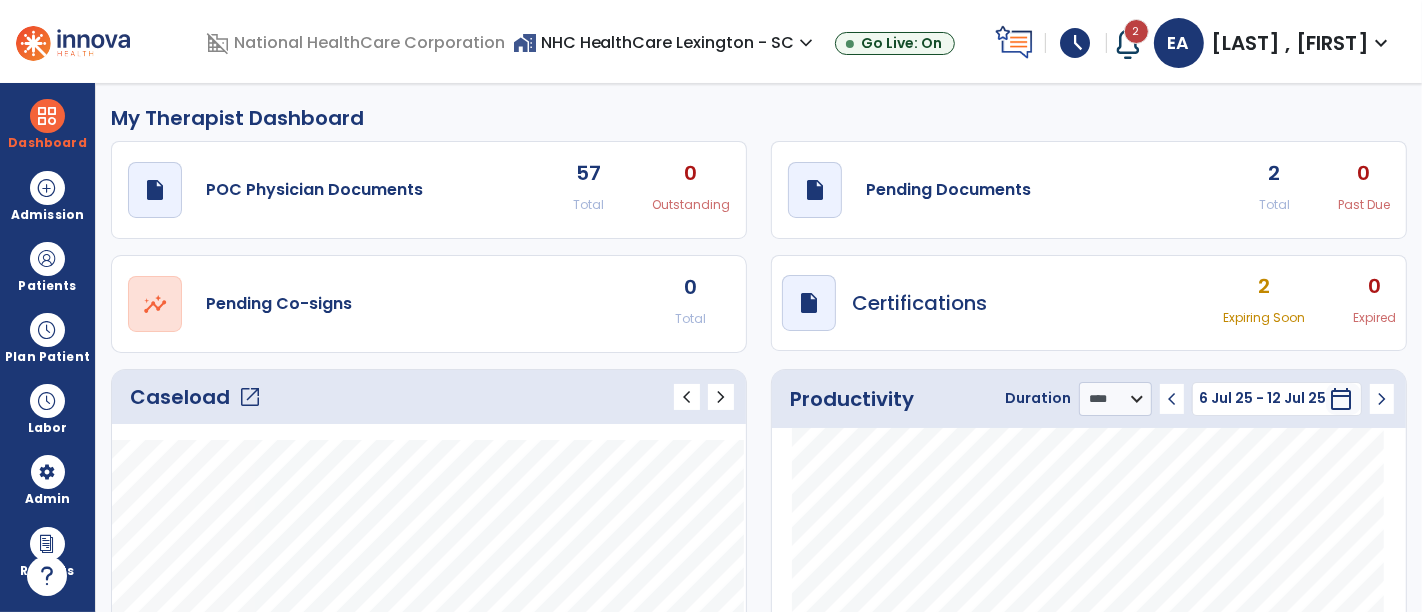 click at bounding box center (1128, 43) 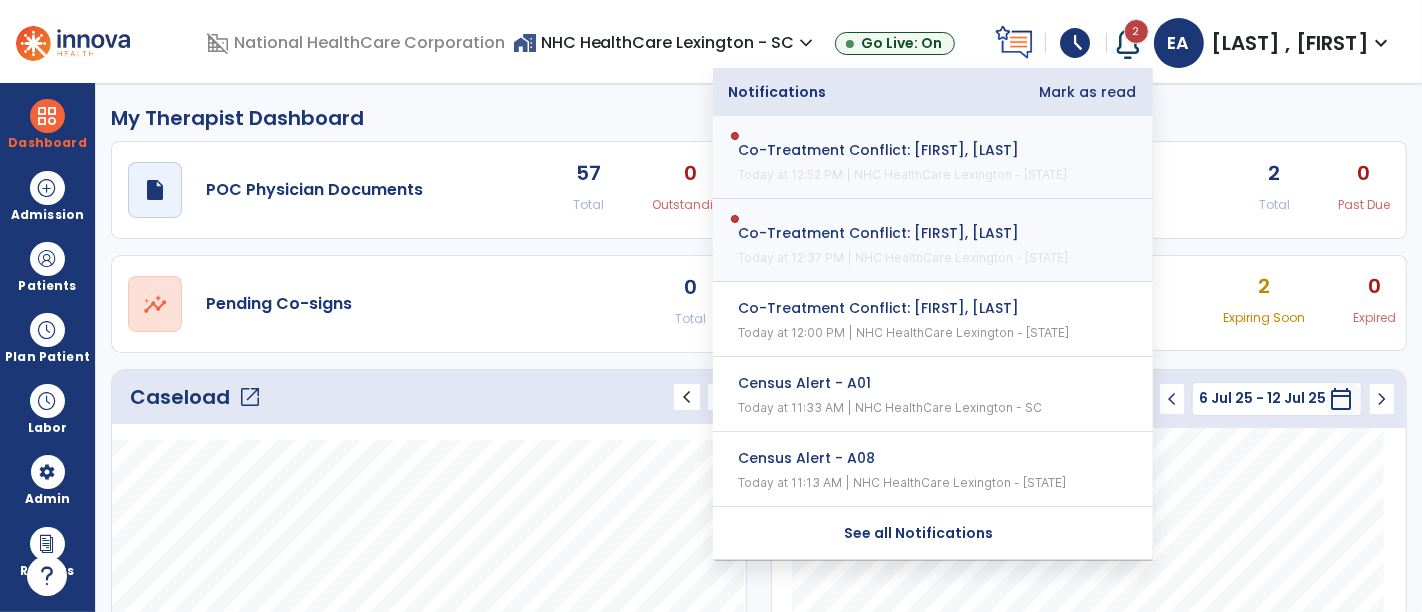 click on "Mark as read" at bounding box center (1088, 92) 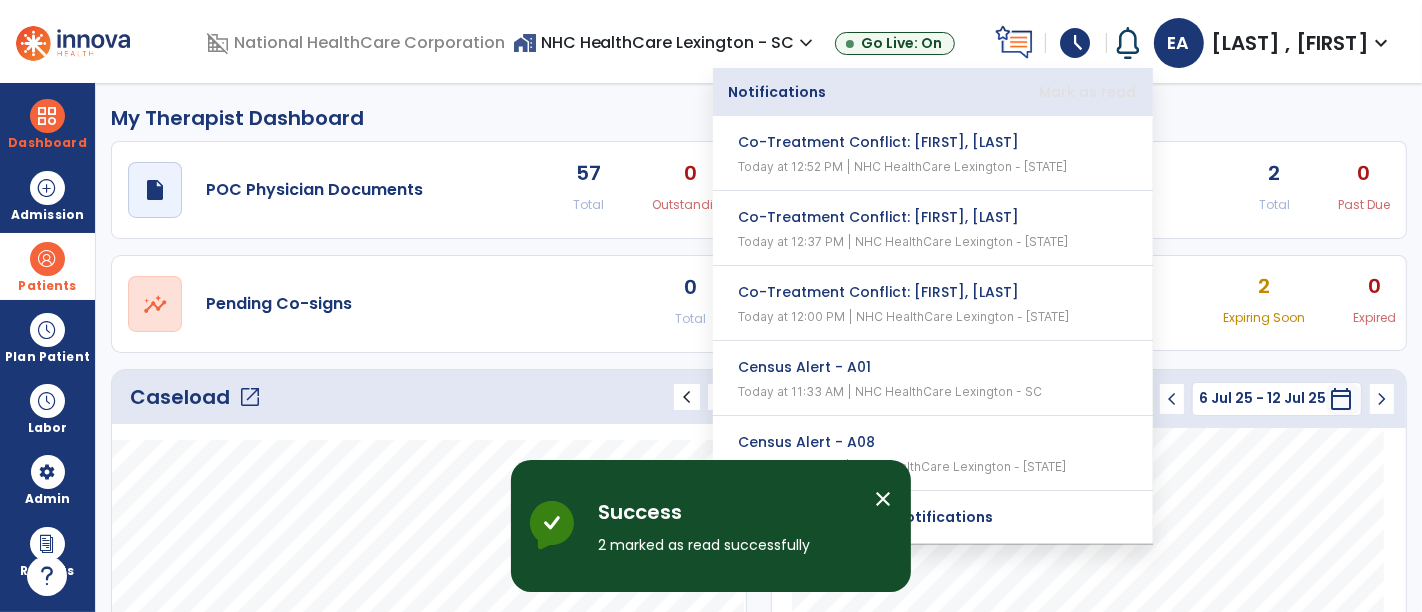 click on "Patients" at bounding box center [47, 266] 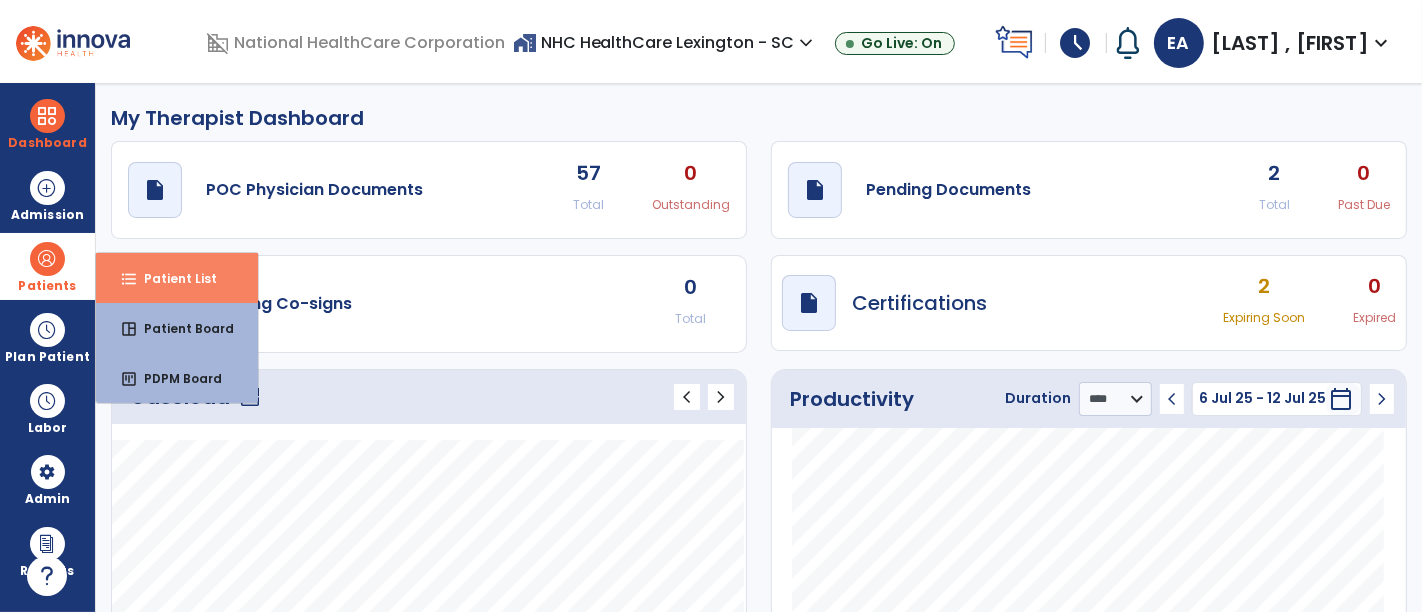 click on "Patient List" at bounding box center [172, 278] 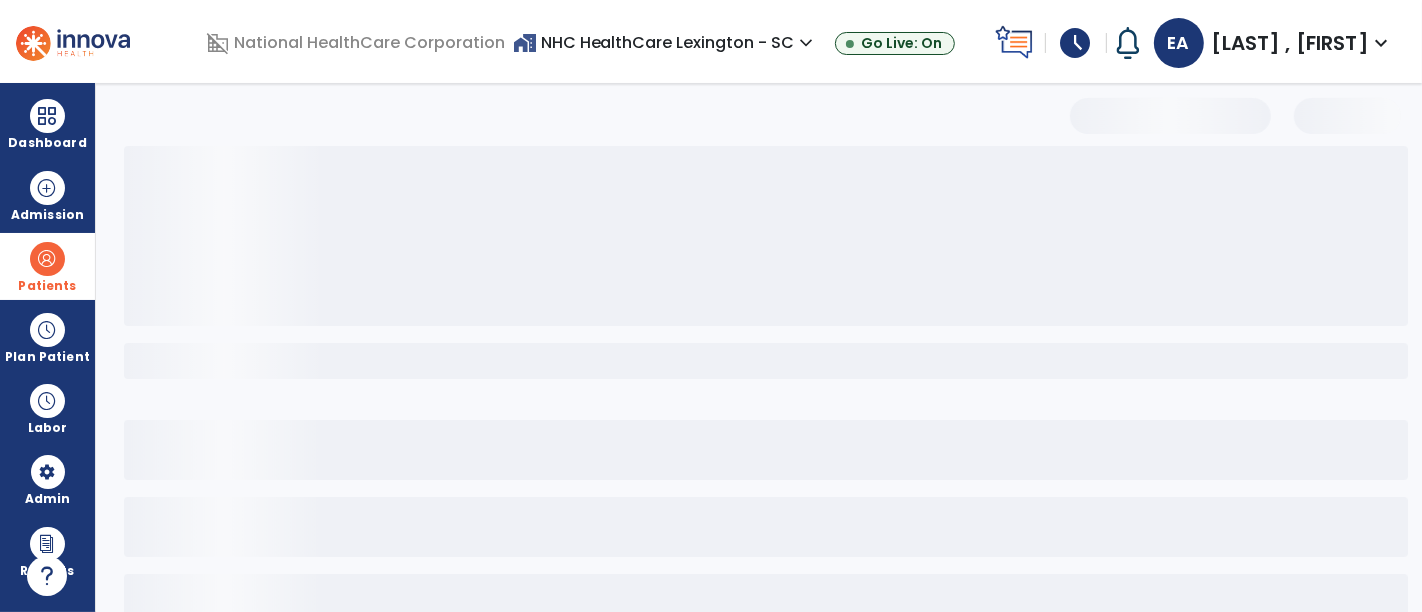 select on "***" 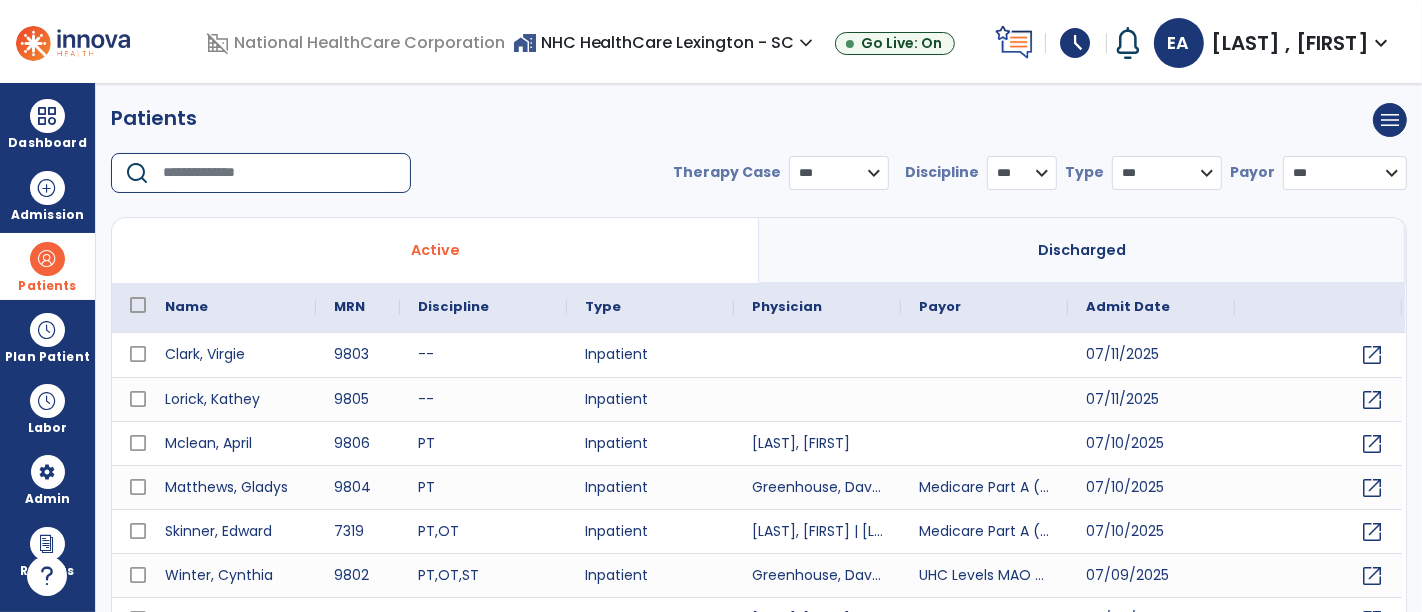 click at bounding box center (280, 173) 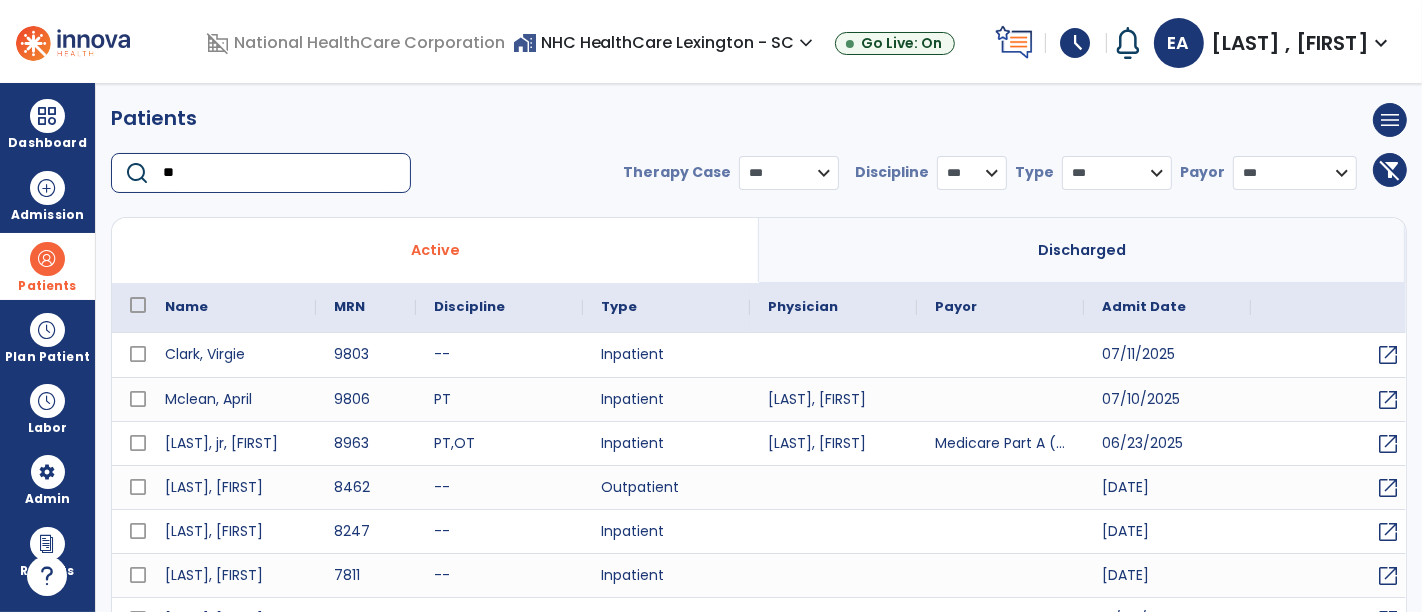 type on "**" 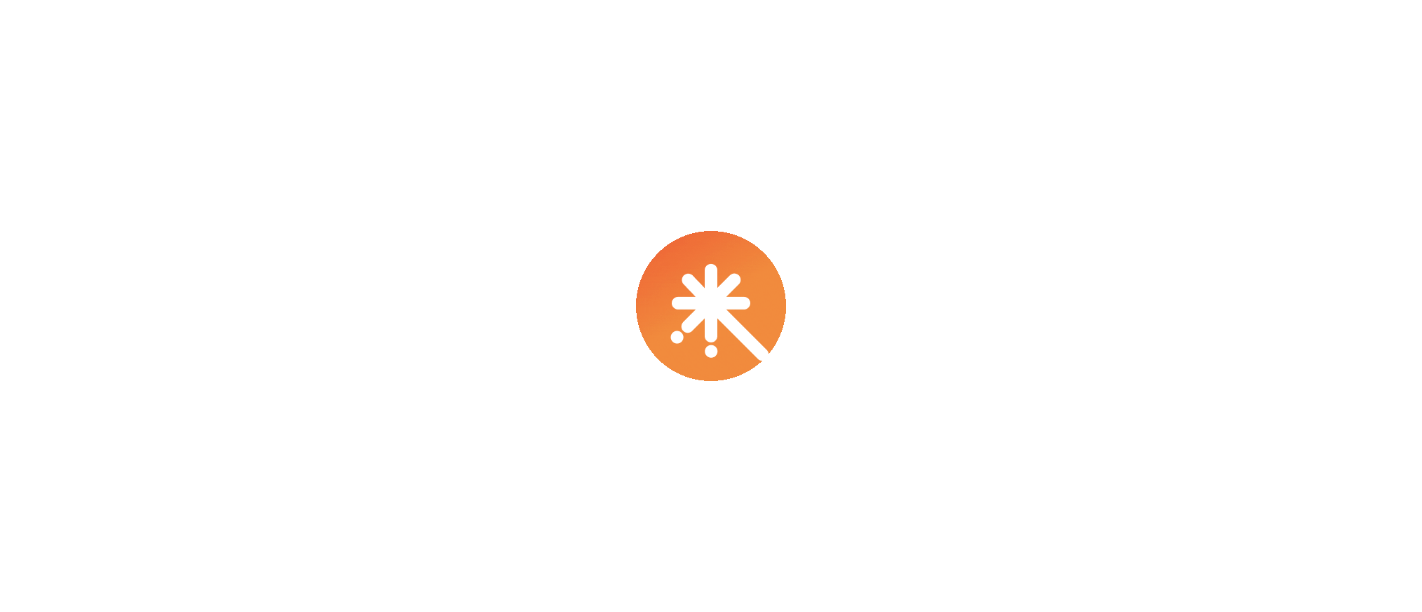 scroll, scrollTop: 0, scrollLeft: 0, axis: both 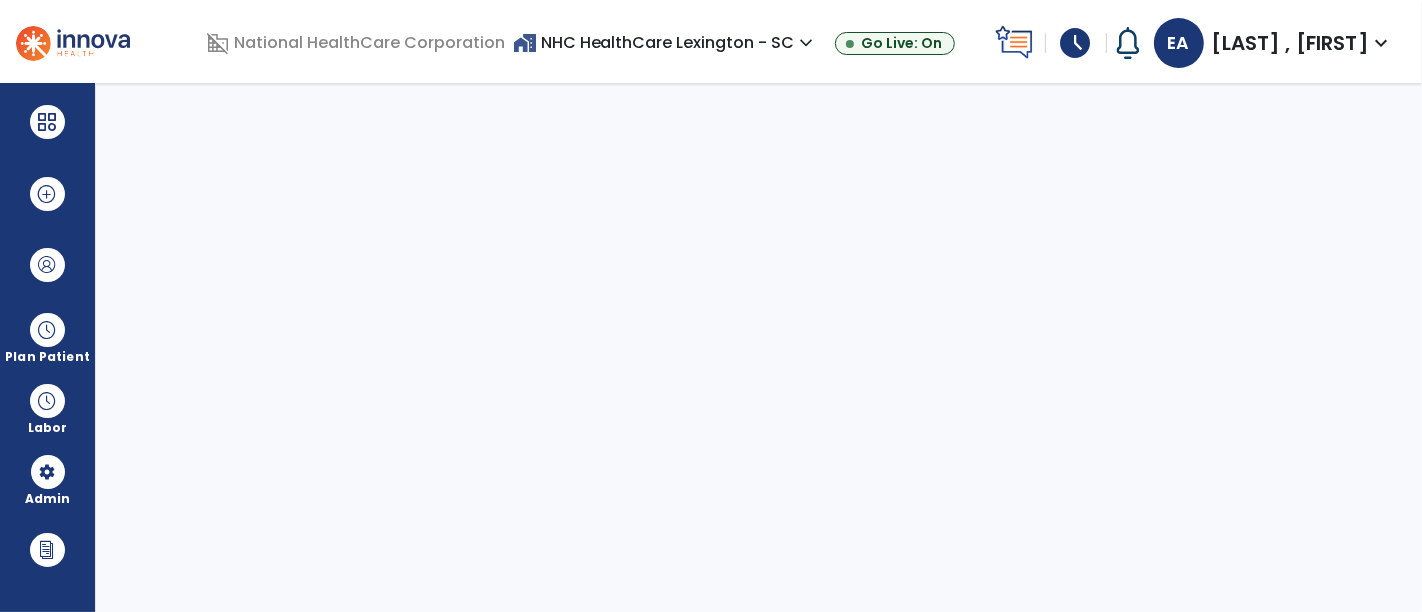 select on "****" 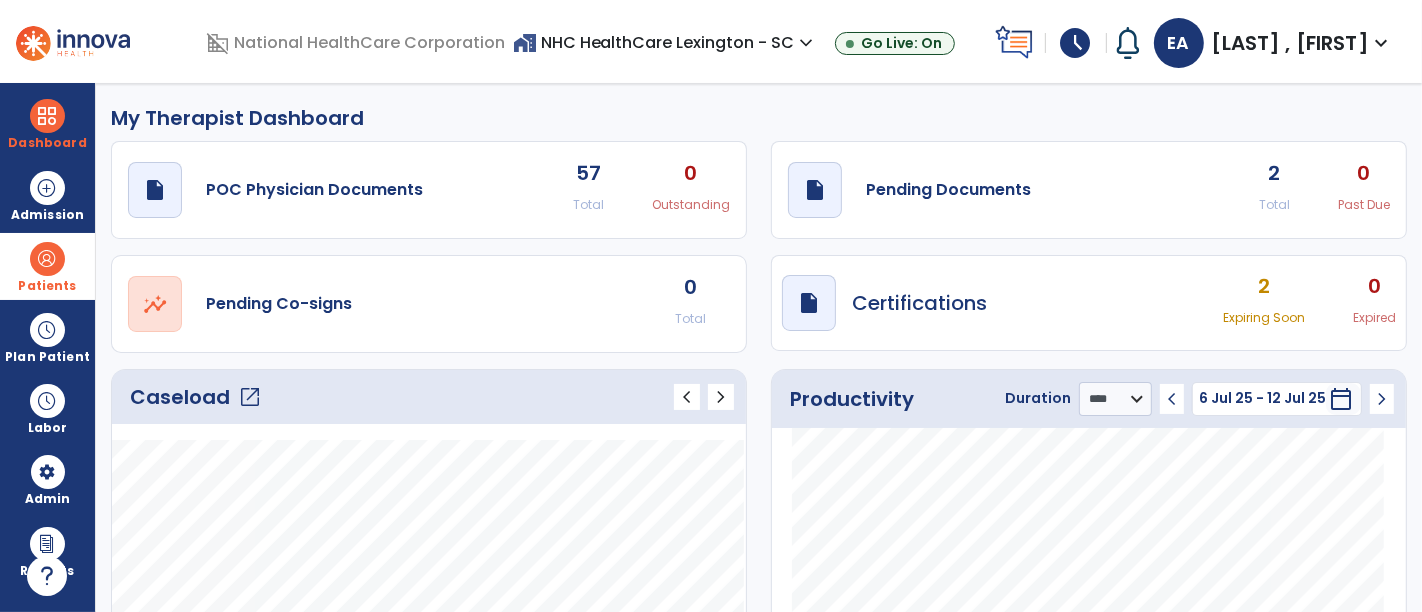 click at bounding box center [47, 259] 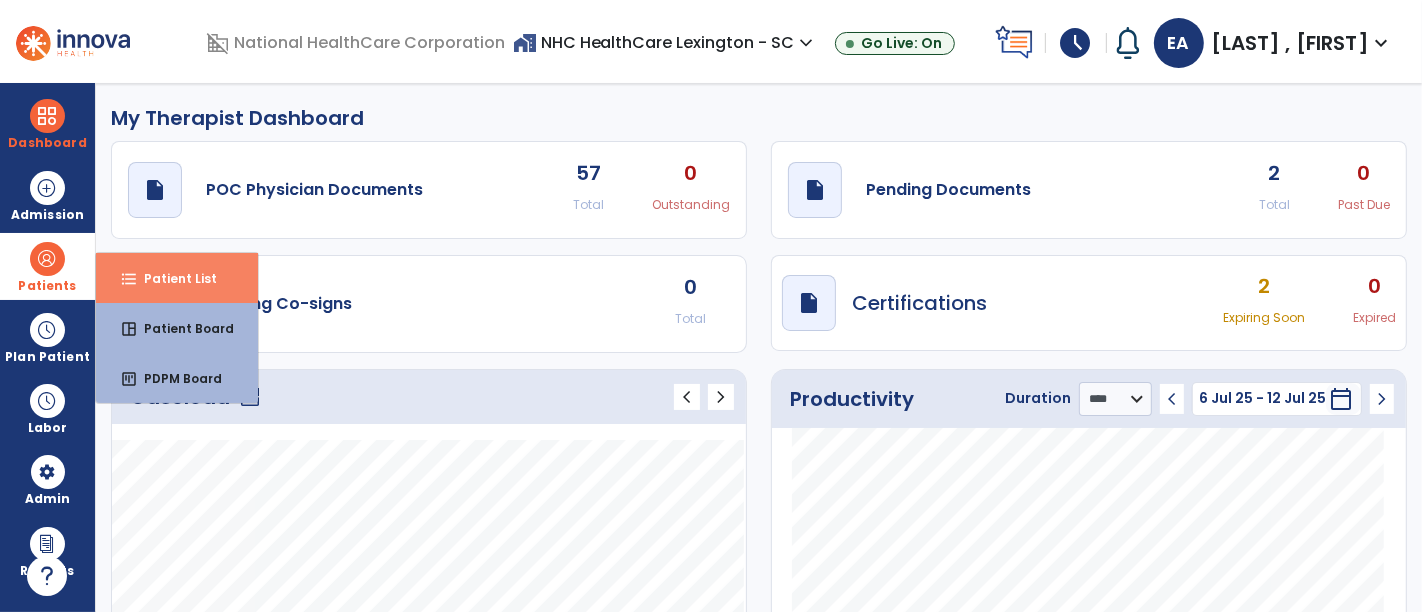 click on "Patient List" at bounding box center [172, 278] 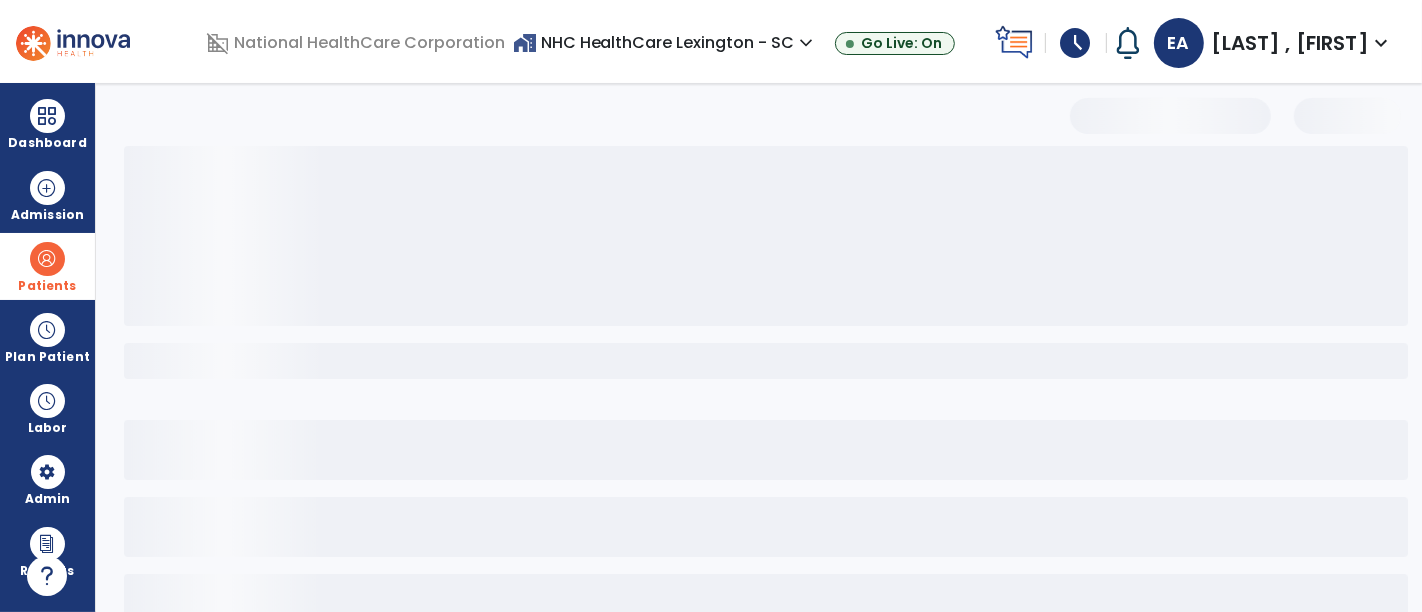 select on "***" 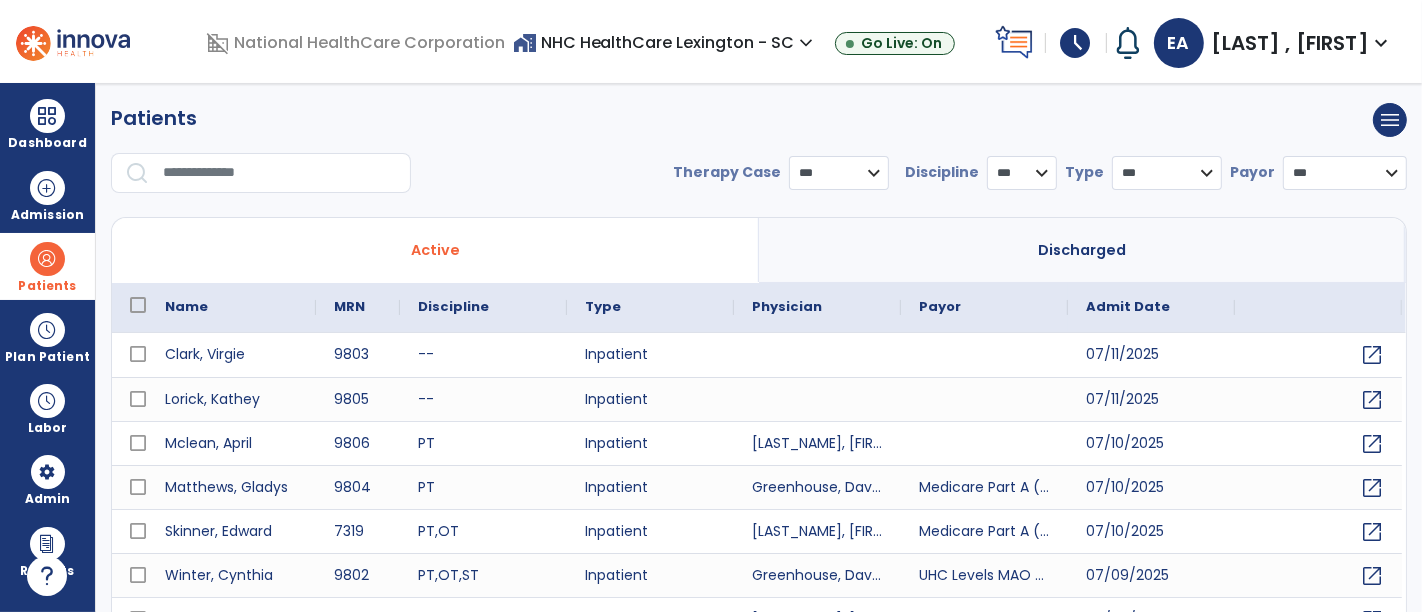 click at bounding box center [280, 173] 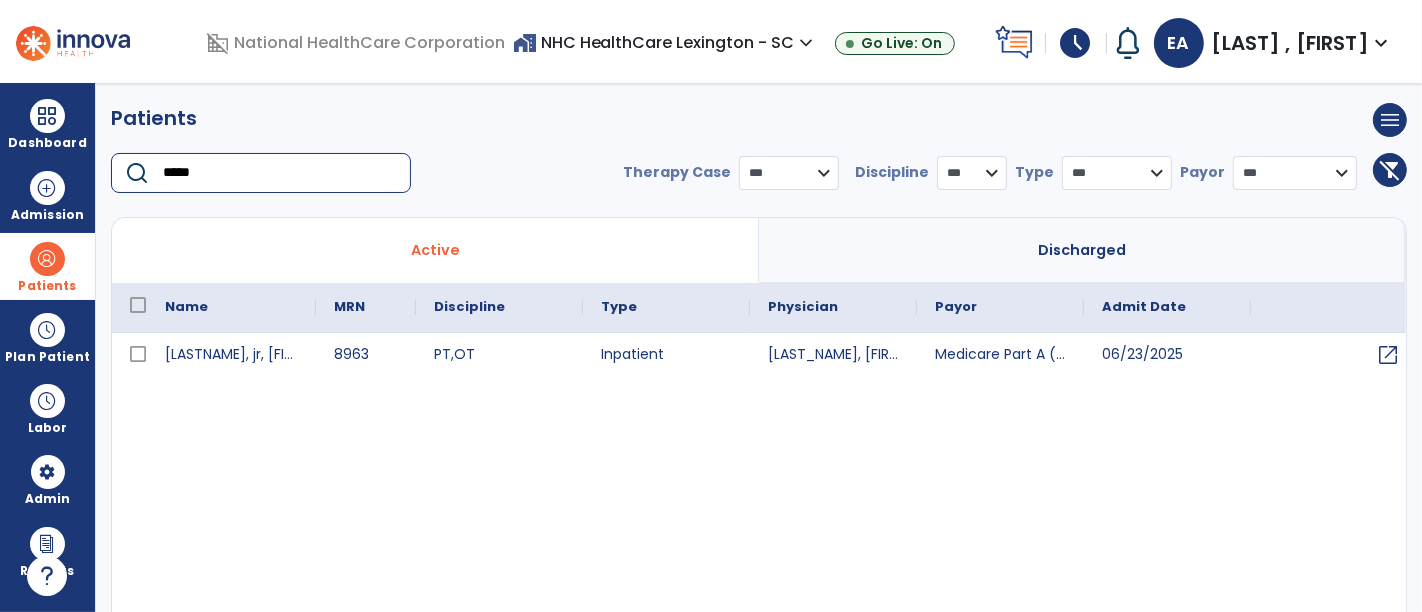 type on "*****" 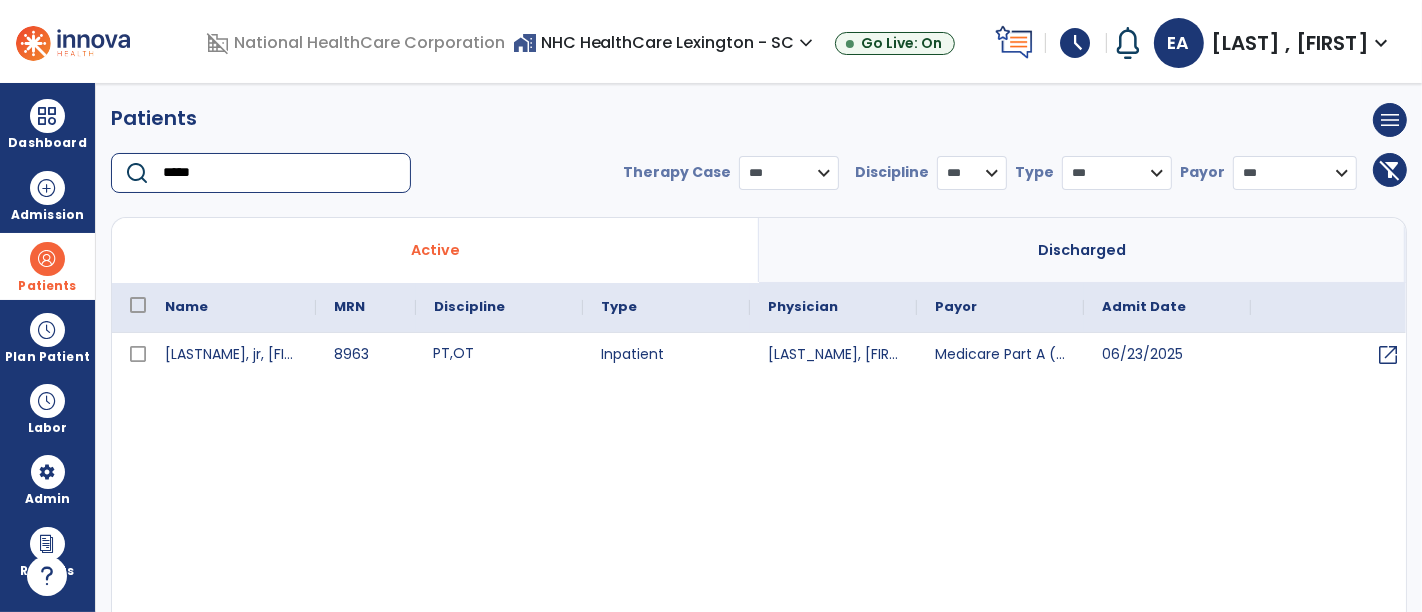 click on "PT , OT" at bounding box center [499, 355] 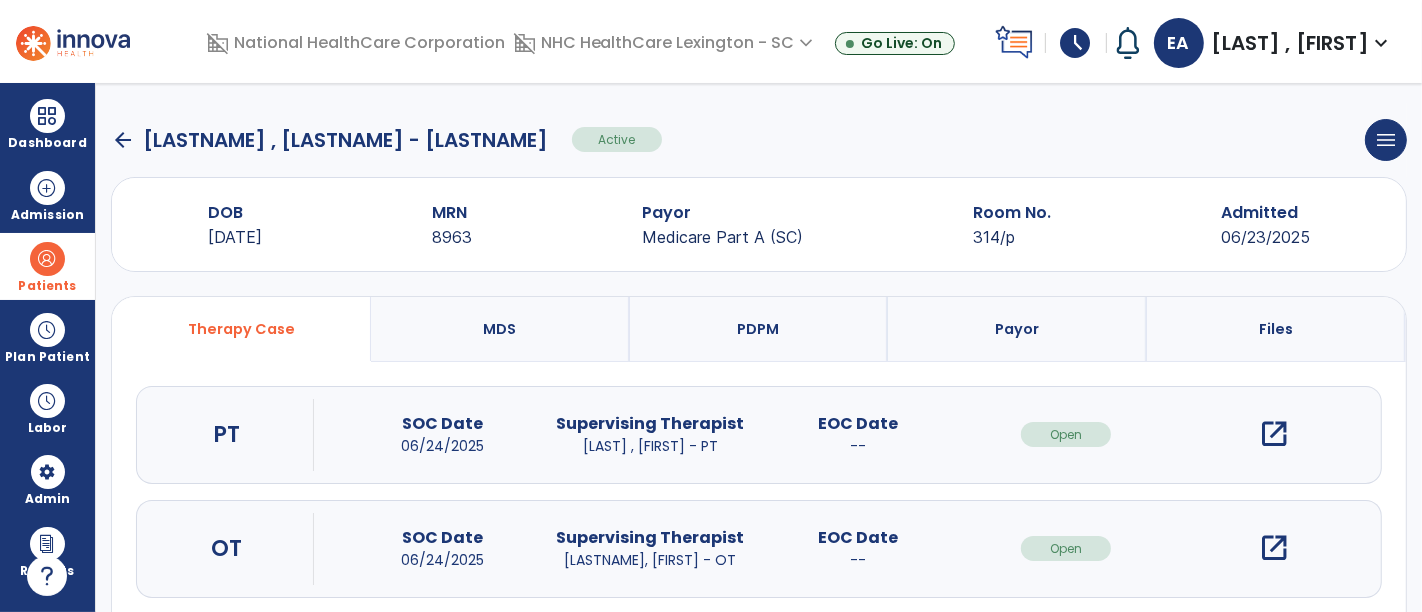 click on "open_in_new" at bounding box center (1274, 434) 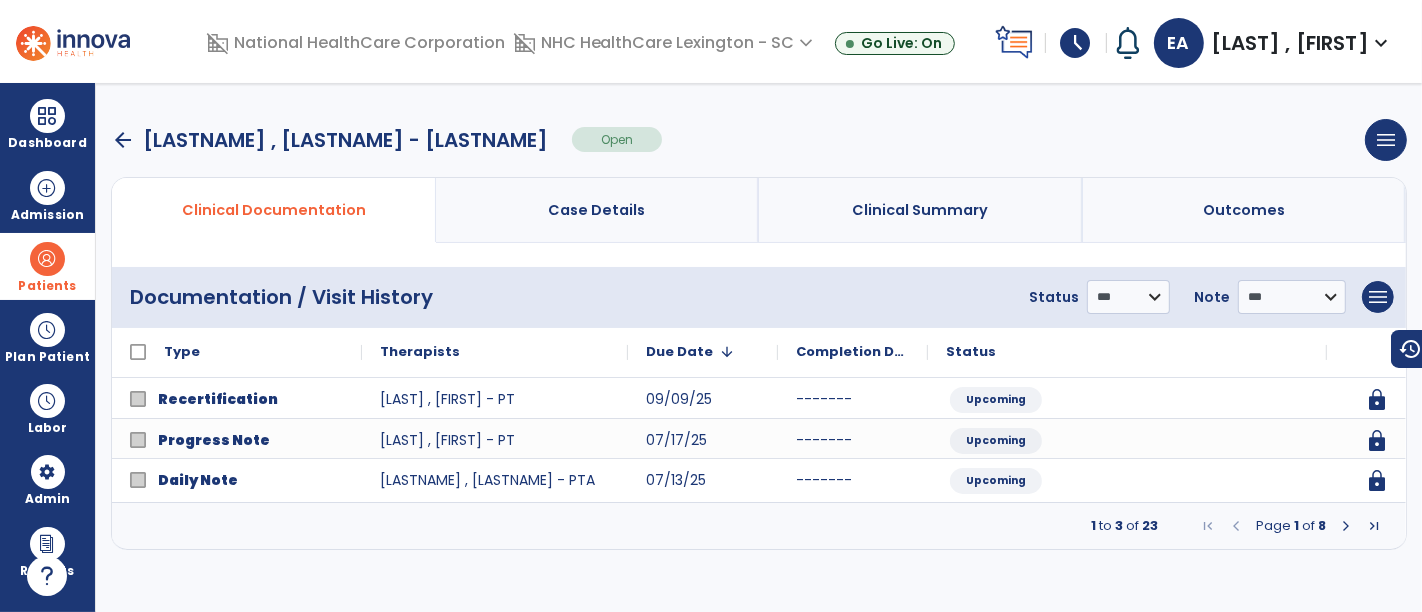 click at bounding box center (1346, 526) 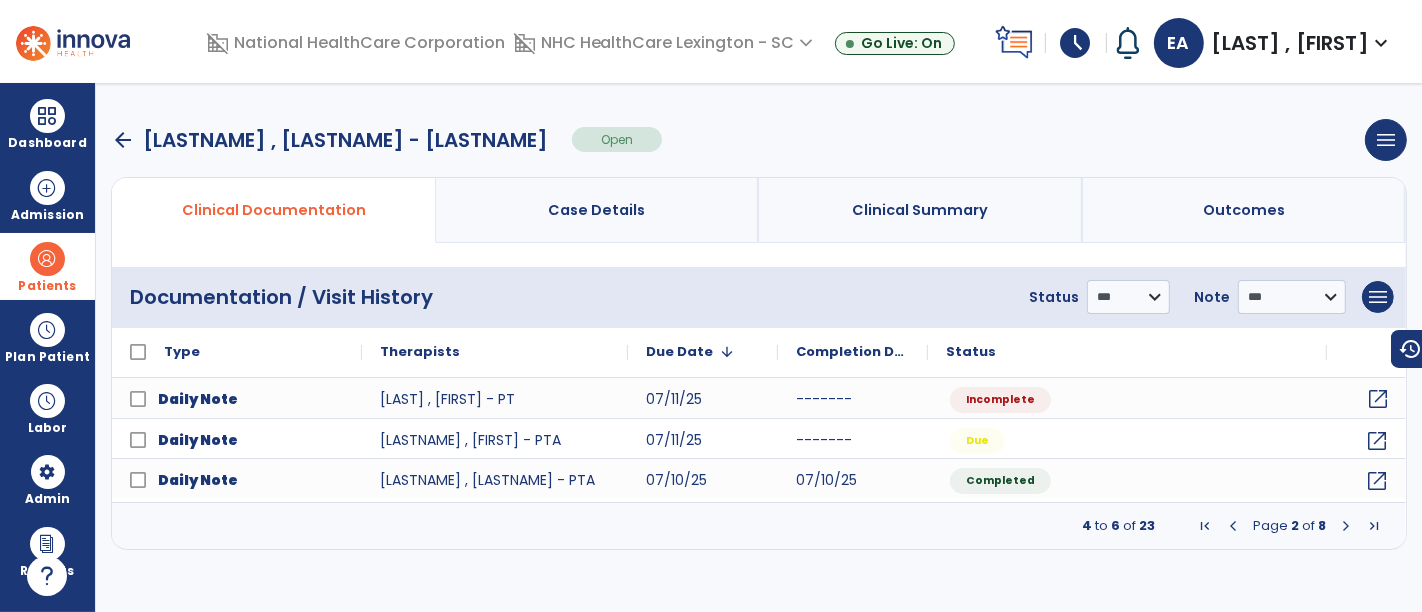 click on "open_in_new" 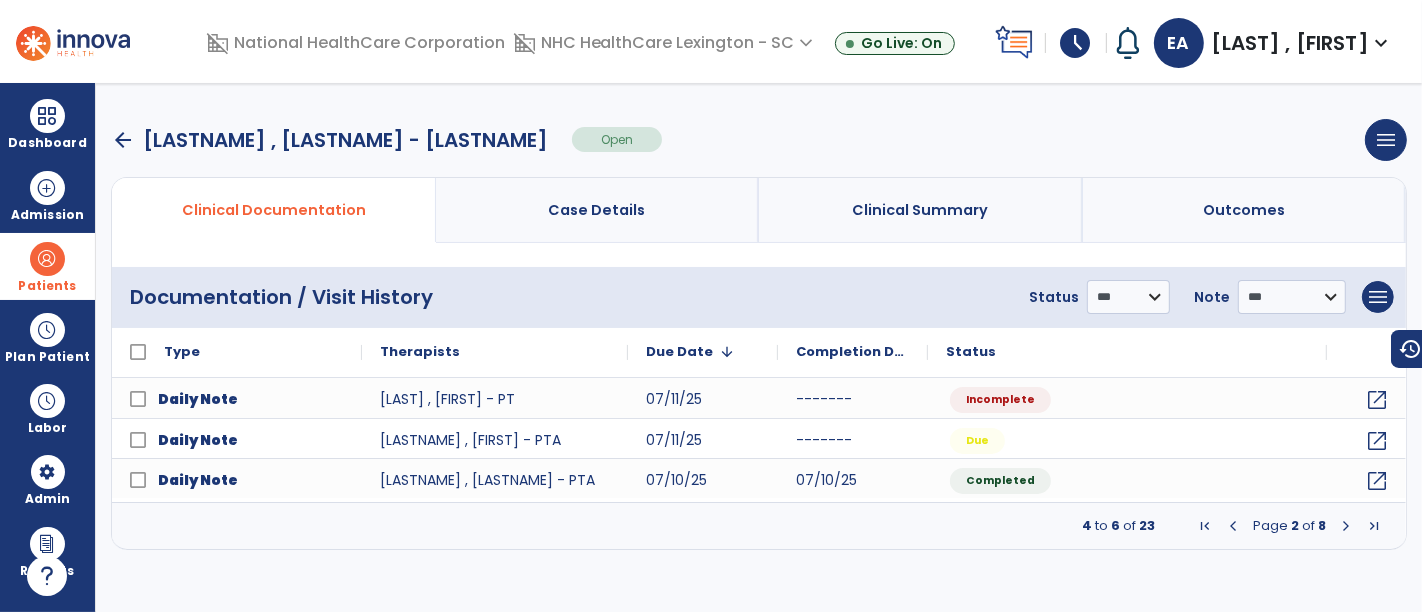 select on "*" 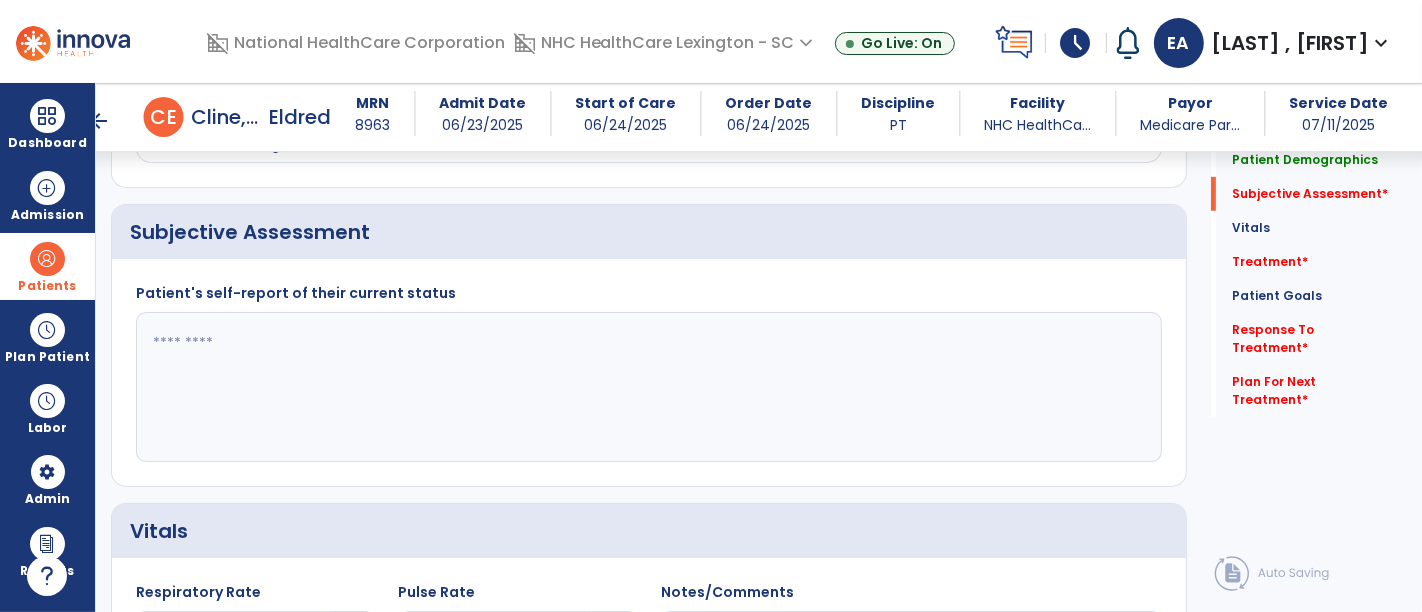 scroll, scrollTop: 812, scrollLeft: 0, axis: vertical 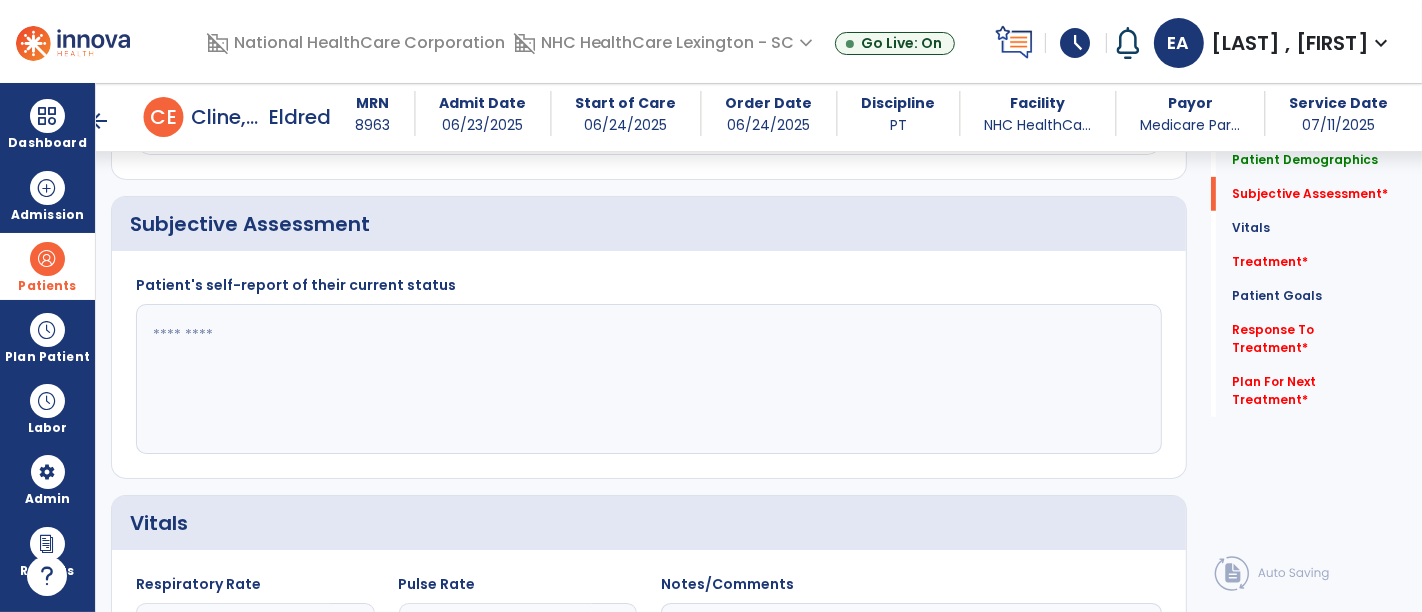 click 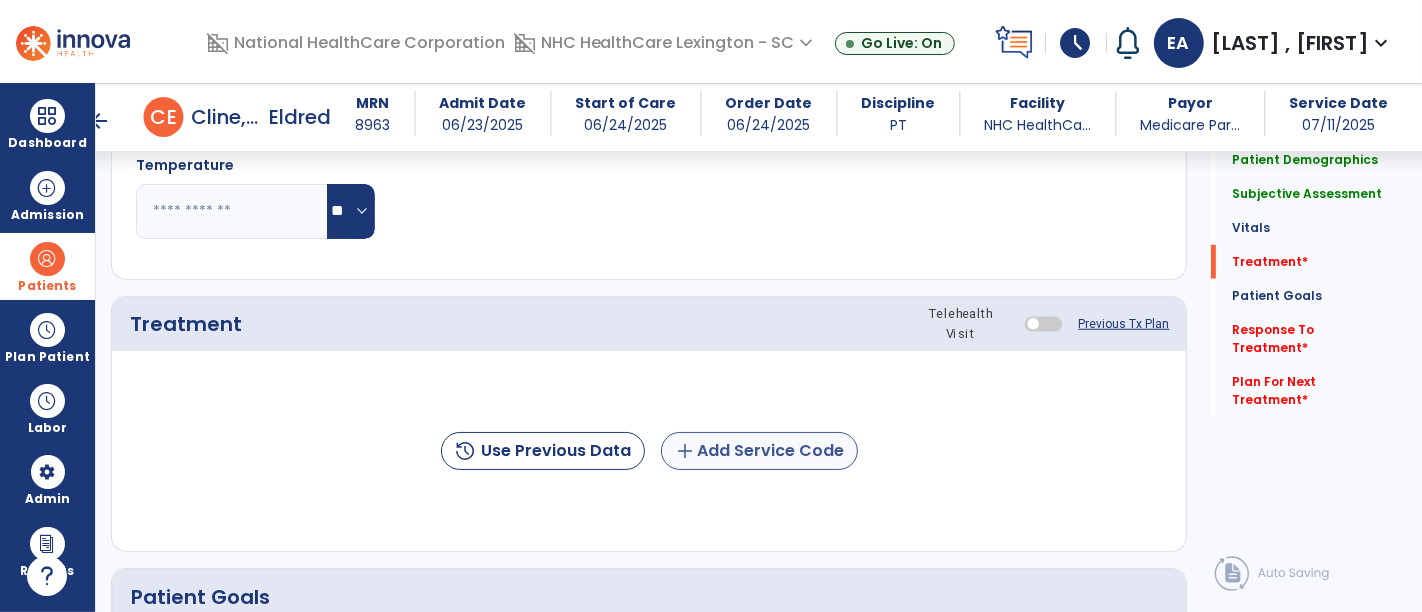 type on "**********" 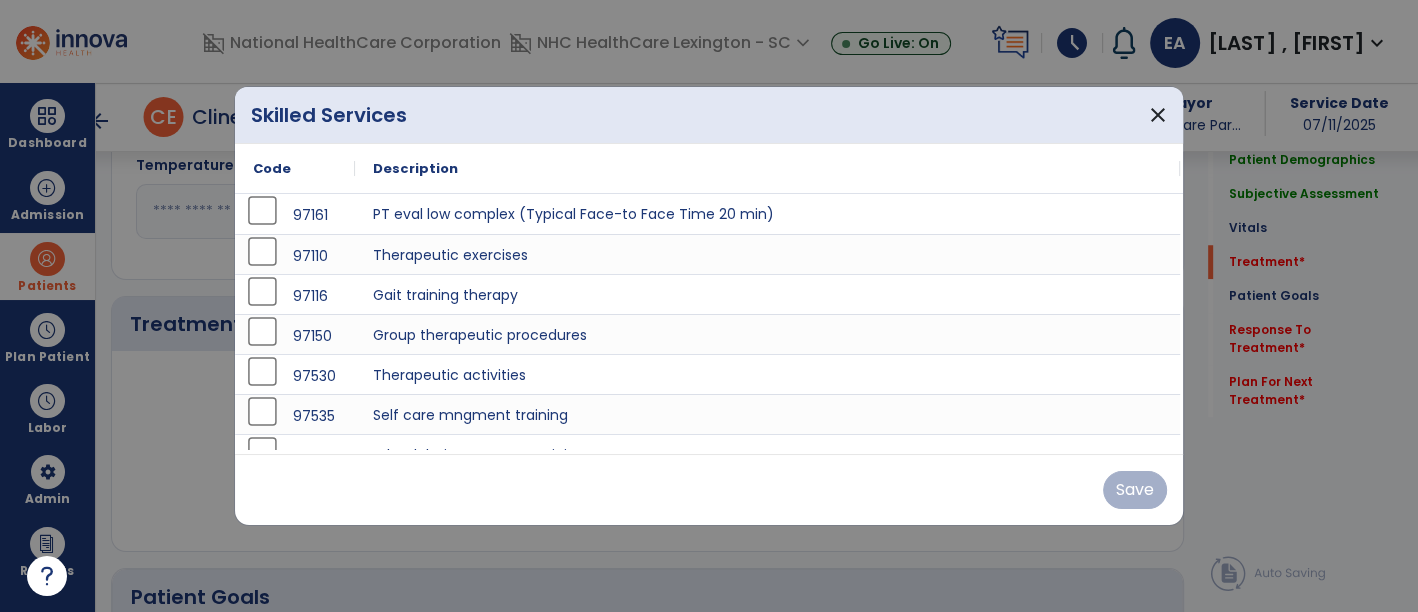 scroll, scrollTop: 1433, scrollLeft: 0, axis: vertical 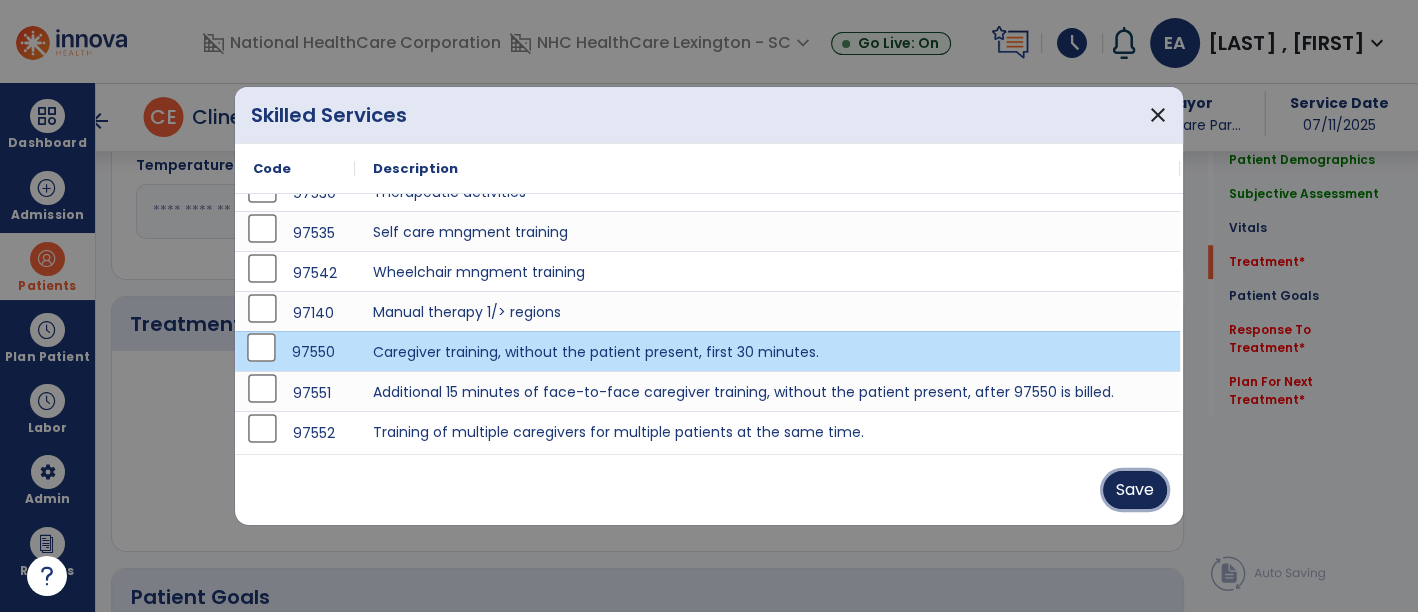 click on "Save" at bounding box center [1135, 490] 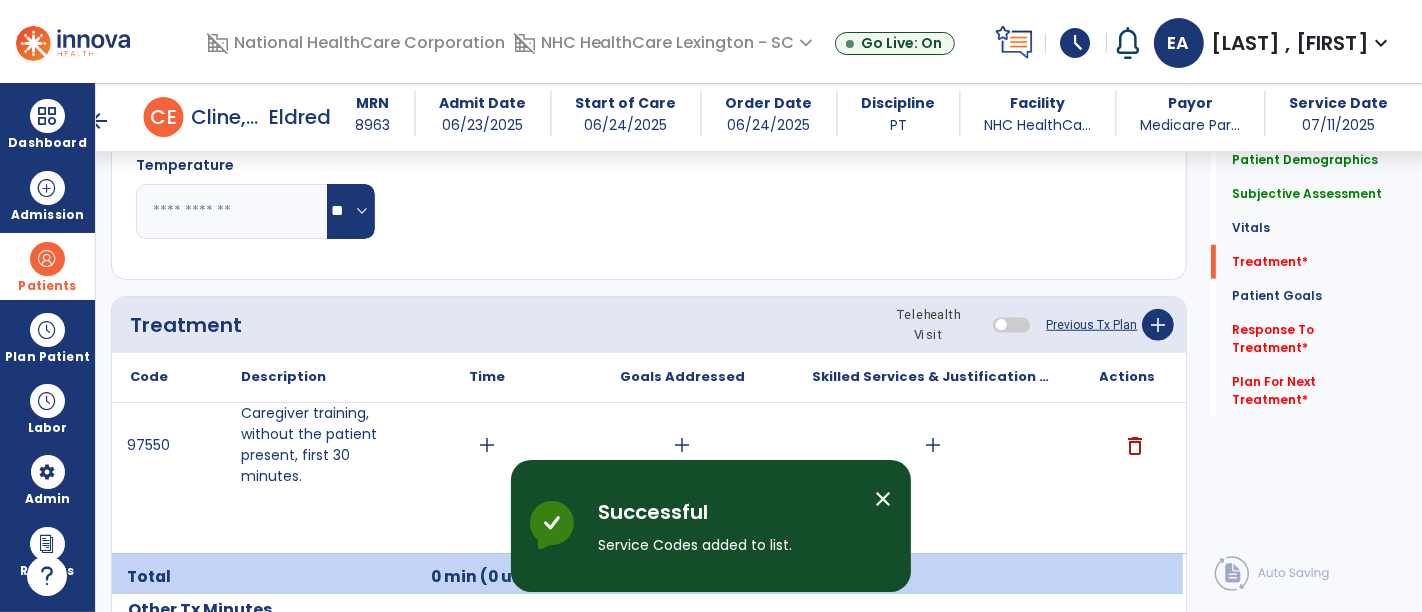 click on "add" at bounding box center (488, 445) 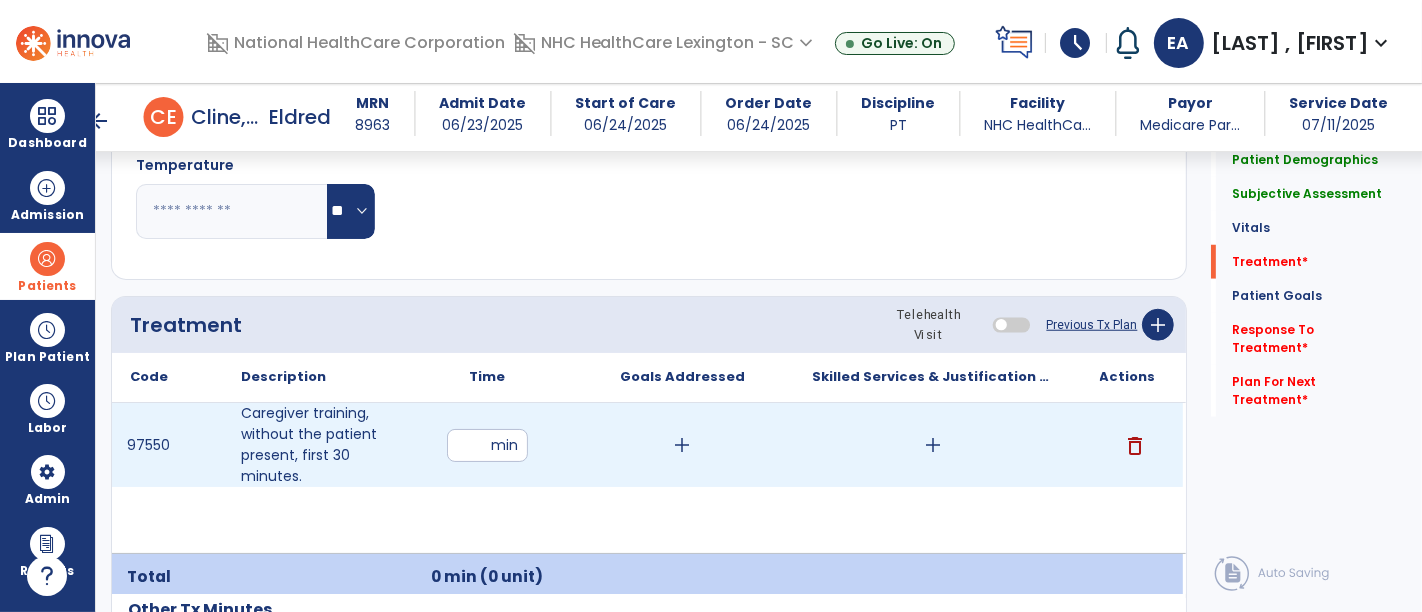 type on "**" 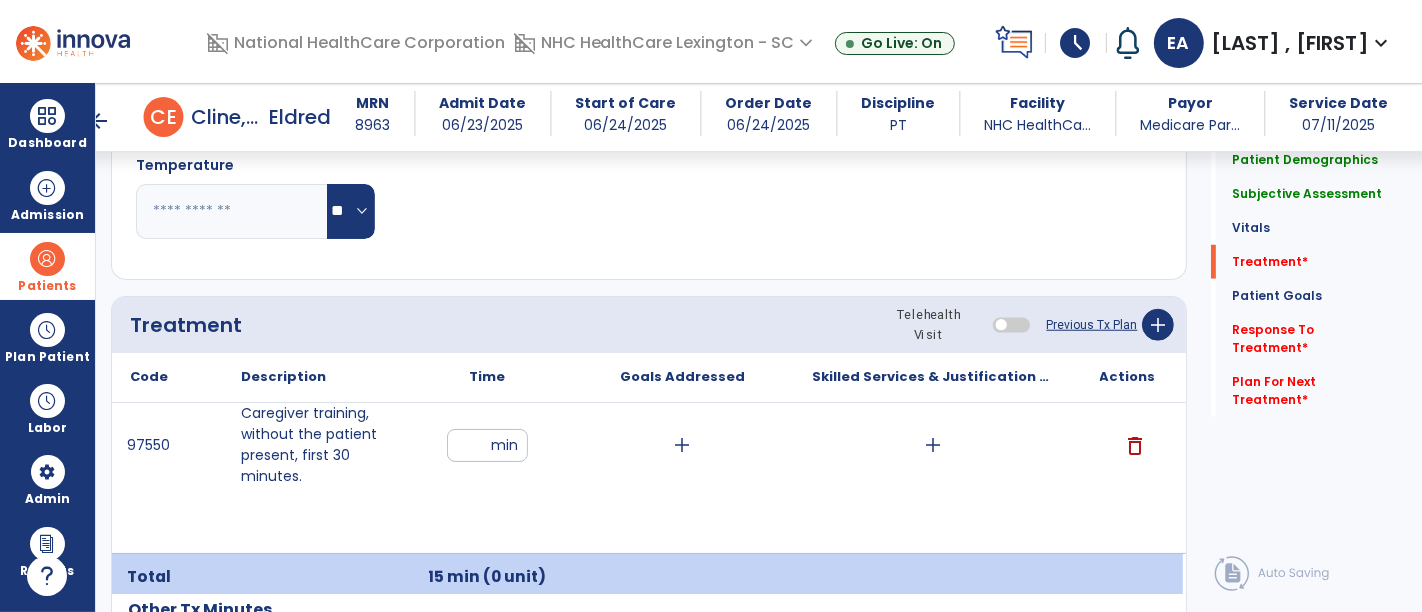 click on "add" at bounding box center [933, 445] 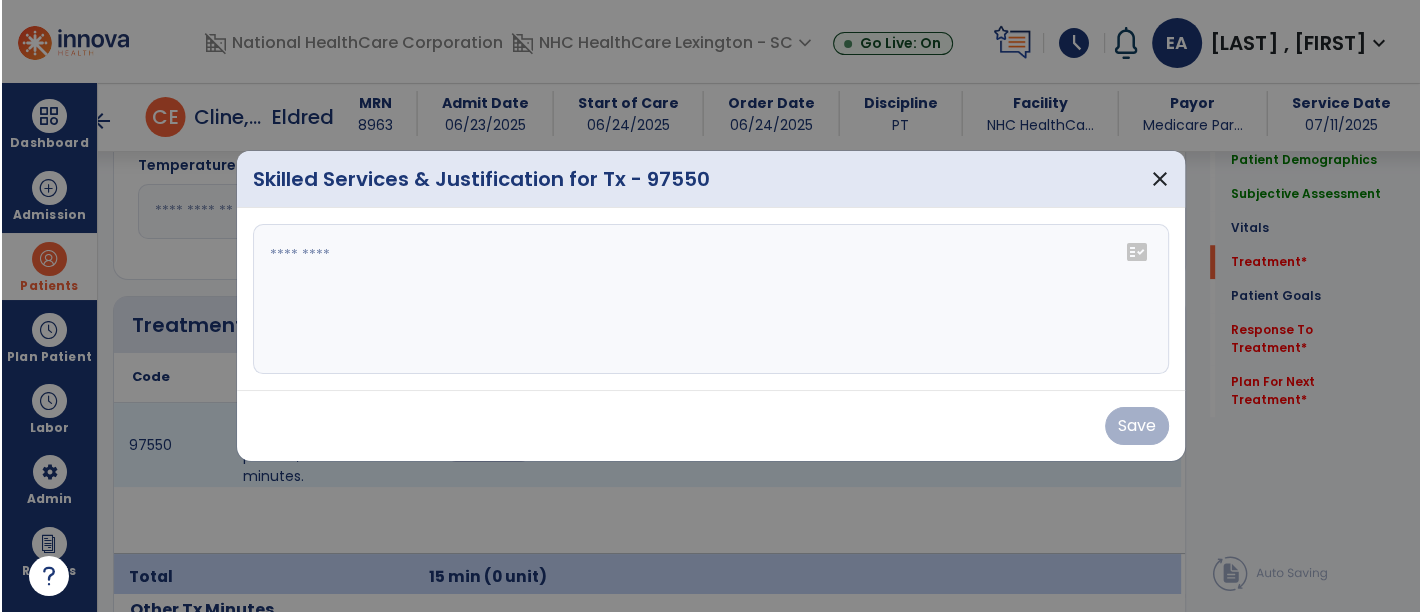 scroll, scrollTop: 1433, scrollLeft: 0, axis: vertical 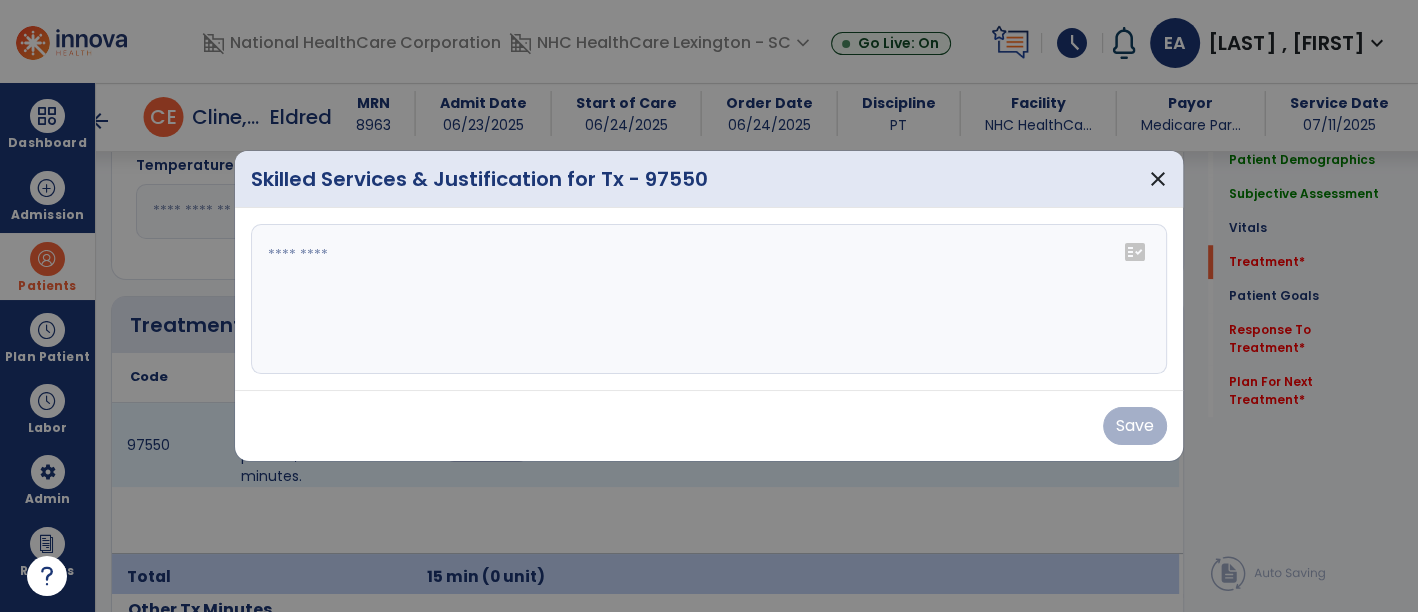 click at bounding box center [709, 299] 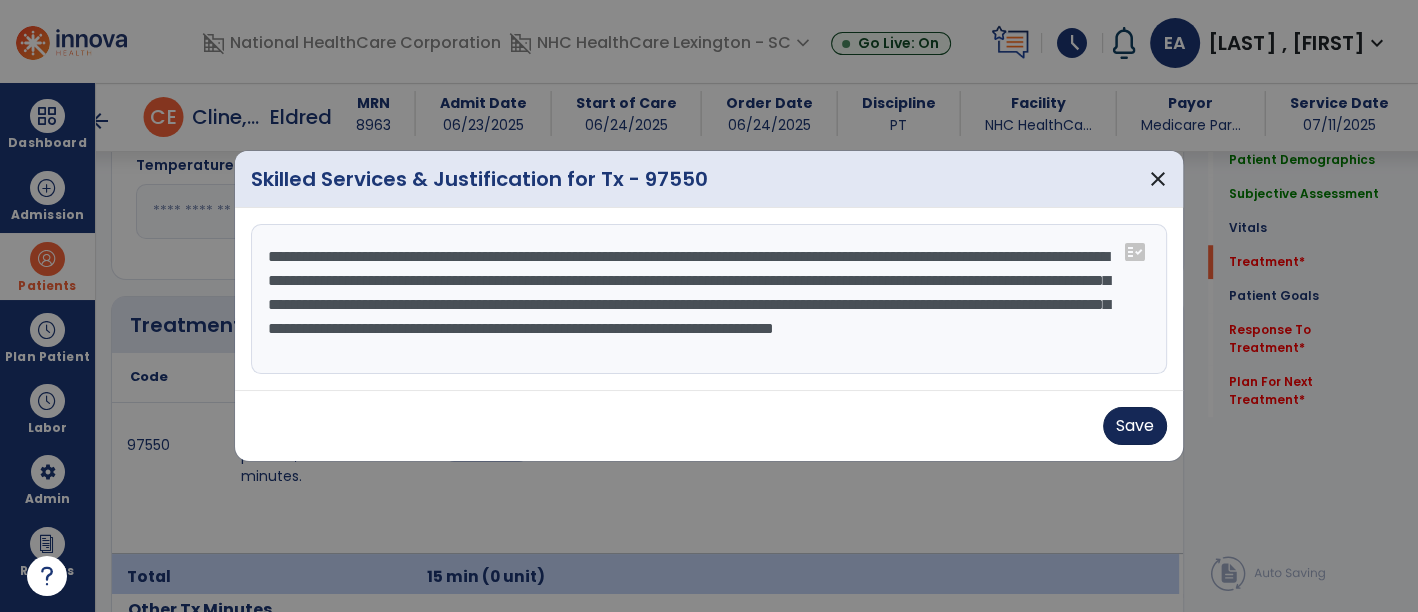 type on "**********" 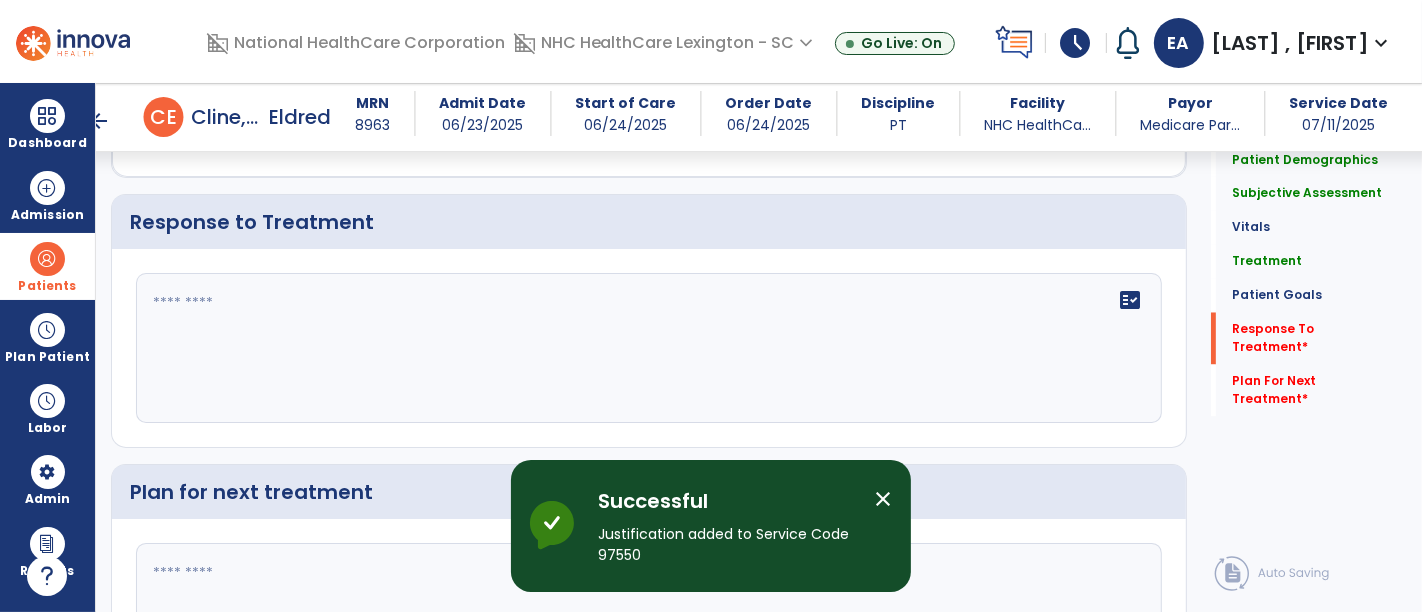 scroll, scrollTop: 3114, scrollLeft: 0, axis: vertical 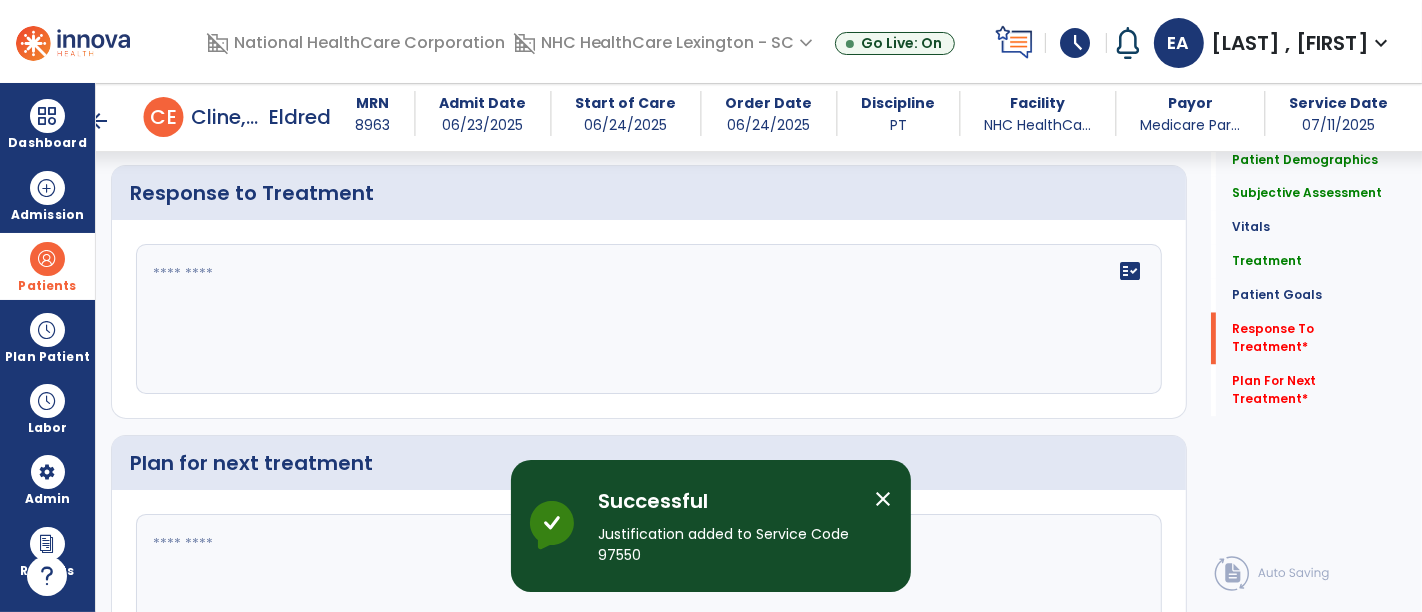 click 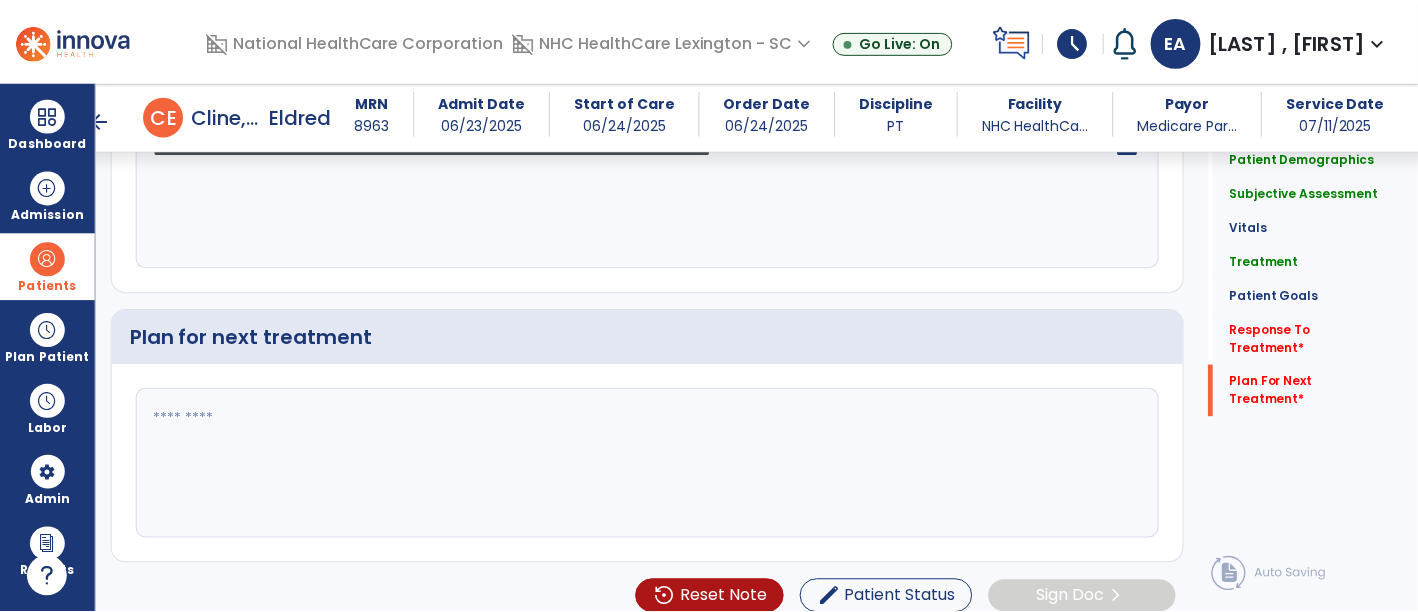 scroll, scrollTop: 3248, scrollLeft: 0, axis: vertical 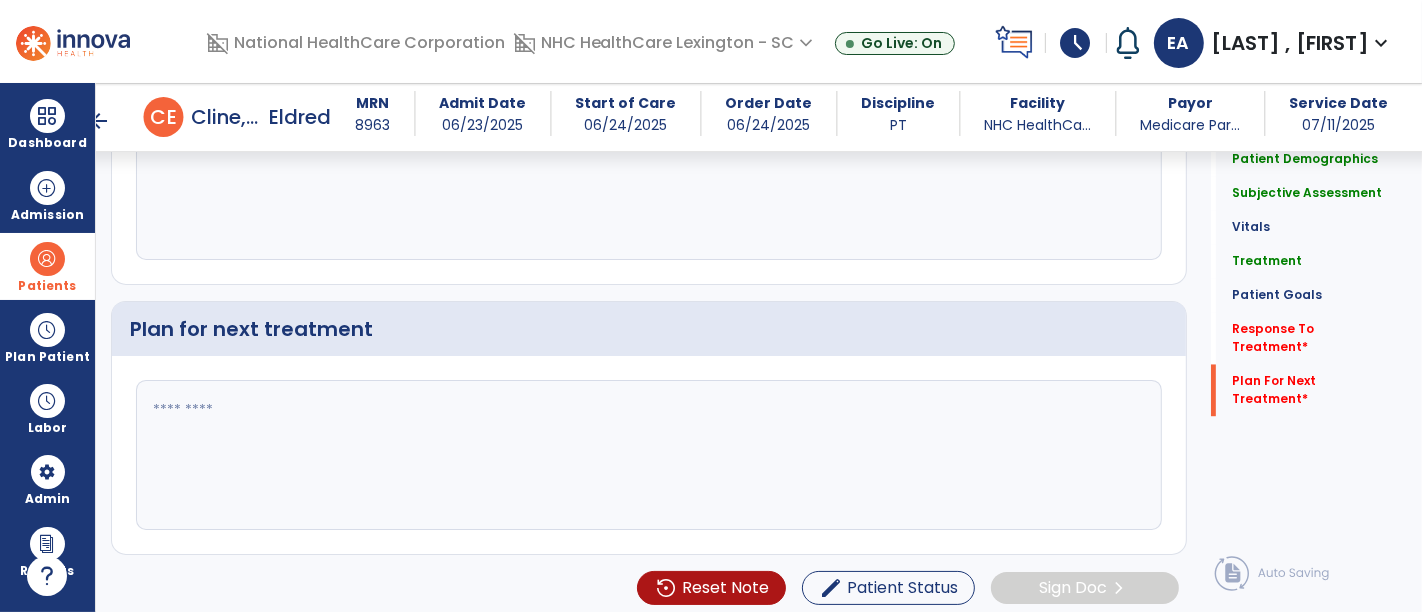type on "**********" 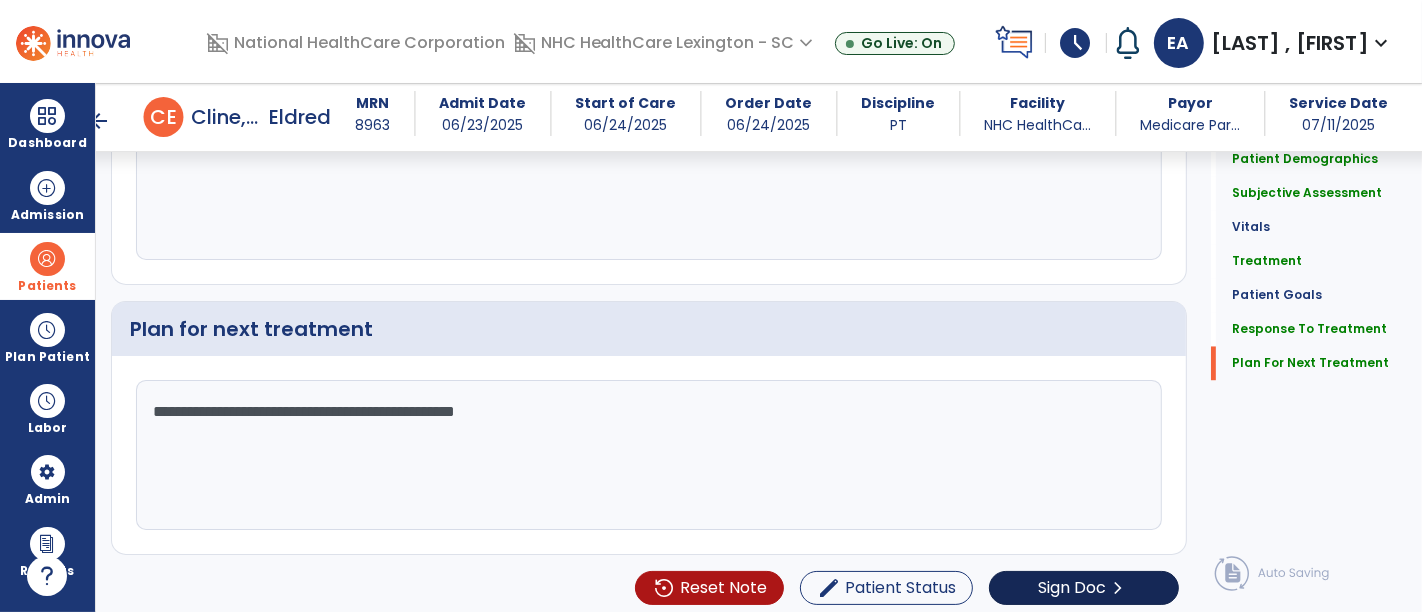 type on "**********" 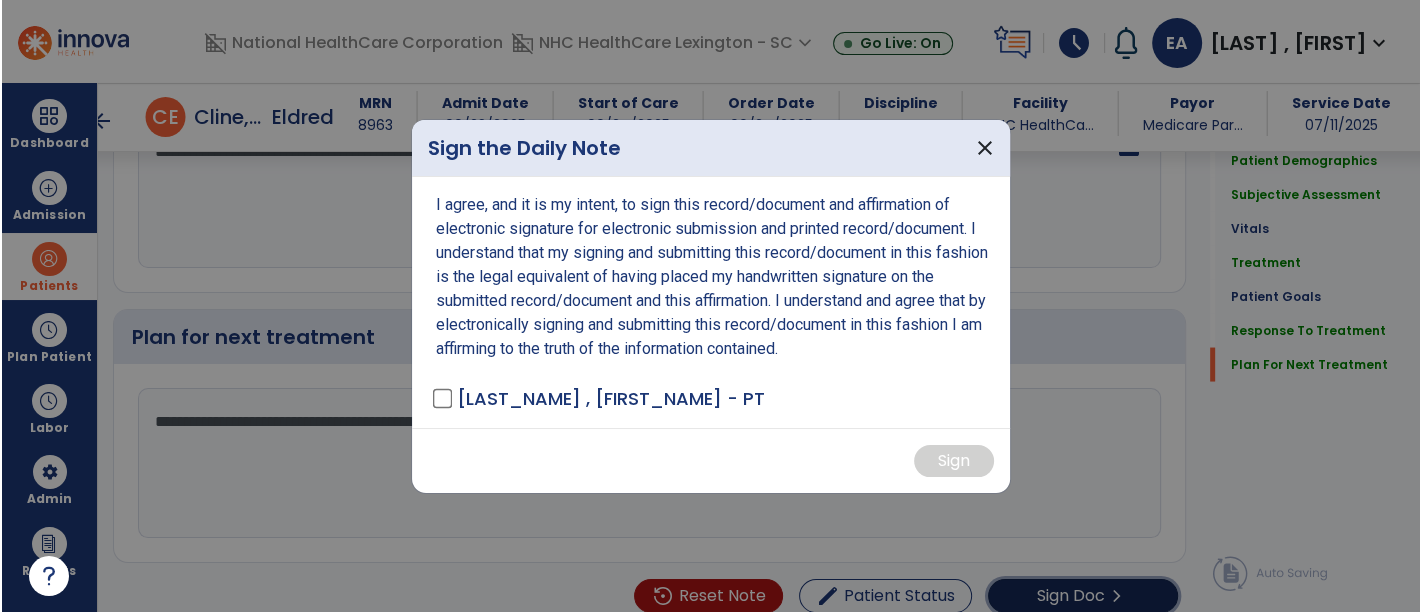 scroll, scrollTop: 3248, scrollLeft: 0, axis: vertical 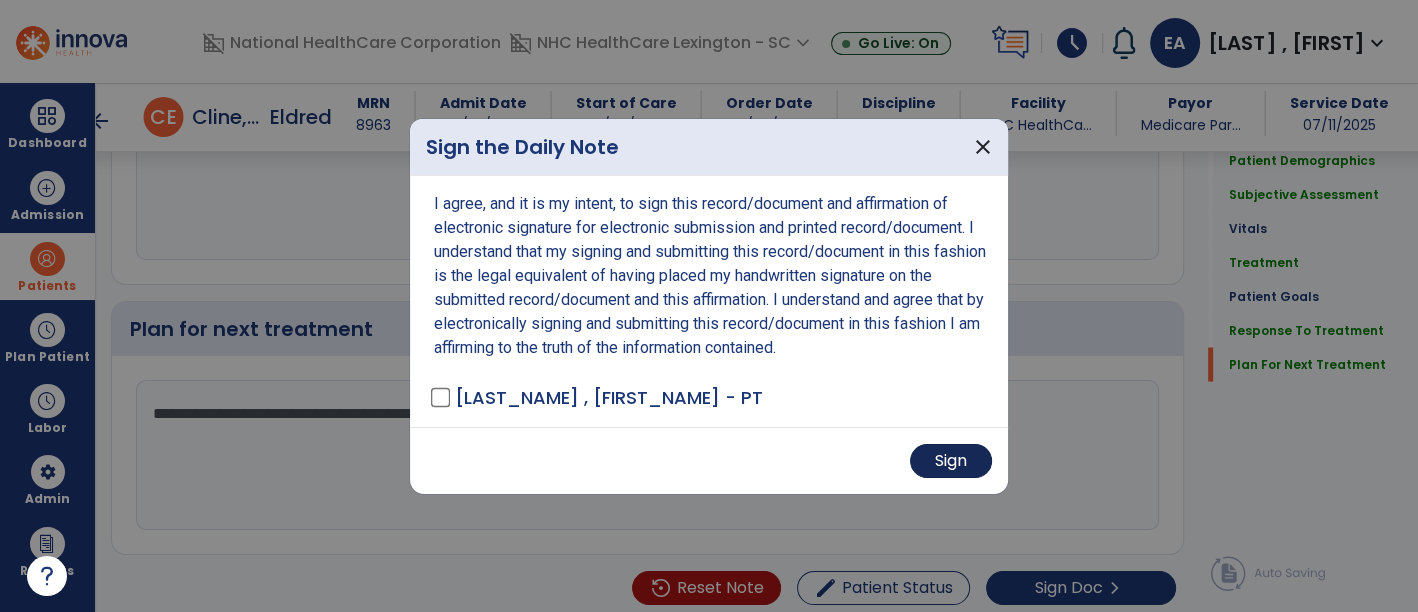 click on "Sign" at bounding box center (951, 461) 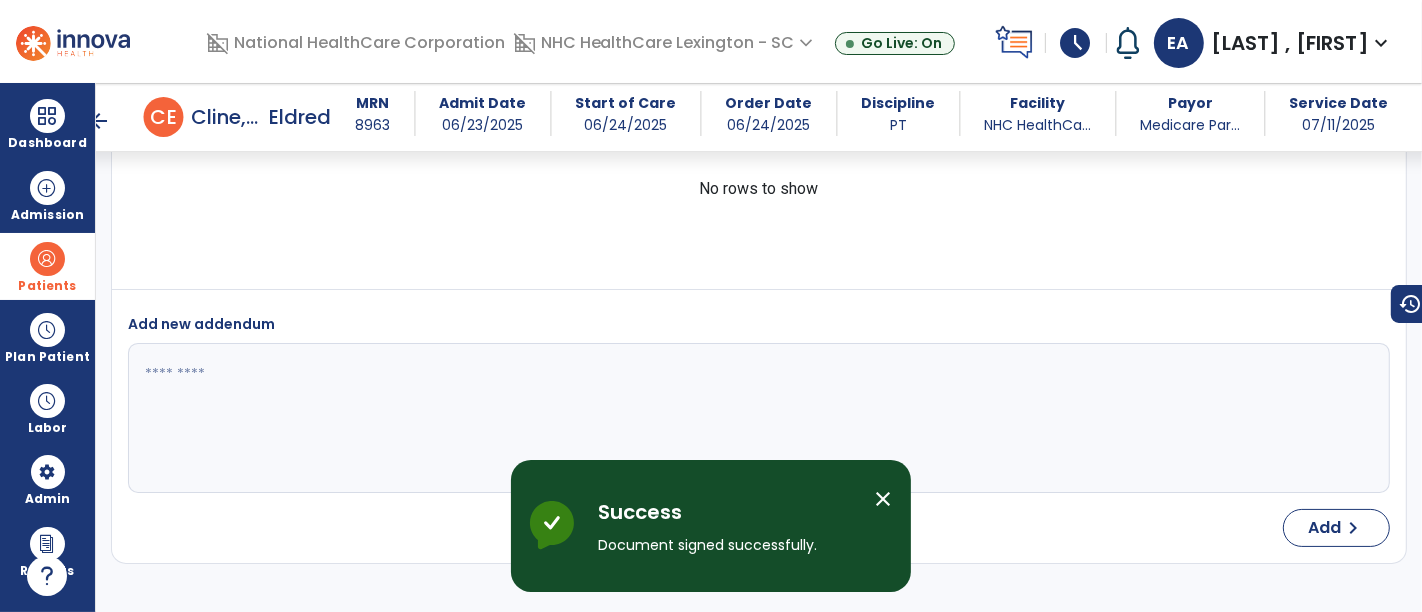 scroll, scrollTop: 4645, scrollLeft: 0, axis: vertical 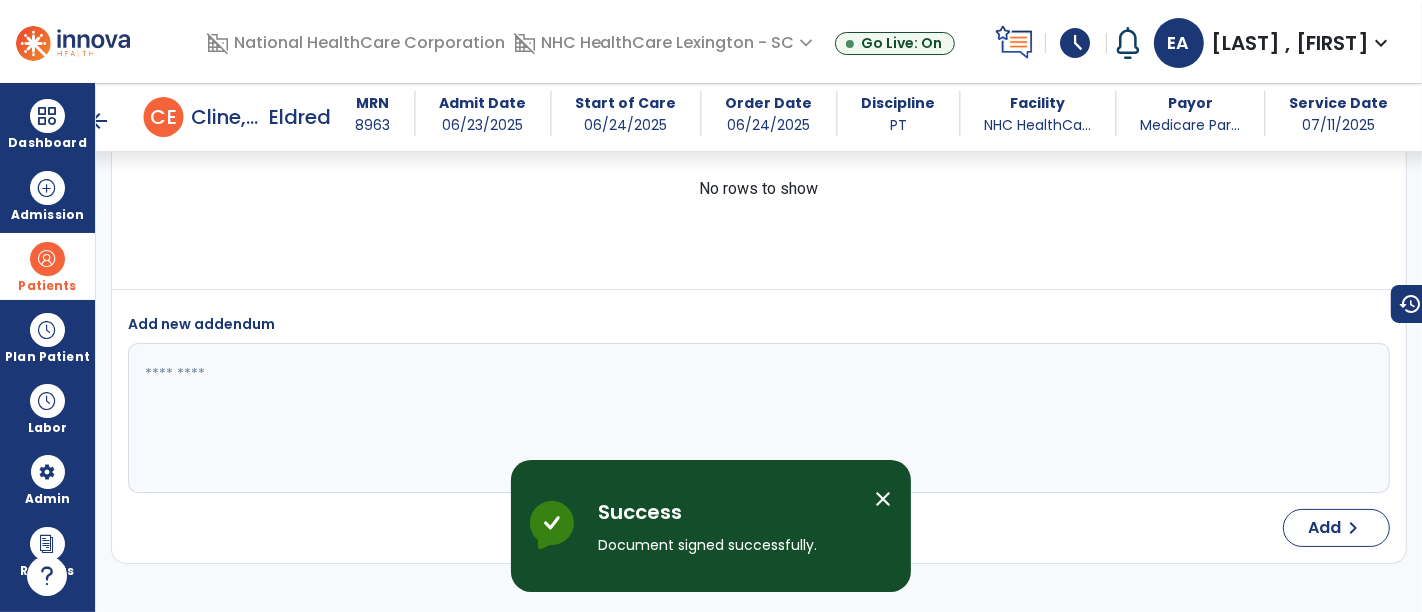 click on "arrow_back" at bounding box center [100, 121] 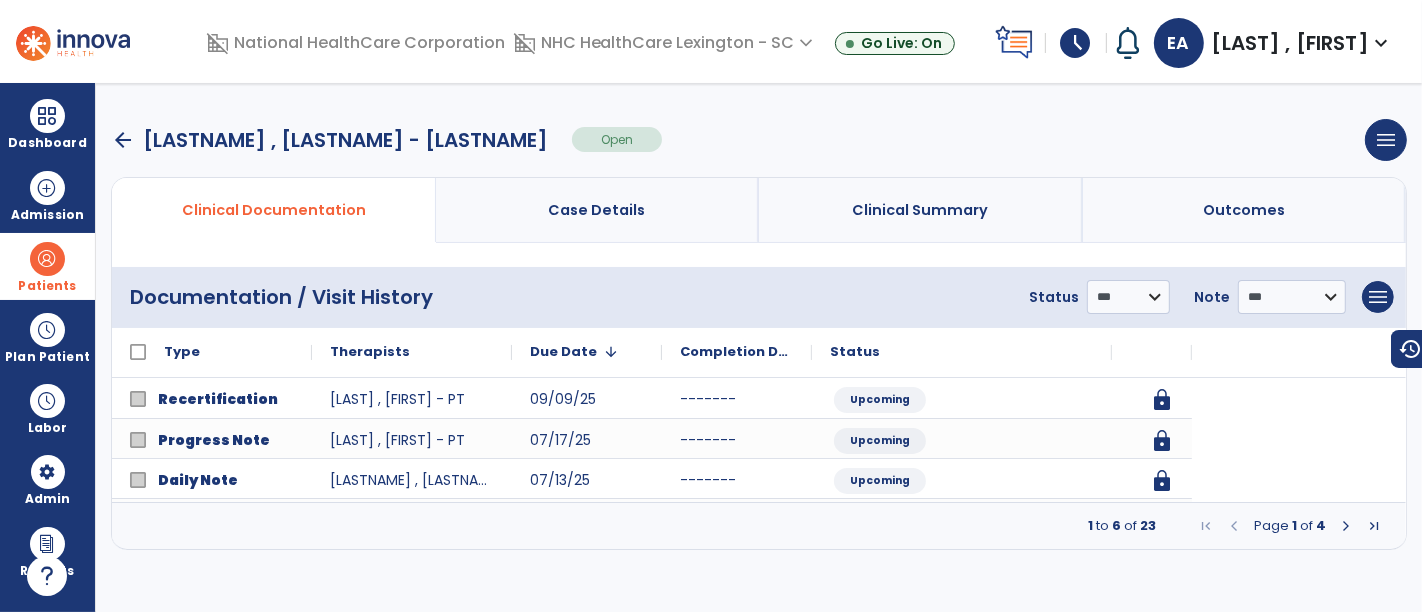 scroll, scrollTop: 0, scrollLeft: 0, axis: both 